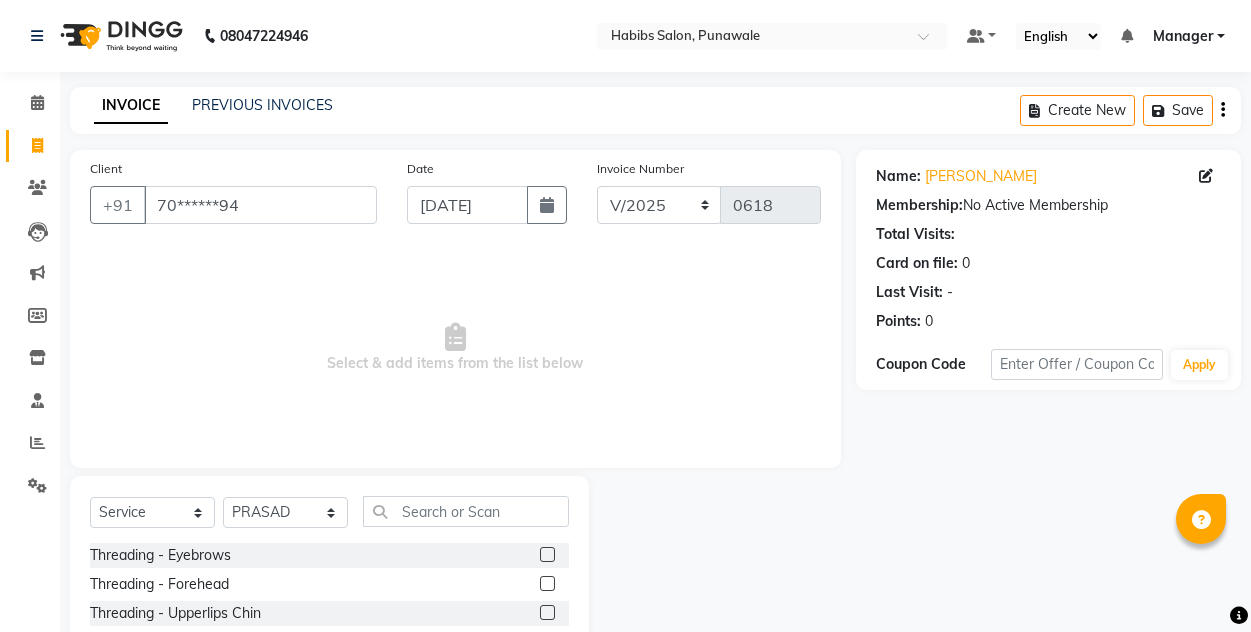 select on "service" 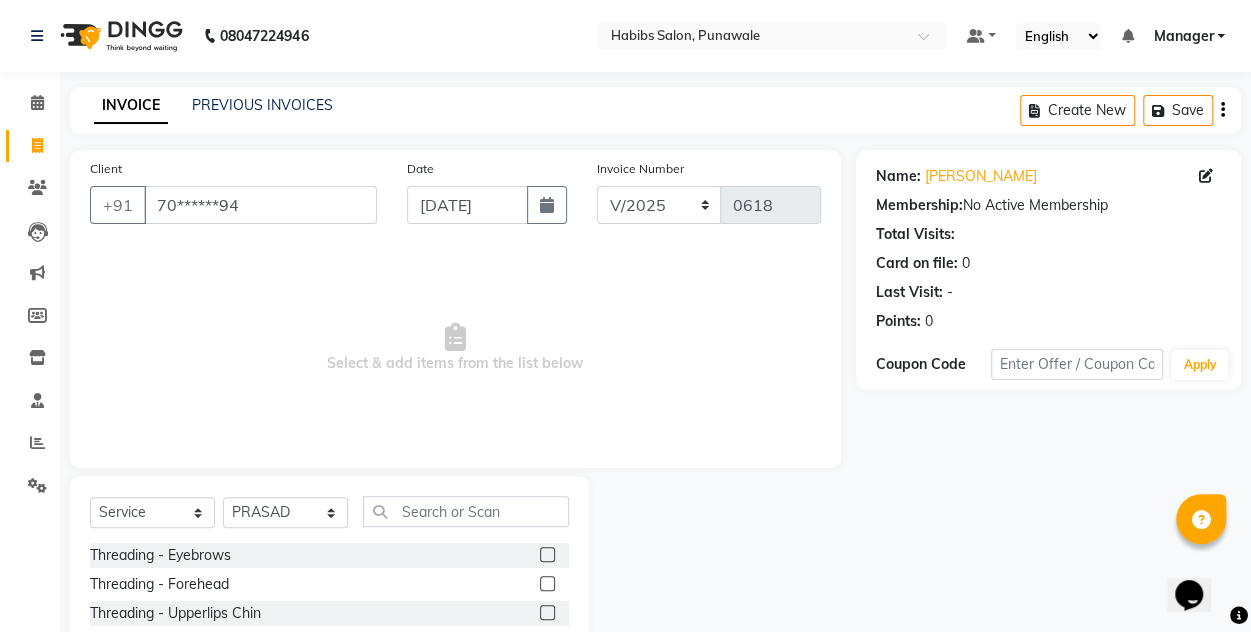 scroll, scrollTop: 0, scrollLeft: 0, axis: both 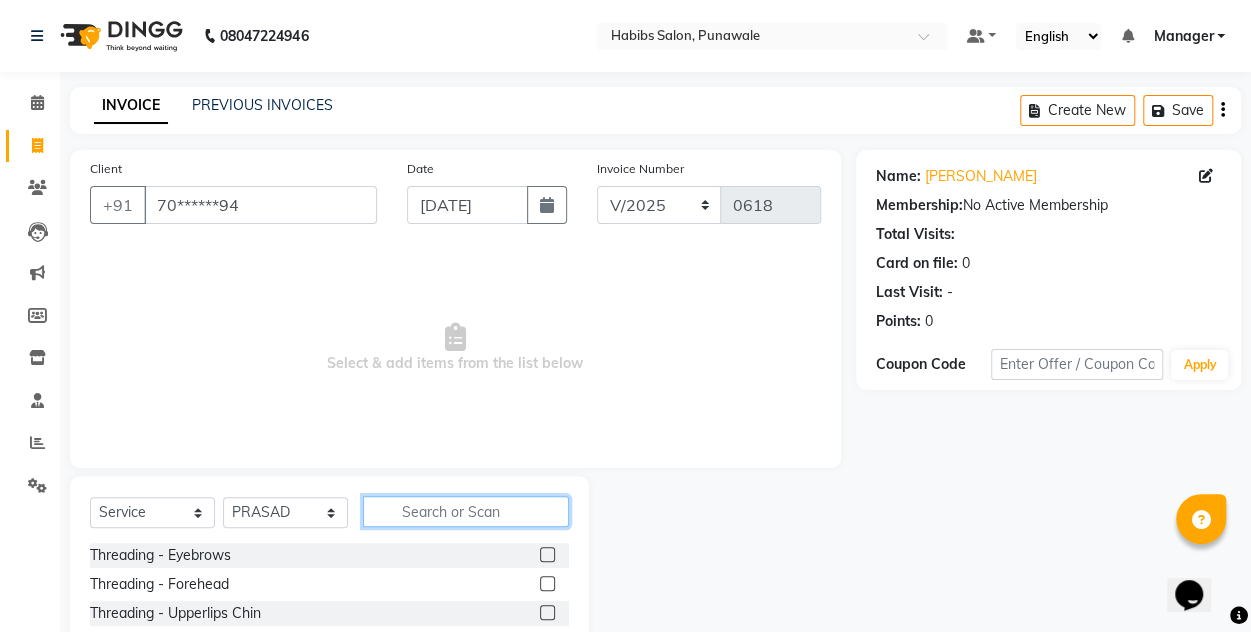 click 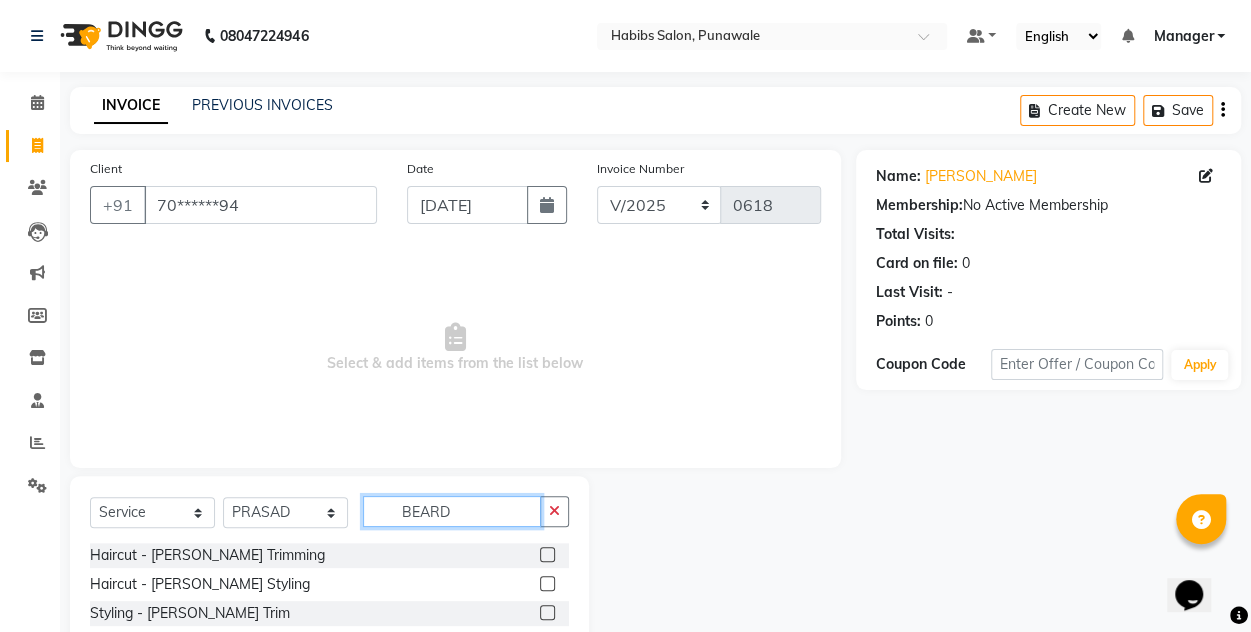 type on "BEARD" 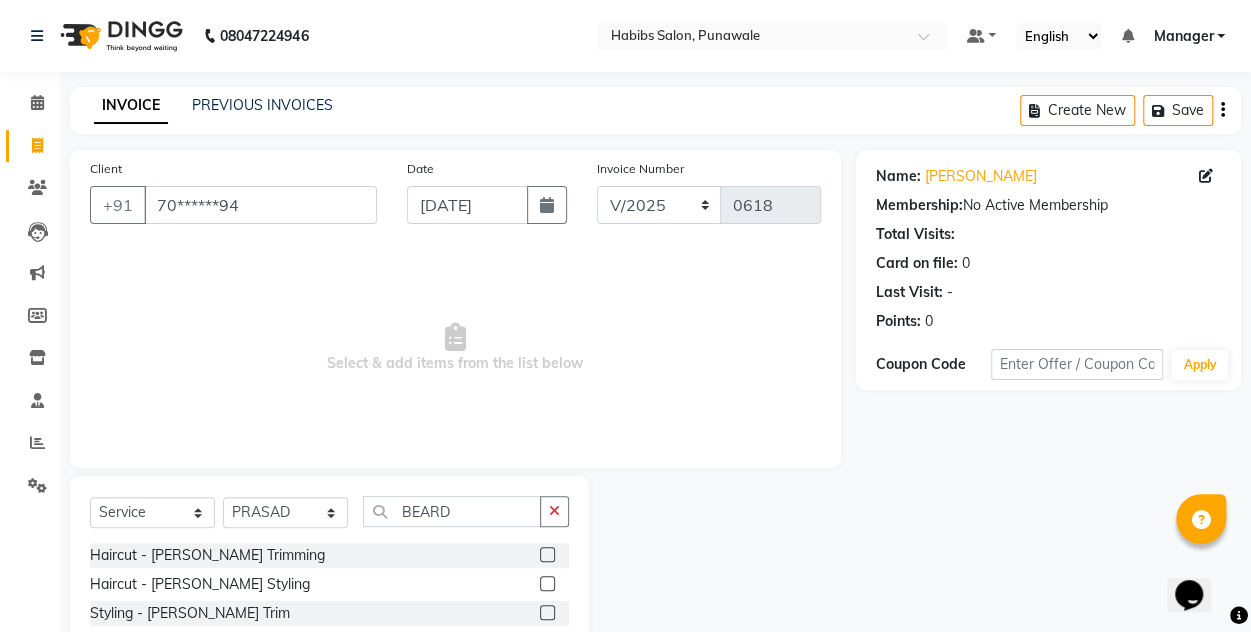 click 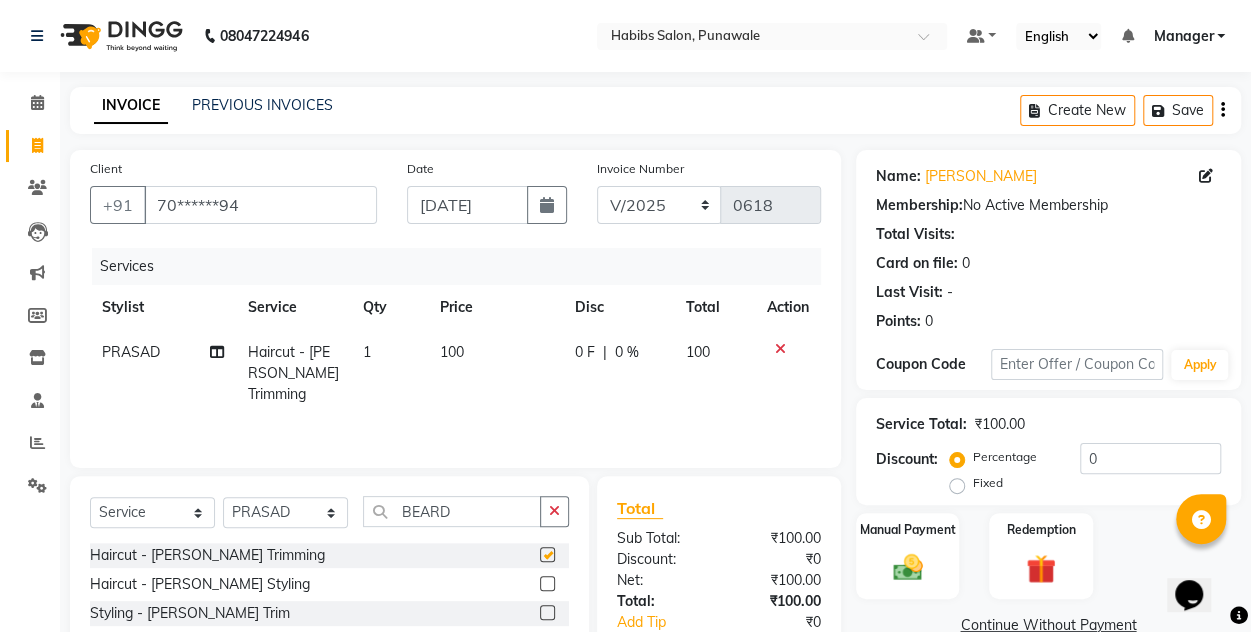 checkbox on "false" 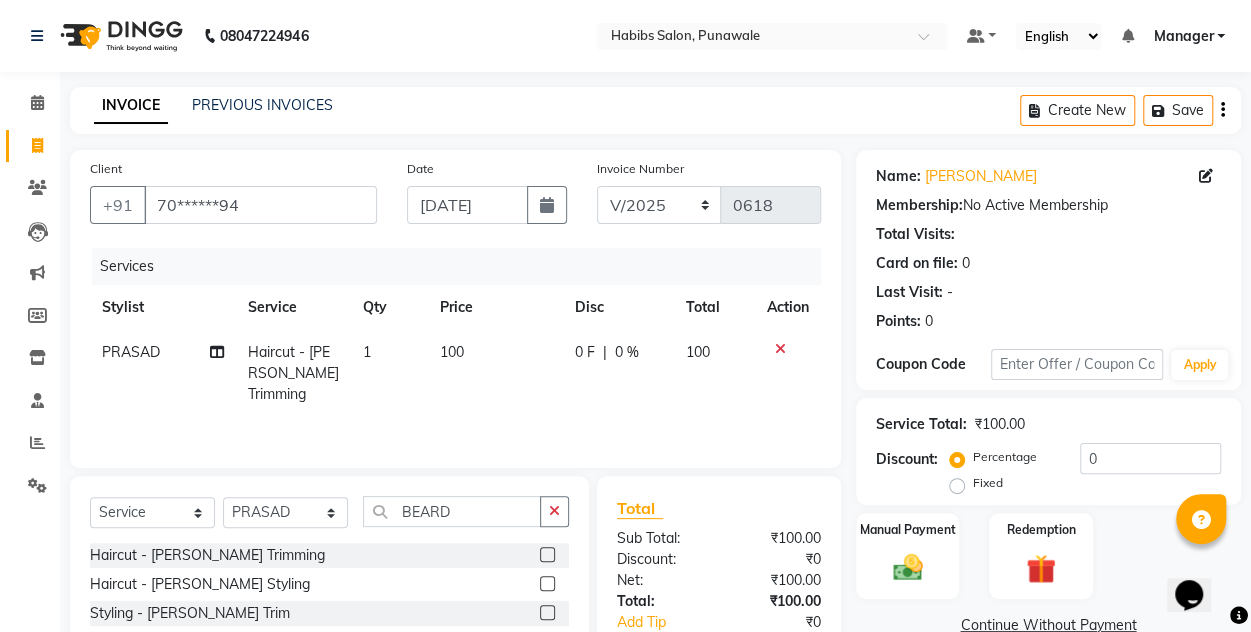 click on "100" 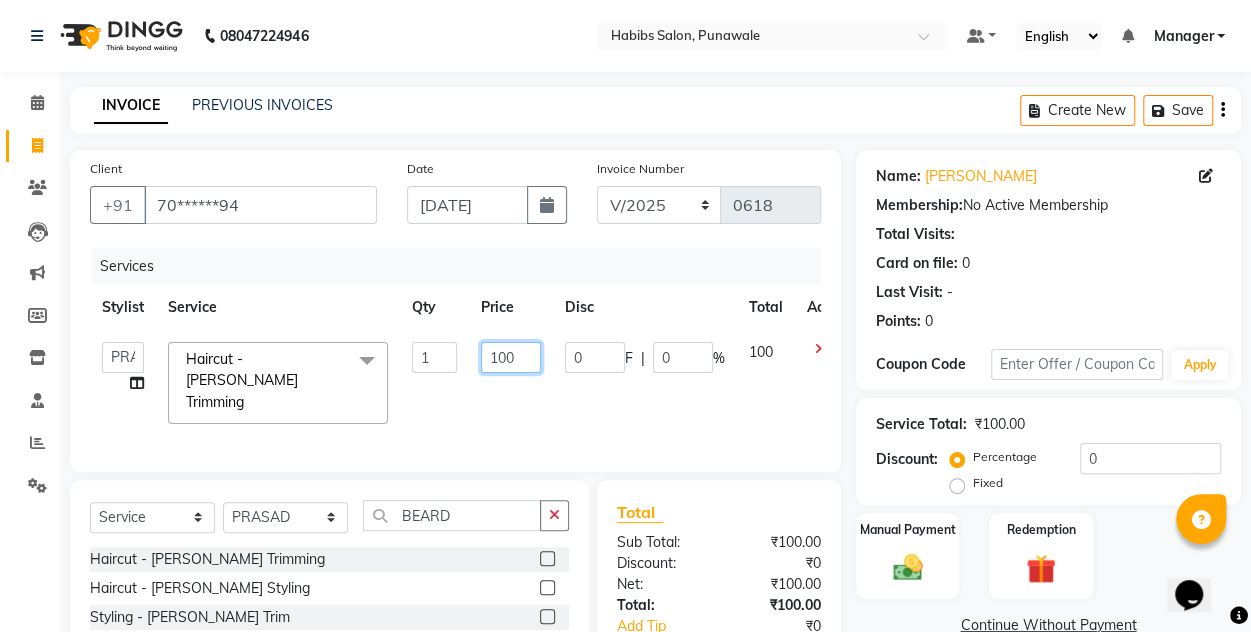 click on "100" 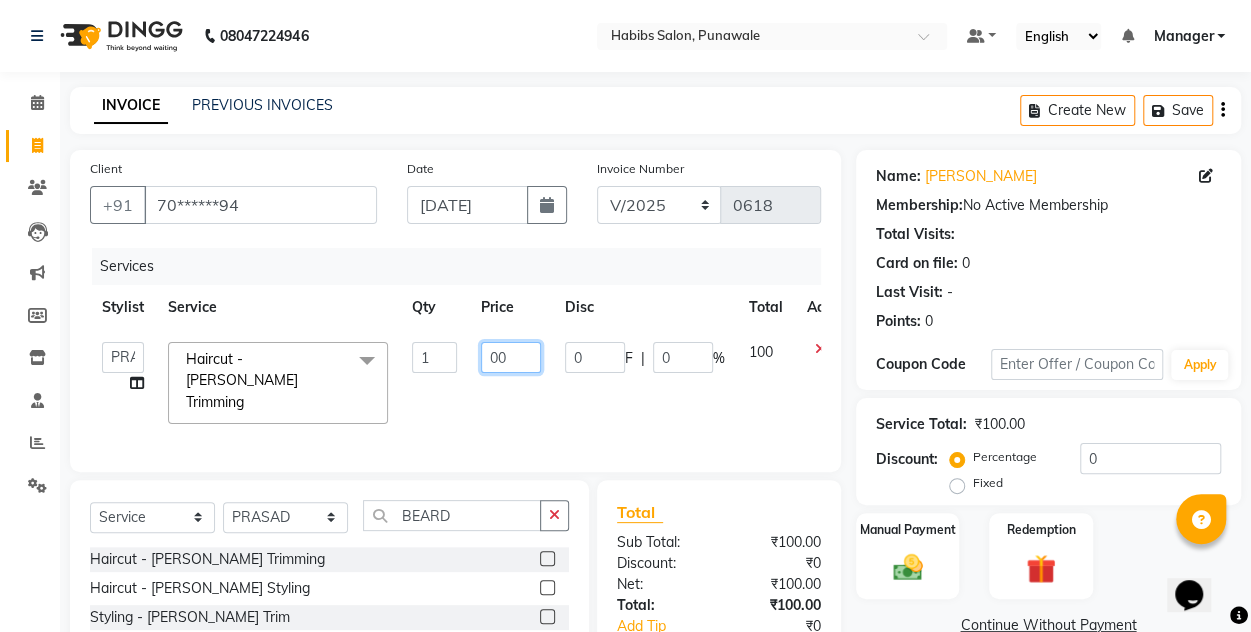type on "200" 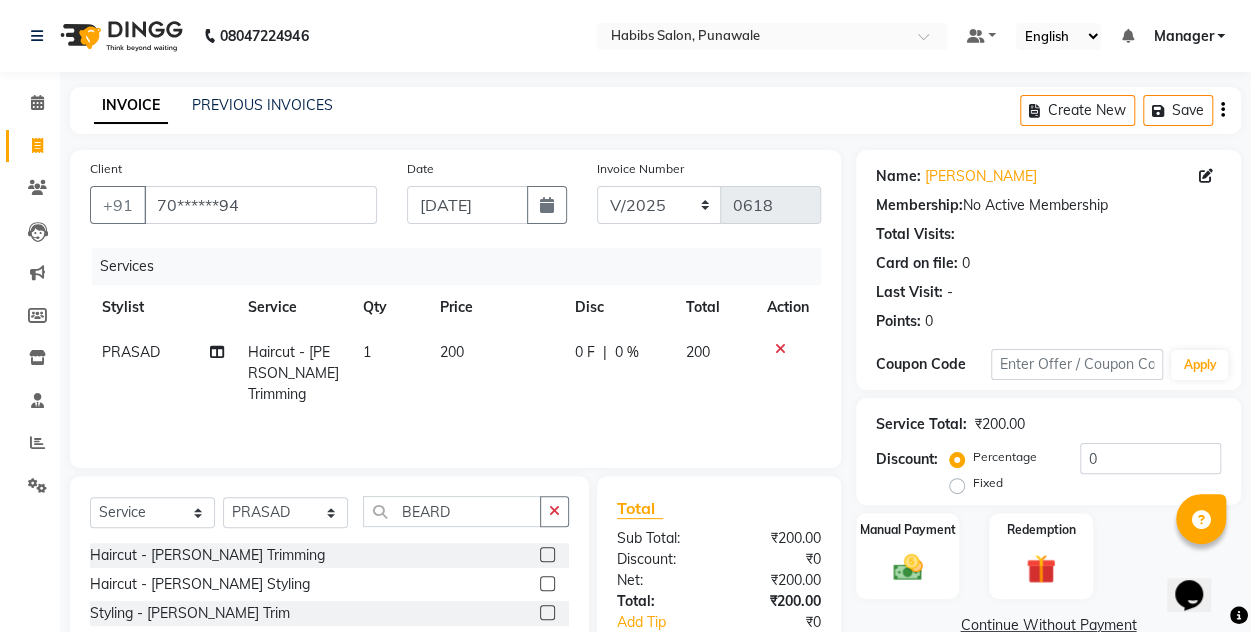 click on "Services Stylist Service Qty Price Disc Total Action PRASAD Haircut - [PERSON_NAME] Trimming 1 200 0 F | 0 % 200" 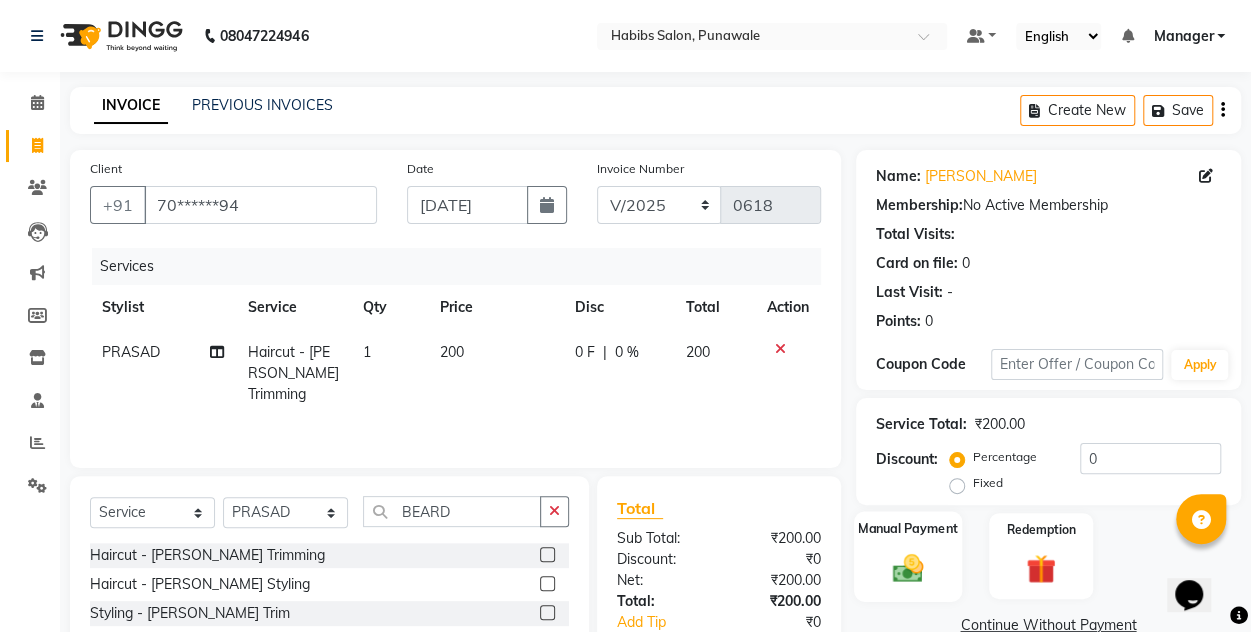 click 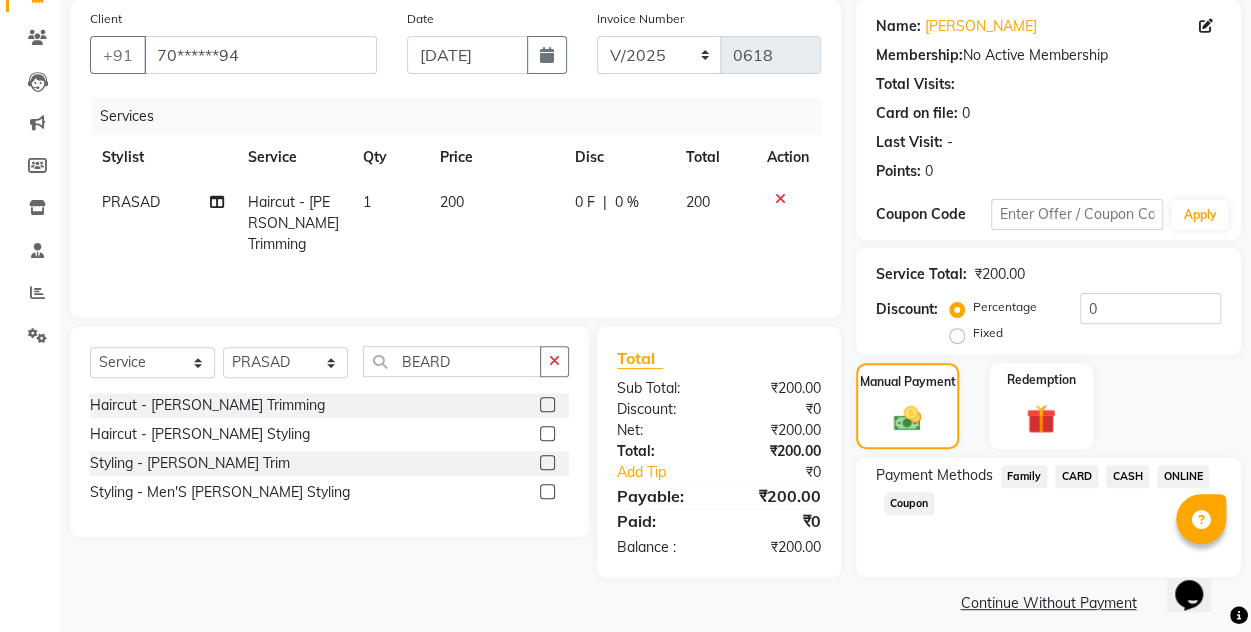 scroll, scrollTop: 166, scrollLeft: 0, axis: vertical 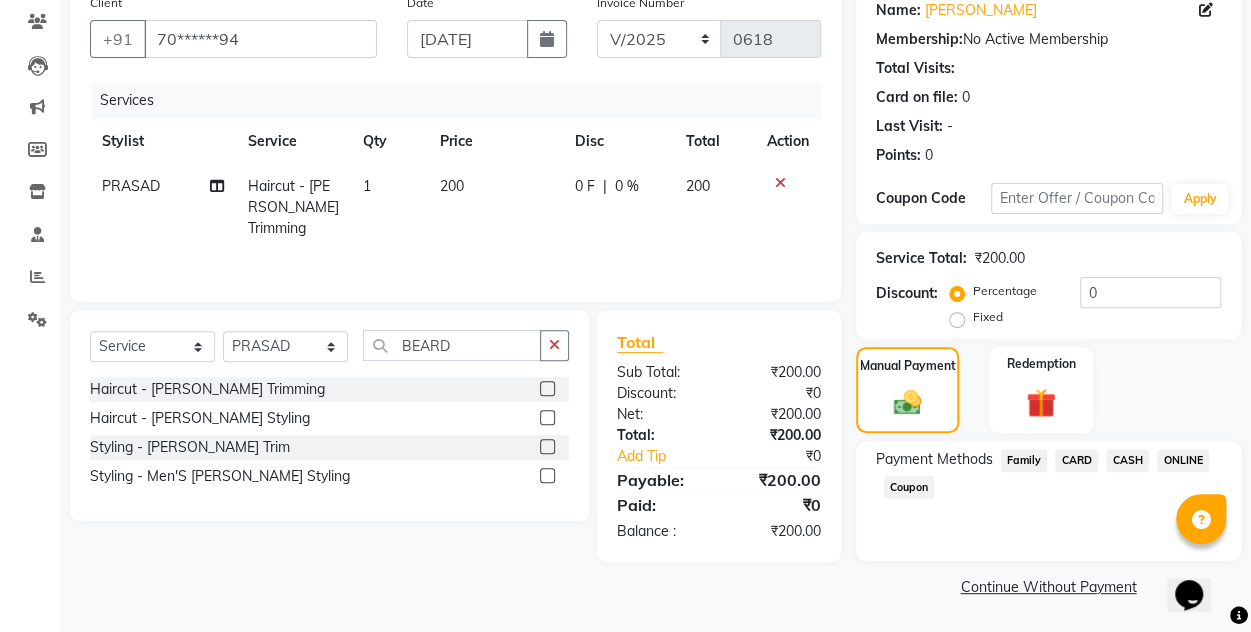 click on "ONLINE" 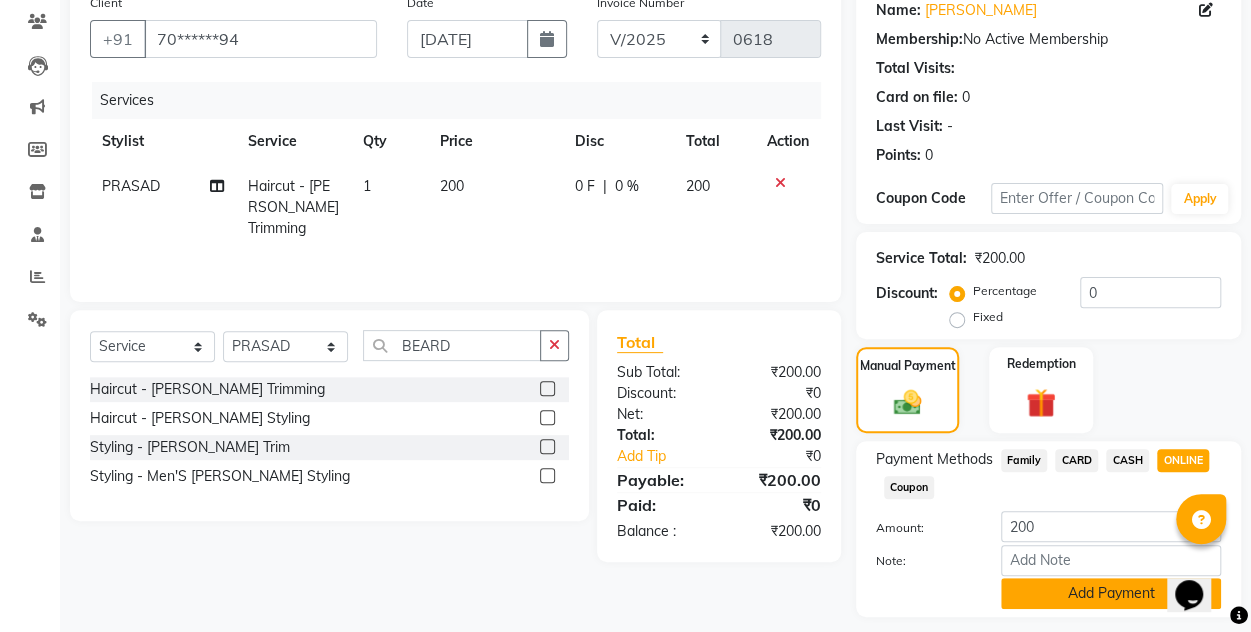 click on "Add Payment" 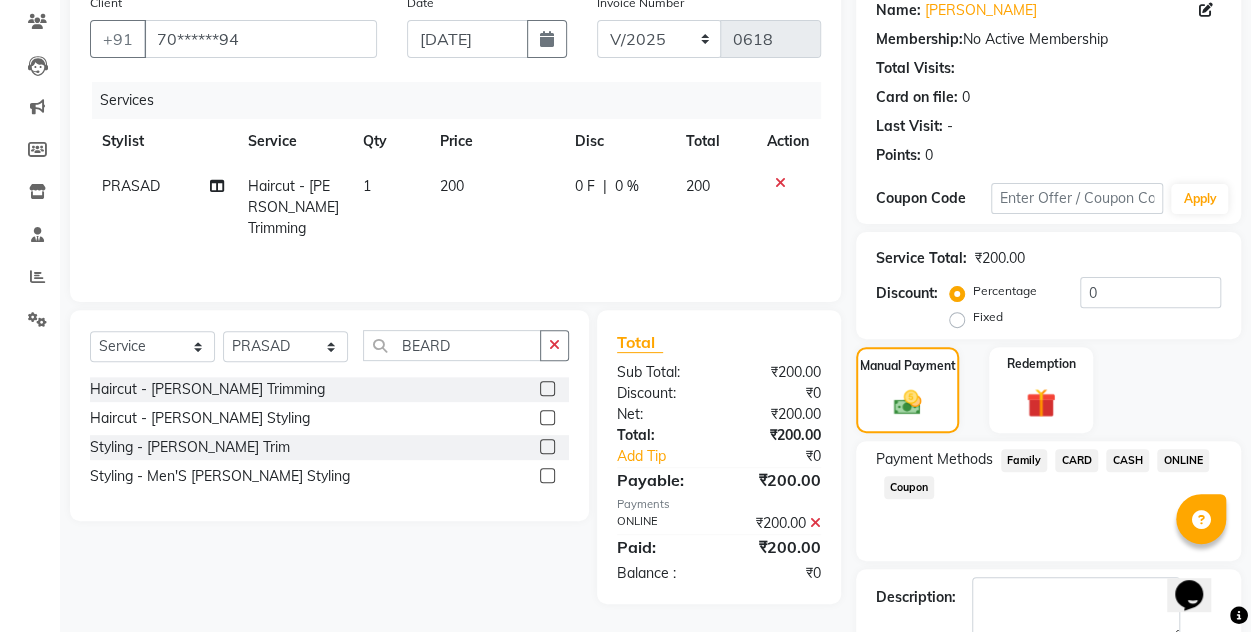 scroll, scrollTop: 277, scrollLeft: 0, axis: vertical 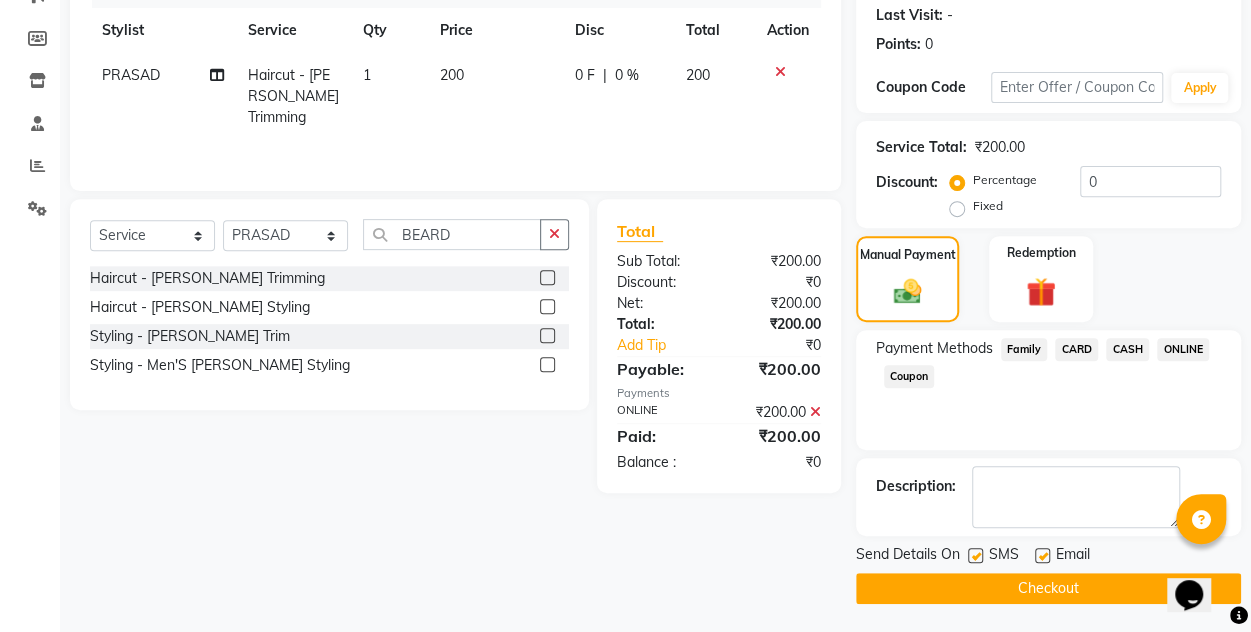 click on "Checkout" 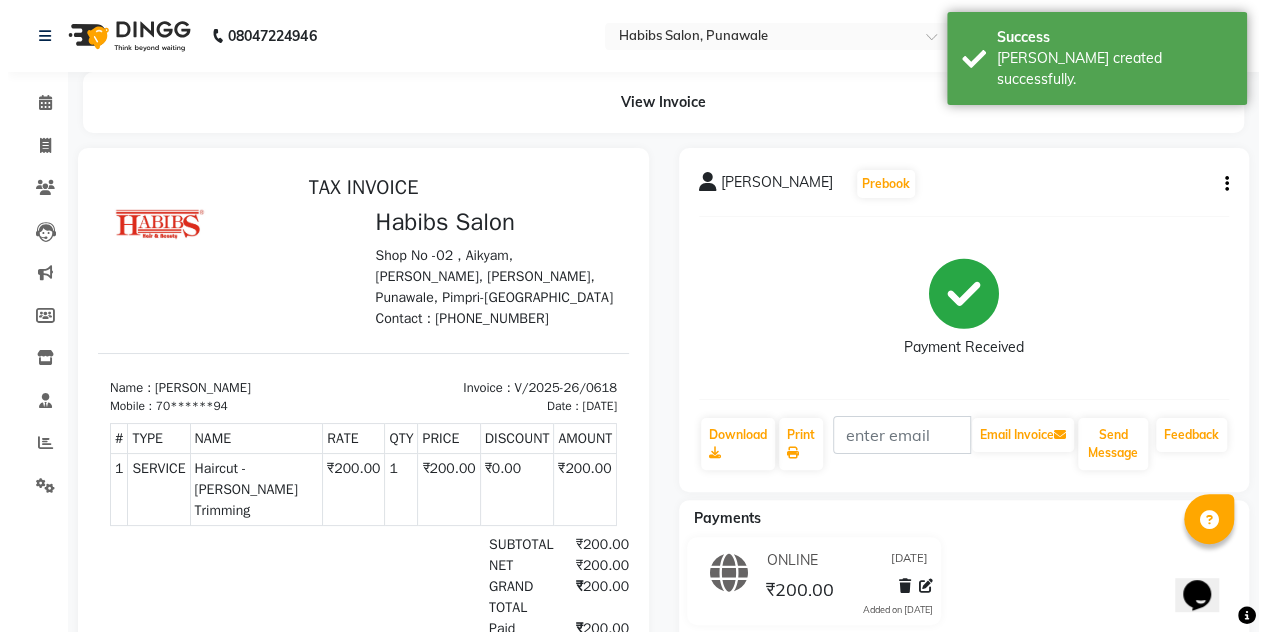 scroll, scrollTop: 0, scrollLeft: 0, axis: both 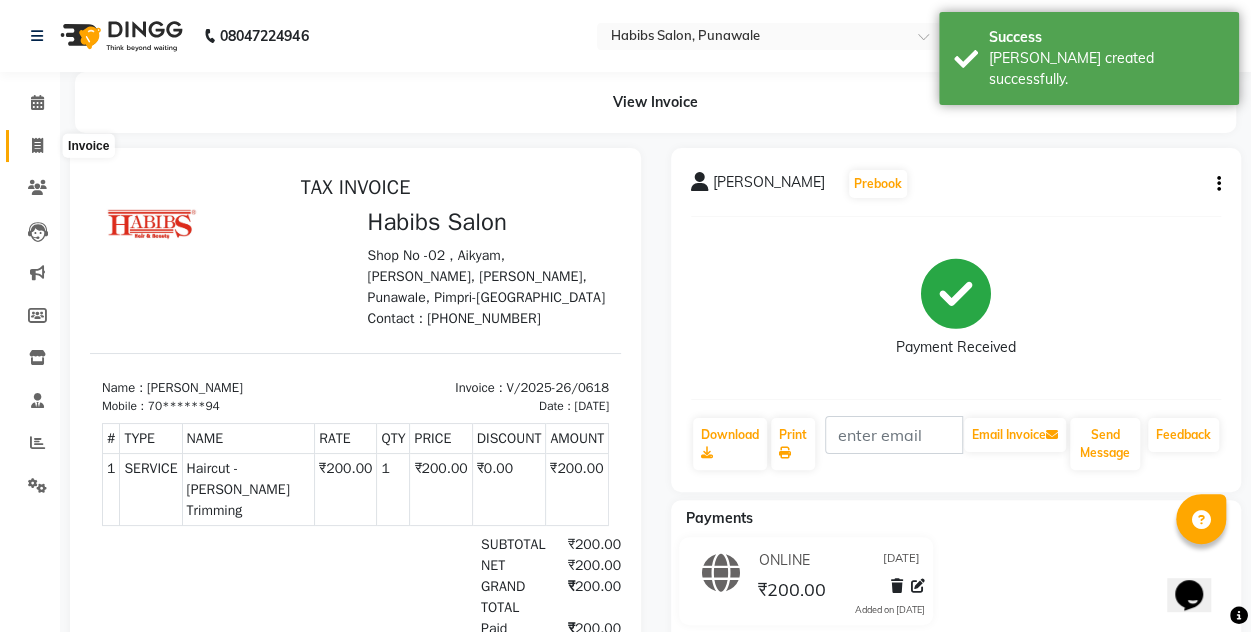click 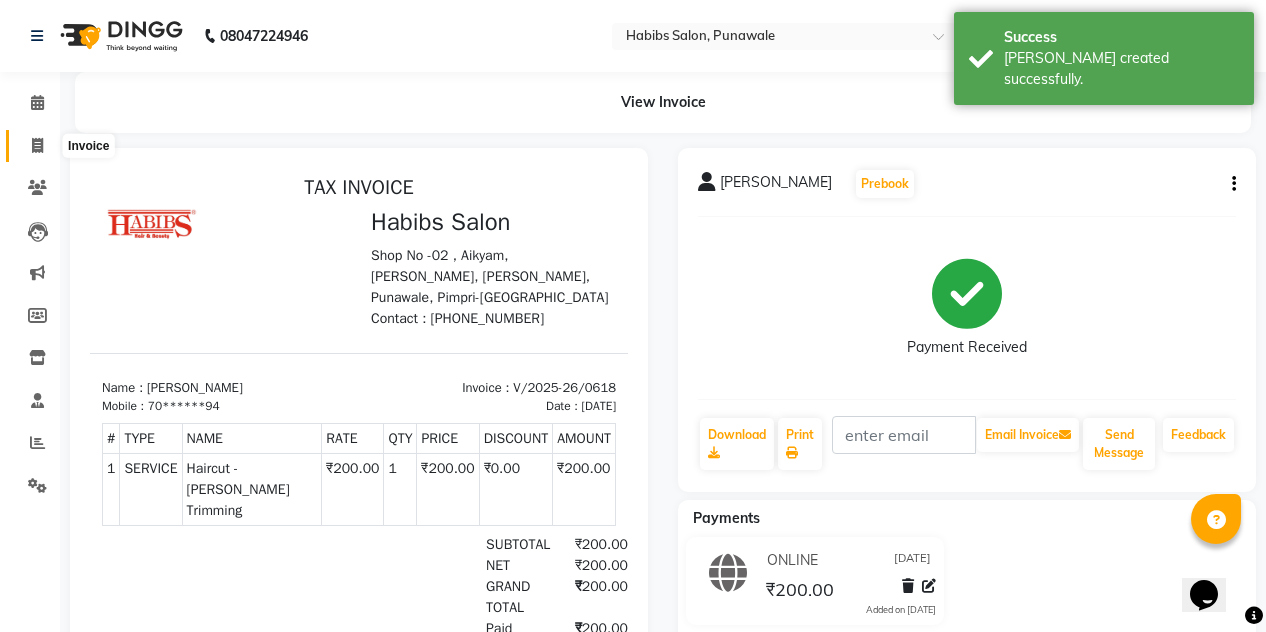 select on "service" 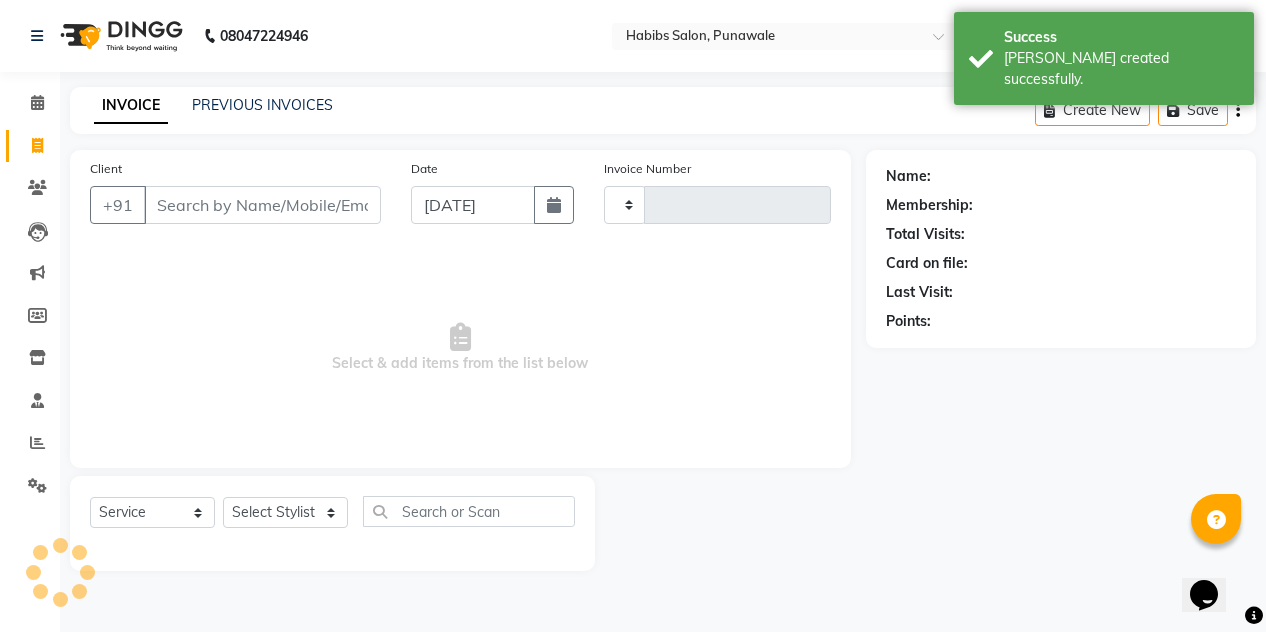 type on "0619" 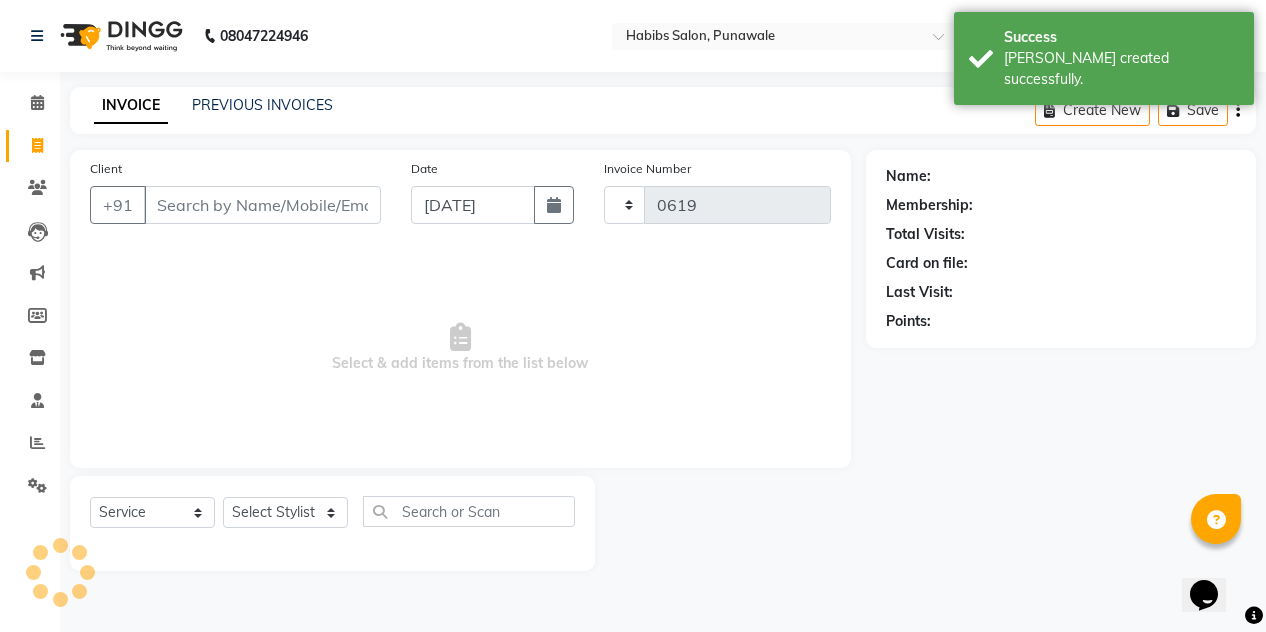 select on "7943" 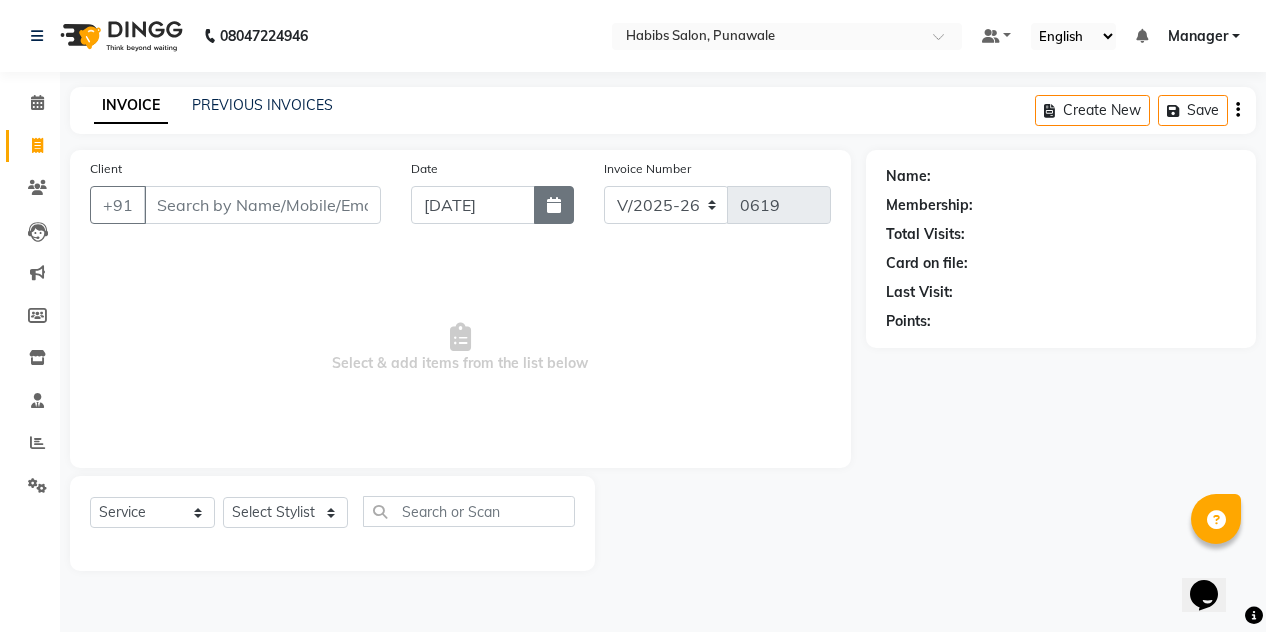 click 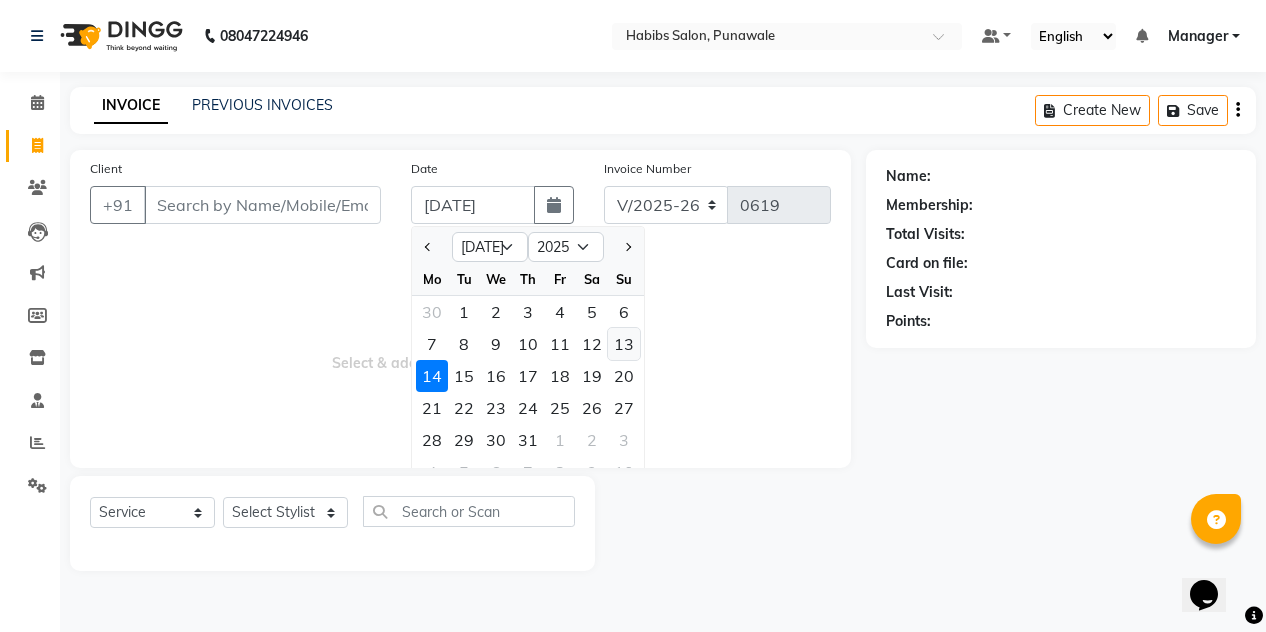 click on "13" 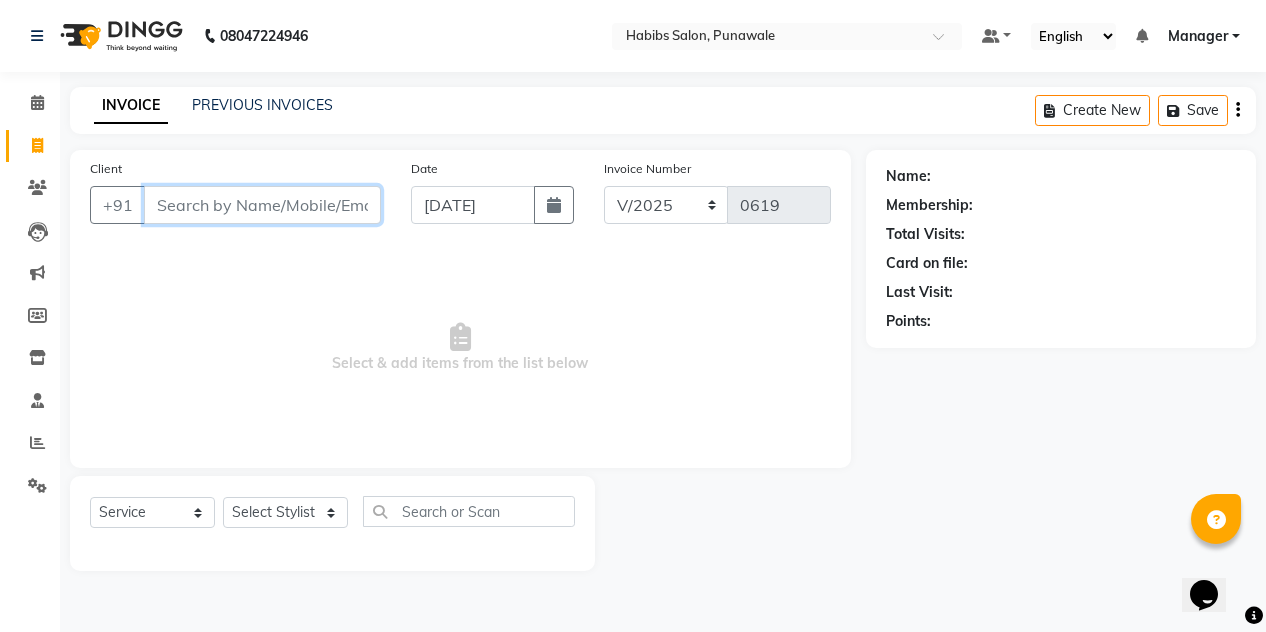 click on "Client" at bounding box center (262, 205) 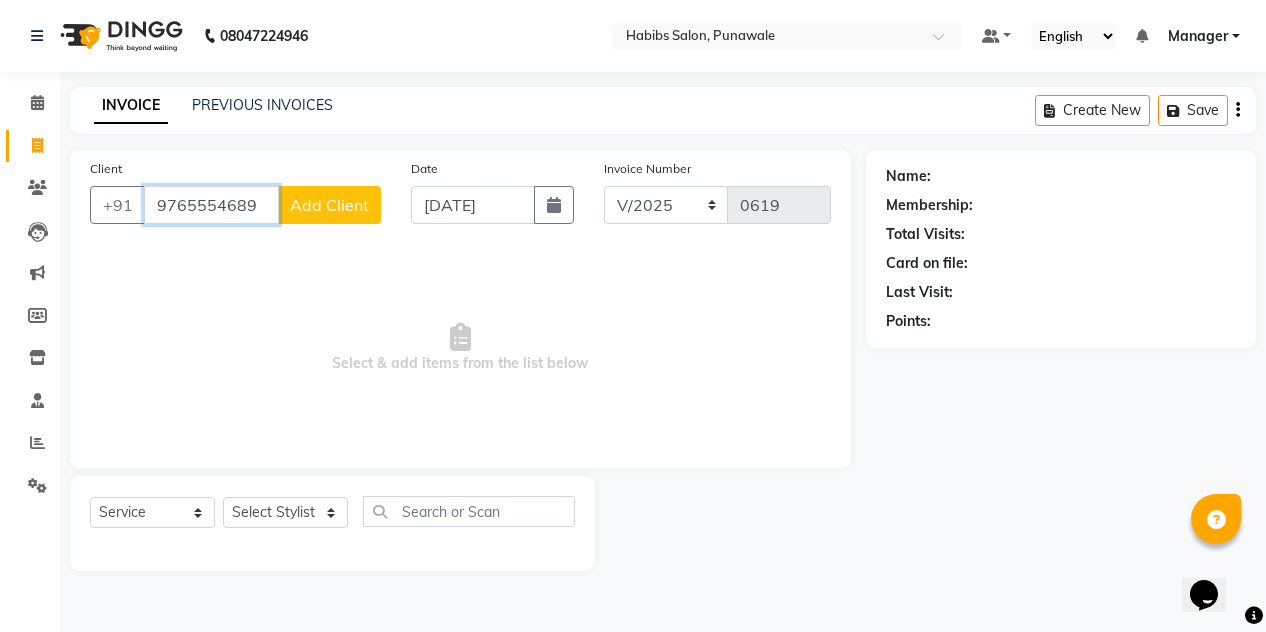type on "9765554689" 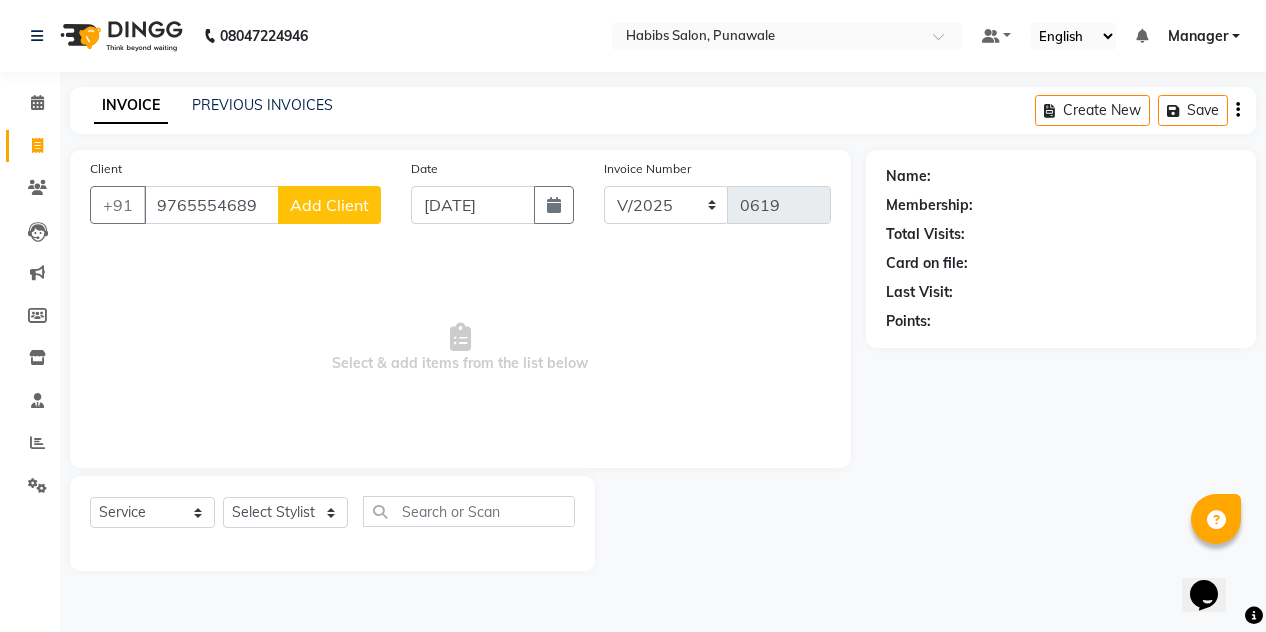 click on "Add Client" 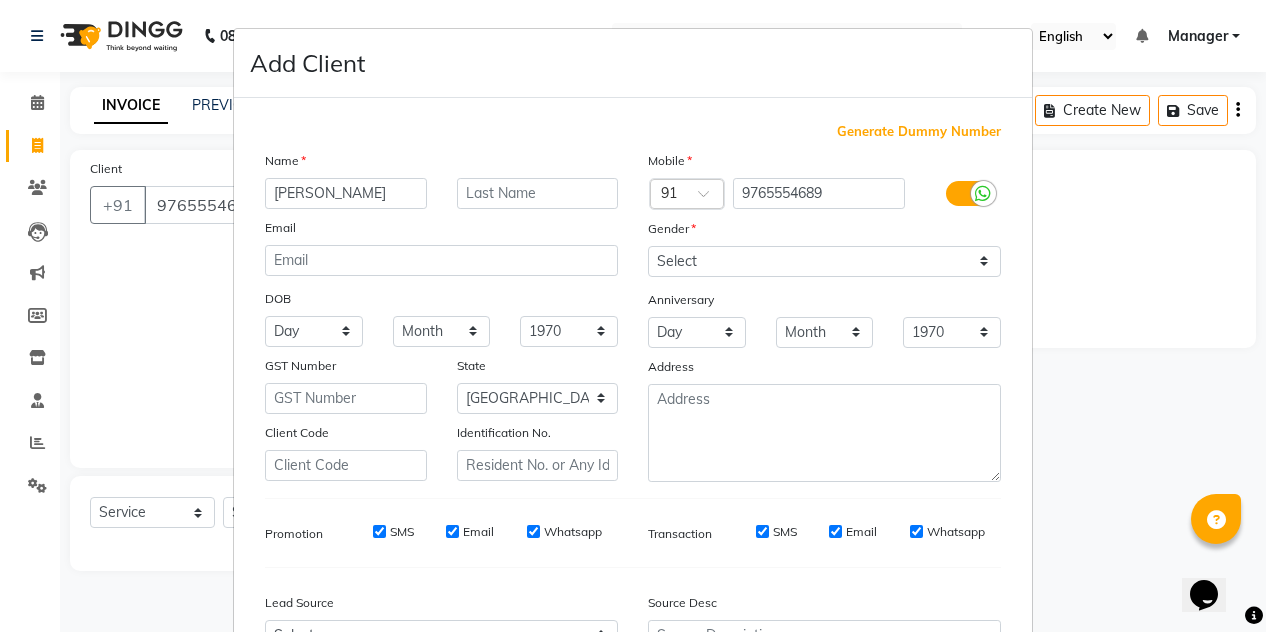 type on "[PERSON_NAME]" 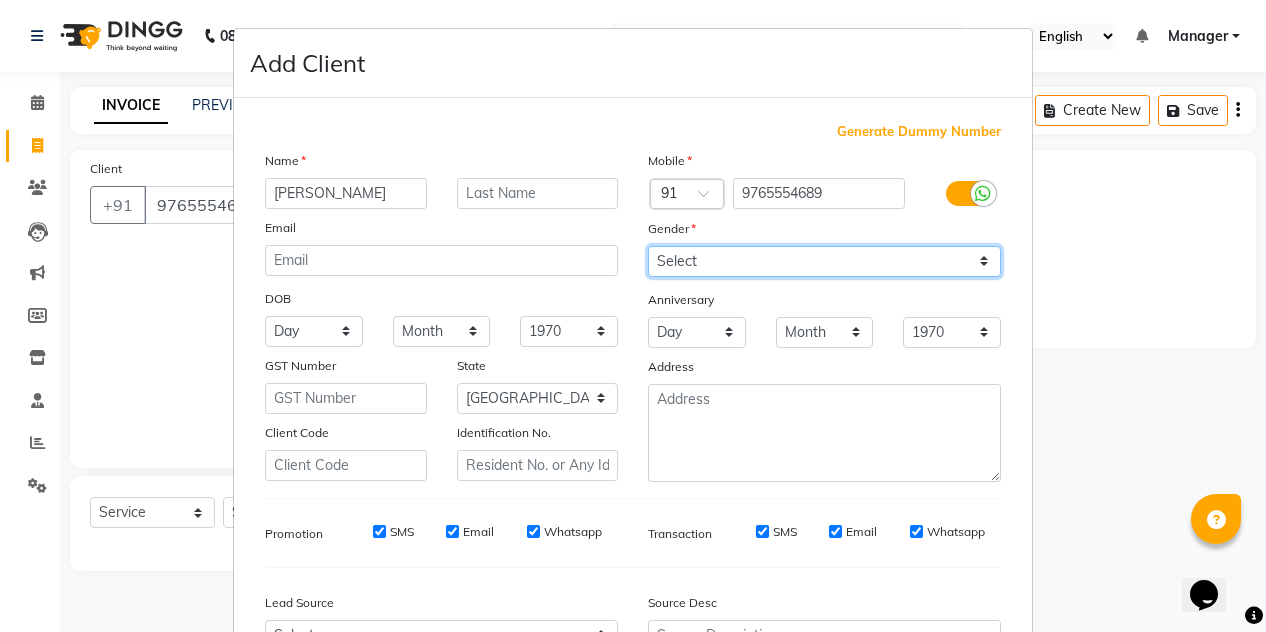 click on "Select [DEMOGRAPHIC_DATA] [DEMOGRAPHIC_DATA] Other Prefer Not To Say" at bounding box center (824, 261) 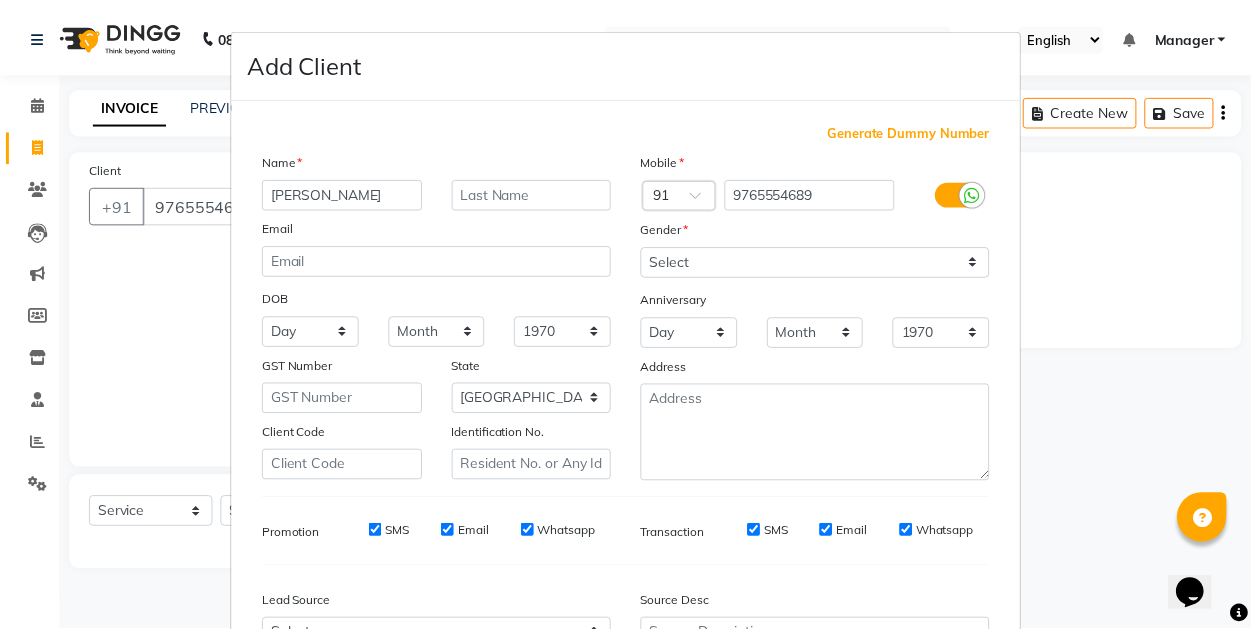 scroll, scrollTop: 213, scrollLeft: 0, axis: vertical 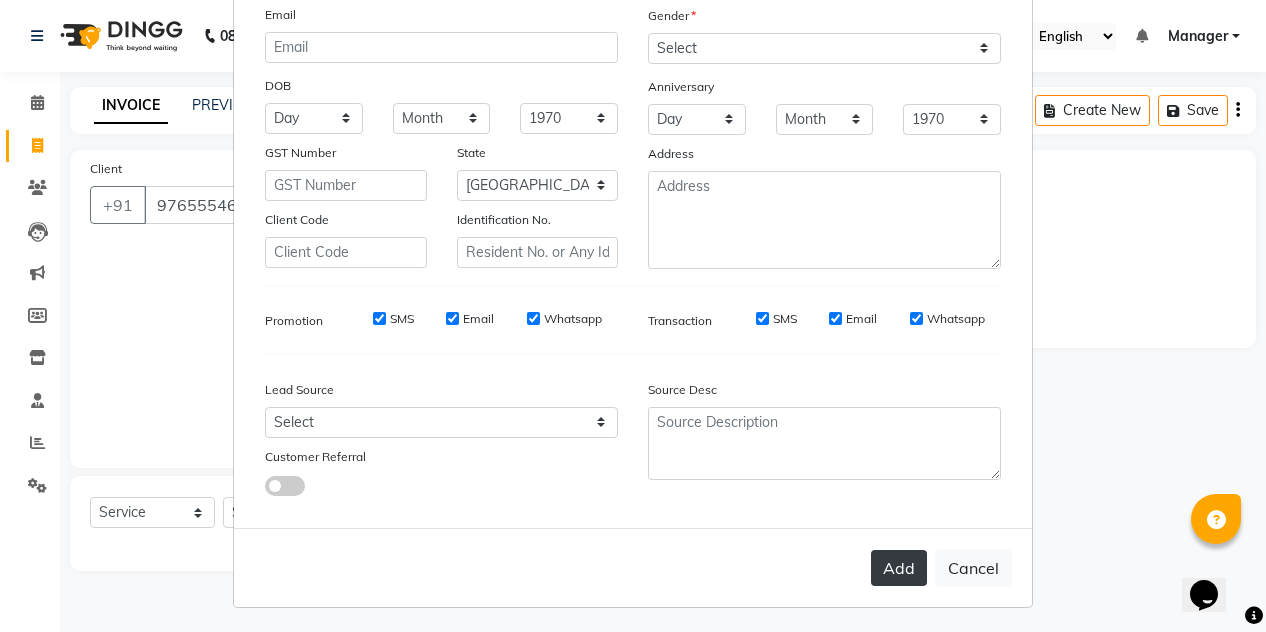 click on "Add" at bounding box center (899, 568) 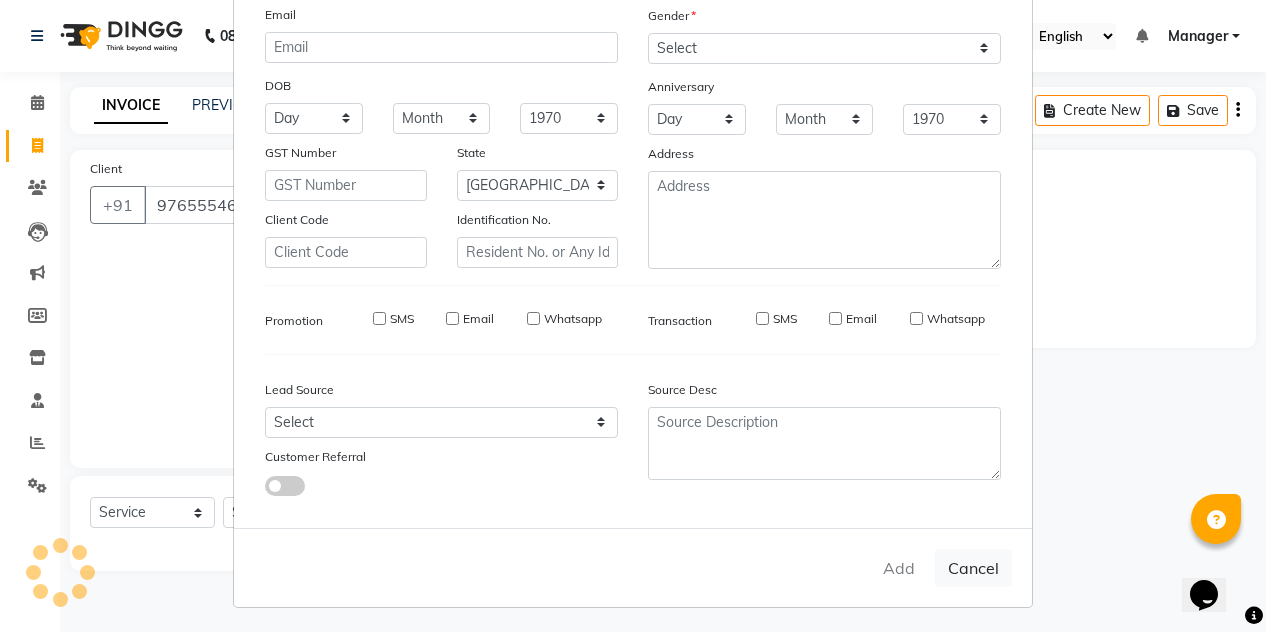 type on "97******89" 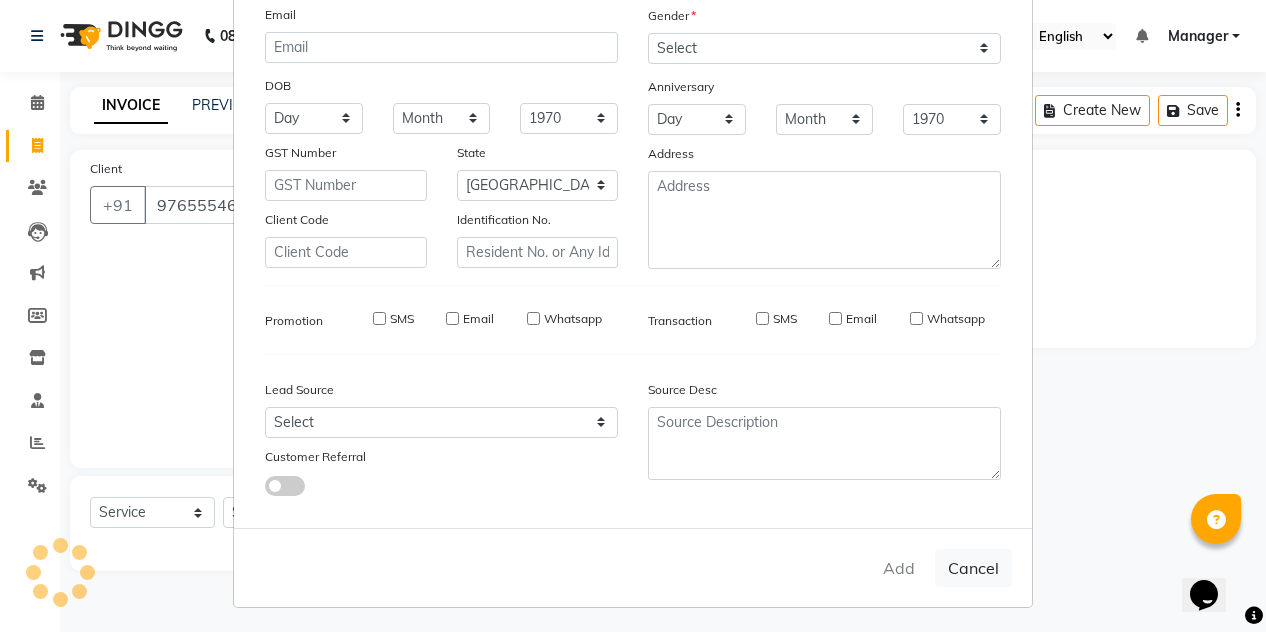 type 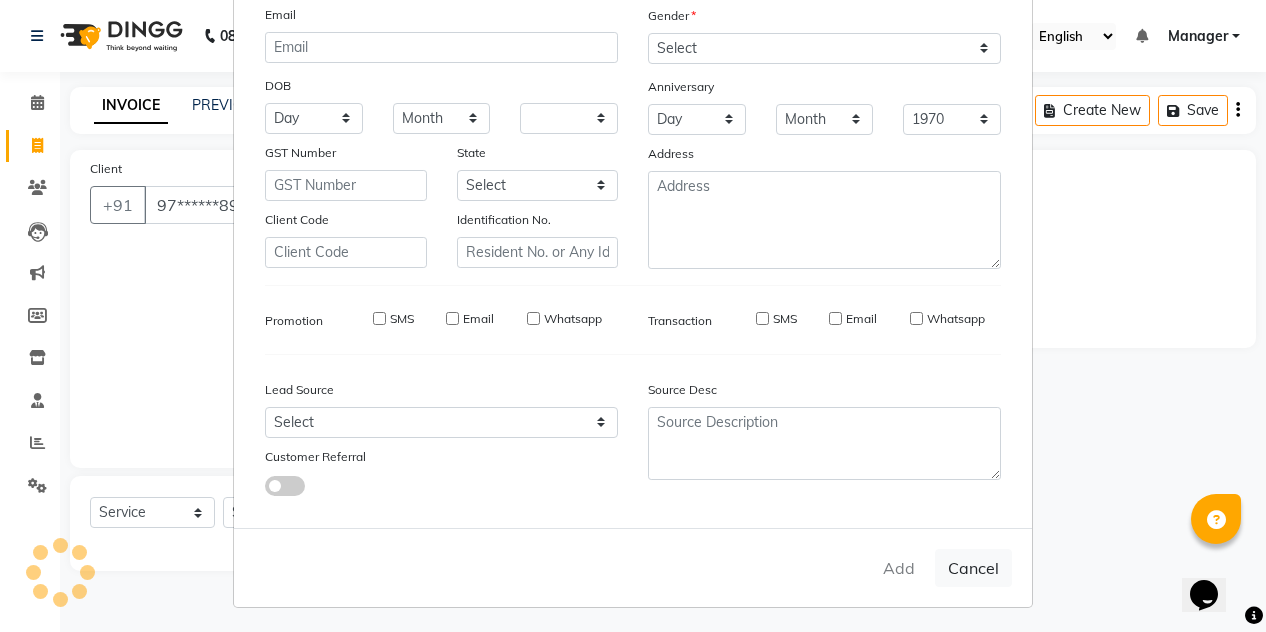 select 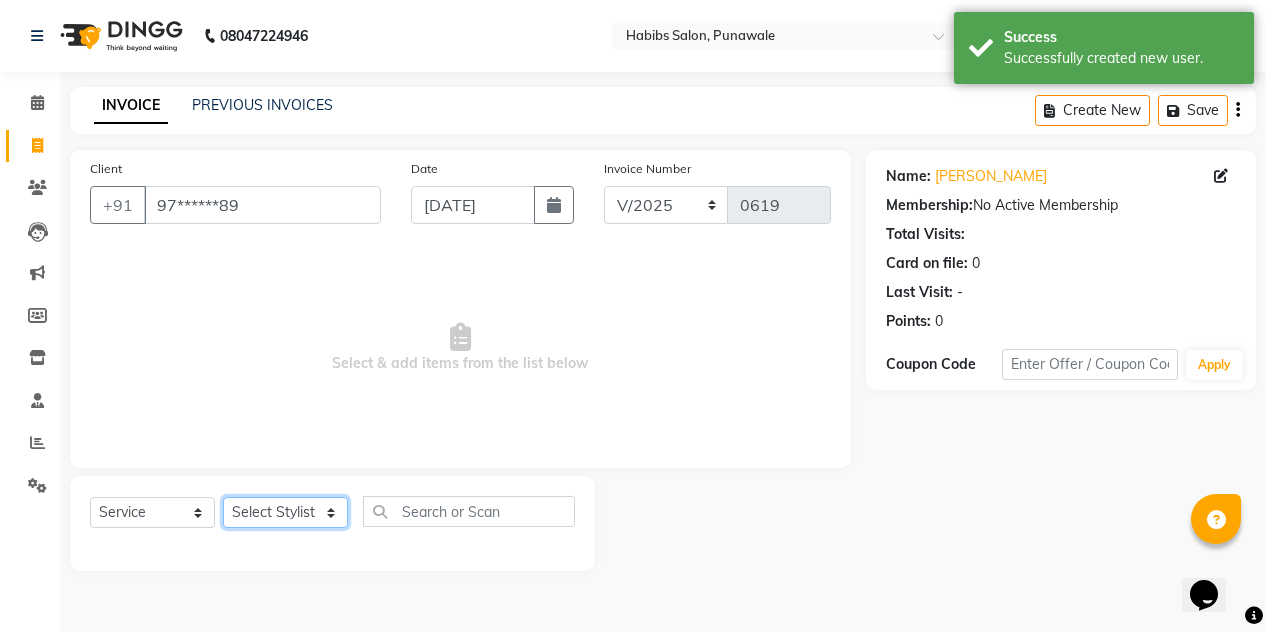 click on "Select Stylist [PERSON_NAME] [PERSON_NAME] Manager [PERSON_NAME] [PERSON_NAME] SHRUTI" 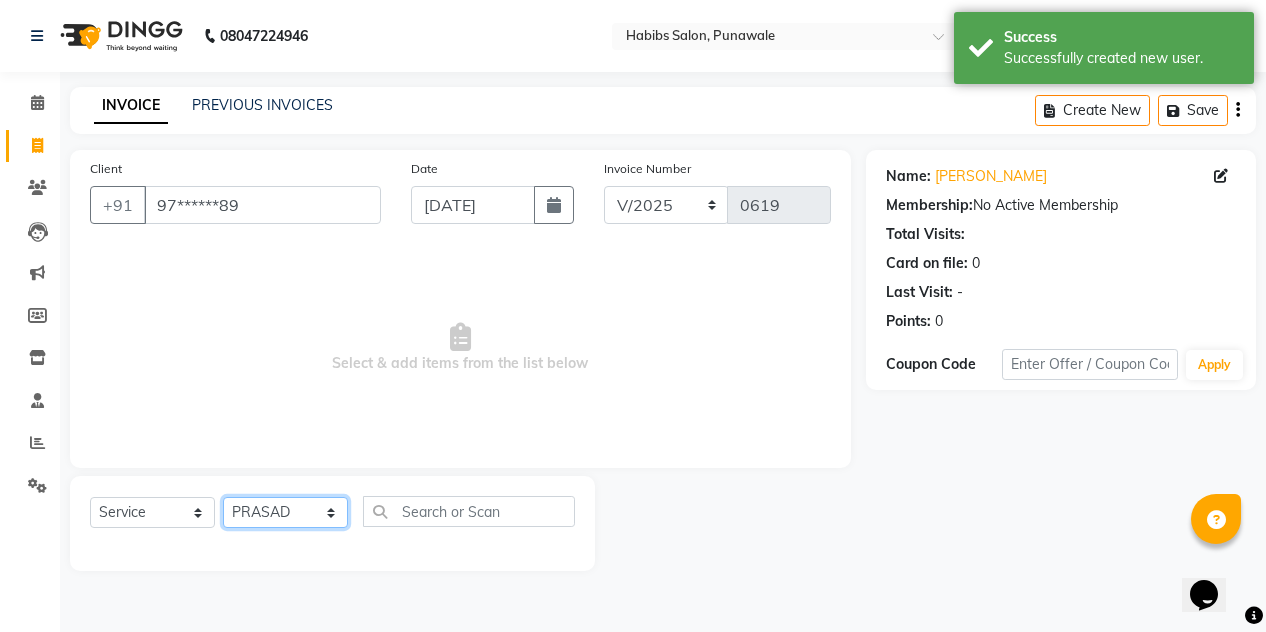 click on "Select Stylist [PERSON_NAME] [PERSON_NAME] Manager [PERSON_NAME] [PERSON_NAME] SHRUTI" 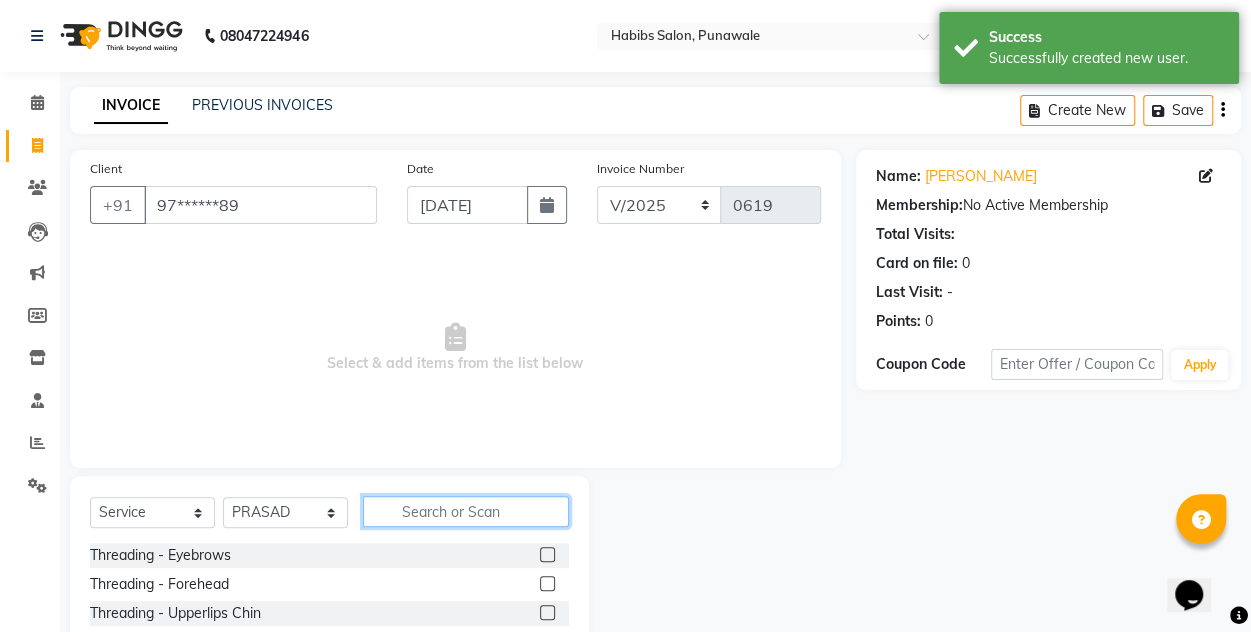 click 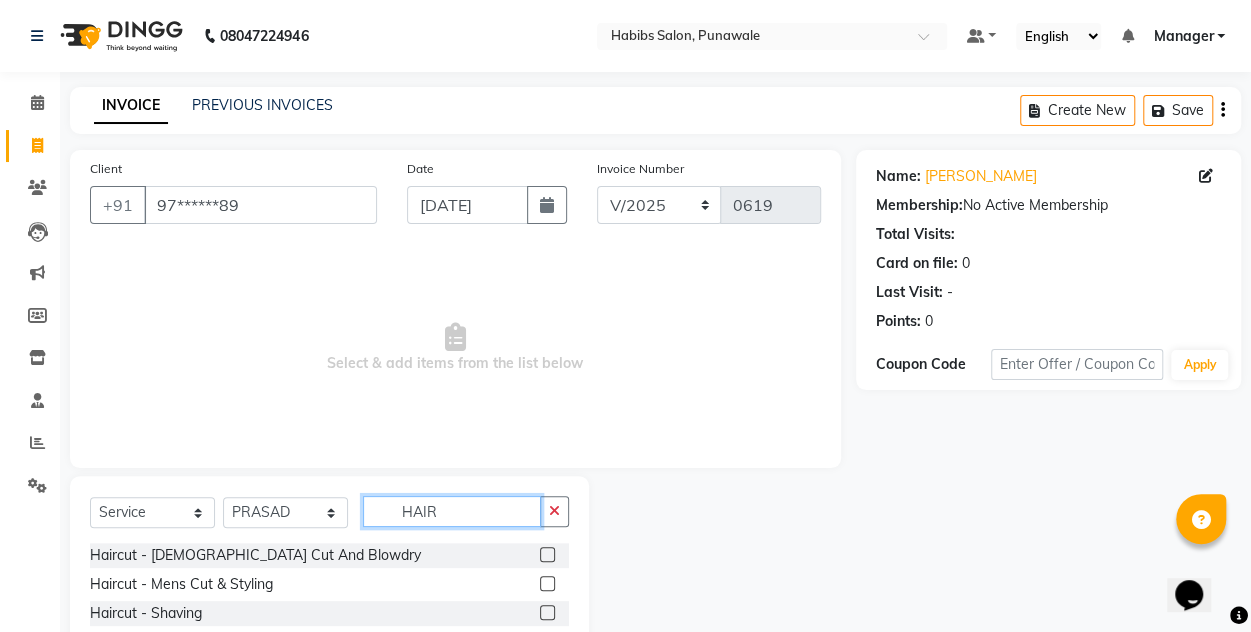 type on "HAIR" 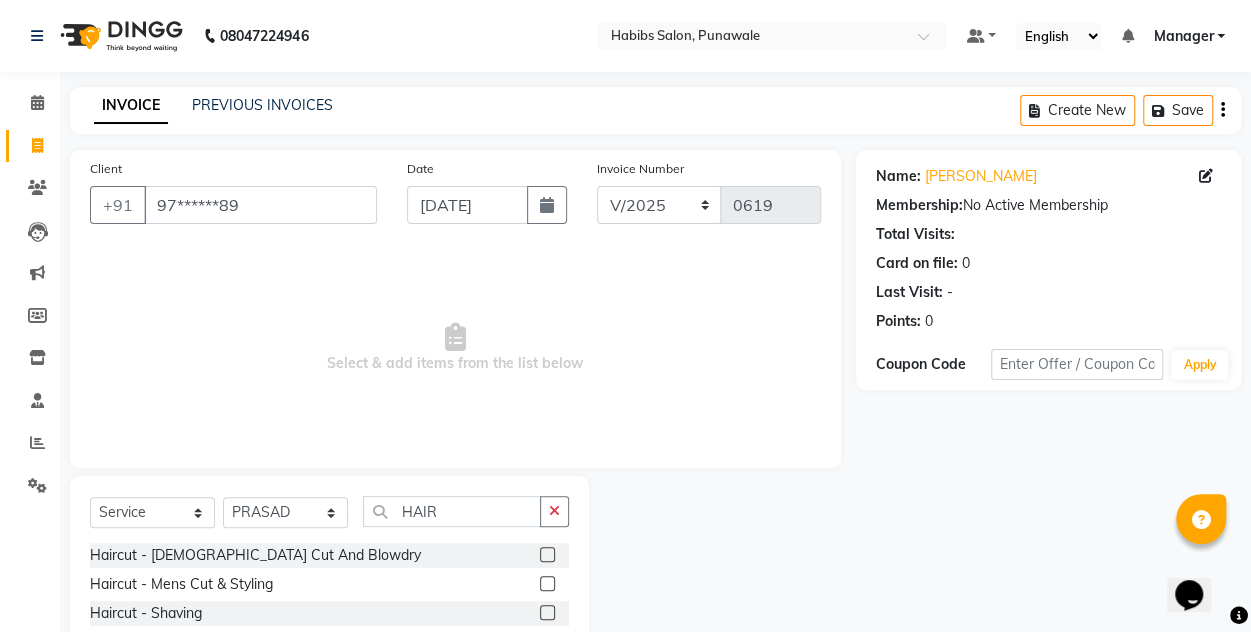 click 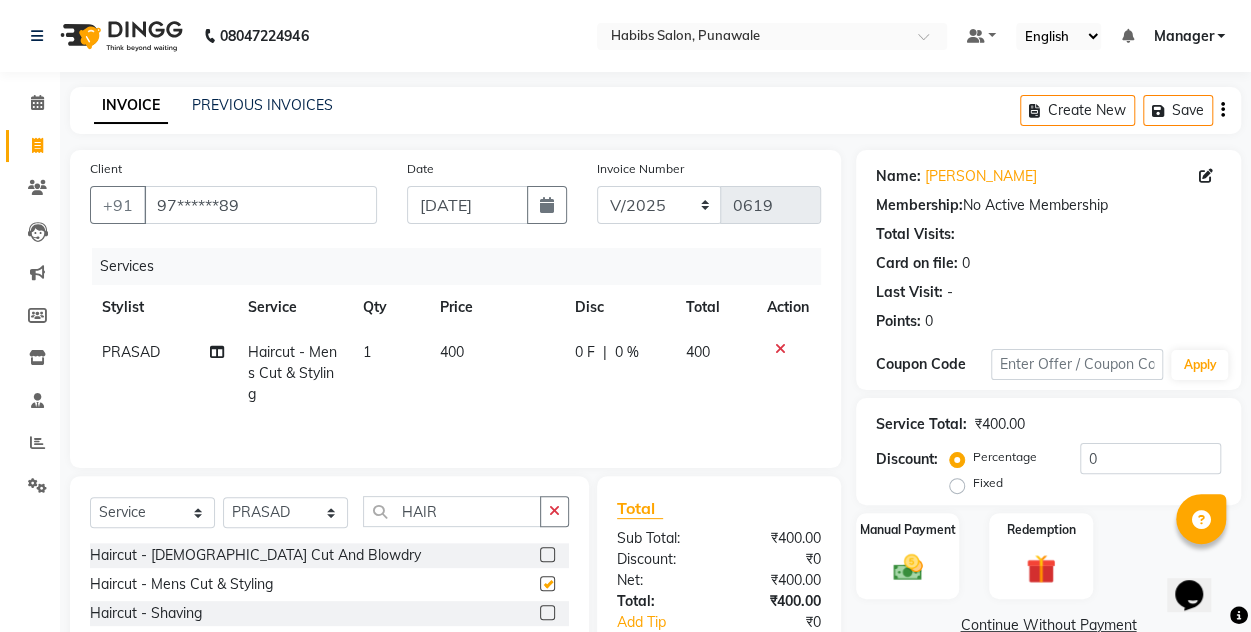 checkbox on "false" 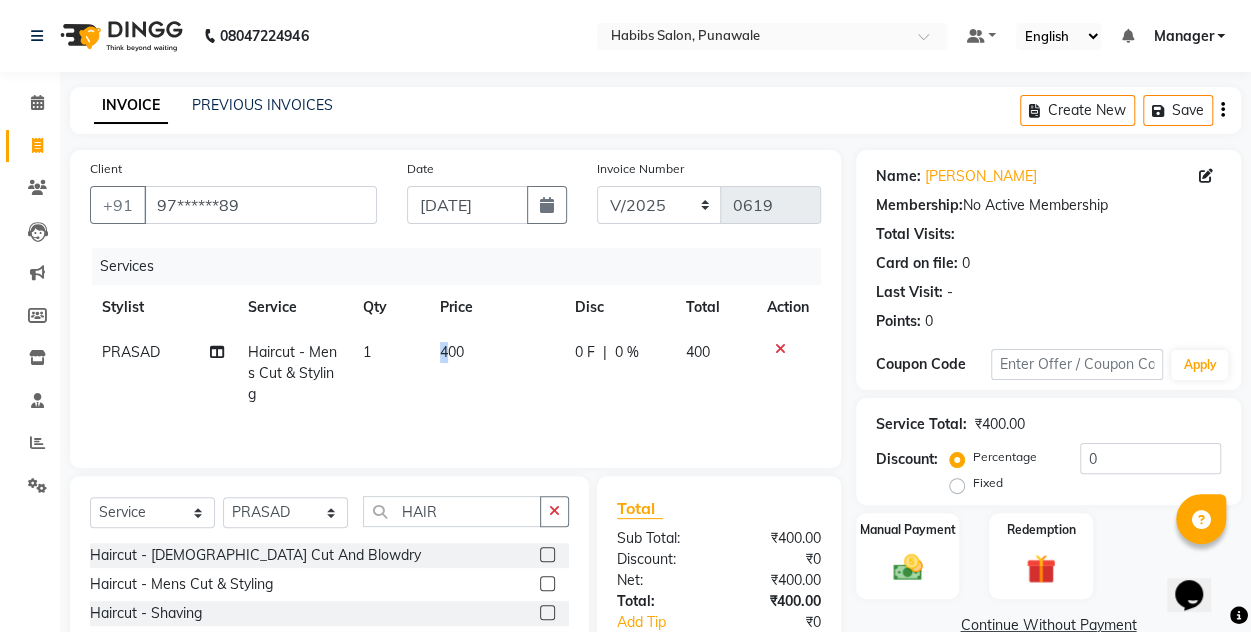 click on "400" 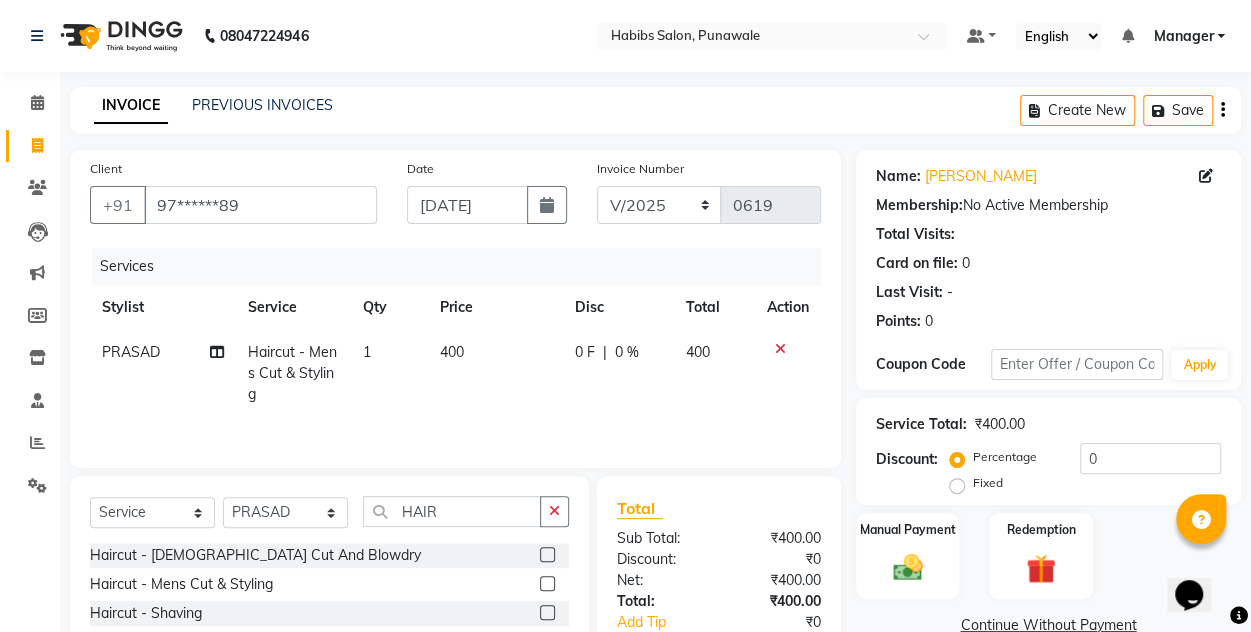 select on "71569" 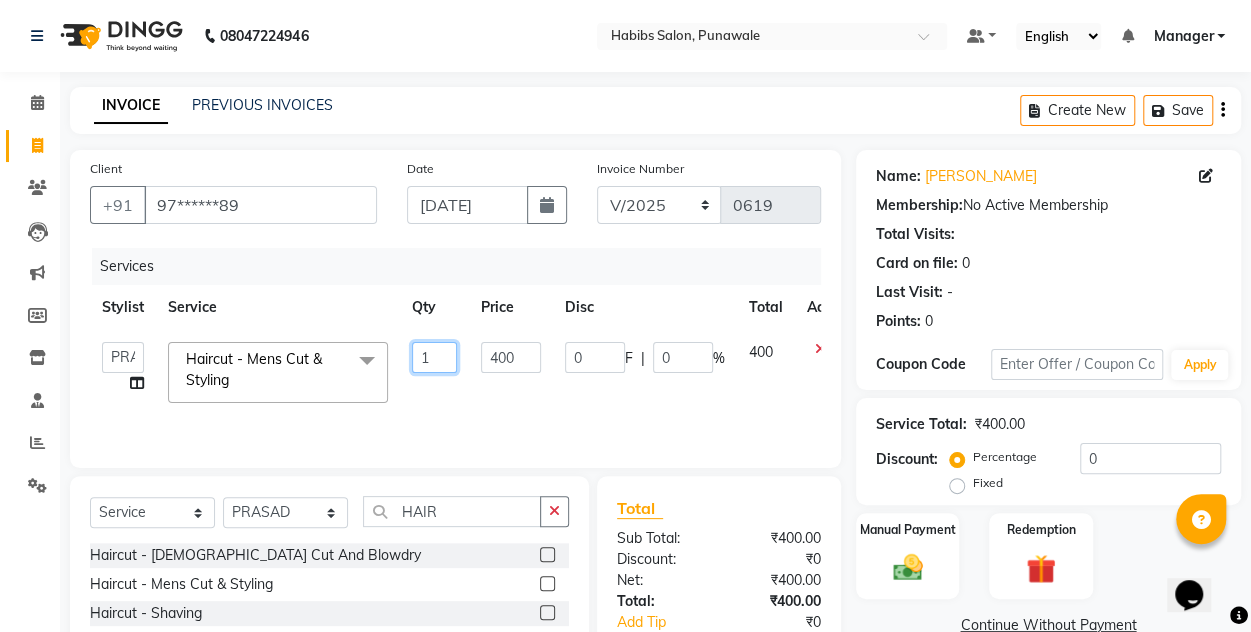 click on "1" 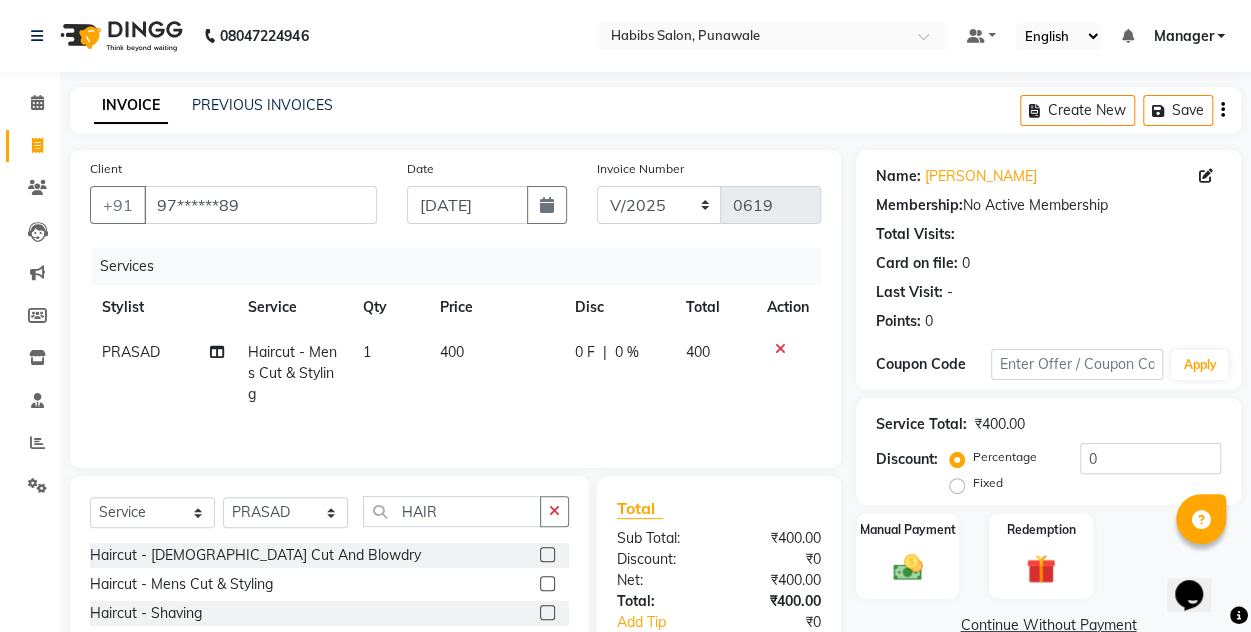 click on "400" 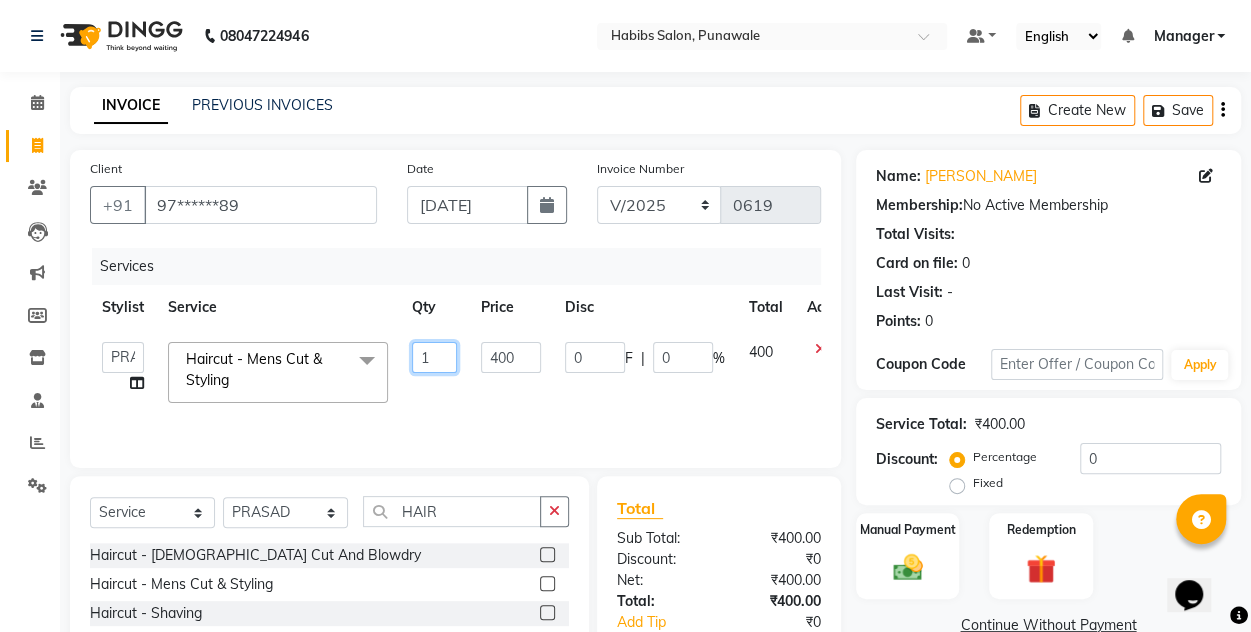 click on "1" 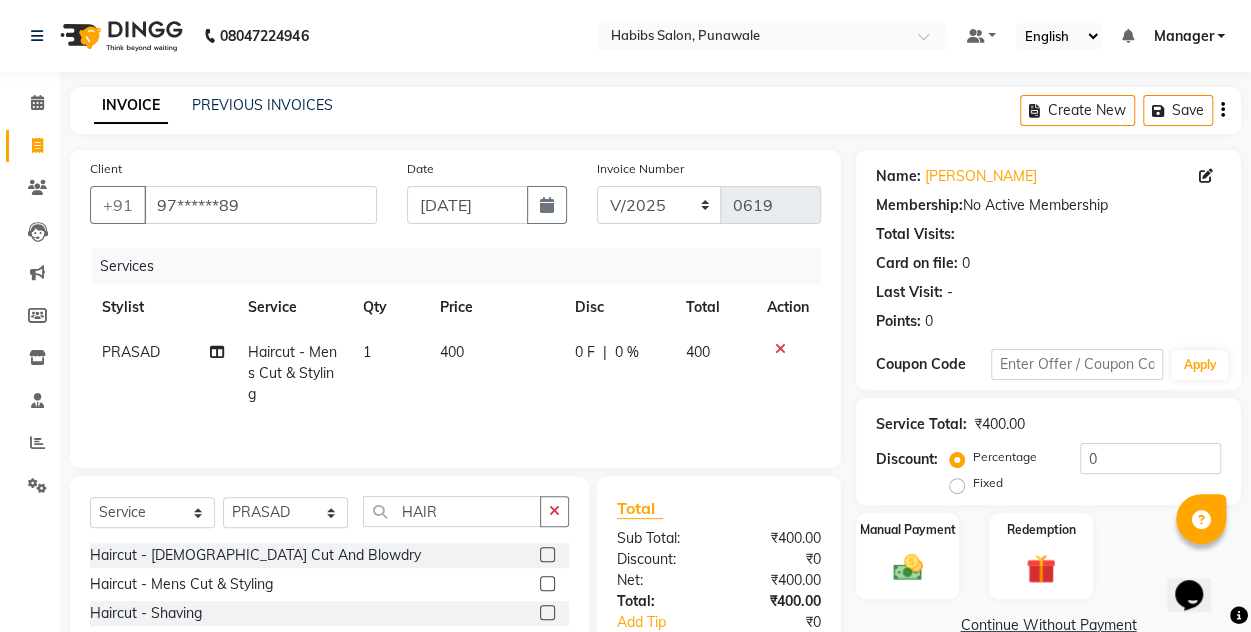 click on "400" 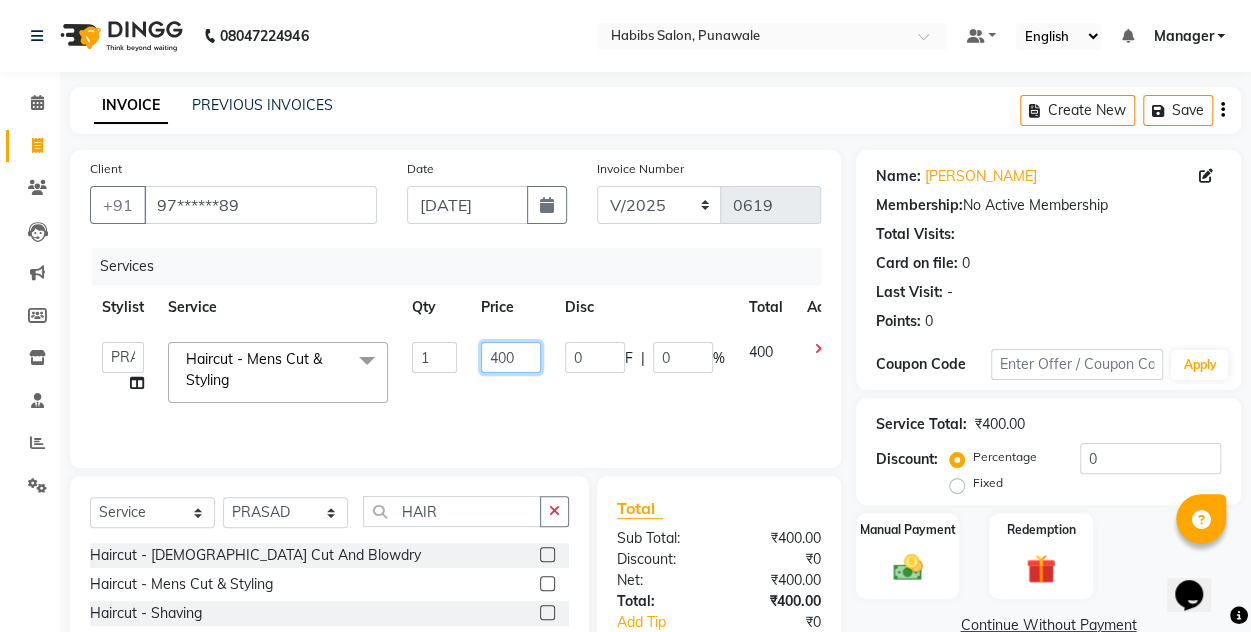 click on "400" 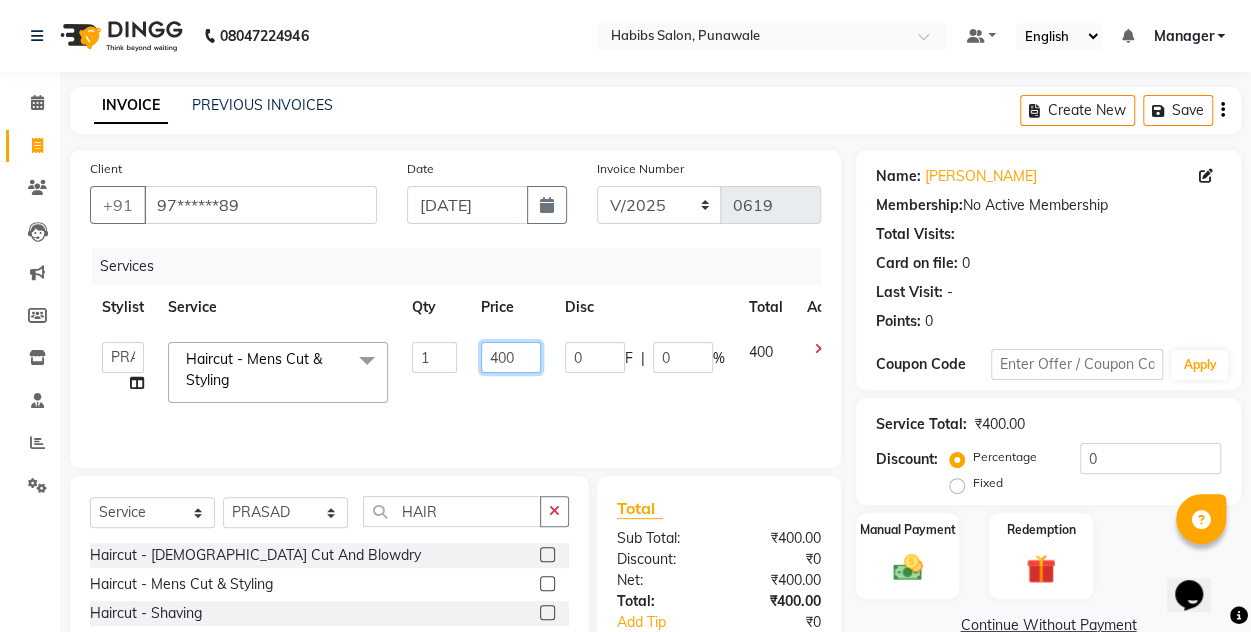 click on "400" 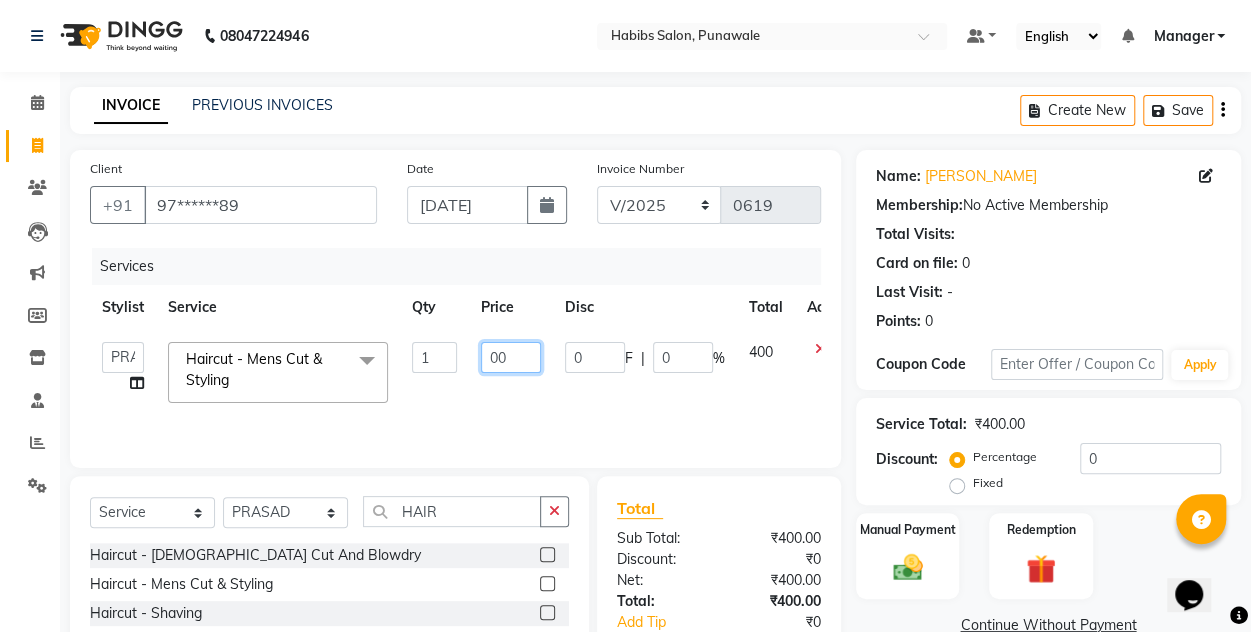 type on "200" 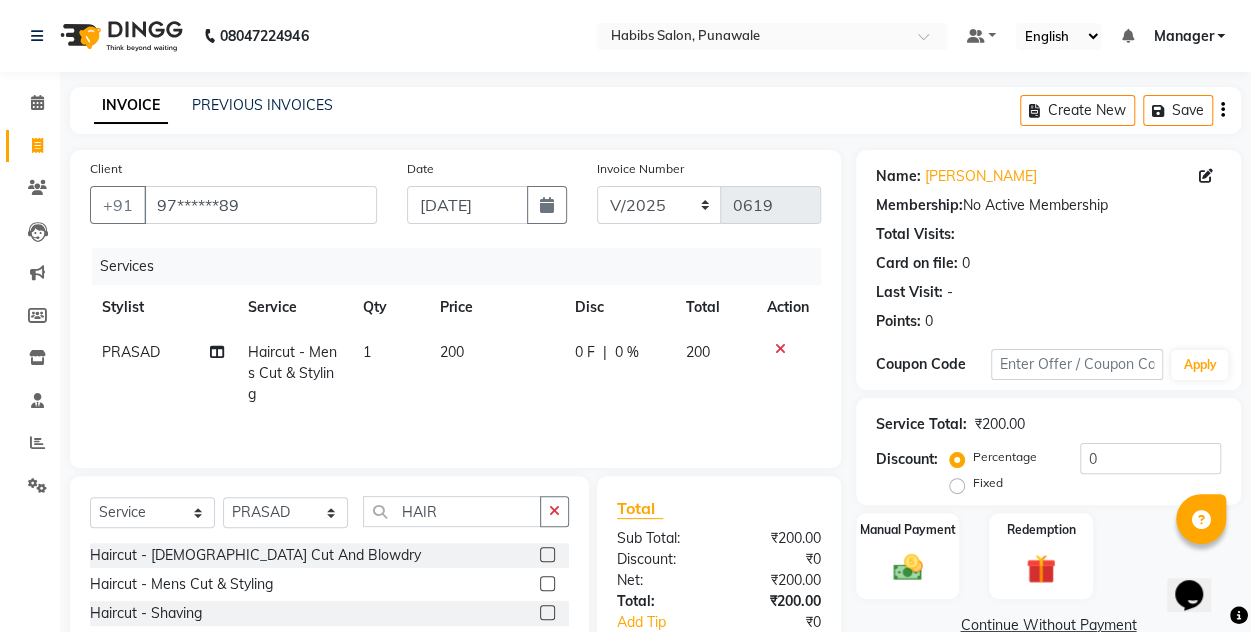 click on "200" 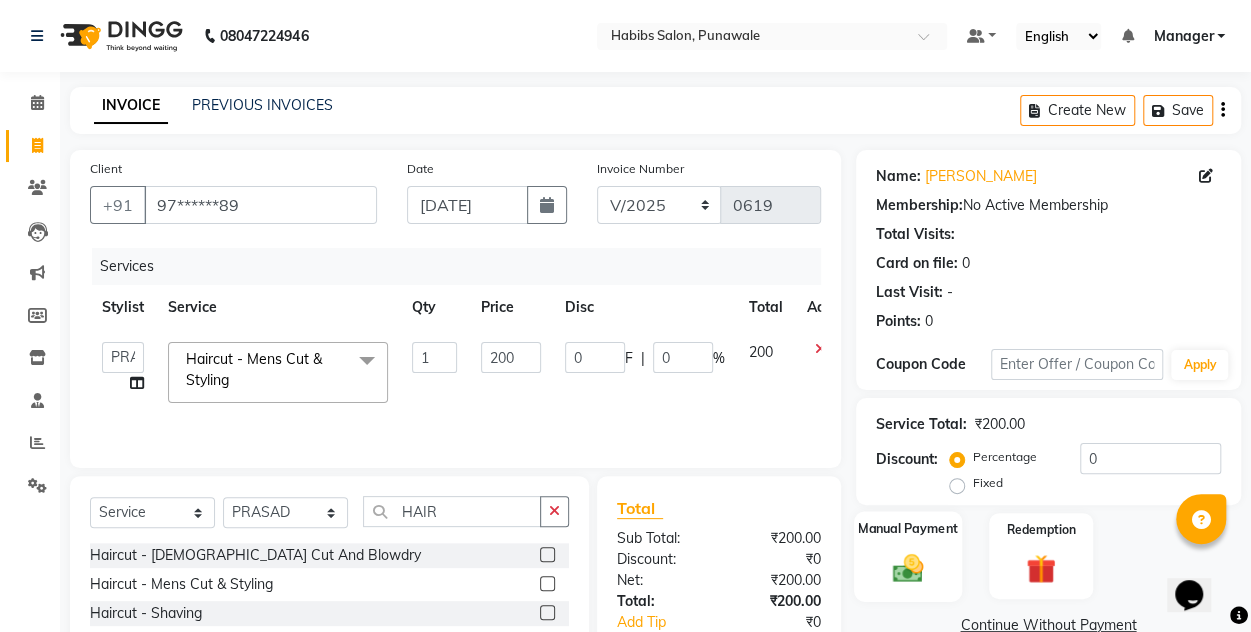 click 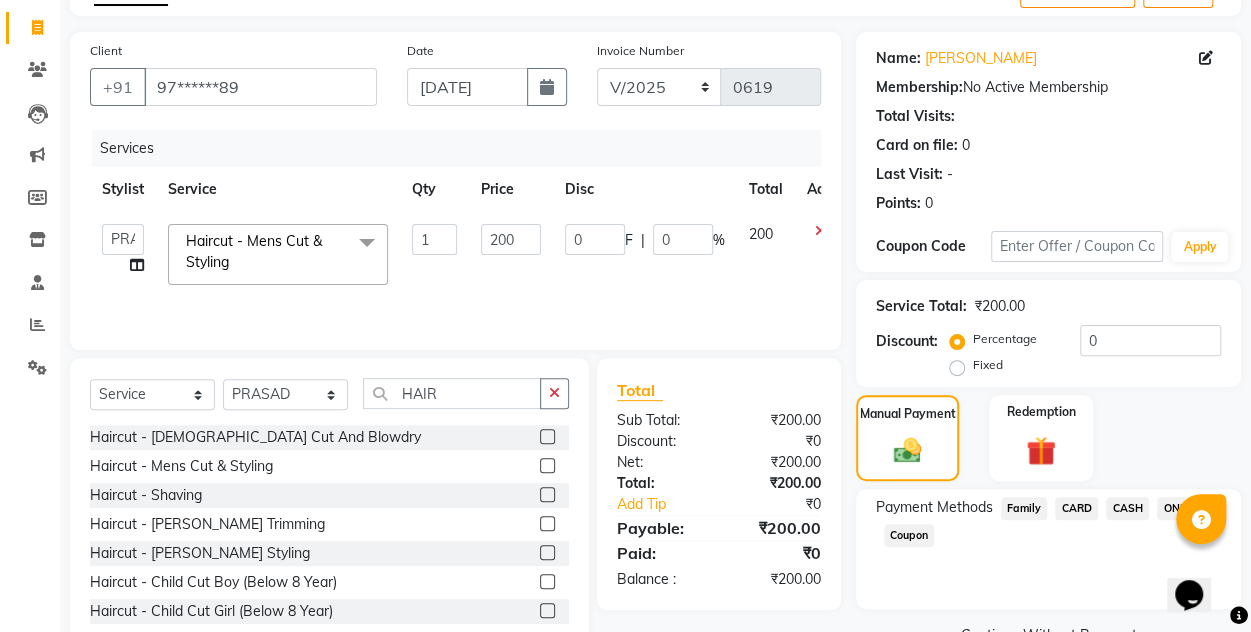 scroll, scrollTop: 168, scrollLeft: 0, axis: vertical 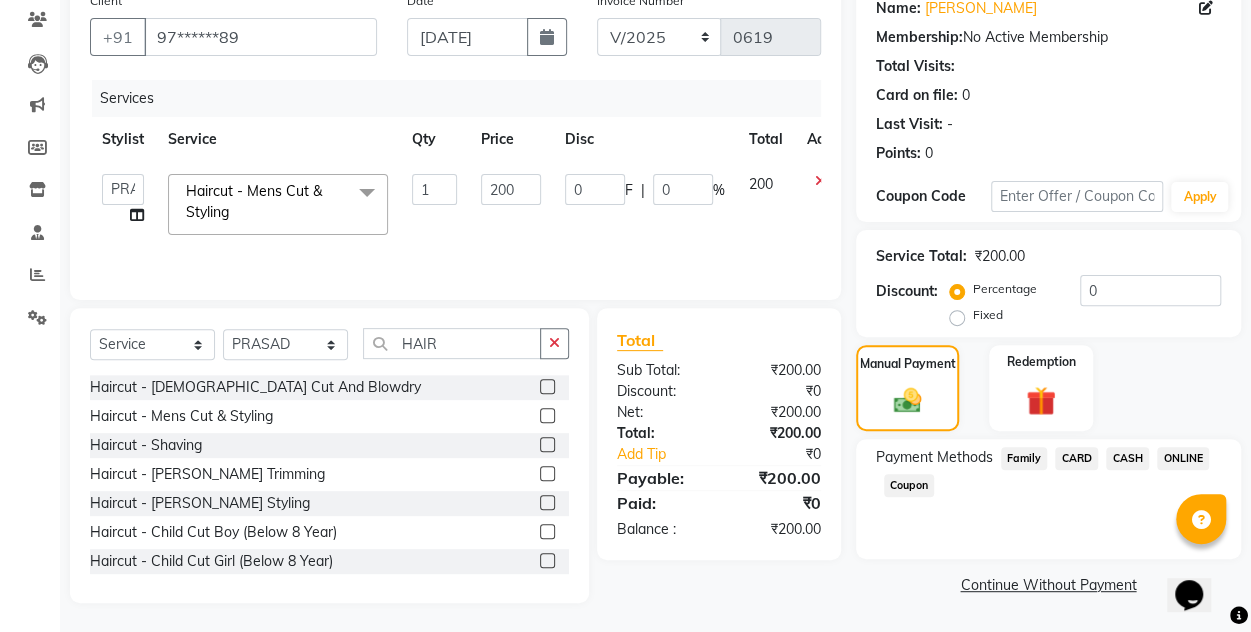 click on "ONLINE" 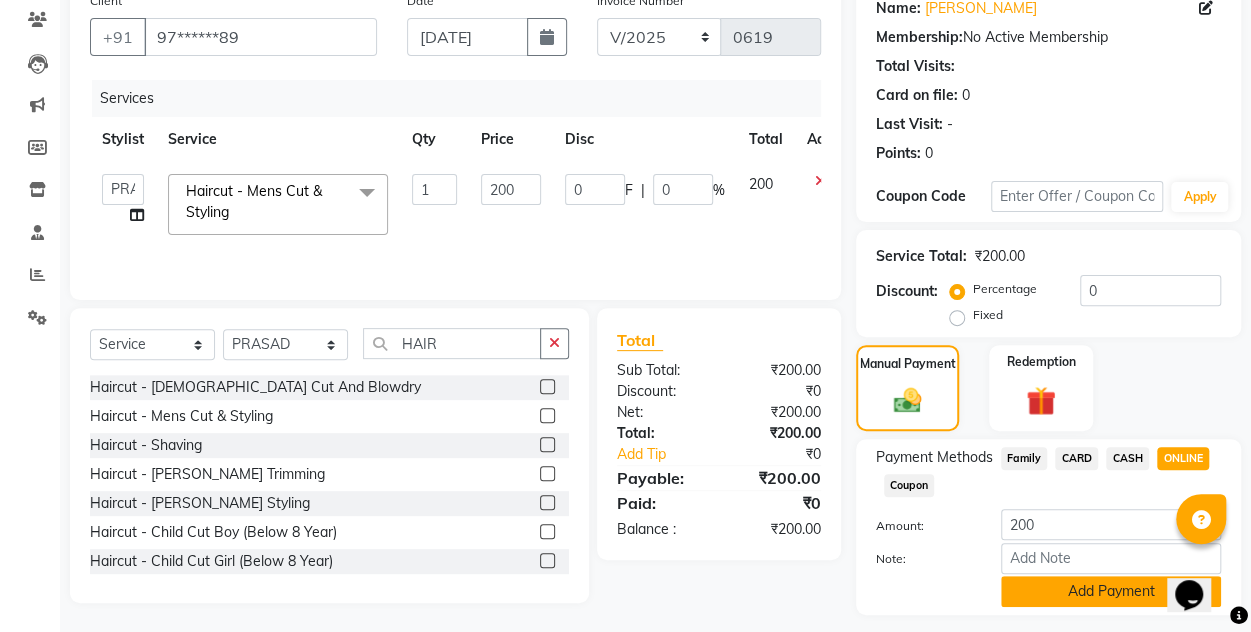 click on "Add Payment" 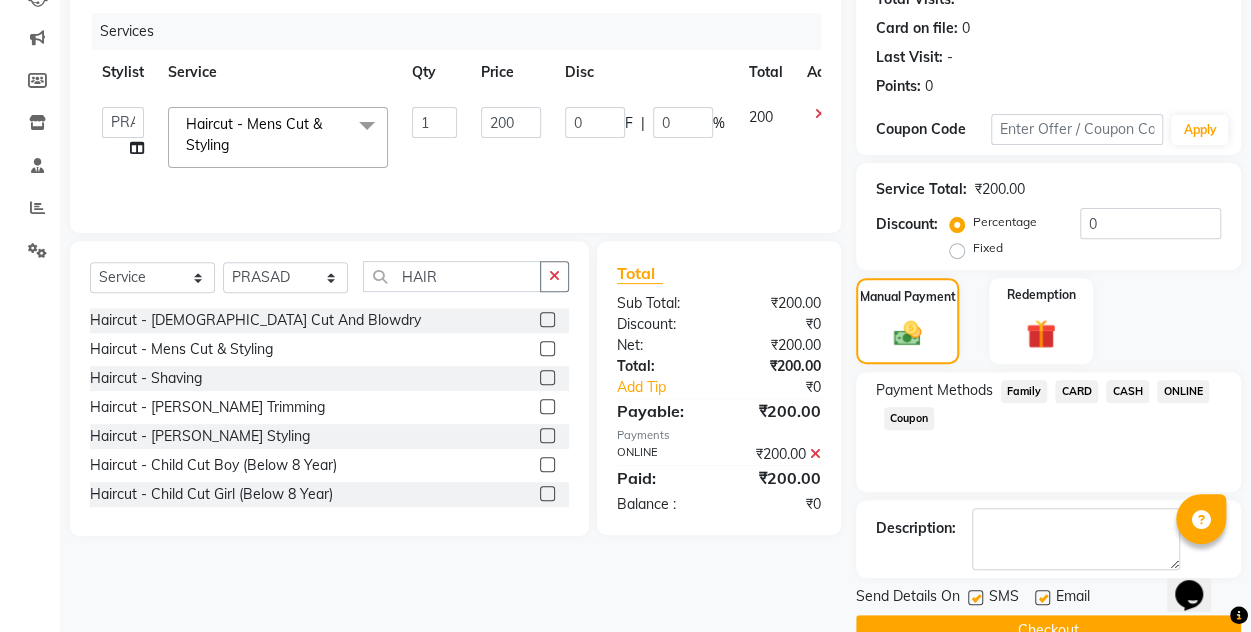 scroll, scrollTop: 277, scrollLeft: 0, axis: vertical 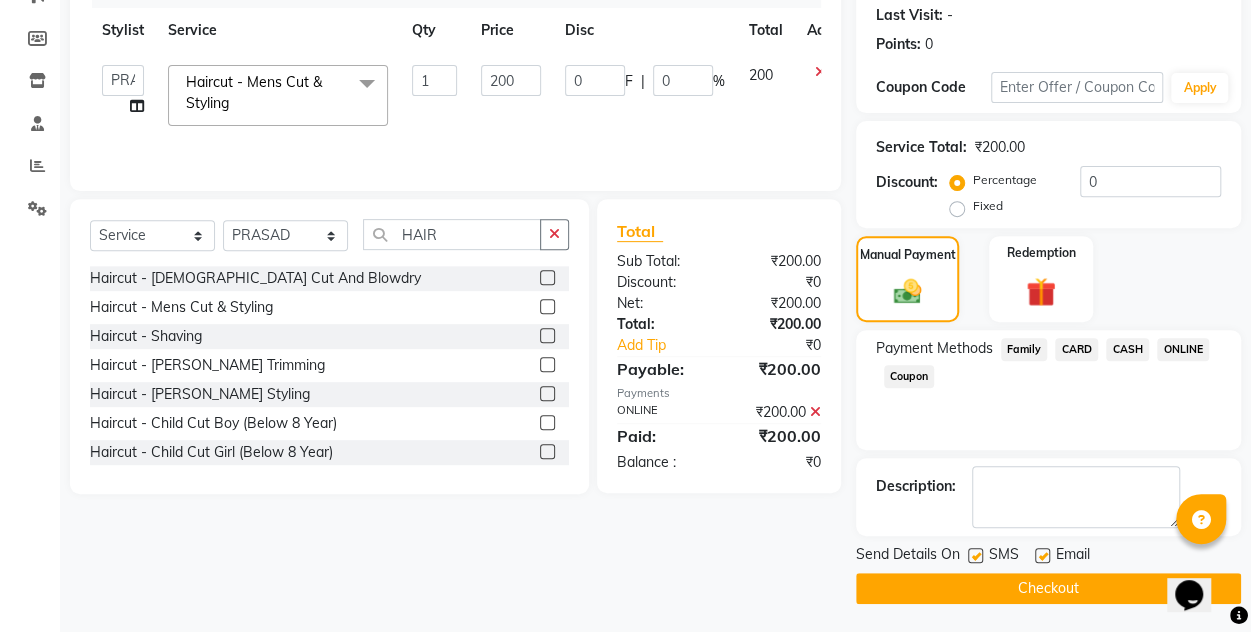 click on "Checkout" 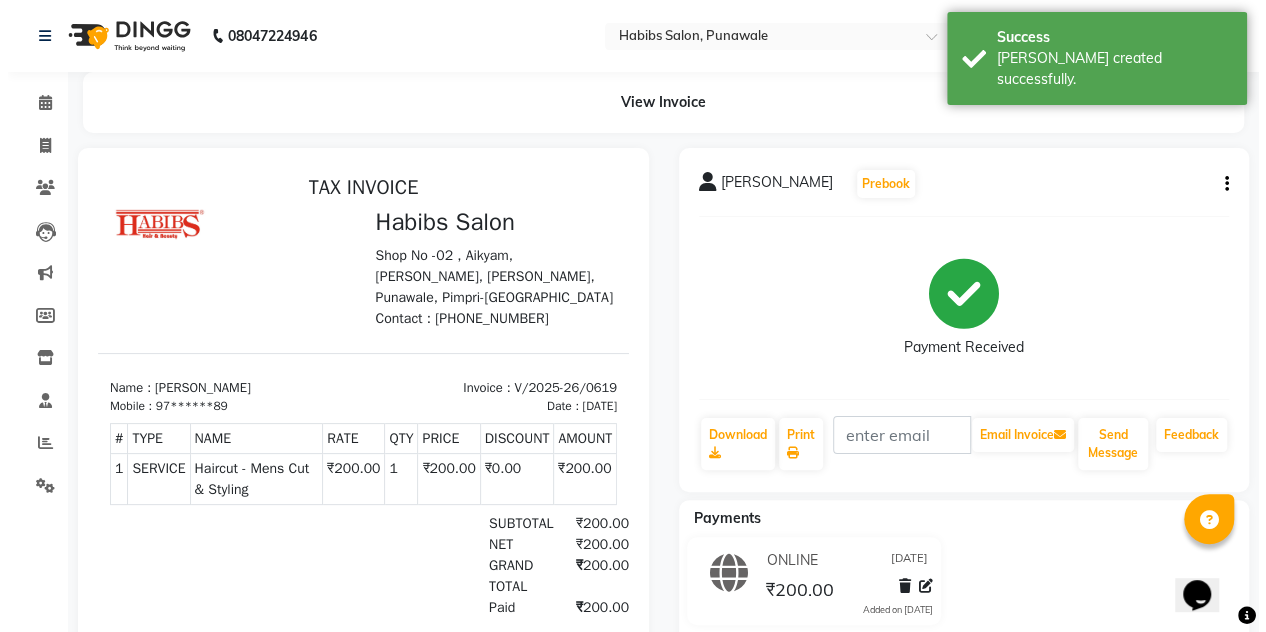 scroll, scrollTop: 0, scrollLeft: 0, axis: both 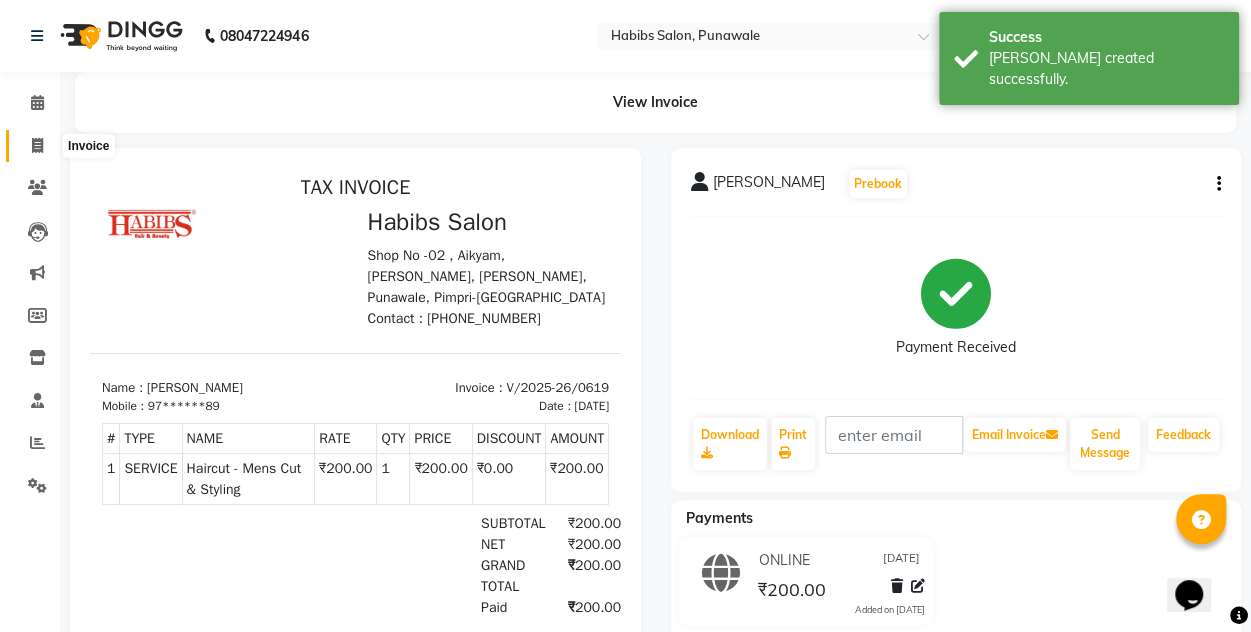 click 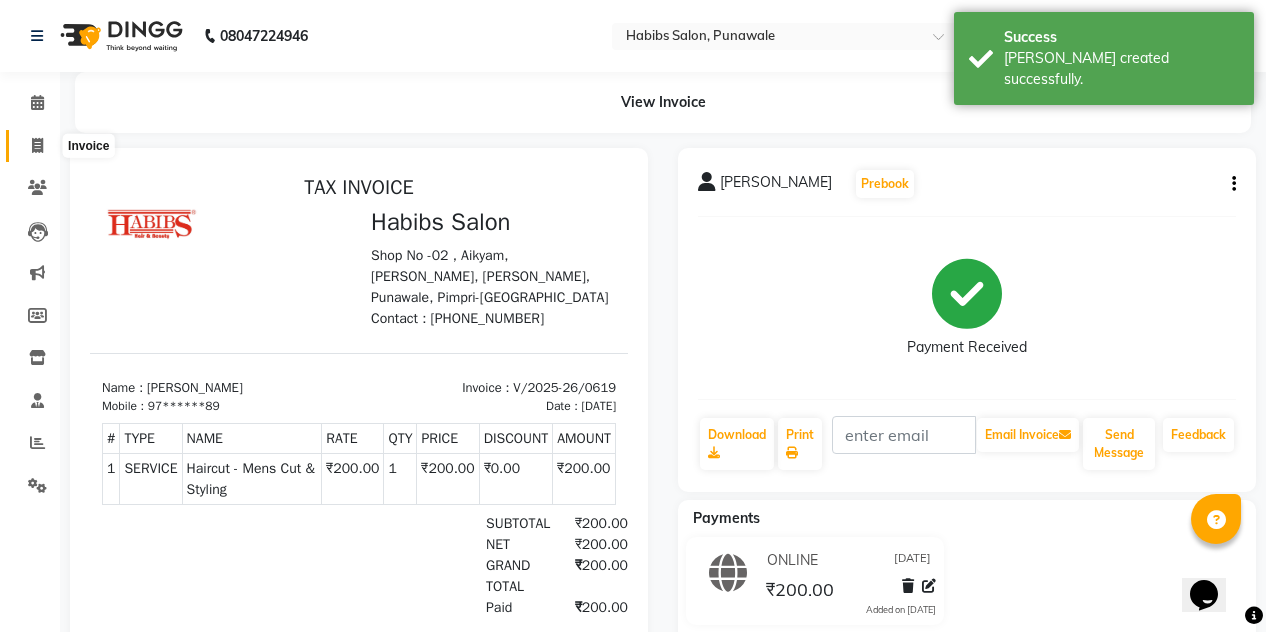 select on "7943" 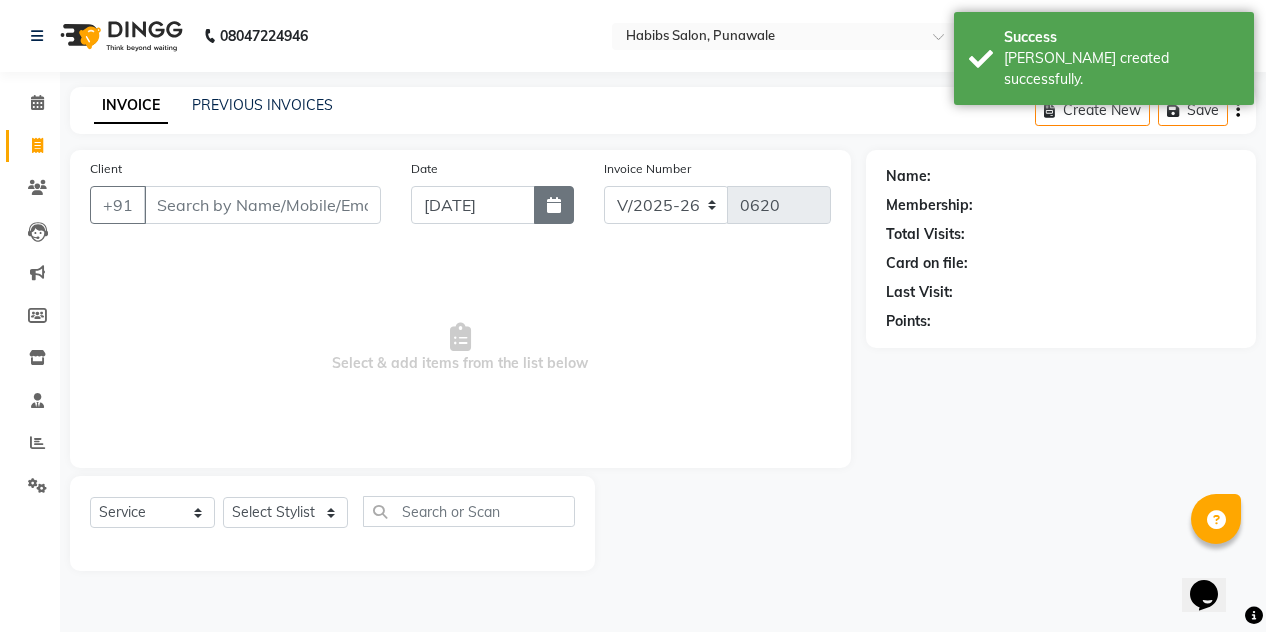 click 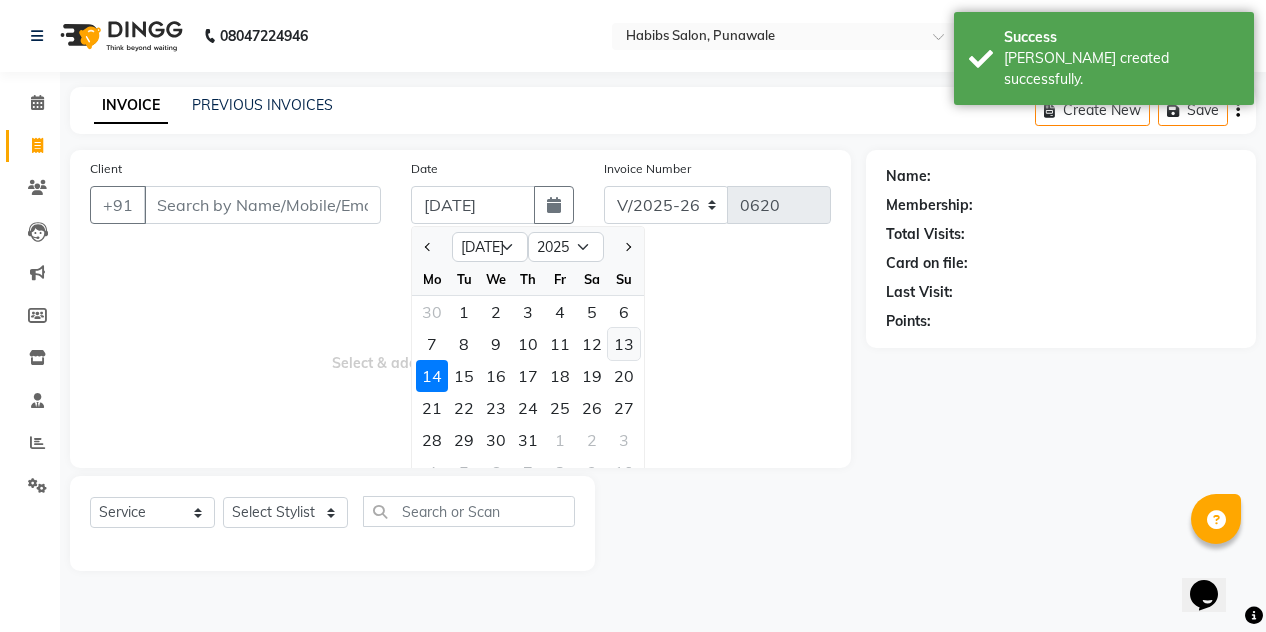 click on "13" 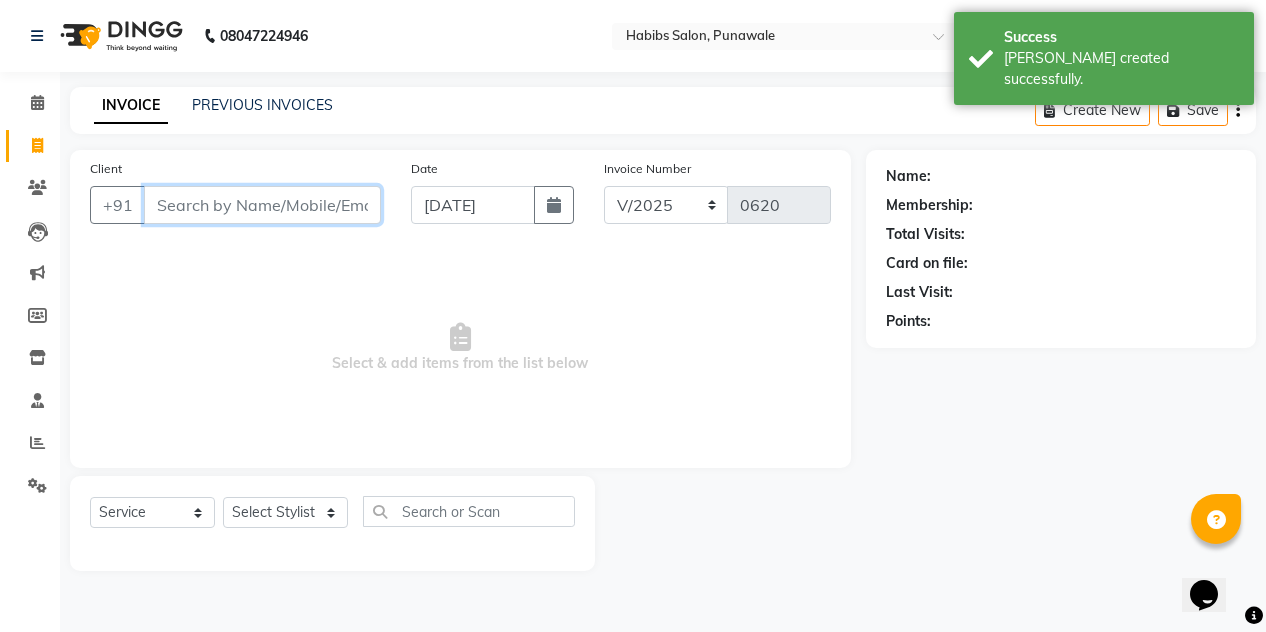 click on "Client" at bounding box center (262, 205) 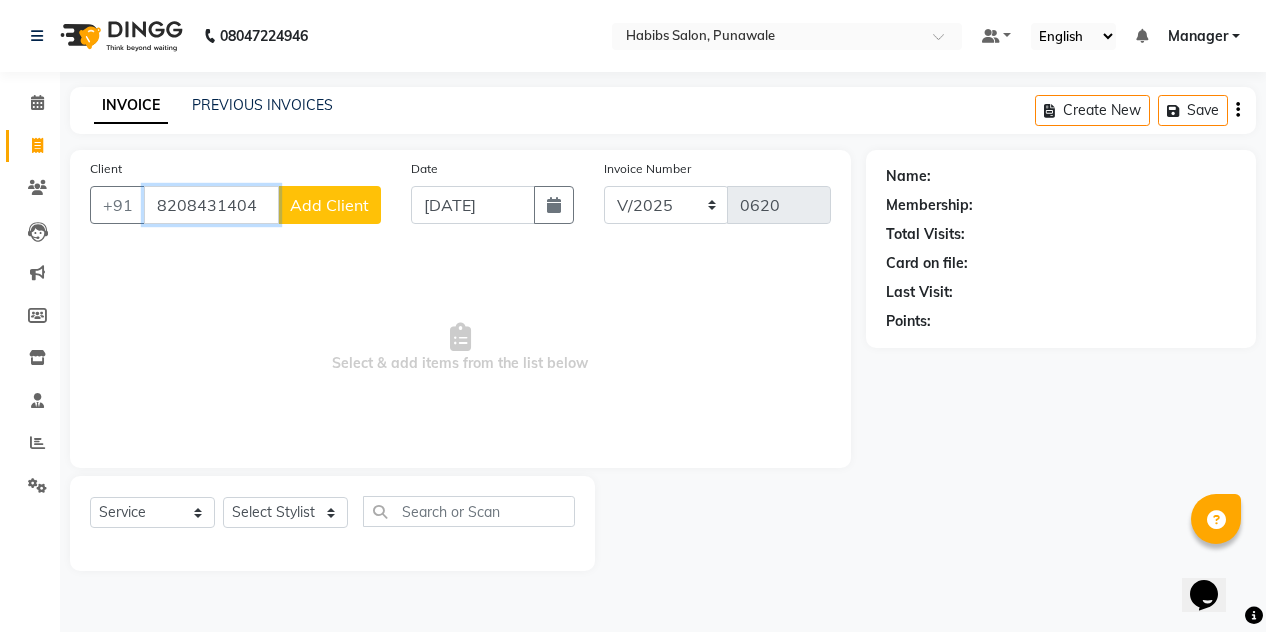 type on "8208431404" 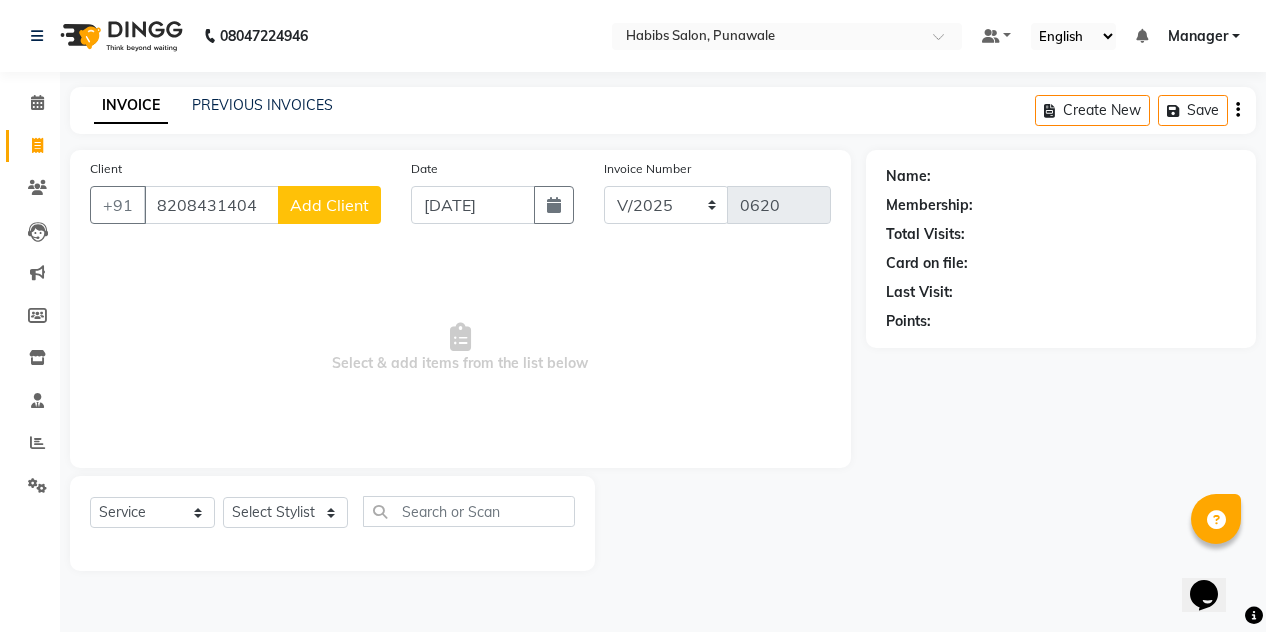 click on "Add Client" 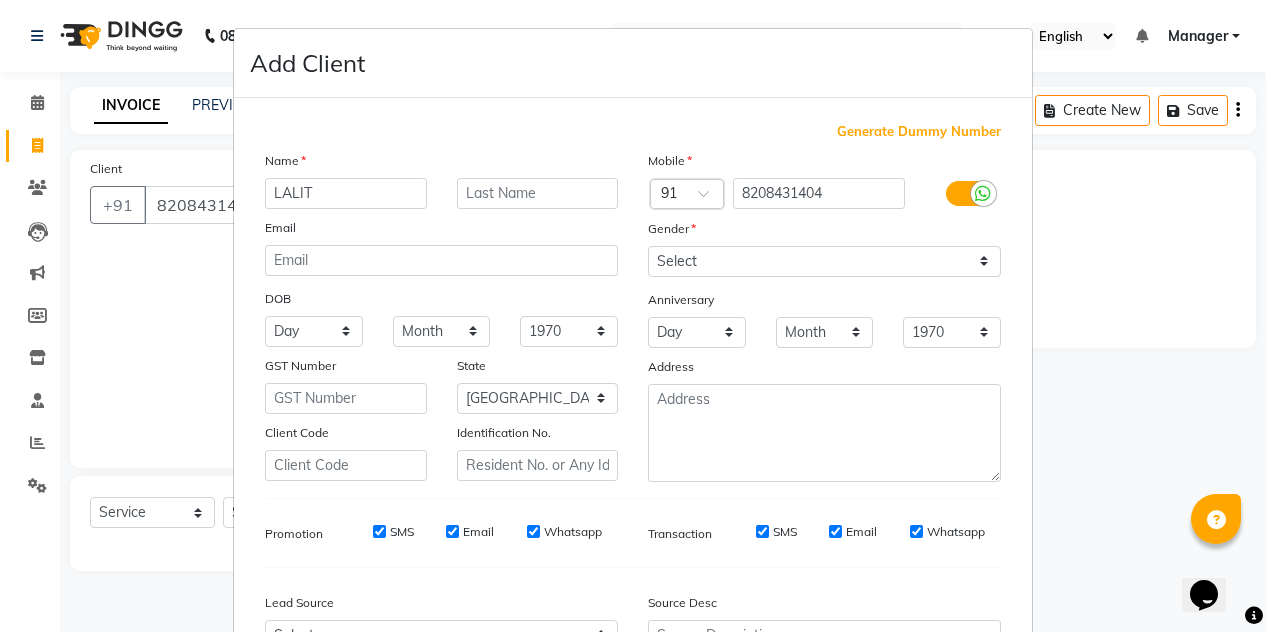 type on "LALIT" 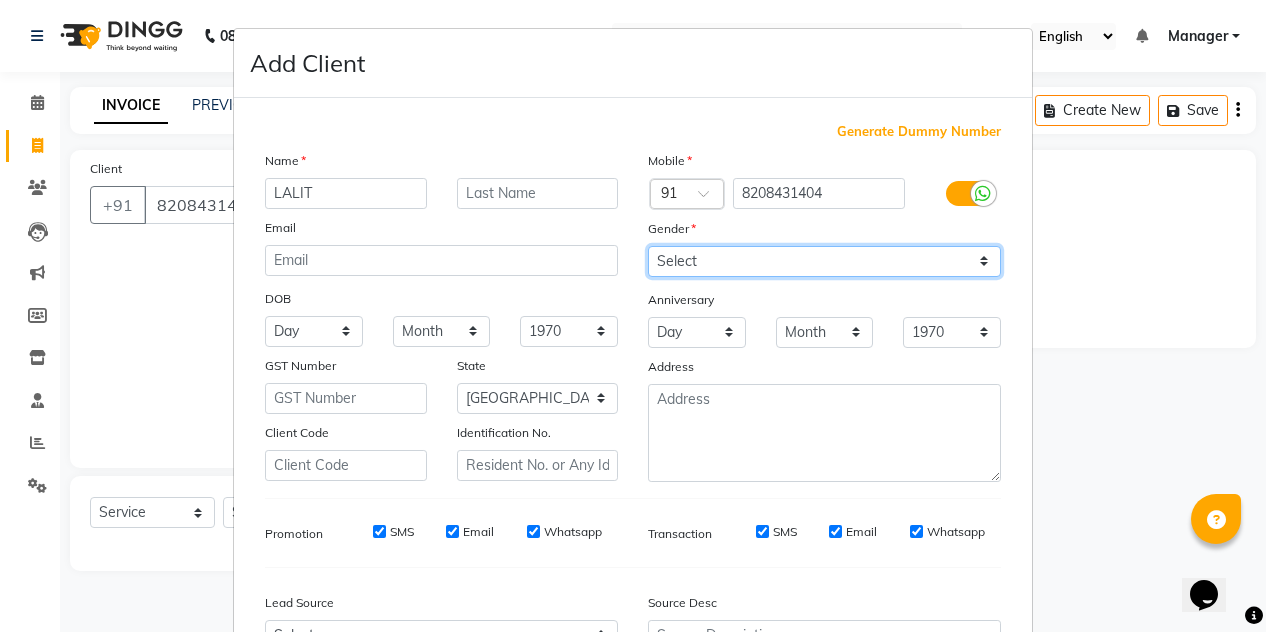 click on "Select [DEMOGRAPHIC_DATA] [DEMOGRAPHIC_DATA] Other Prefer Not To Say" at bounding box center (824, 261) 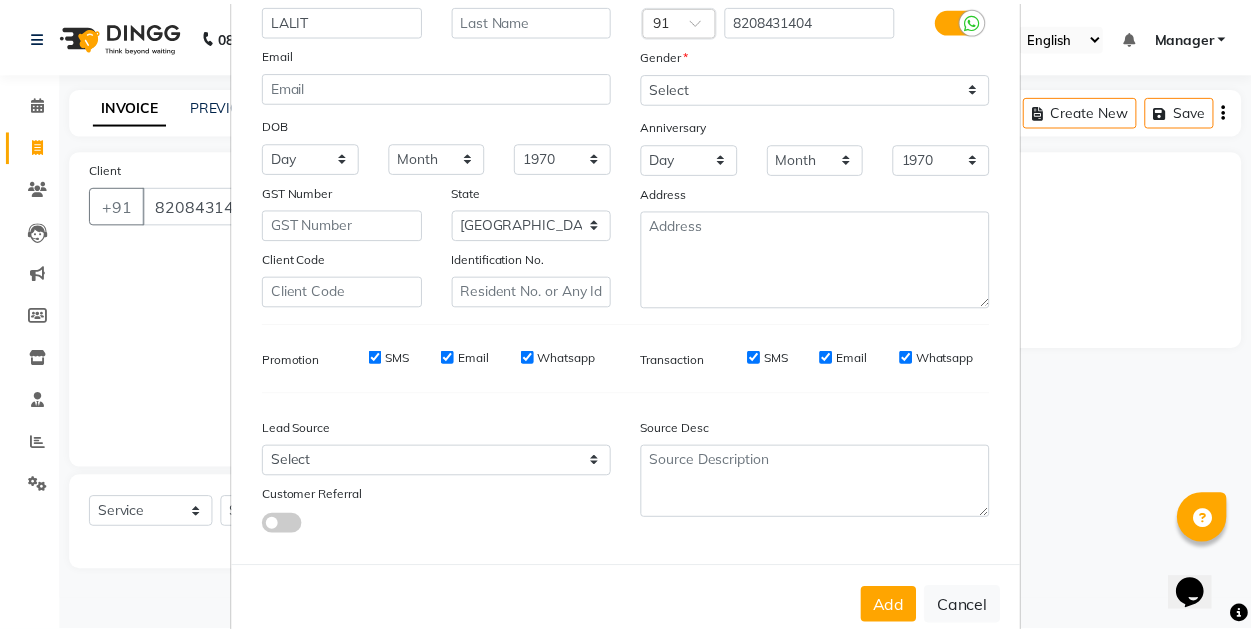 scroll, scrollTop: 213, scrollLeft: 0, axis: vertical 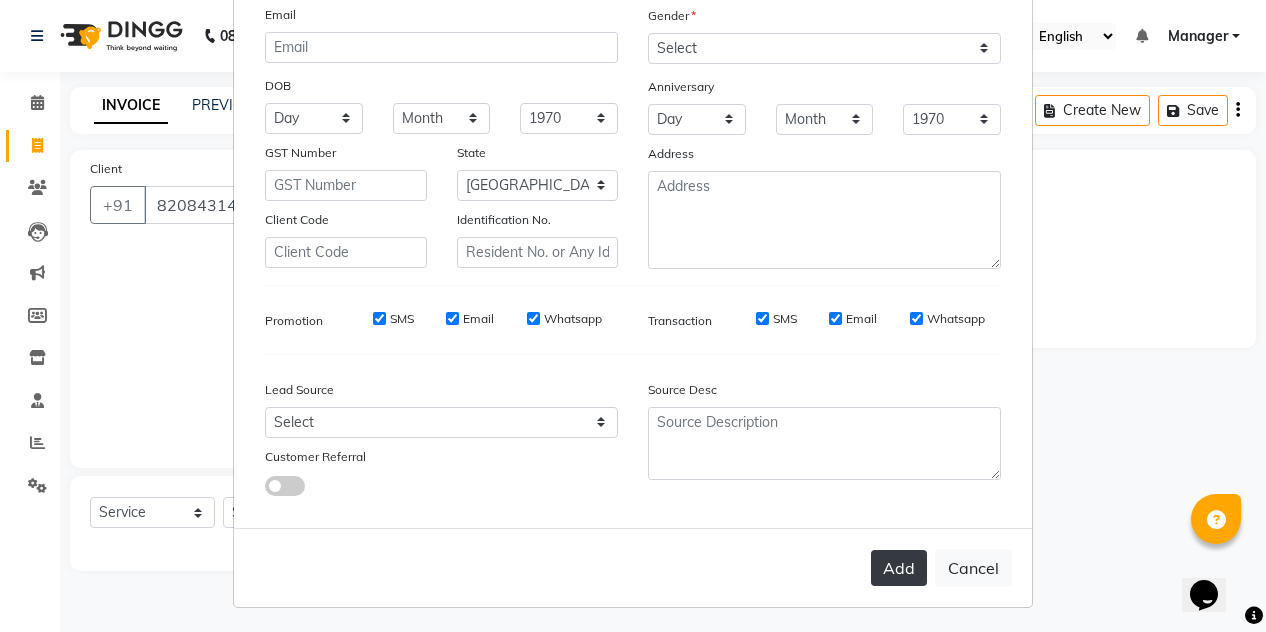click on "Add" at bounding box center (899, 568) 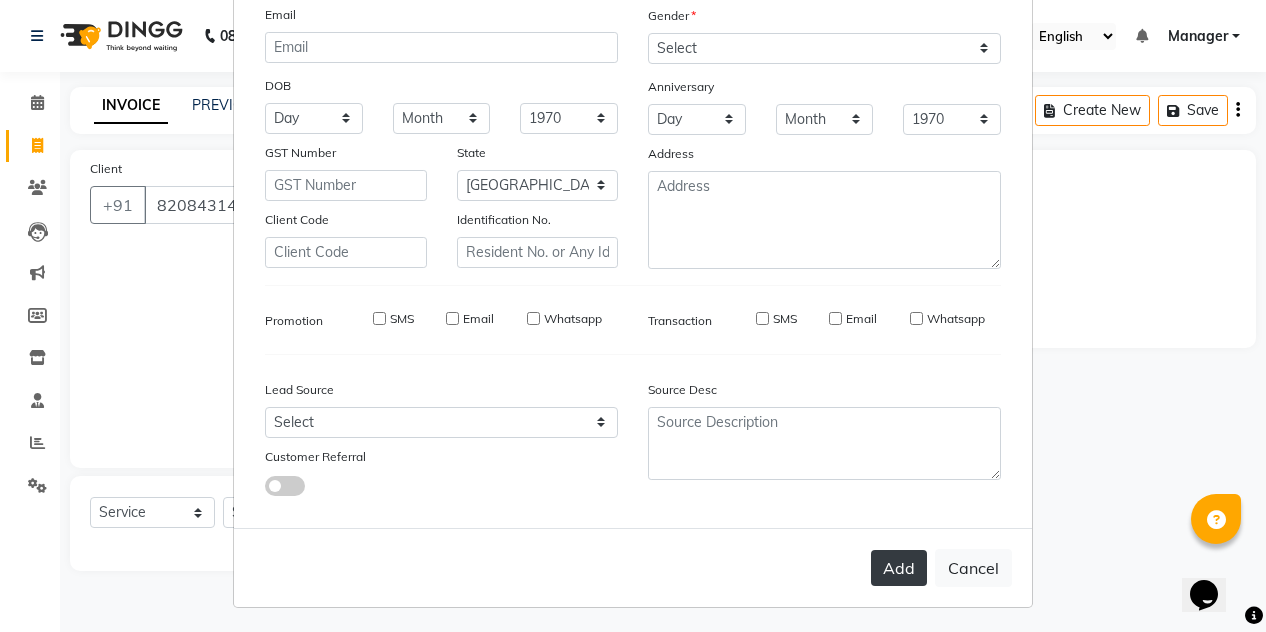 type on "82******04" 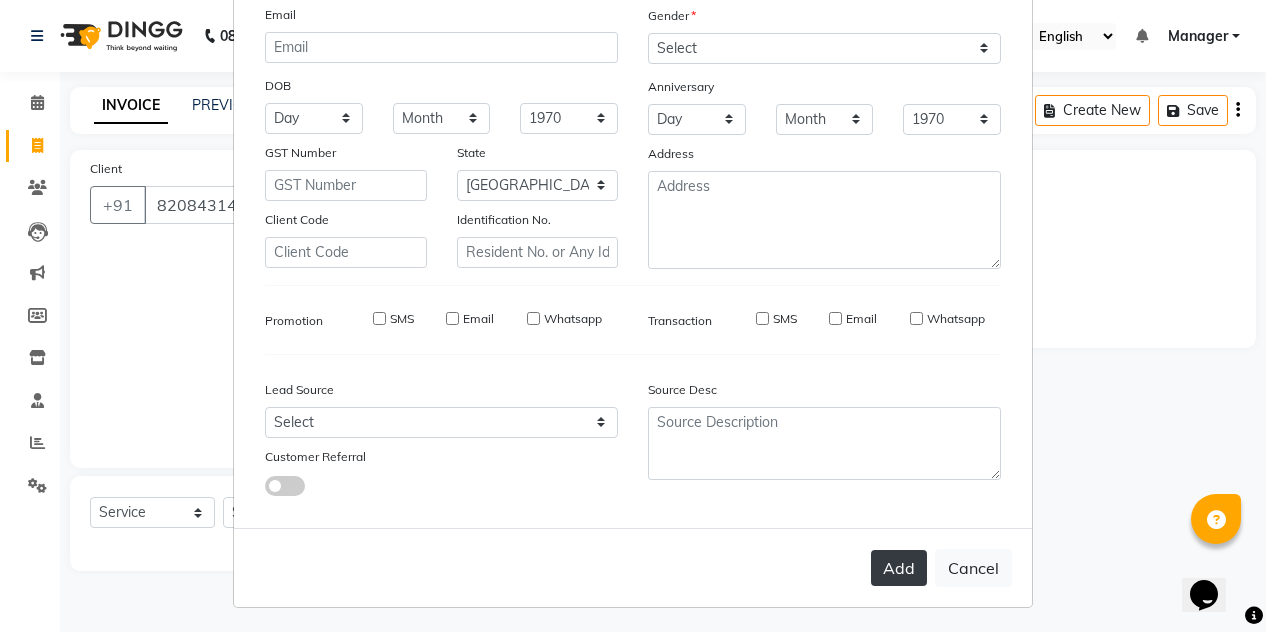 type 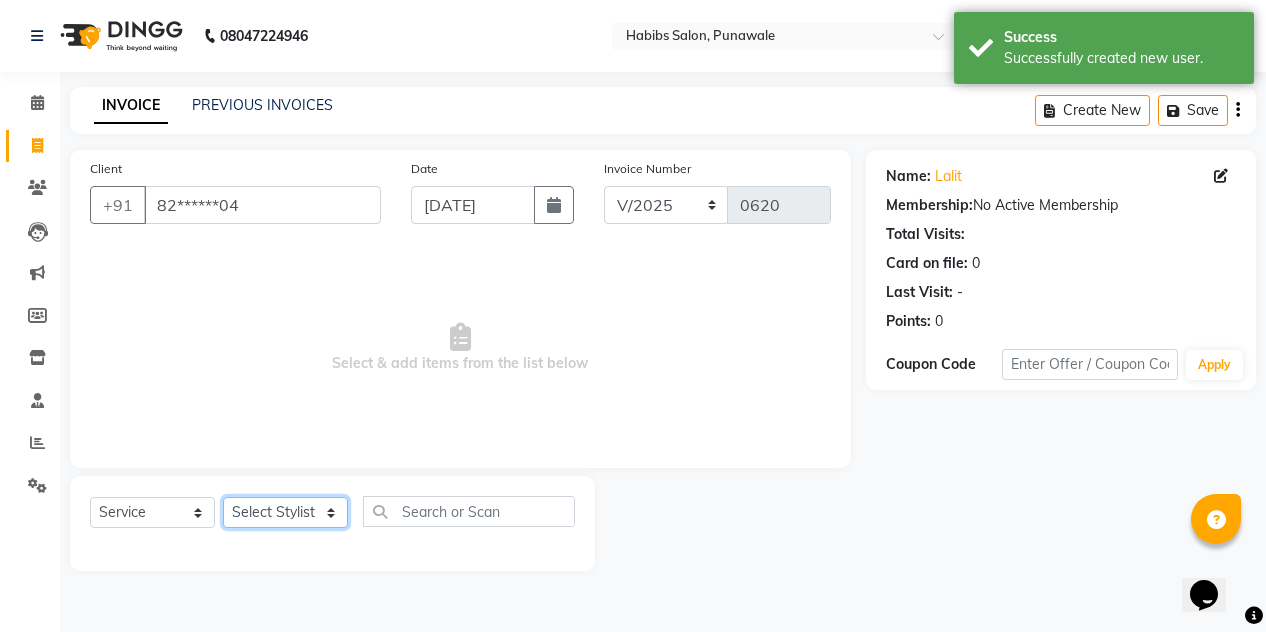 click on "Select Stylist [PERSON_NAME] [PERSON_NAME] Manager [PERSON_NAME] [PERSON_NAME] SHRUTI" 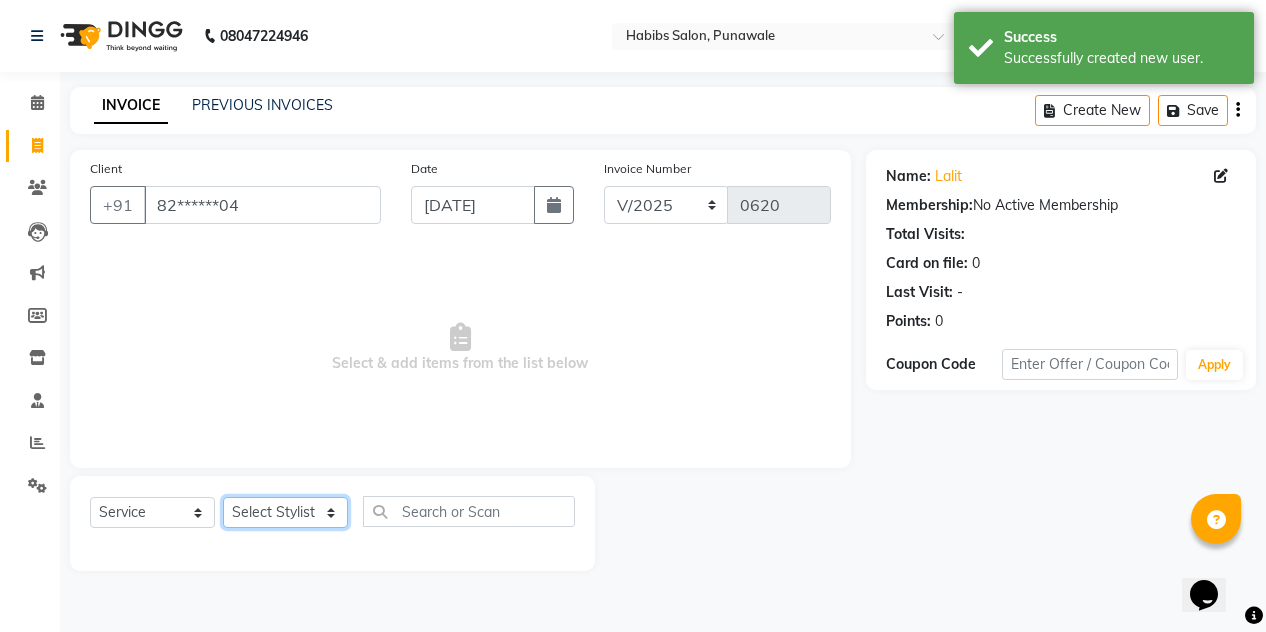 select on "71569" 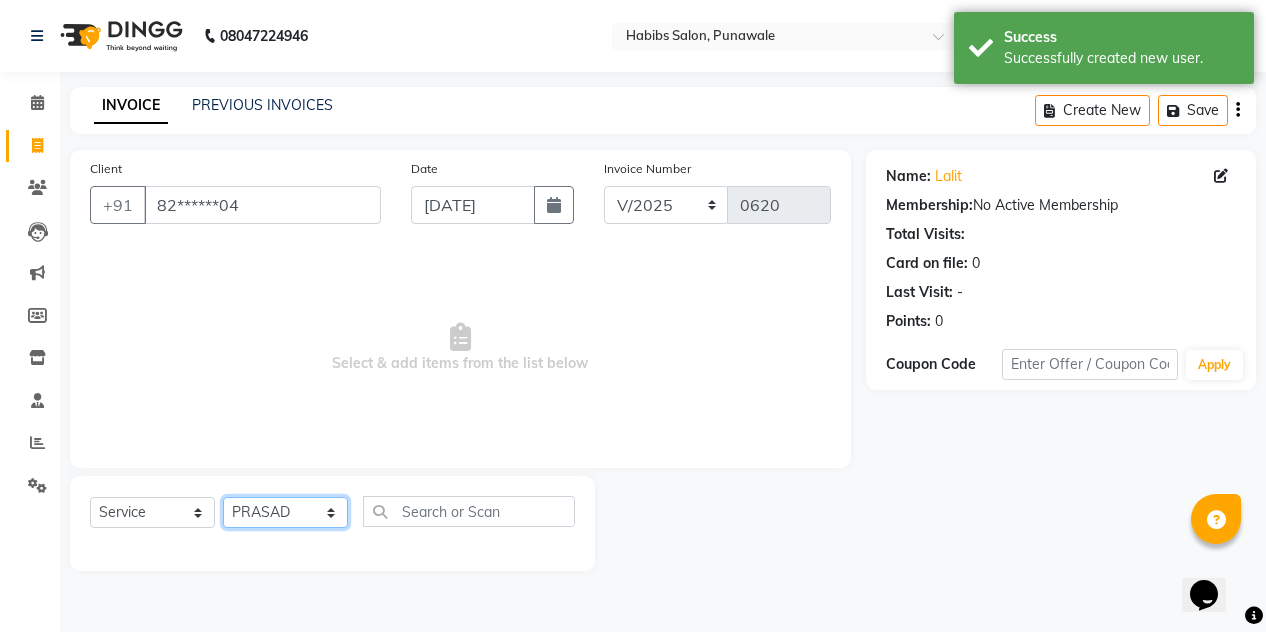 click on "Select Stylist [PERSON_NAME] [PERSON_NAME] Manager [PERSON_NAME] [PERSON_NAME] SHRUTI" 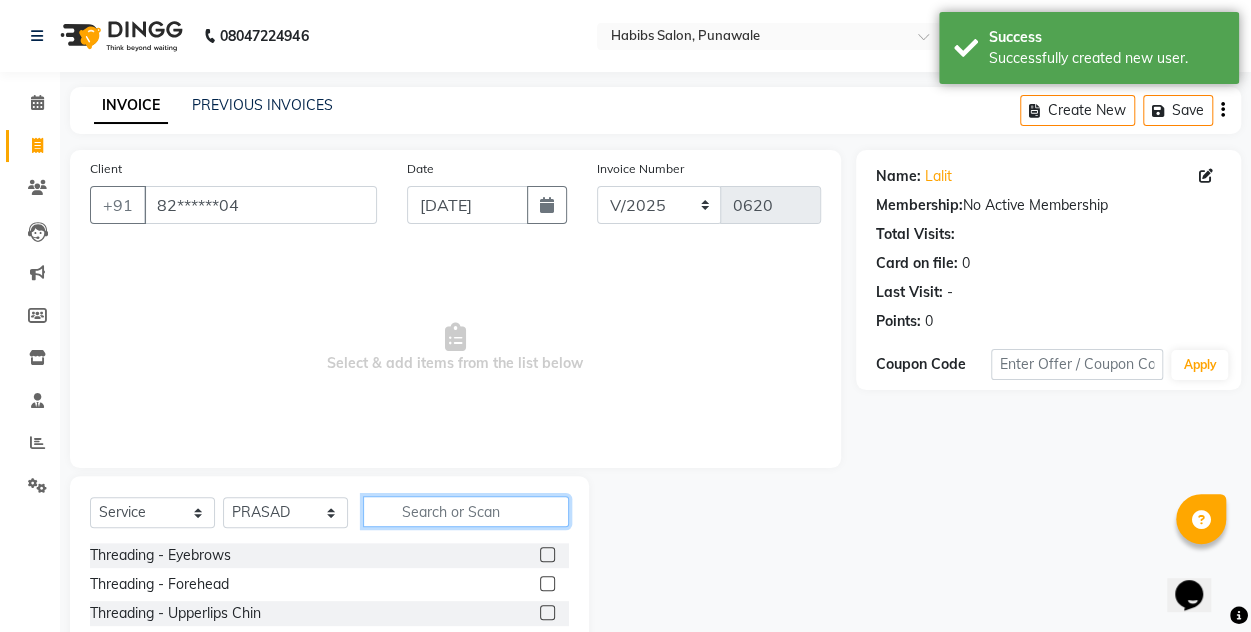 click 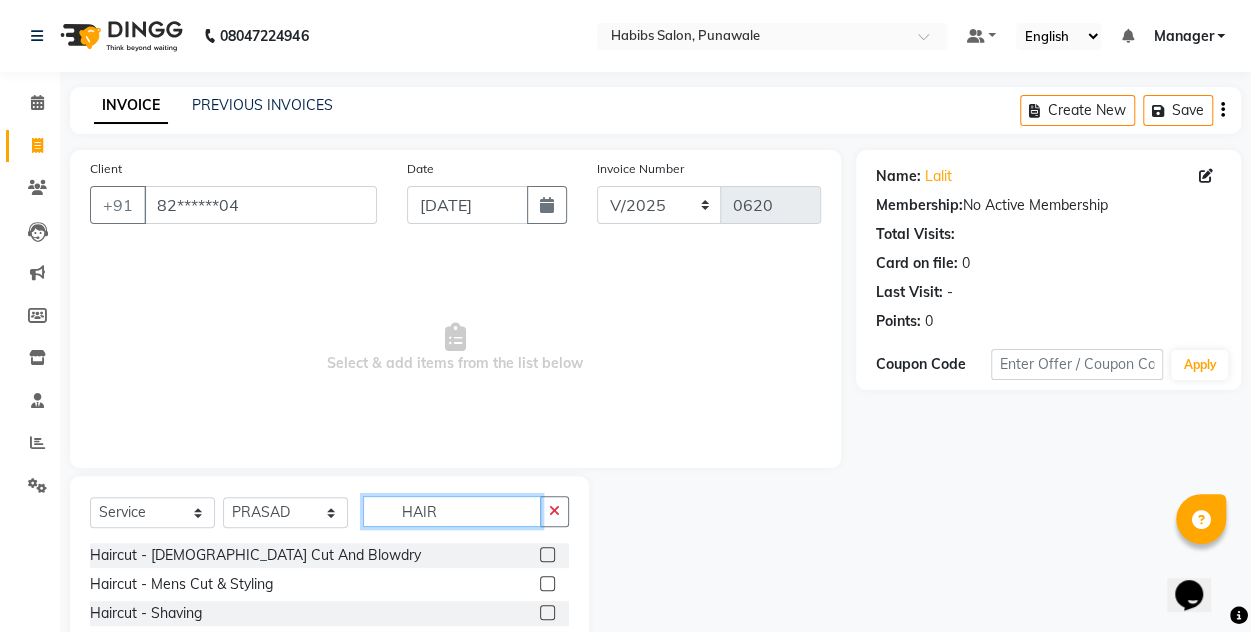 type on "HAIR" 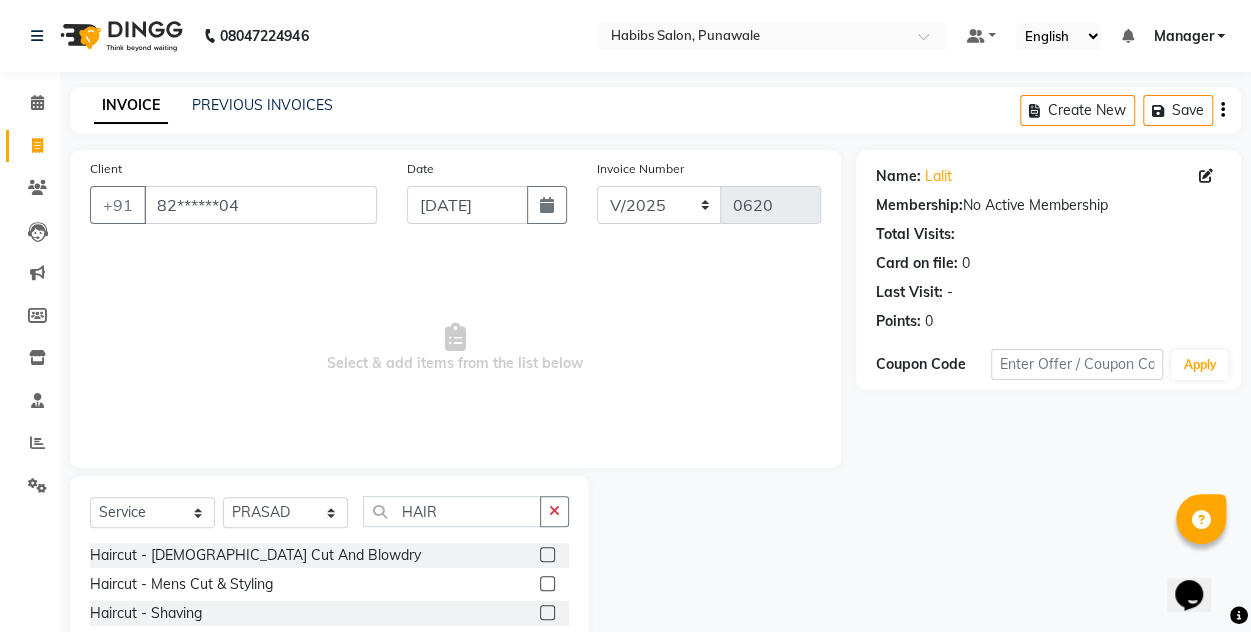 click 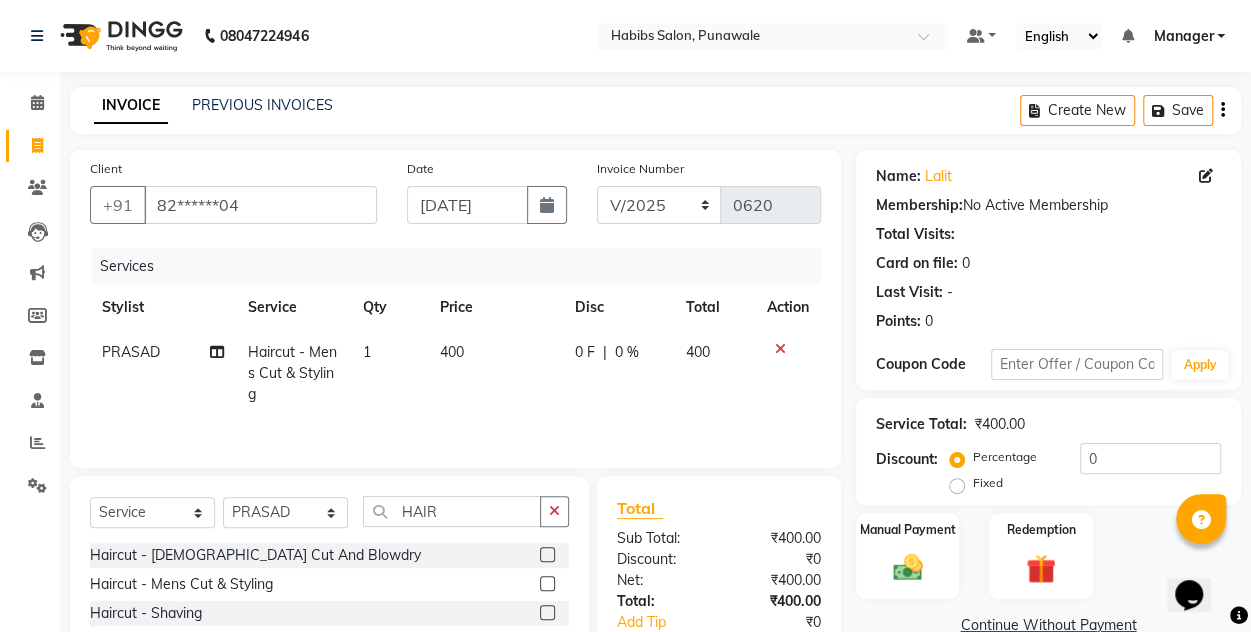 click 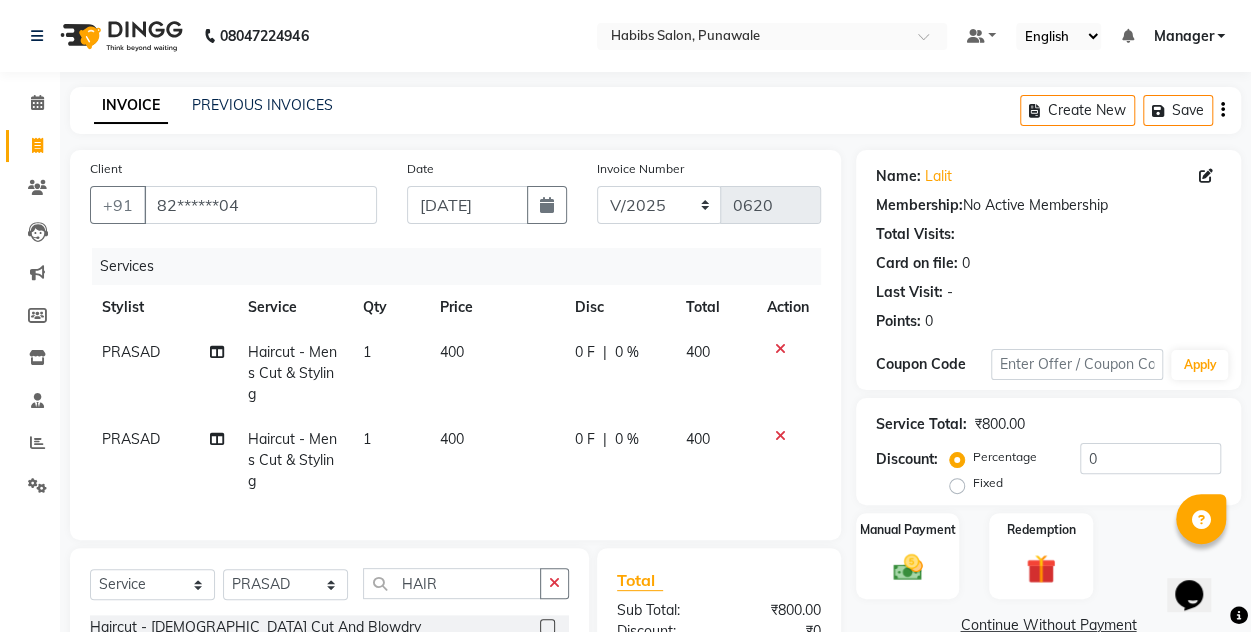 checkbox on "false" 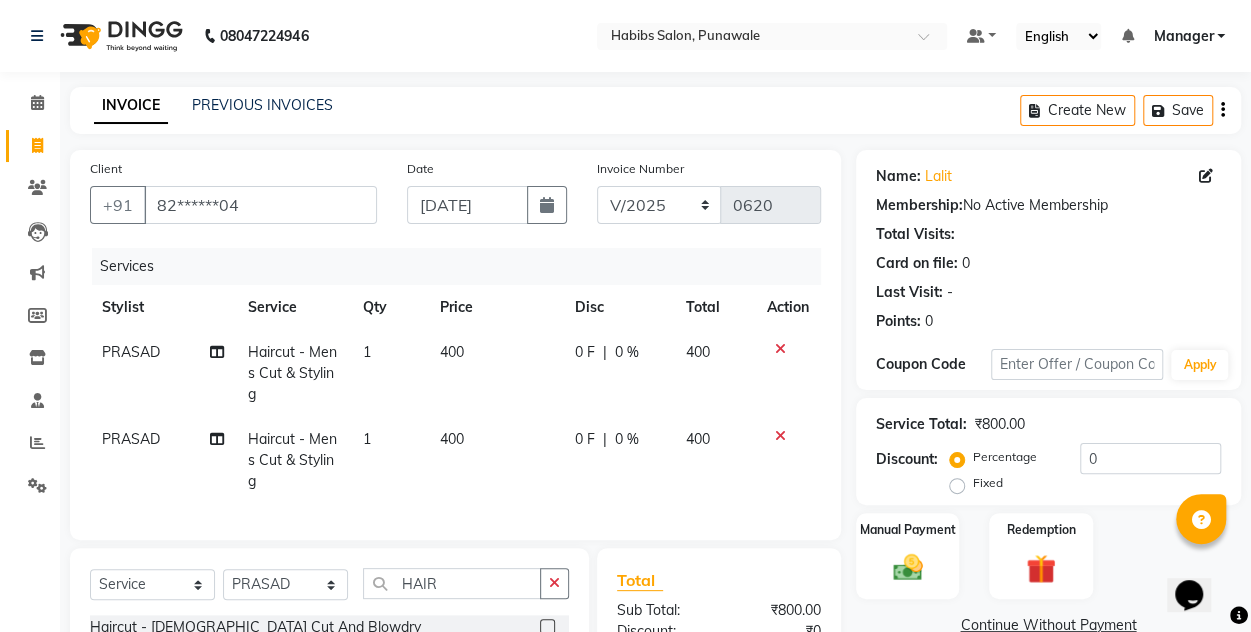 click on "PRASAD" 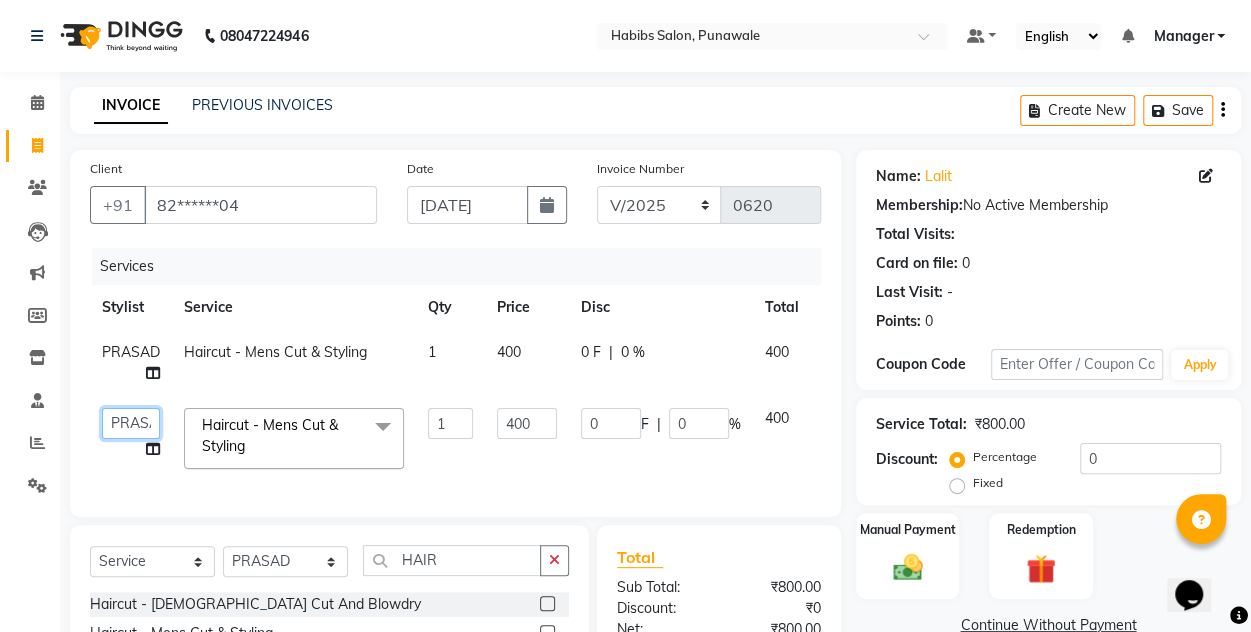 click on "[PERSON_NAME]   [PERSON_NAME]   Manager   [PERSON_NAME]   [PERSON_NAME]   SHRUTI" 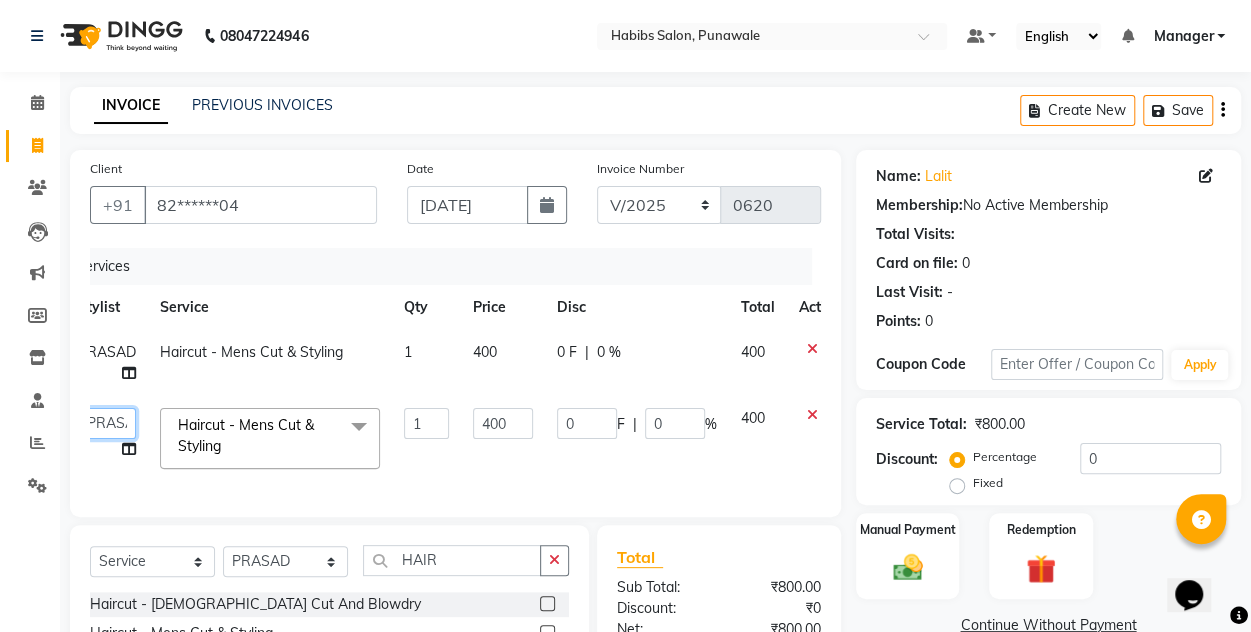 scroll, scrollTop: 0, scrollLeft: 40, axis: horizontal 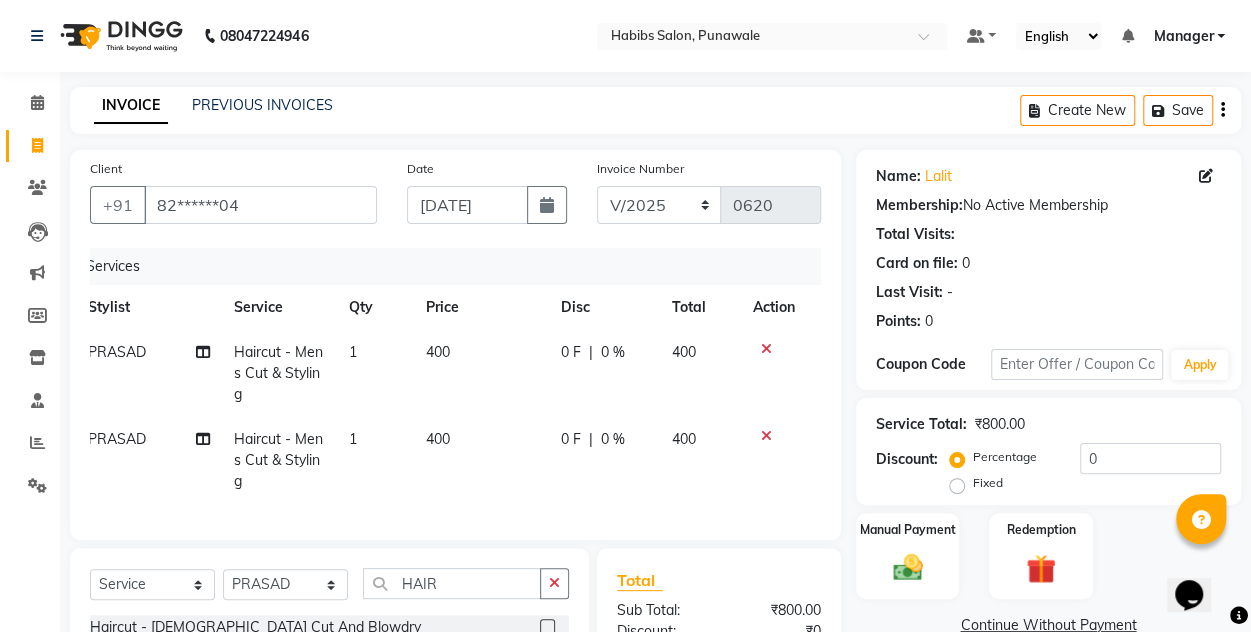 click on "PRASAD Haircut - Mens Cut & Styling 1 400 0 F | 0 % 400 PRASAD Haircut - Mens Cut & Styling 1 400 0 F | 0 % 400" 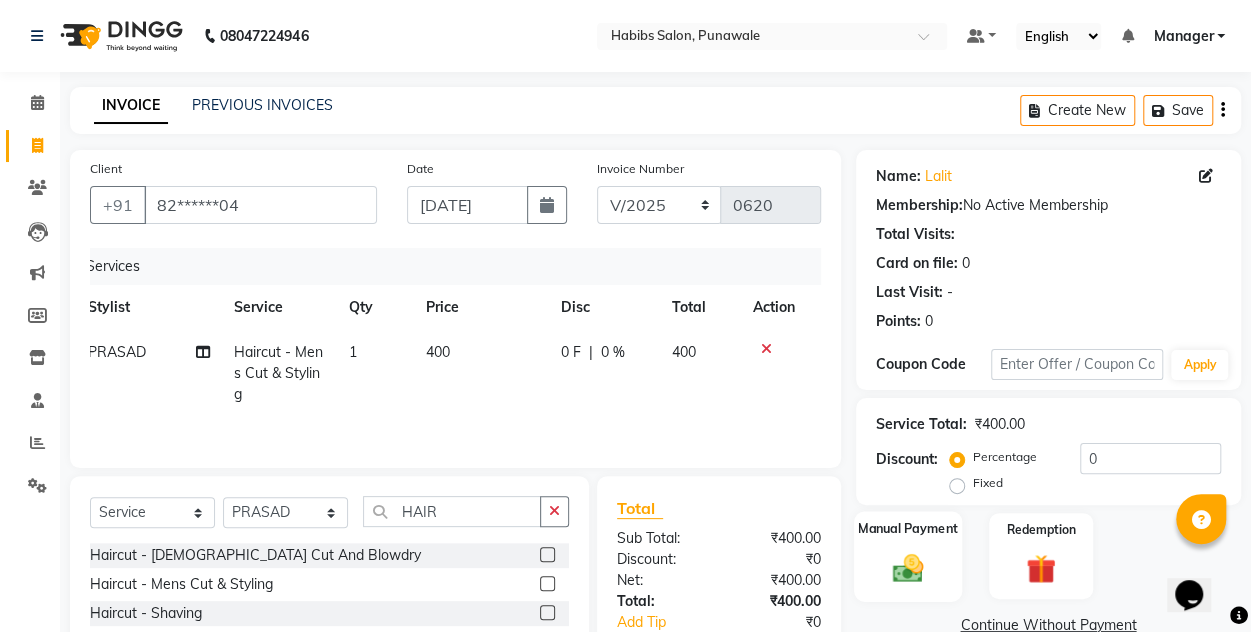 click on "Manual Payment" 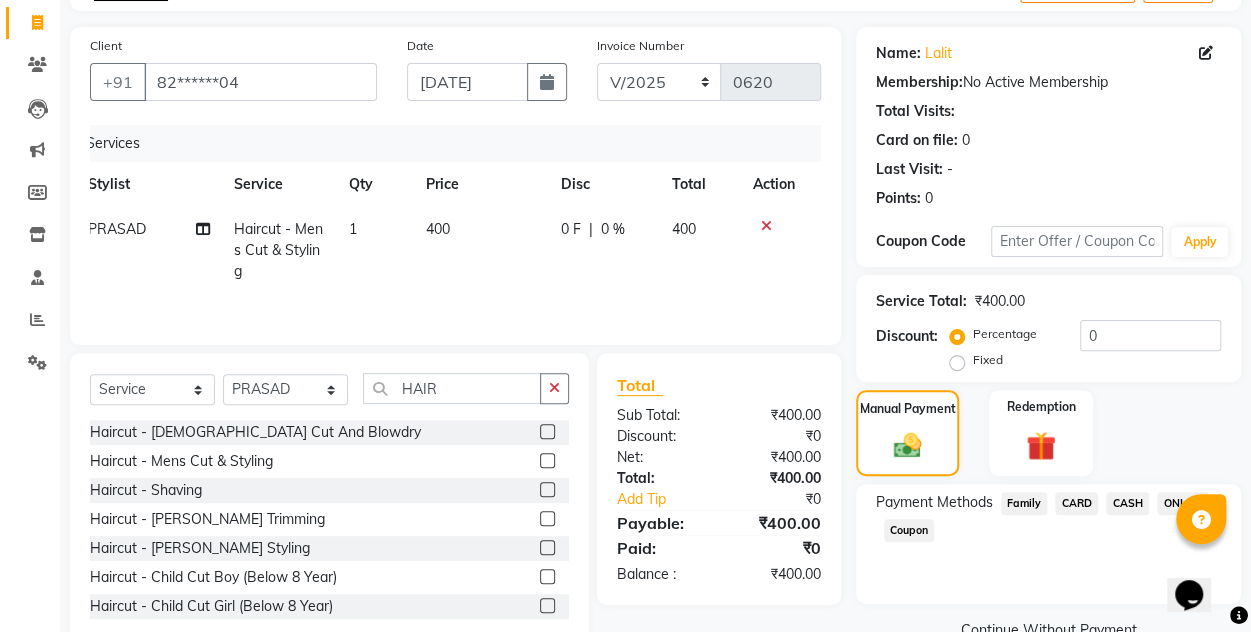 scroll, scrollTop: 168, scrollLeft: 0, axis: vertical 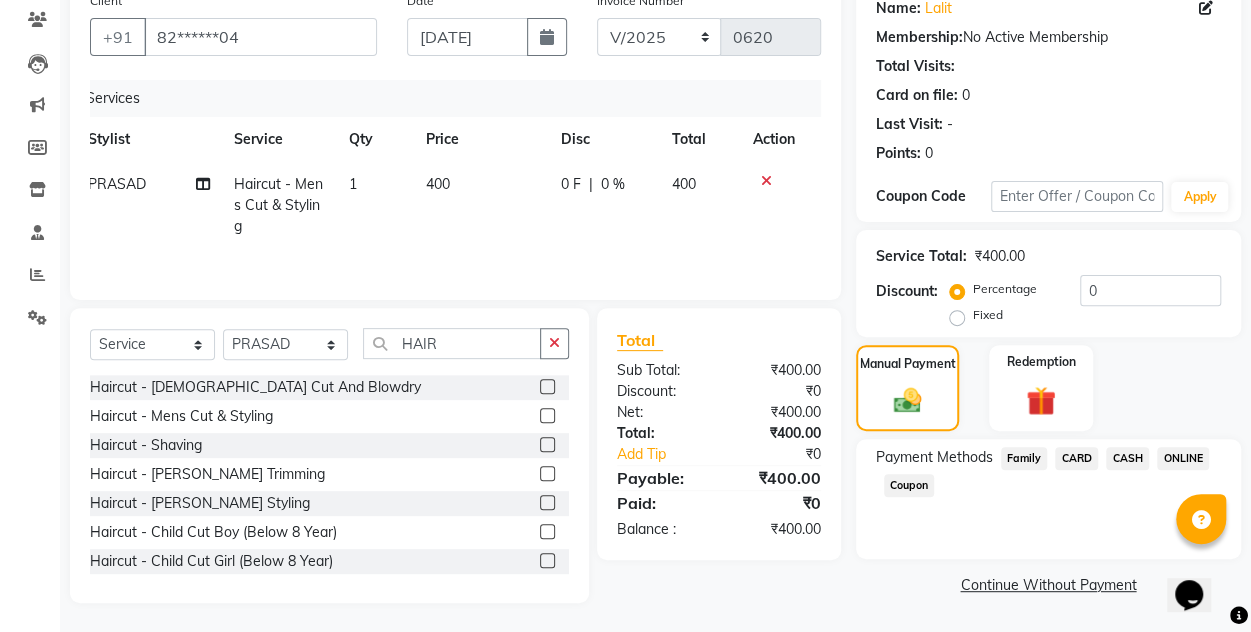 click on "CASH" 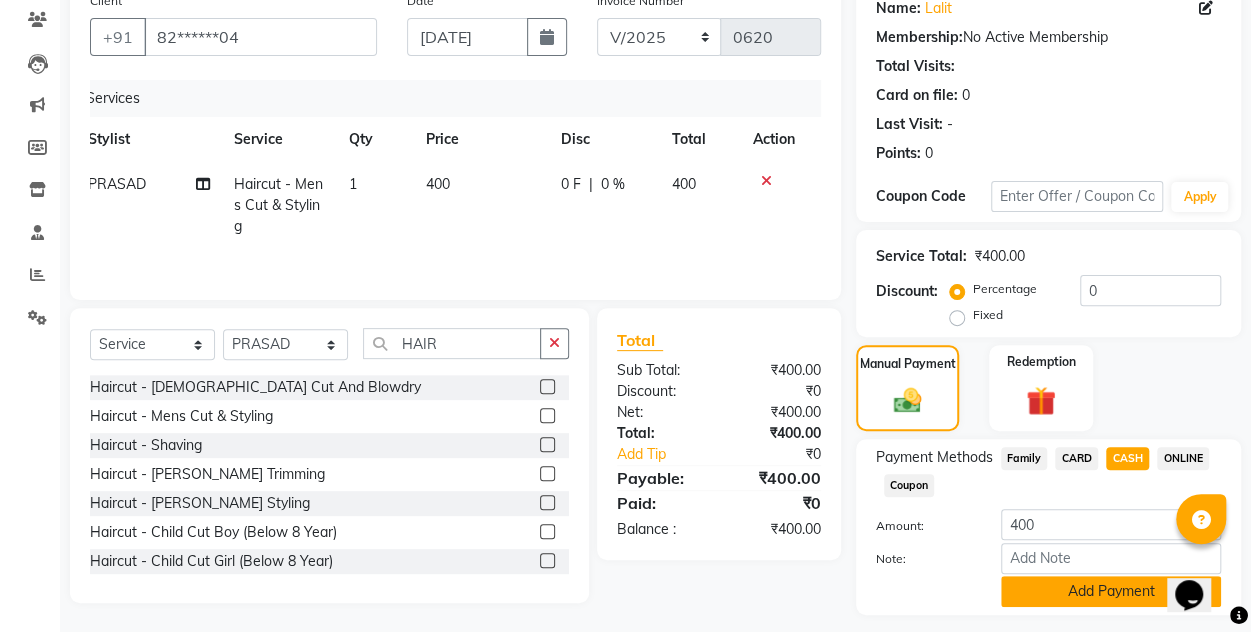 click on "Add Payment" 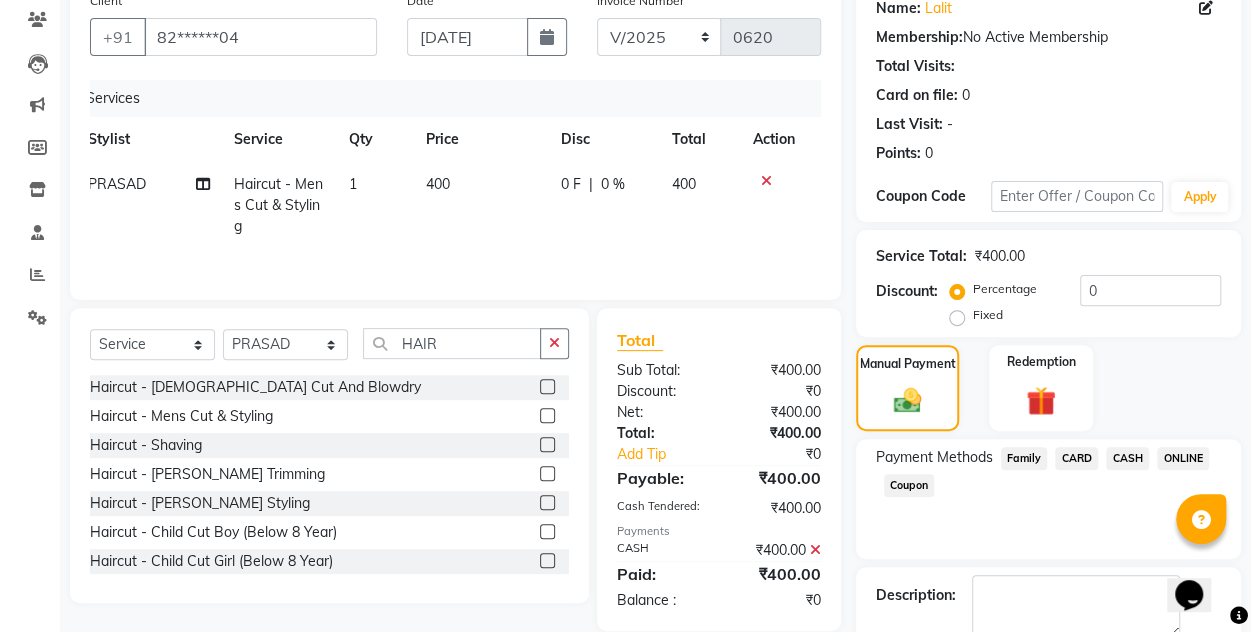 click 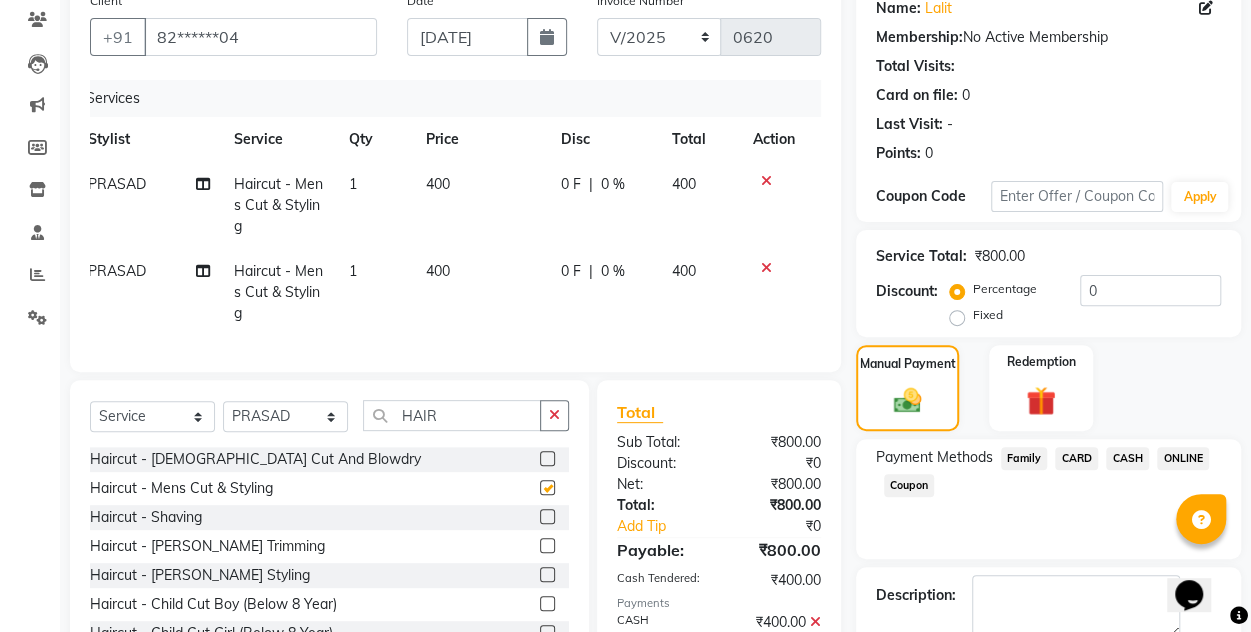 checkbox on "false" 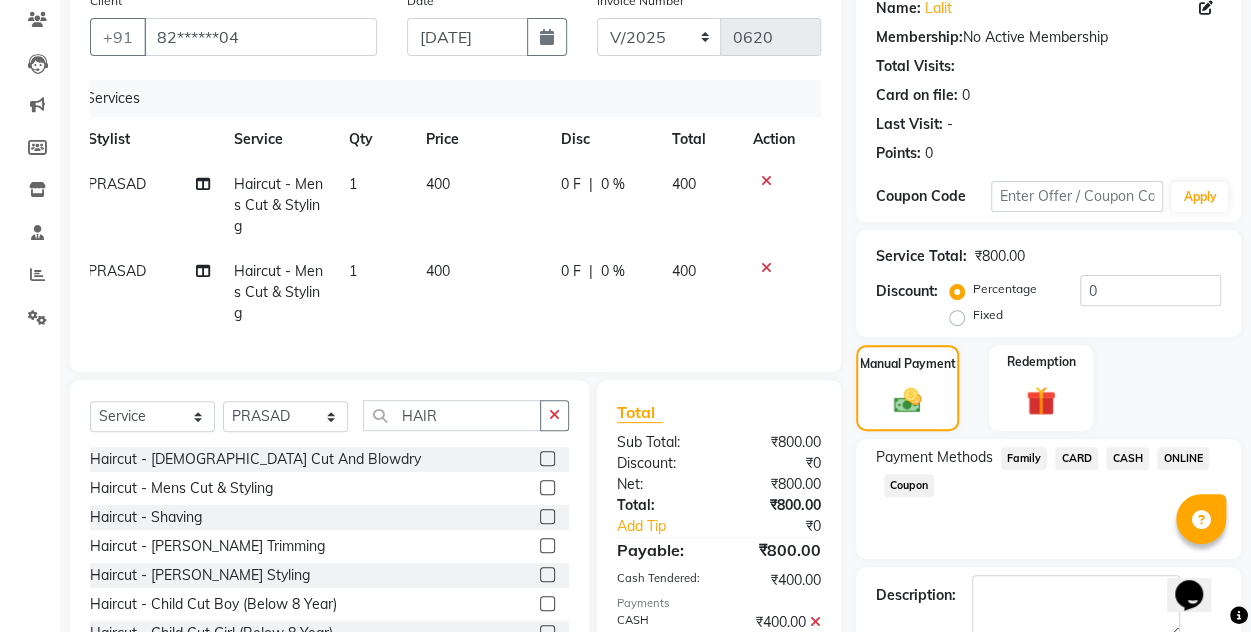 click on "PRASAD" 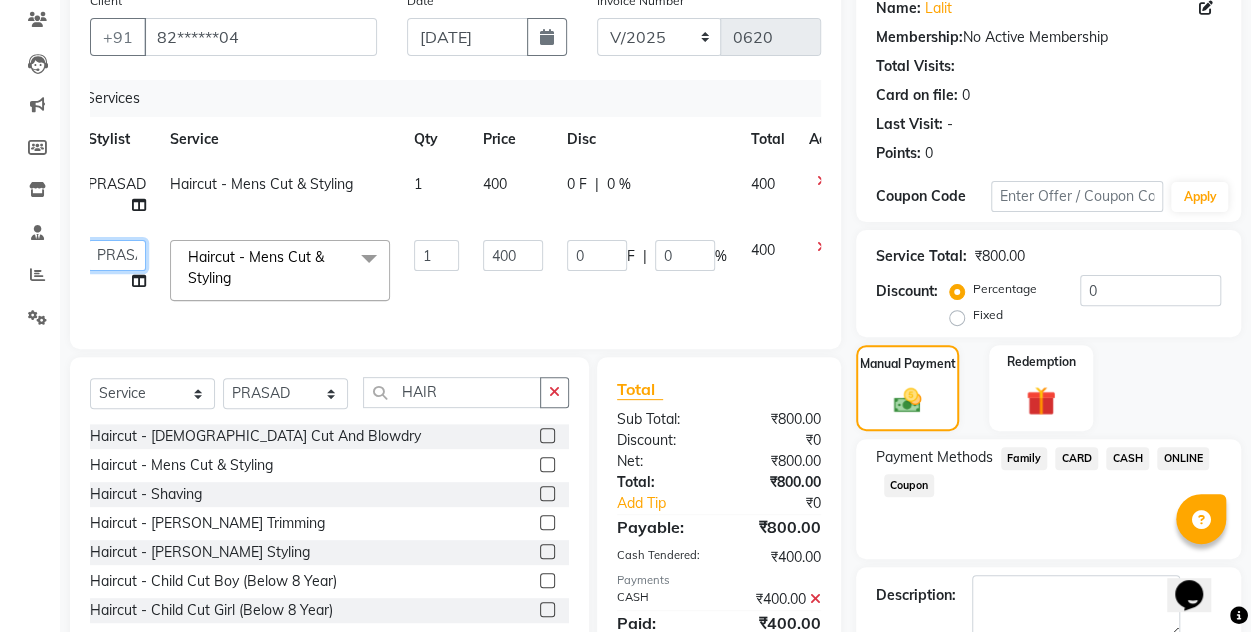 click on "[PERSON_NAME]   [PERSON_NAME]   Manager   [PERSON_NAME]   [PERSON_NAME]   SHRUTI" 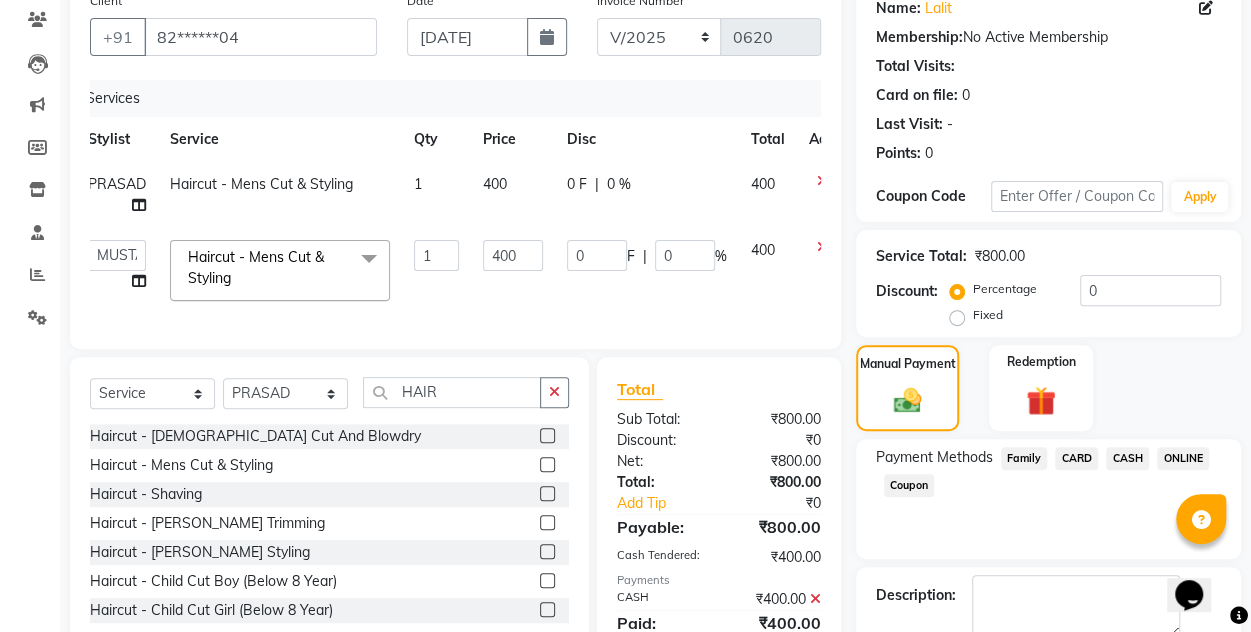 select on "71567" 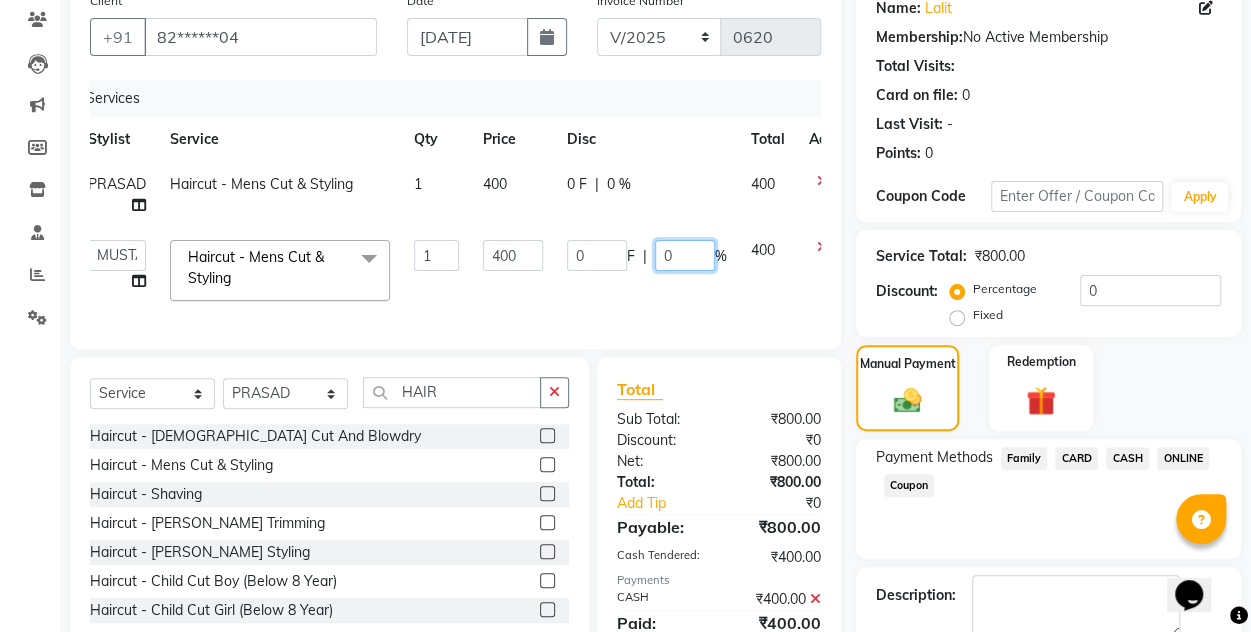 drag, startPoint x: 725, startPoint y: 308, endPoint x: 1183, endPoint y: 462, distance: 483.1977 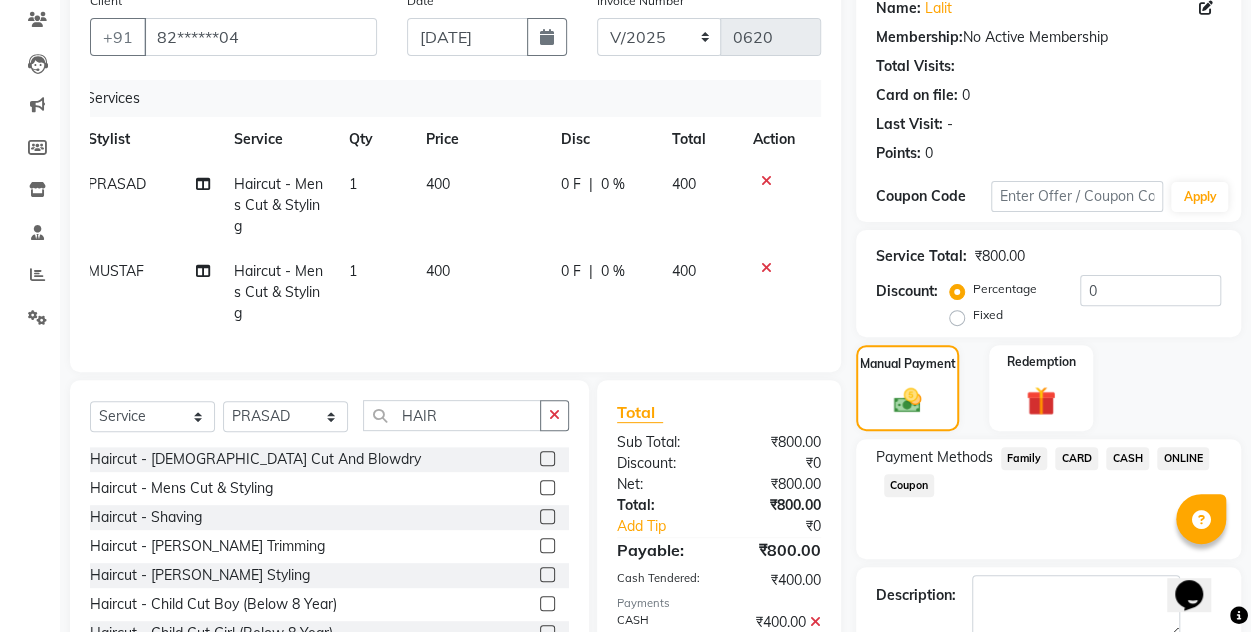 click on "ONLINE" 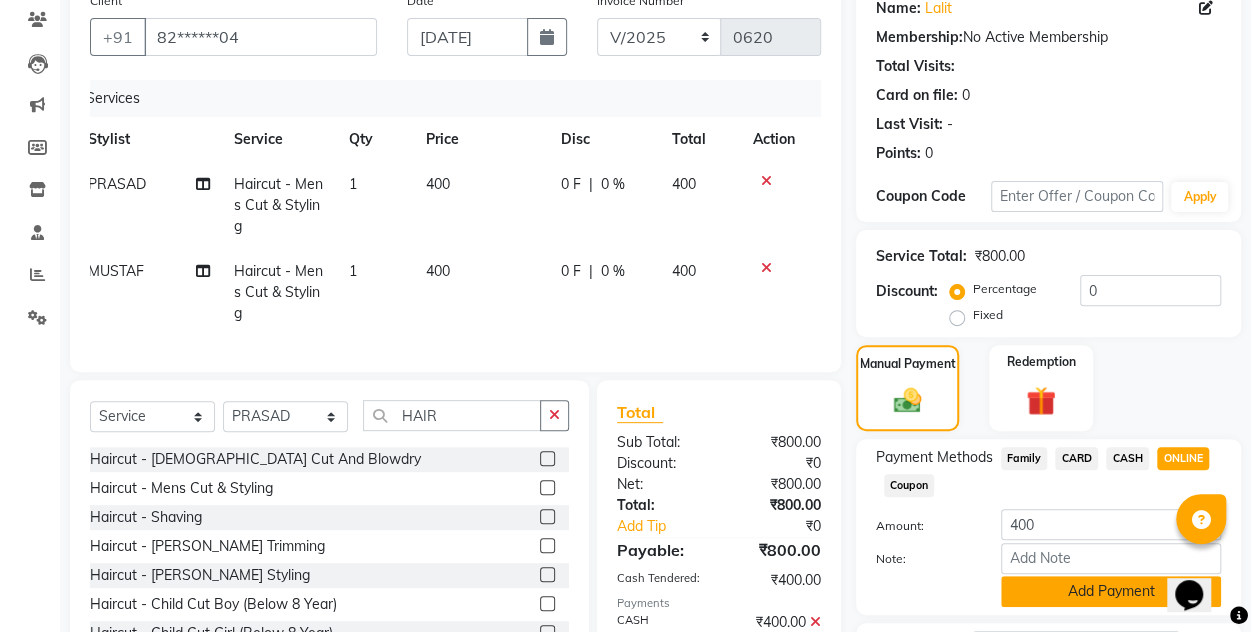 click on "Add Payment" 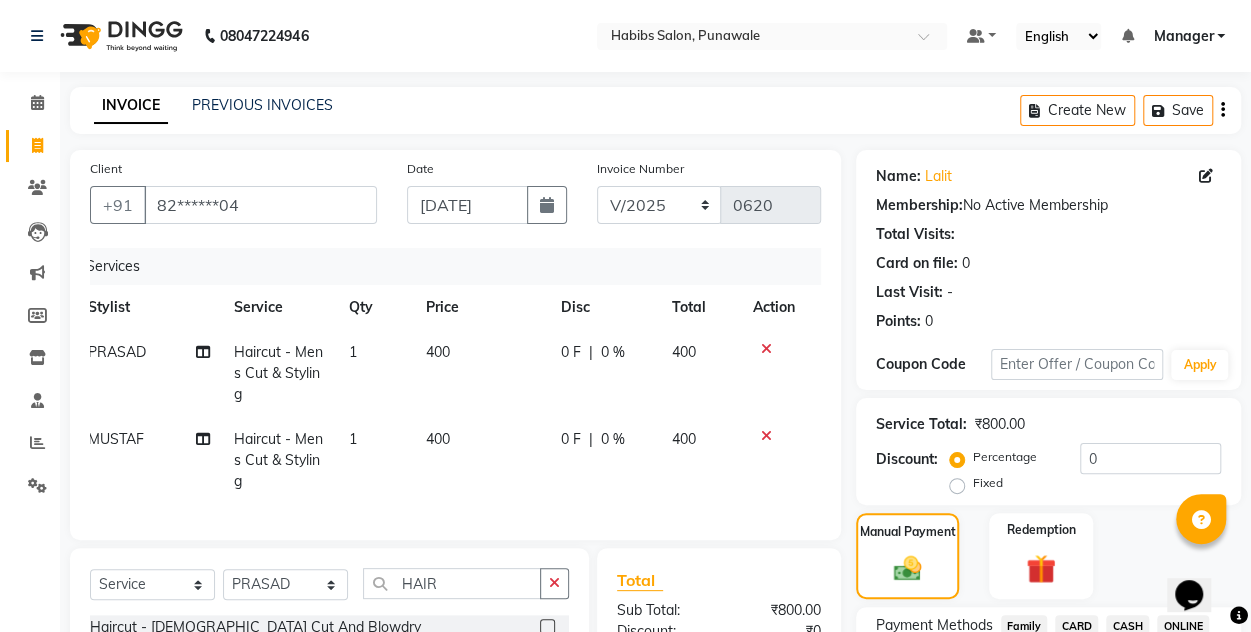 scroll, scrollTop: 304, scrollLeft: 0, axis: vertical 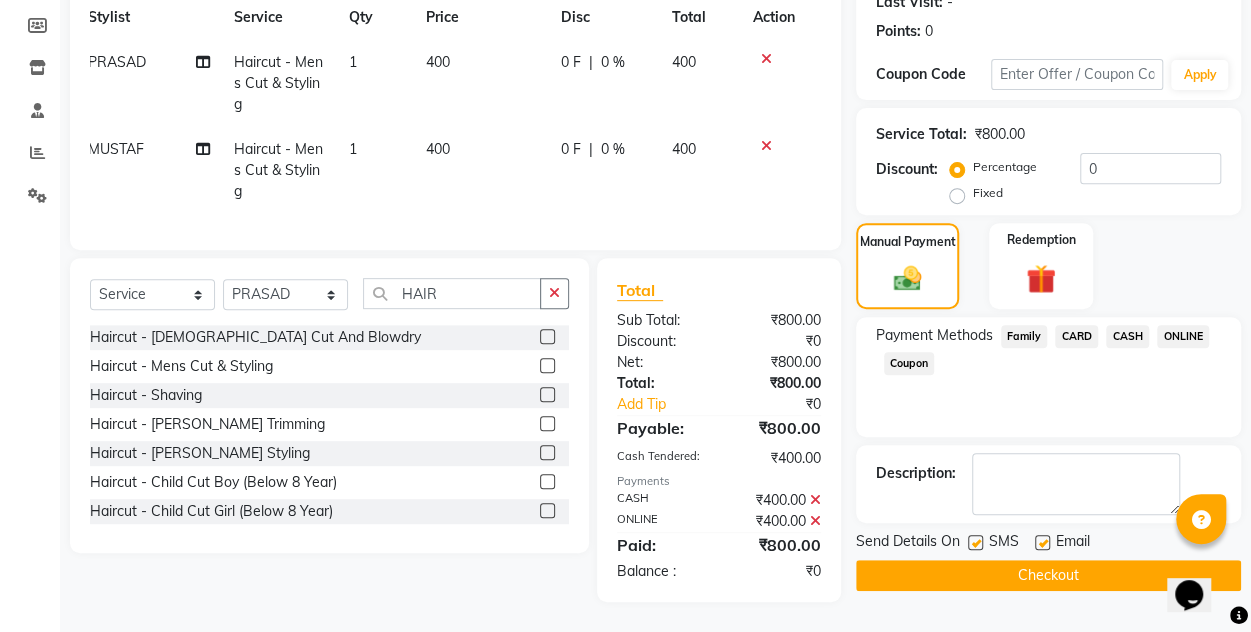 click on "Checkout" 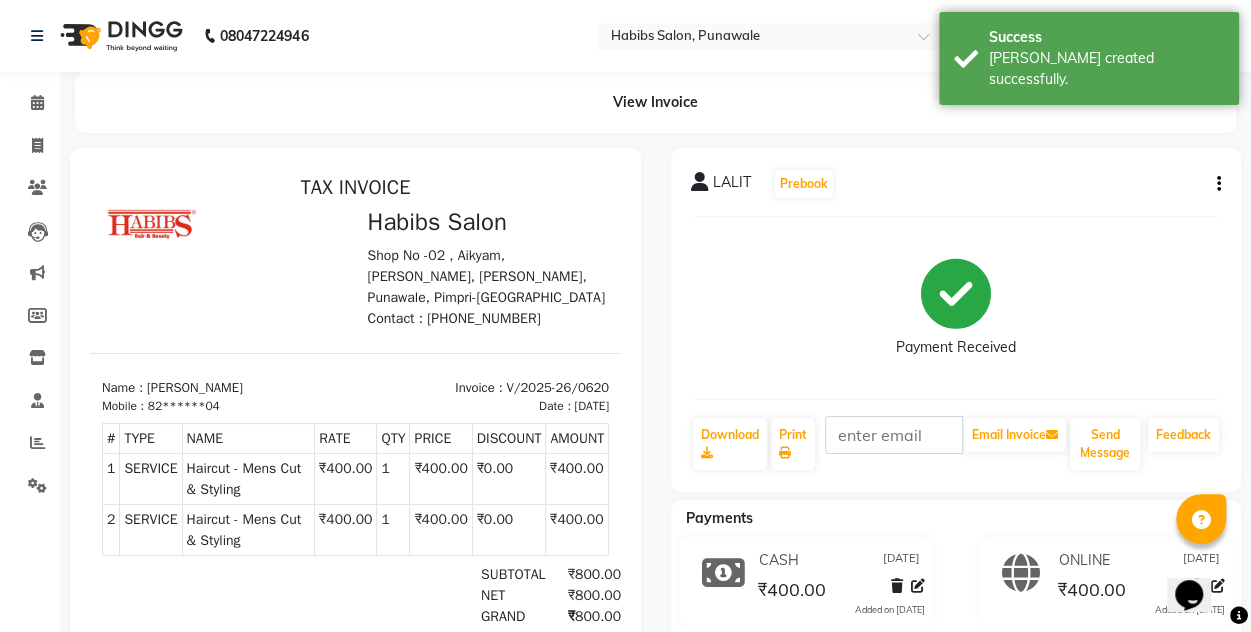scroll, scrollTop: 0, scrollLeft: 0, axis: both 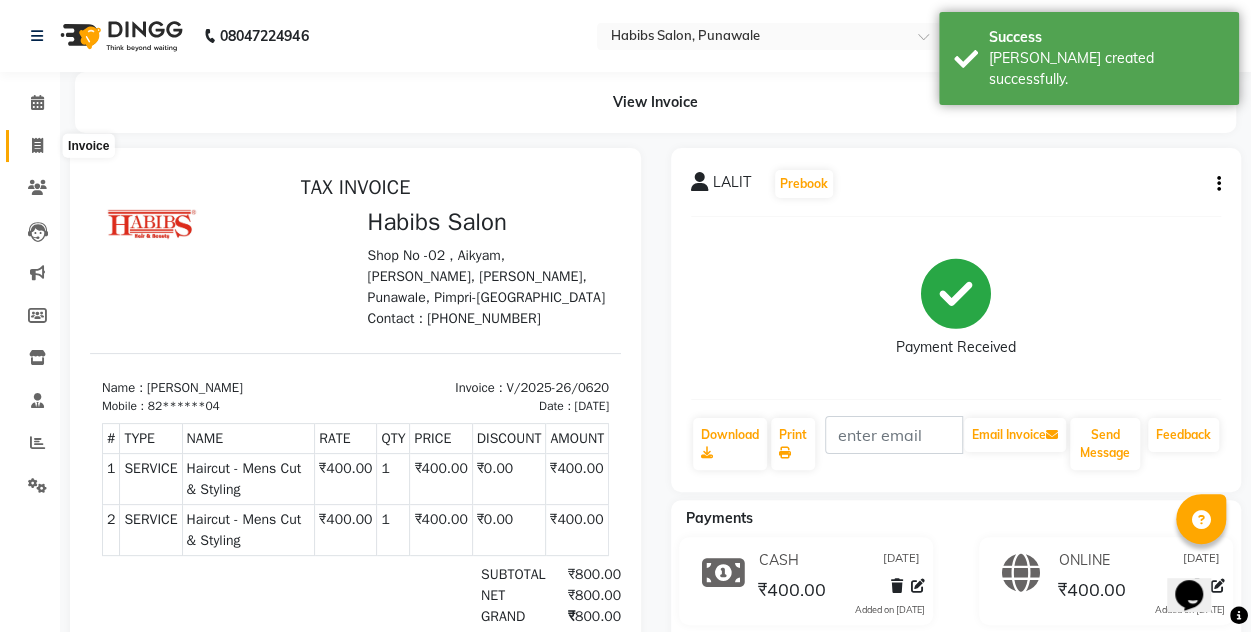 click 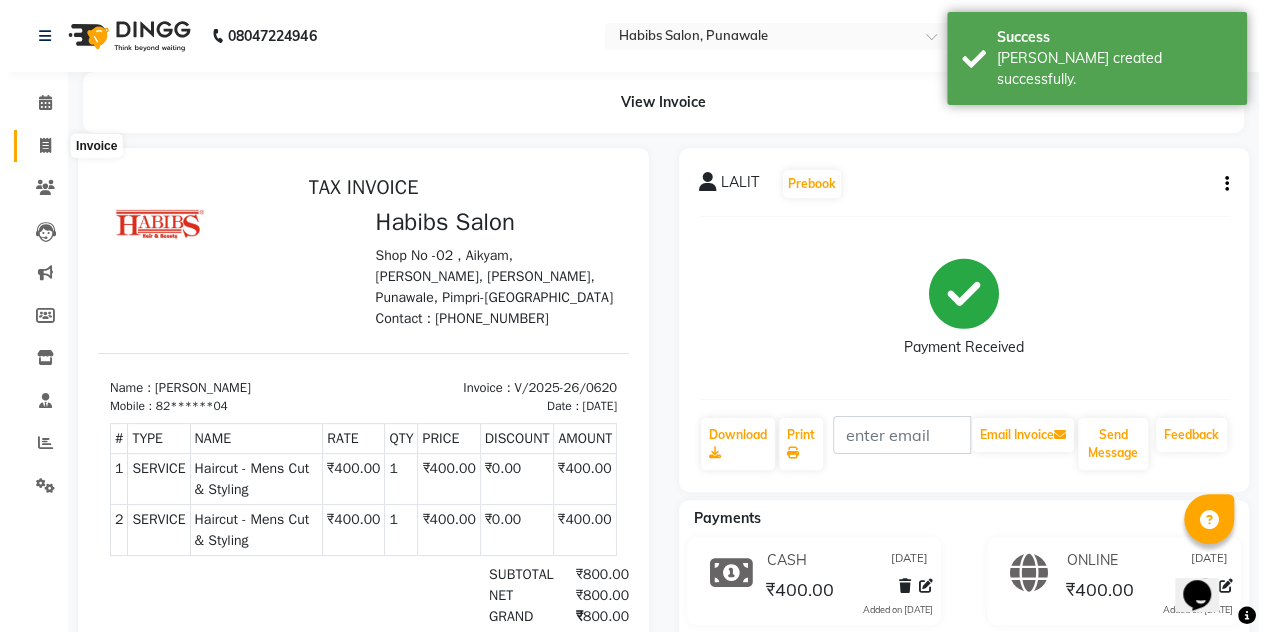 select on "7943" 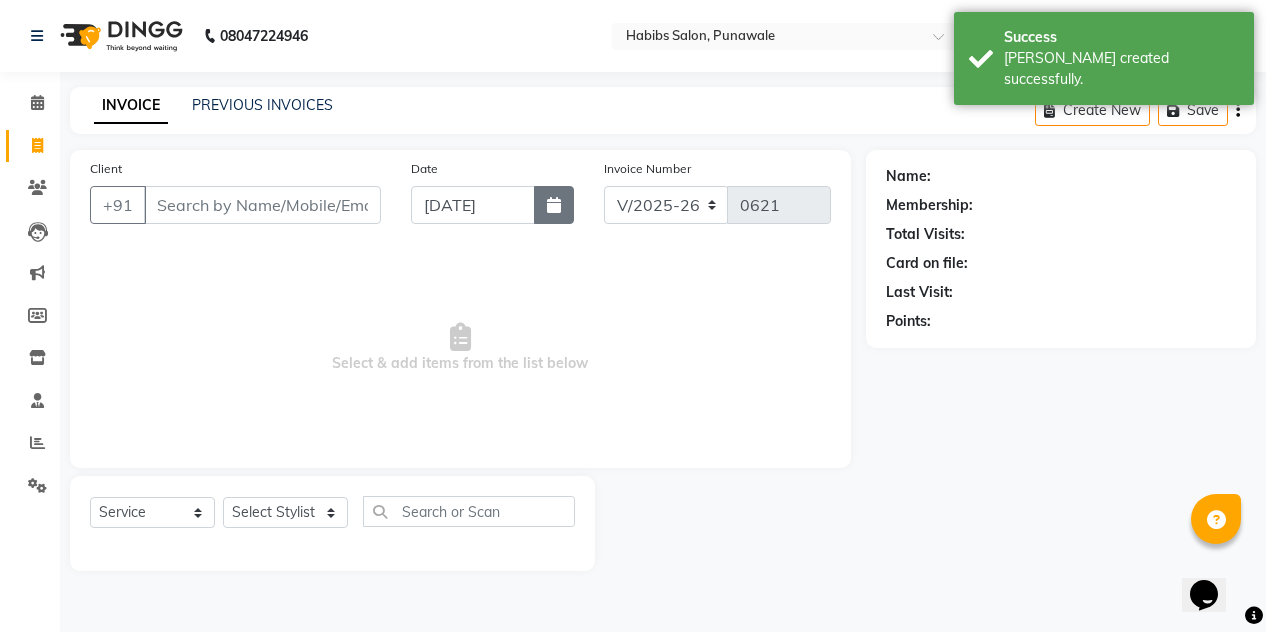 click 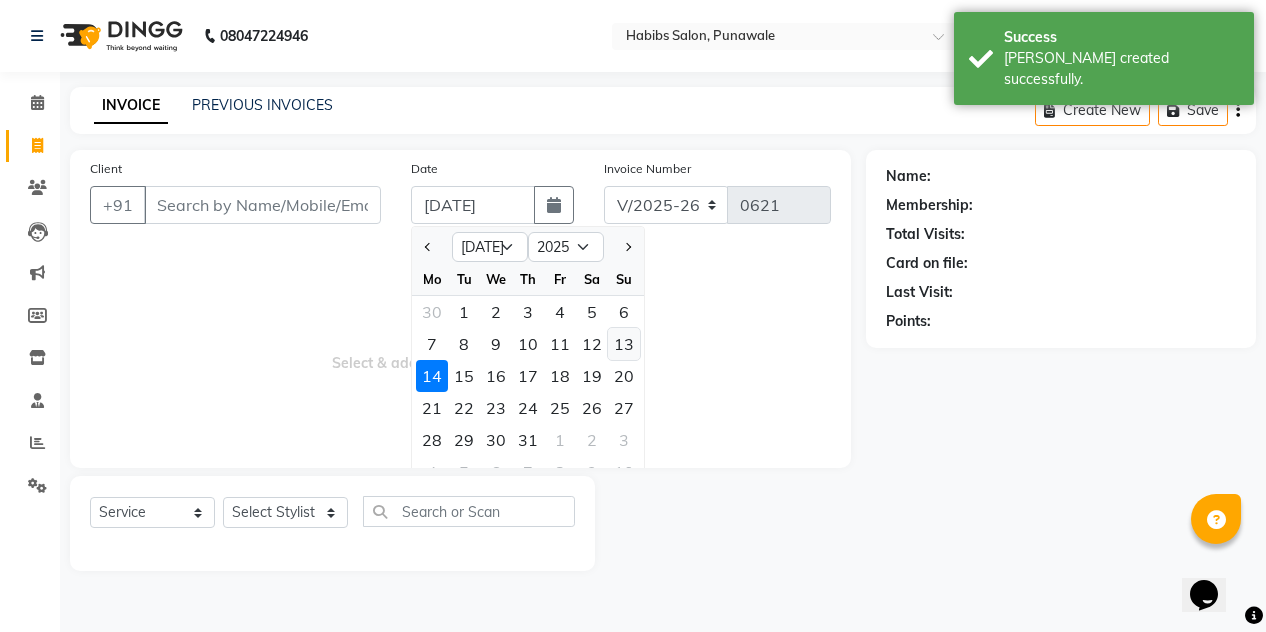 click on "13" 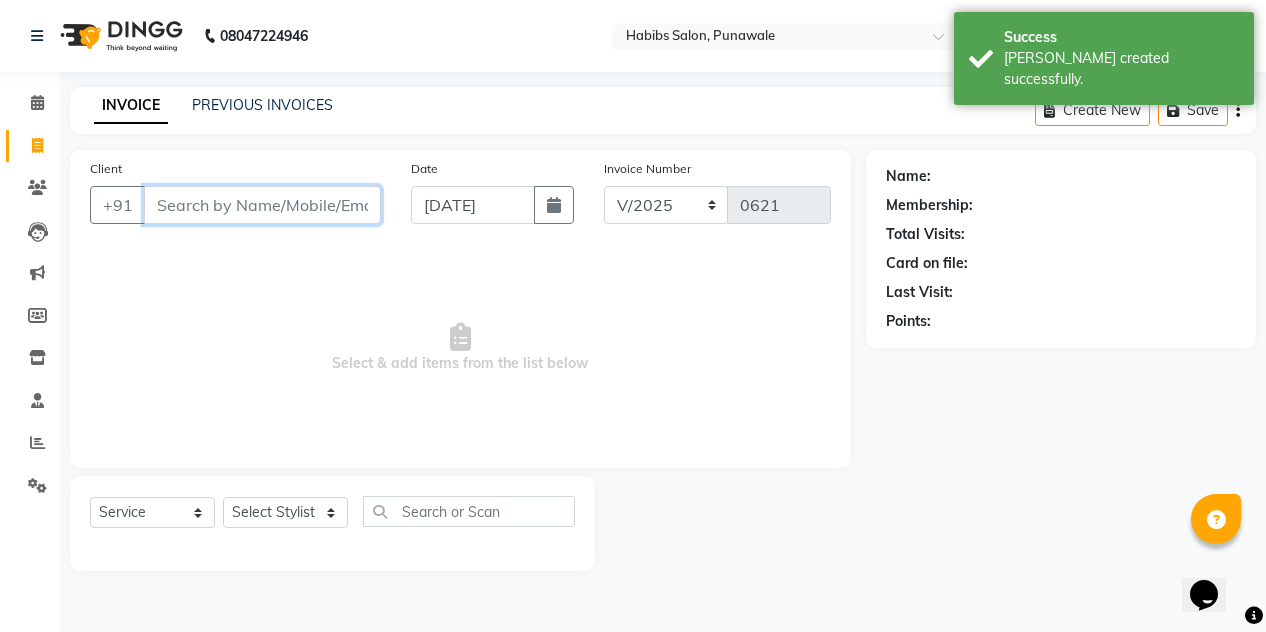 click on "Client" at bounding box center [262, 205] 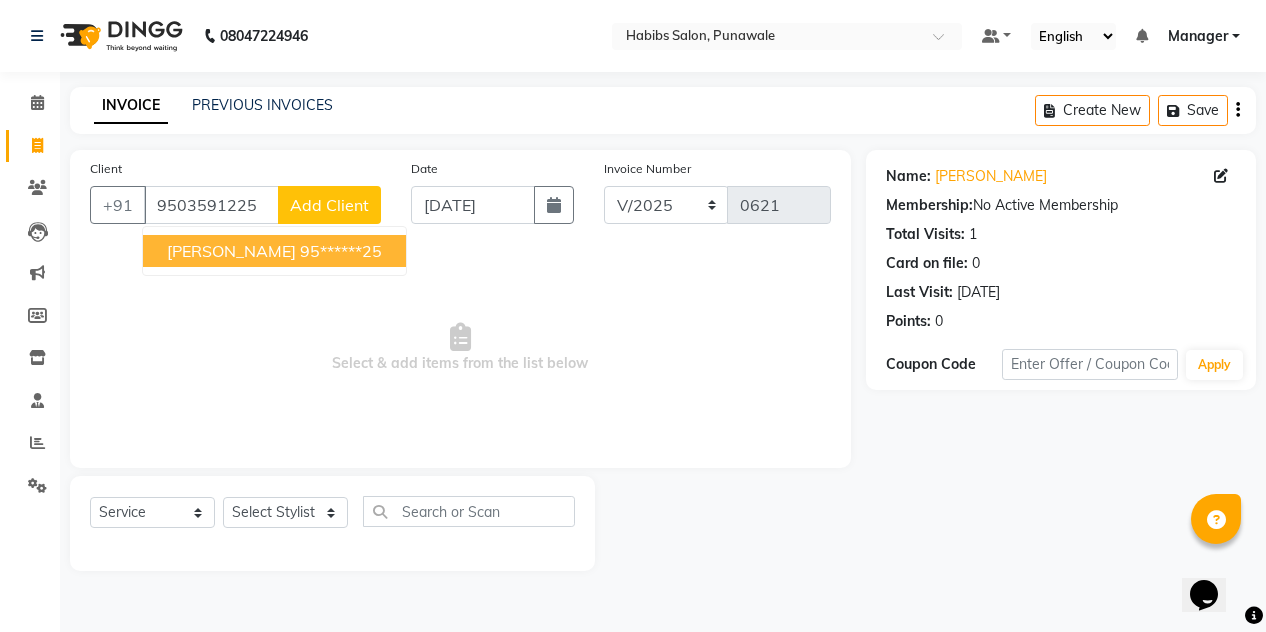 click on "[PERSON_NAME]  95******25" at bounding box center (274, 251) 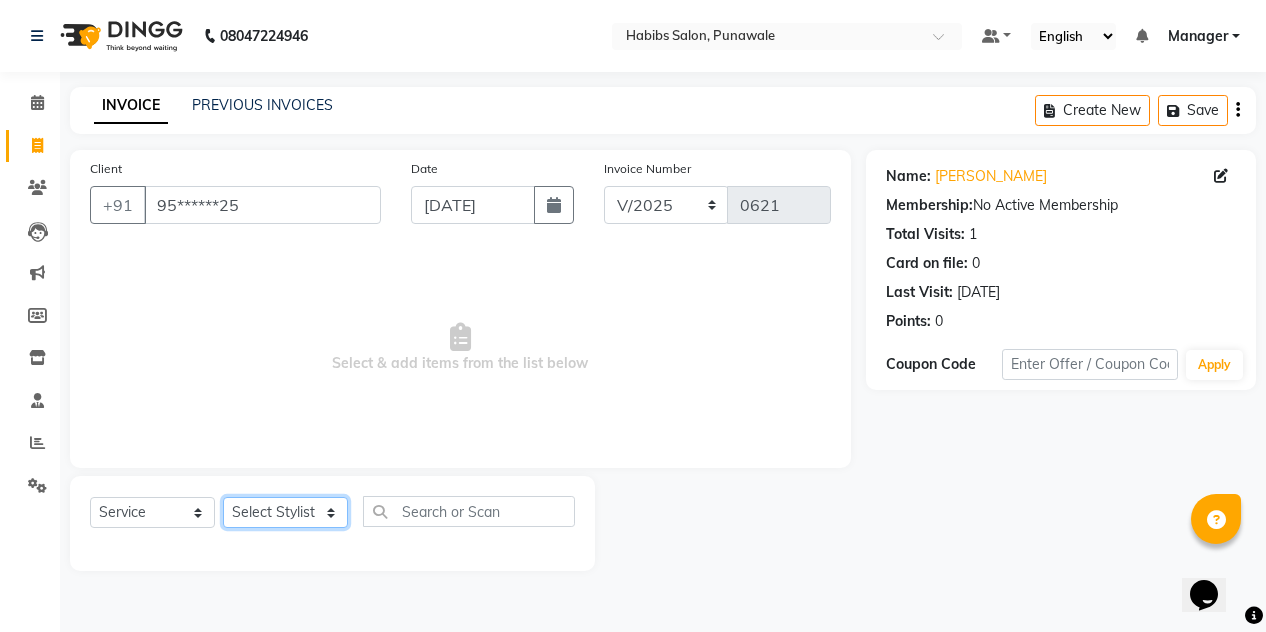 click on "Select Stylist [PERSON_NAME] [PERSON_NAME] Manager [PERSON_NAME] [PERSON_NAME] SHRUTI" 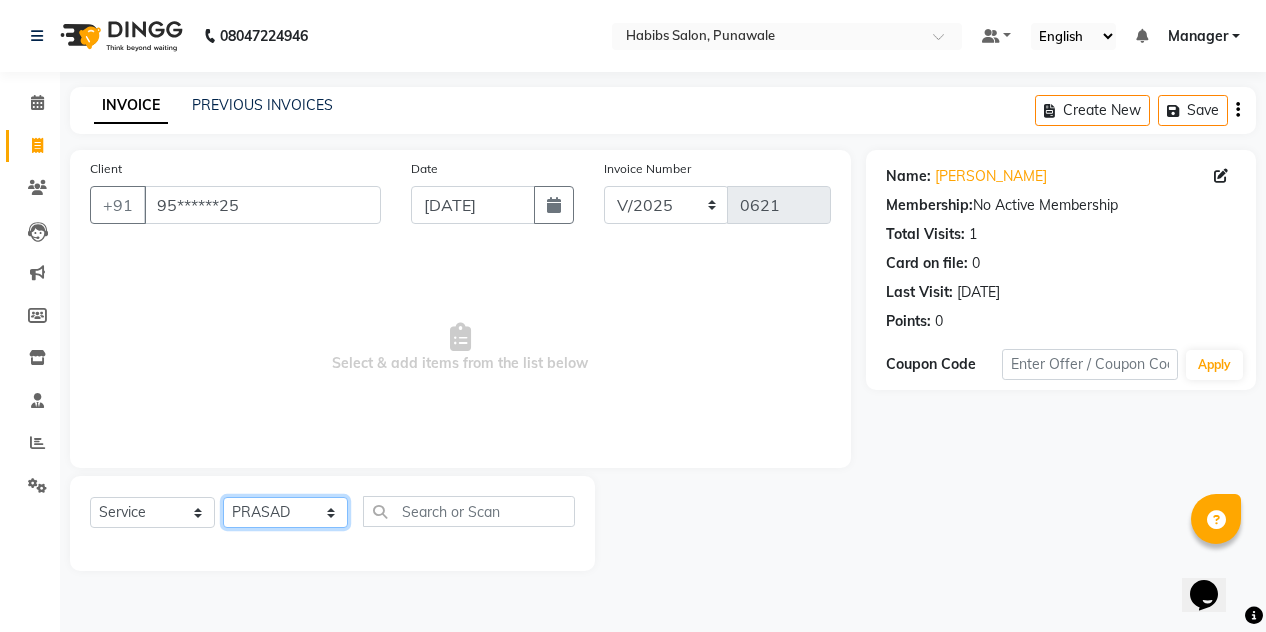 click on "Select Stylist [PERSON_NAME] [PERSON_NAME] Manager [PERSON_NAME] [PERSON_NAME] SHRUTI" 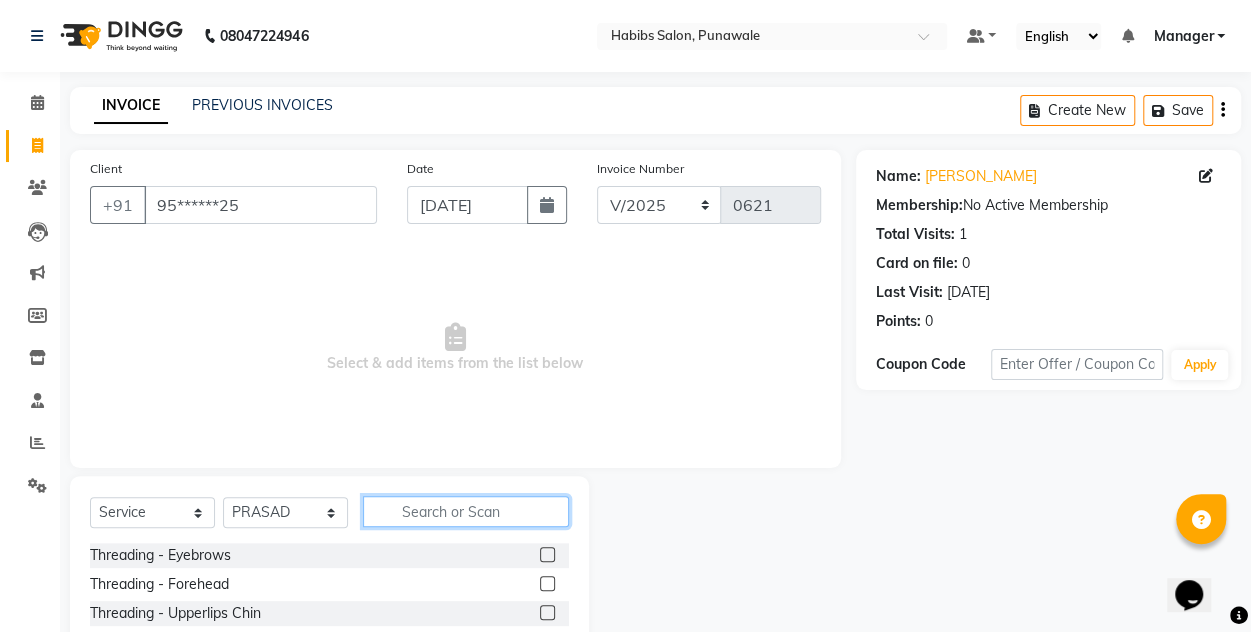 click 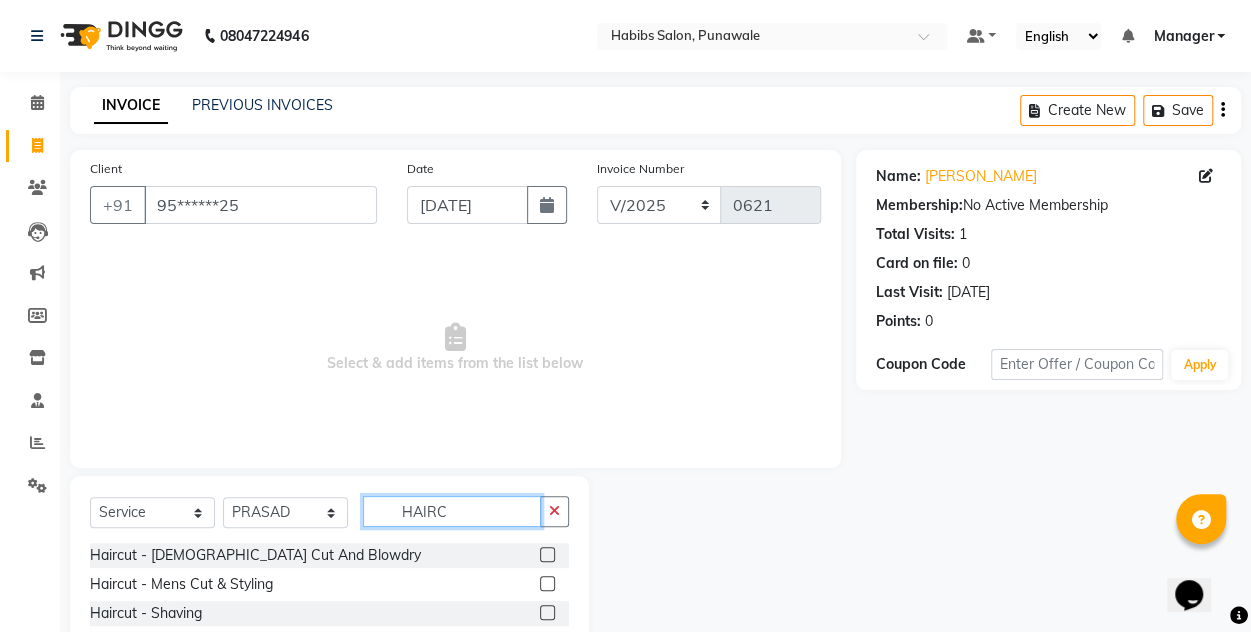 type on "HAIRC" 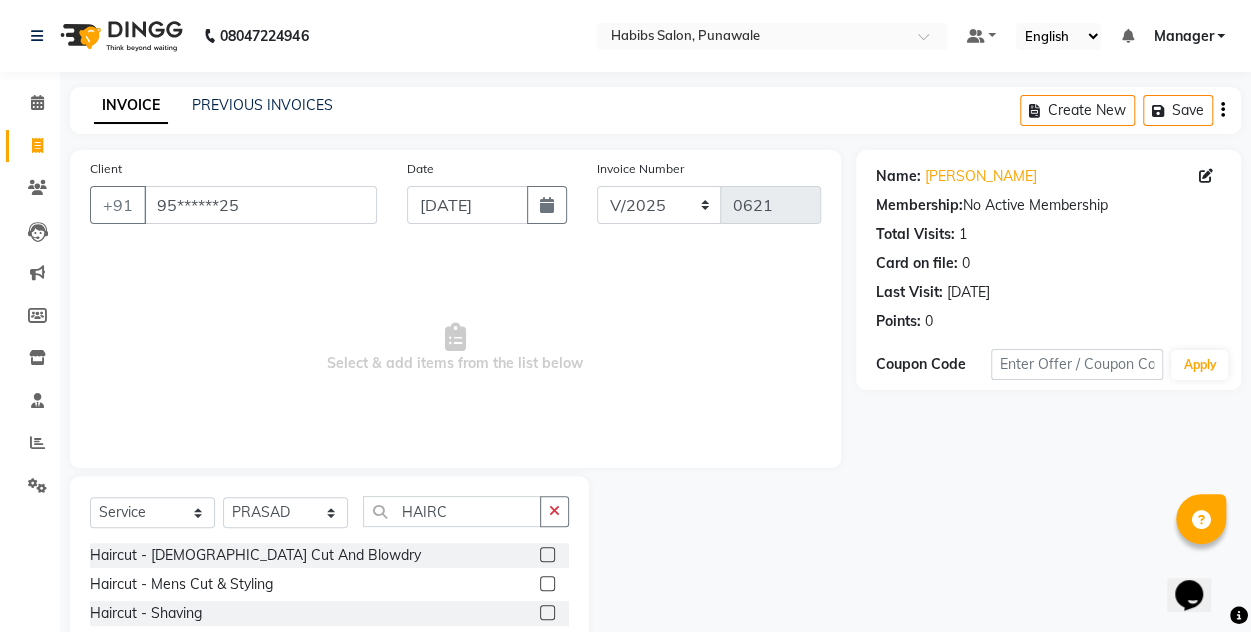 click 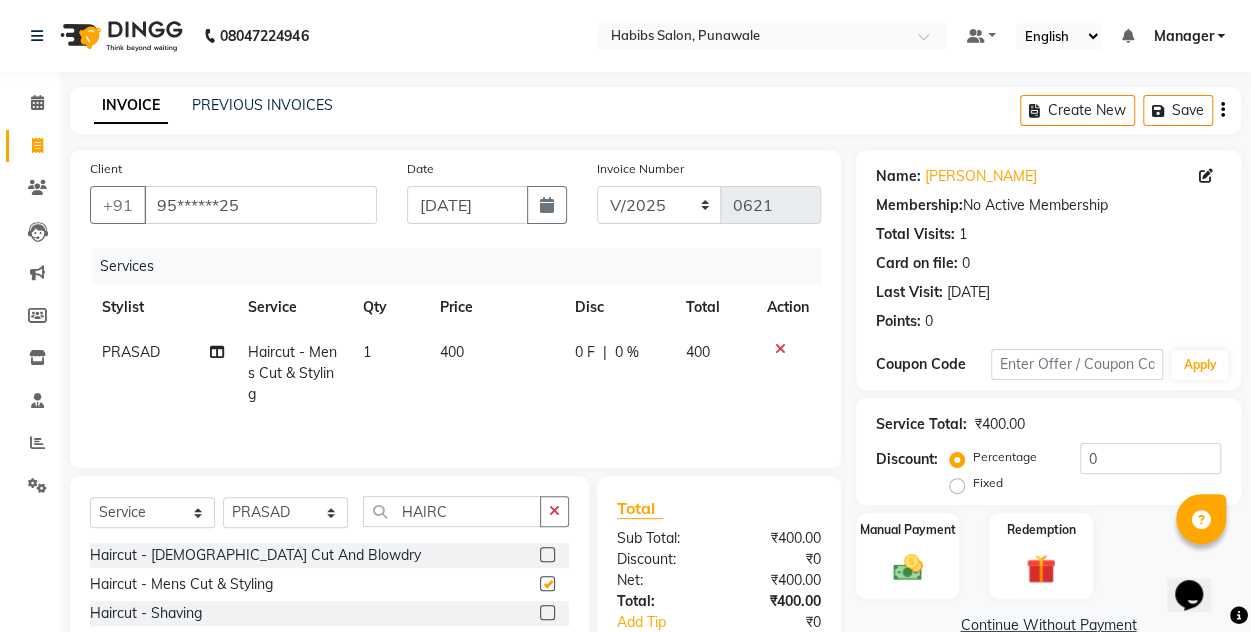 checkbox on "false" 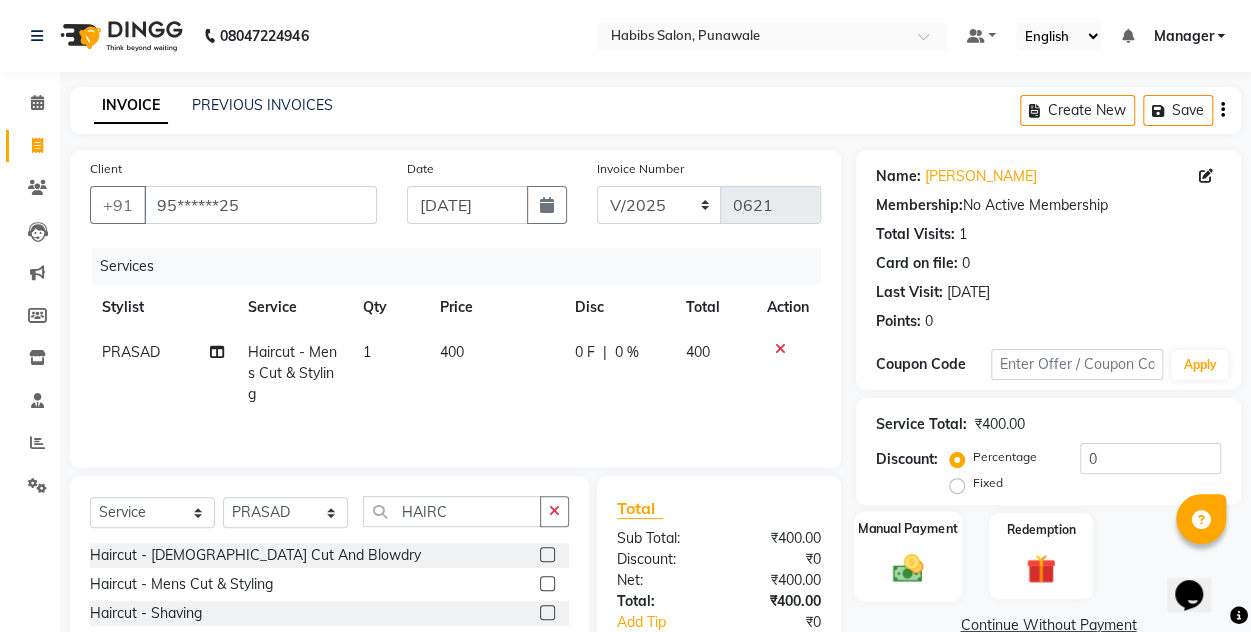 click 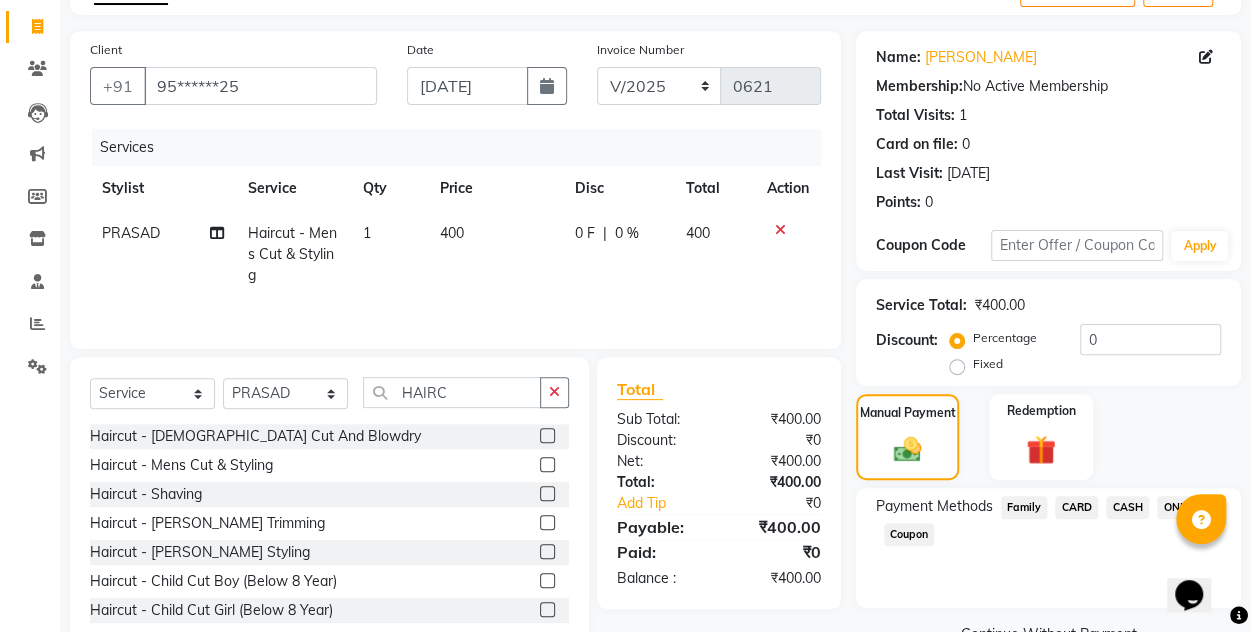 scroll, scrollTop: 168, scrollLeft: 0, axis: vertical 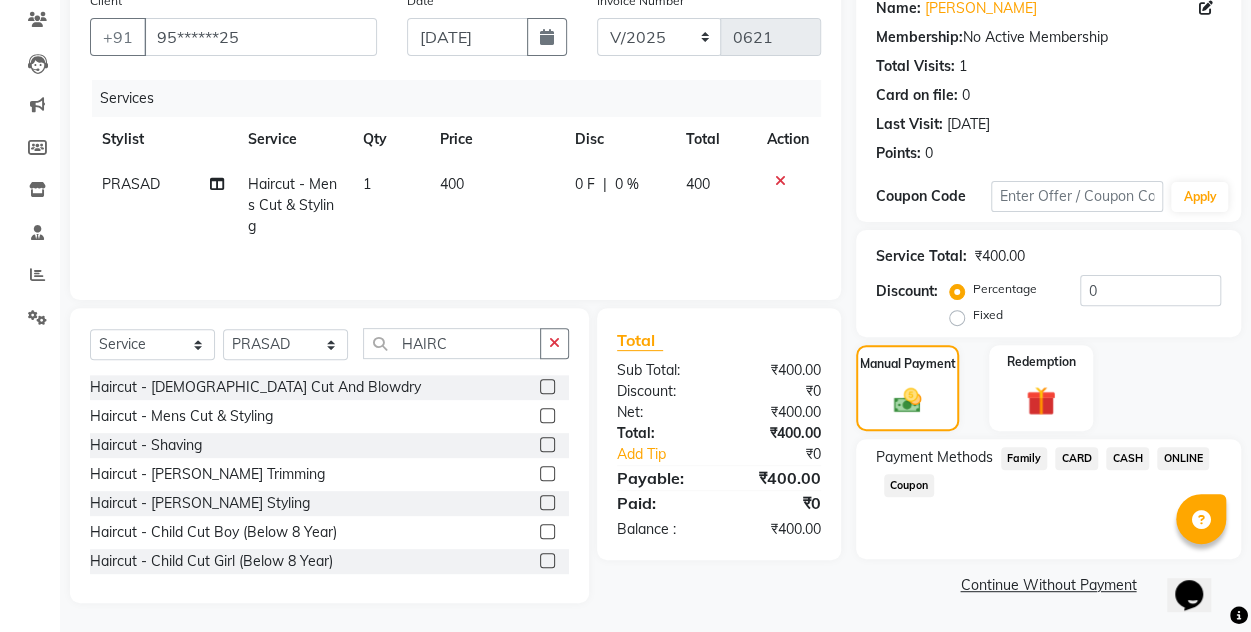 click on "ONLINE" 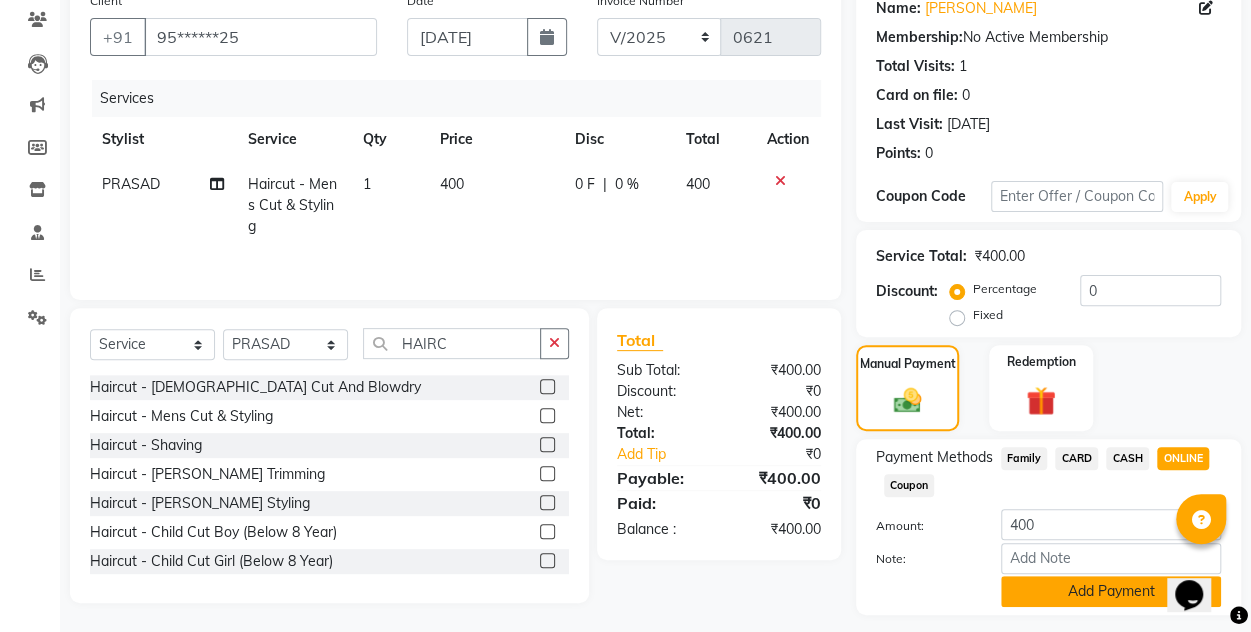click on "Add Payment" 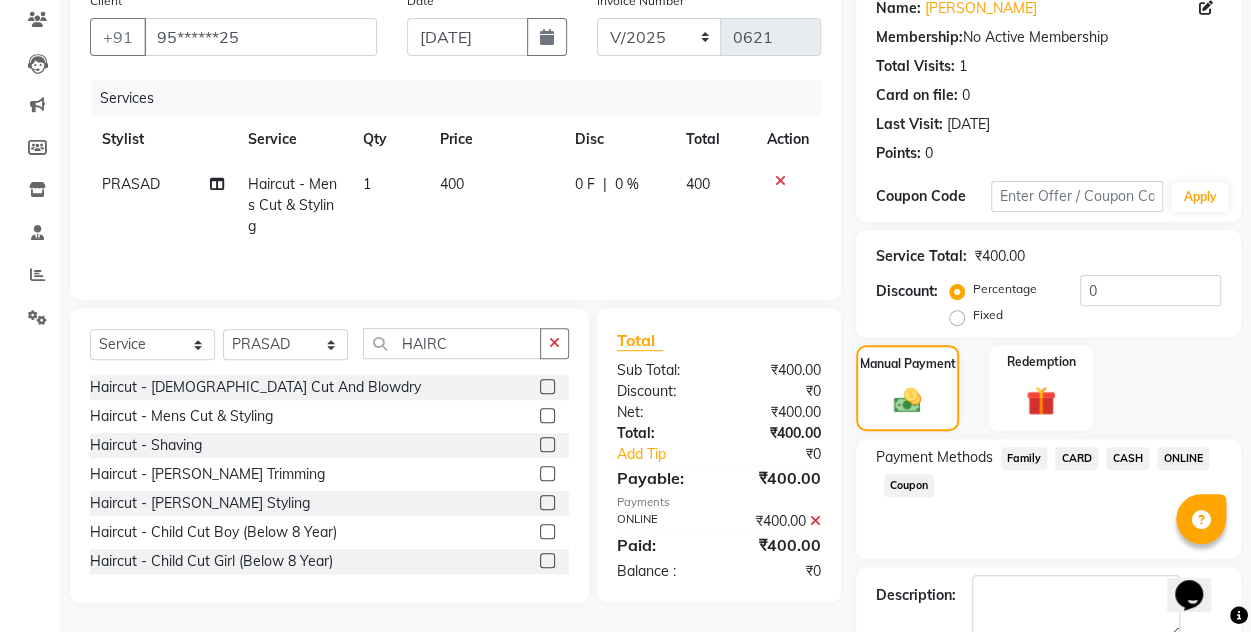 click on "Name: [PERSON_NAME] Membership:  No Active Membership  Total Visits:  1 Card on file:  0 Last Visit:   [DATE] Points:   0  Coupon Code Apply Service Total:  ₹400.00  Discount:  Percentage   Fixed  0 Manual Payment Redemption Payment Methods  Family   CARD   CASH   ONLINE   Coupon  Description:                  Send Details On SMS Email  Checkout" 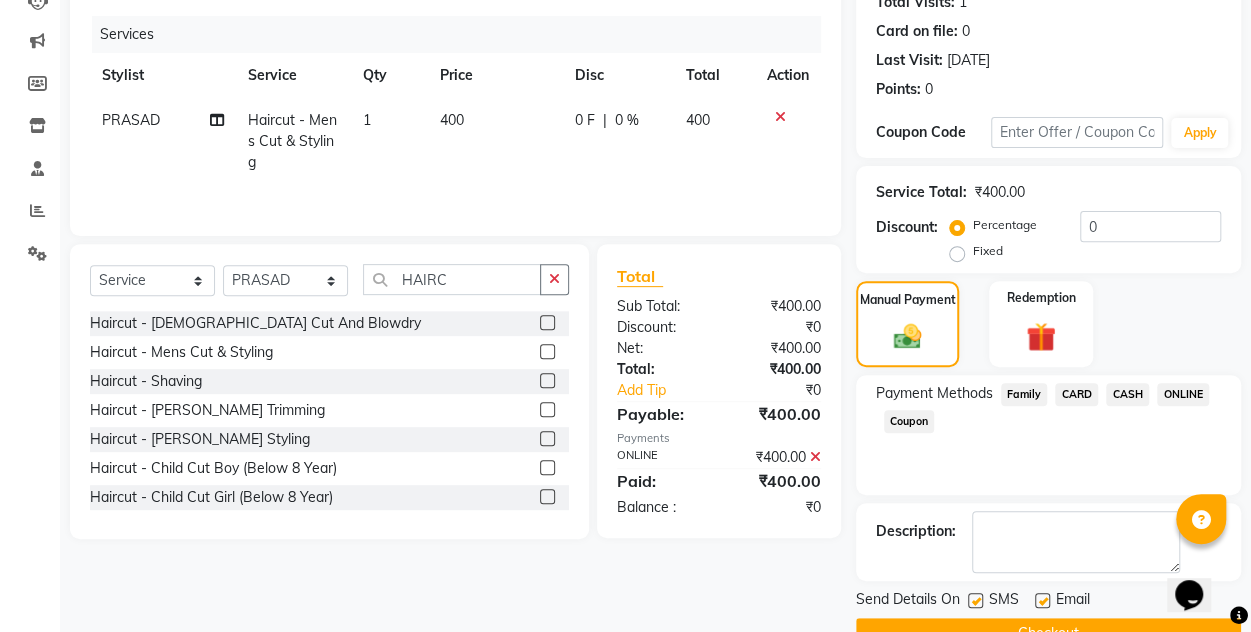 scroll, scrollTop: 277, scrollLeft: 0, axis: vertical 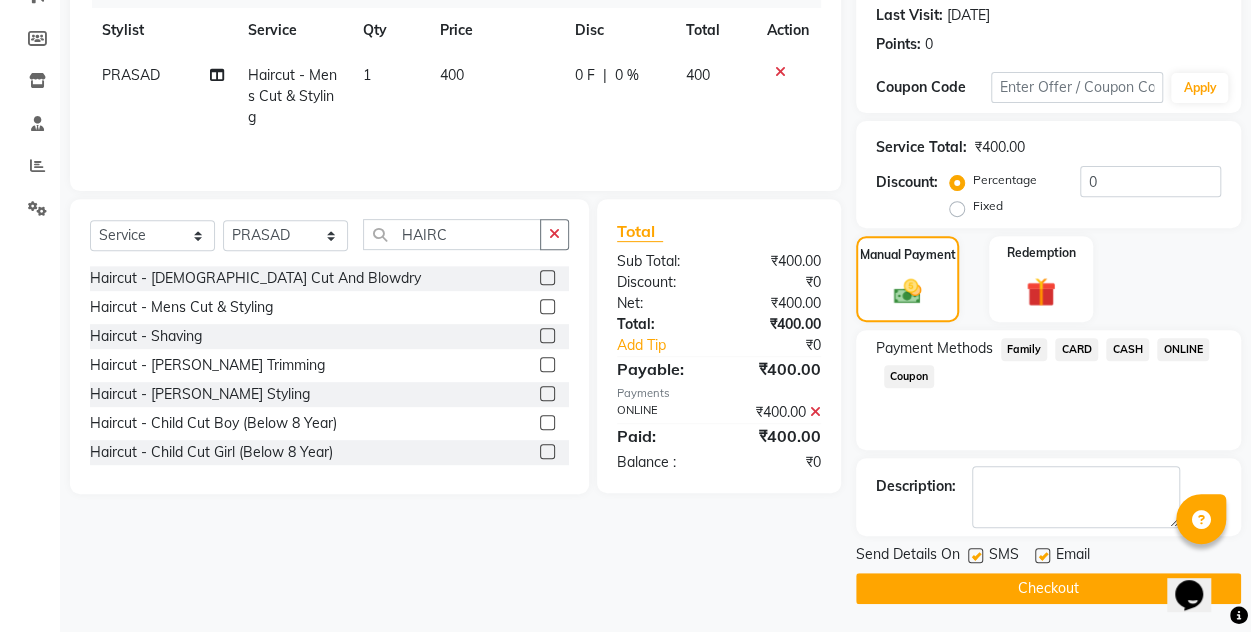 click on "Checkout" 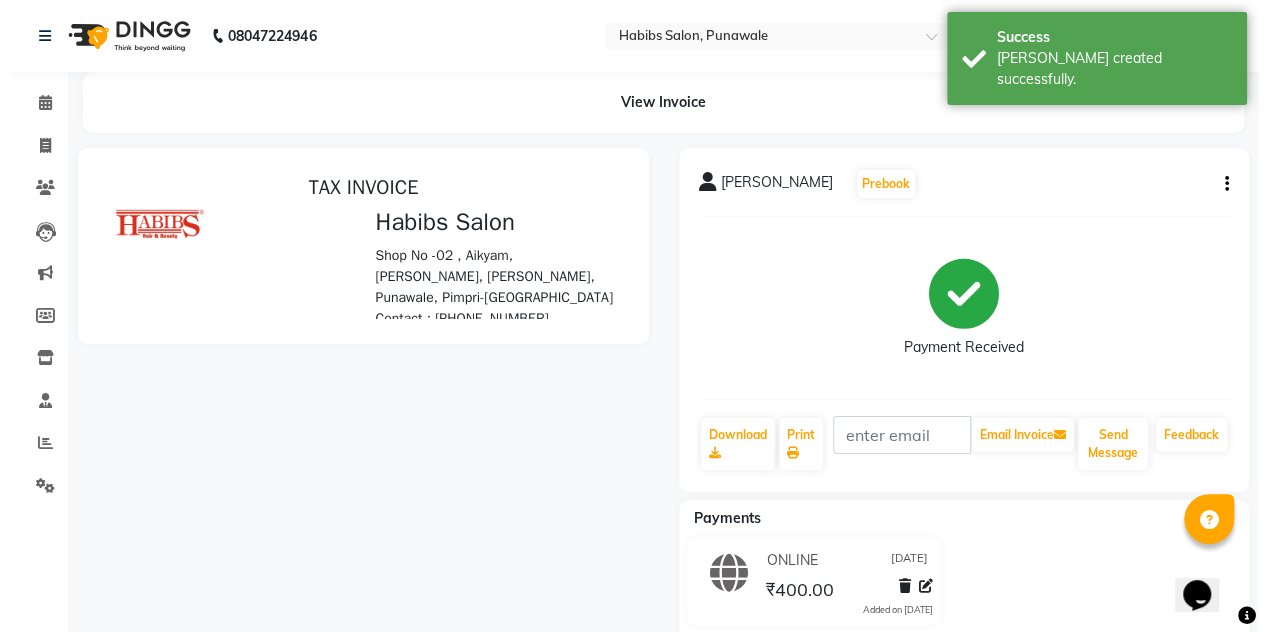scroll, scrollTop: 0, scrollLeft: 0, axis: both 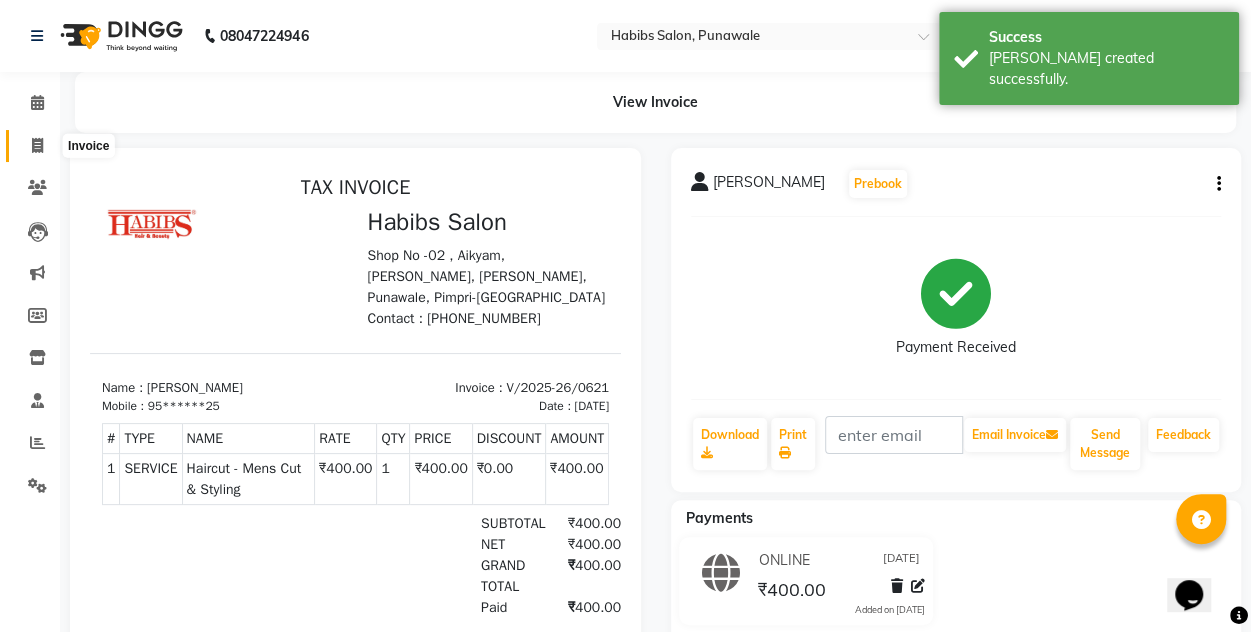click 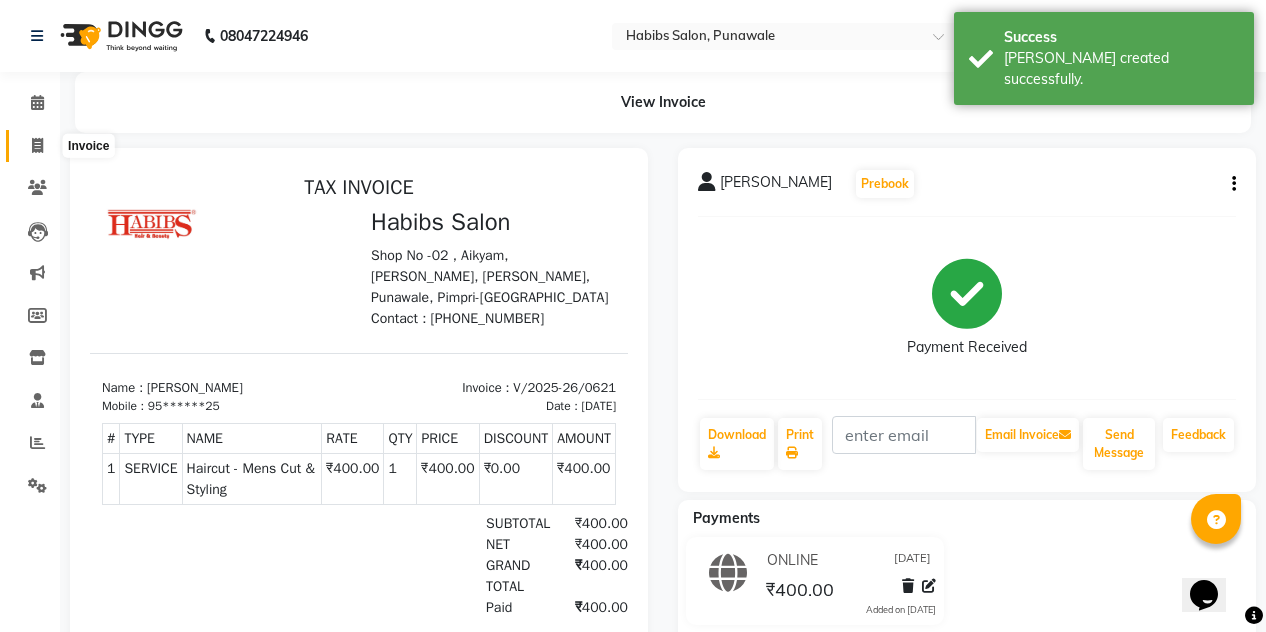 select on "7943" 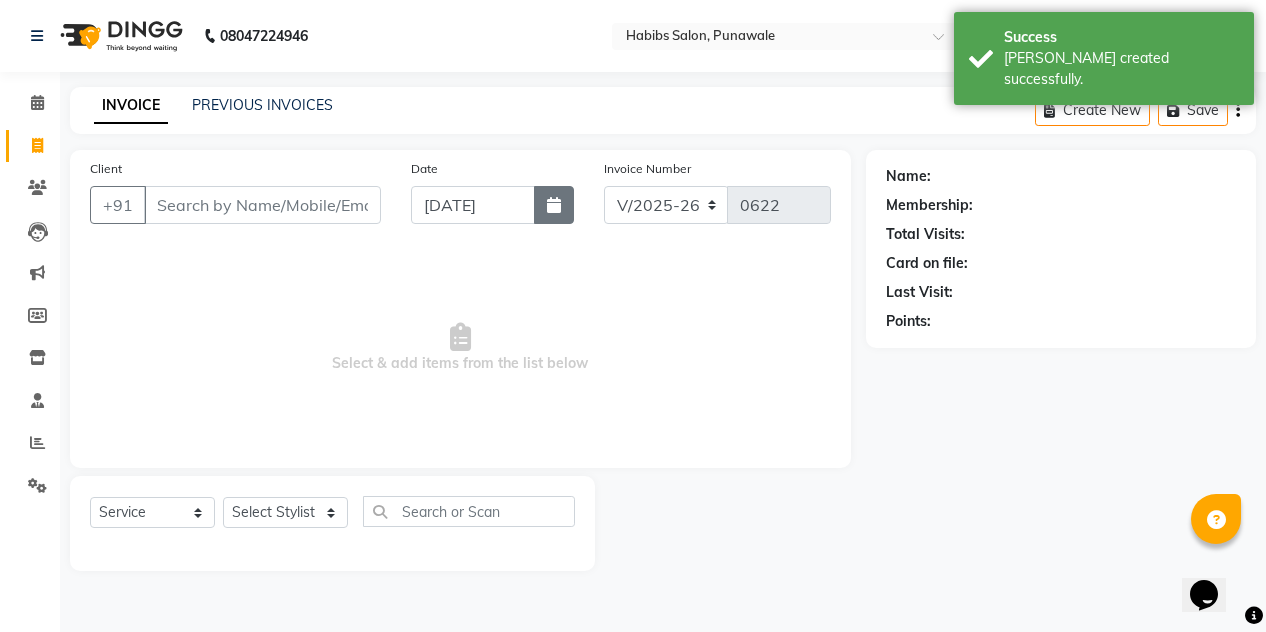 click 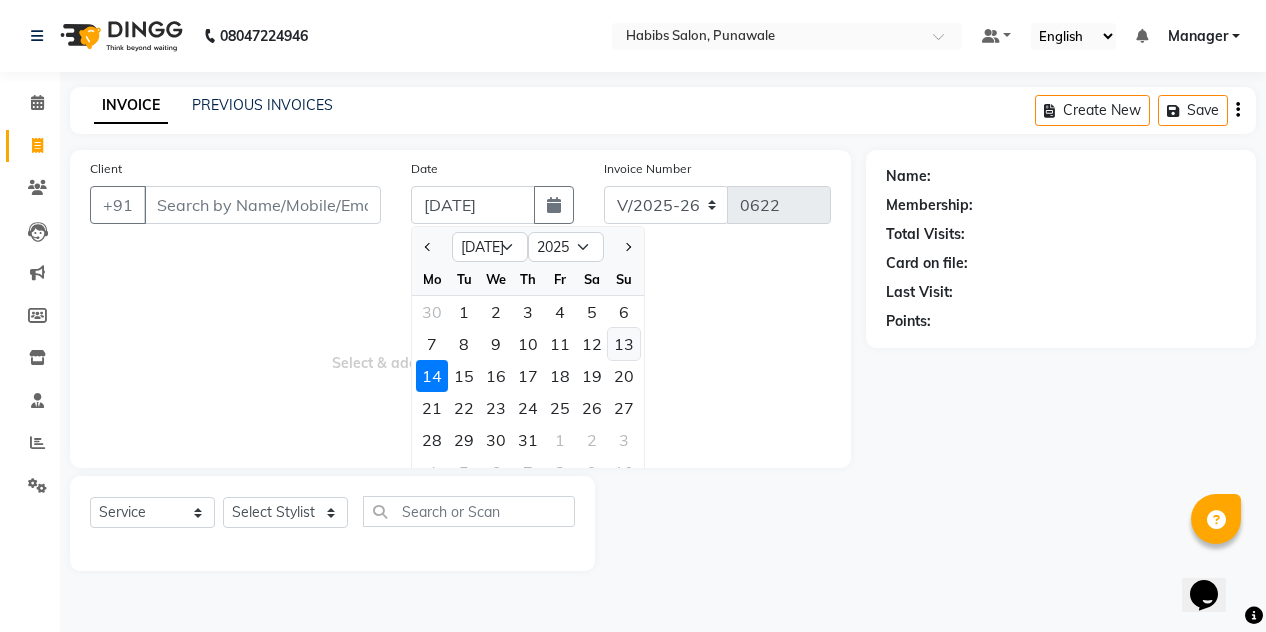 click on "13" 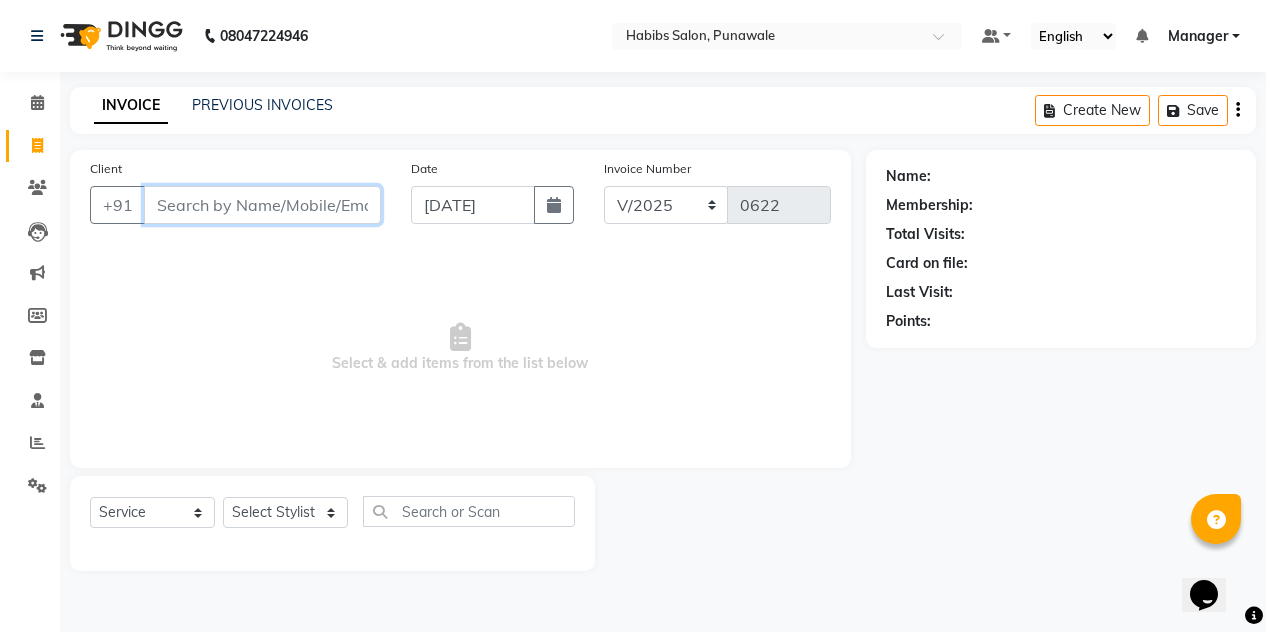 click on "Client" at bounding box center (262, 205) 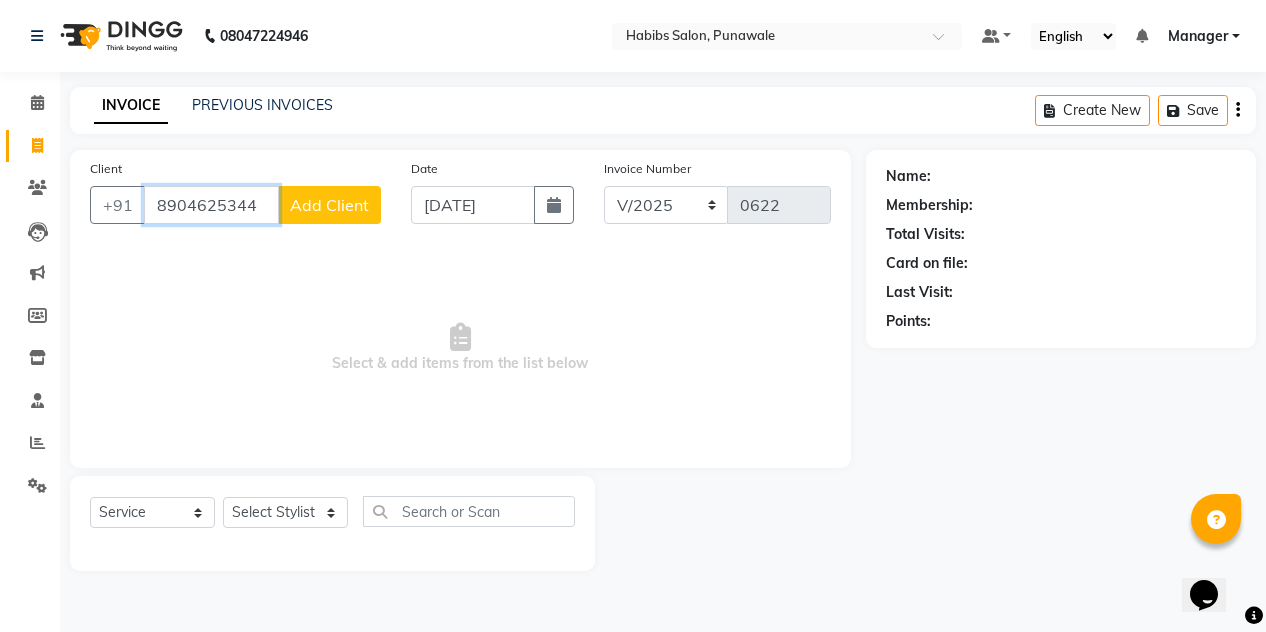 type on "8904625344" 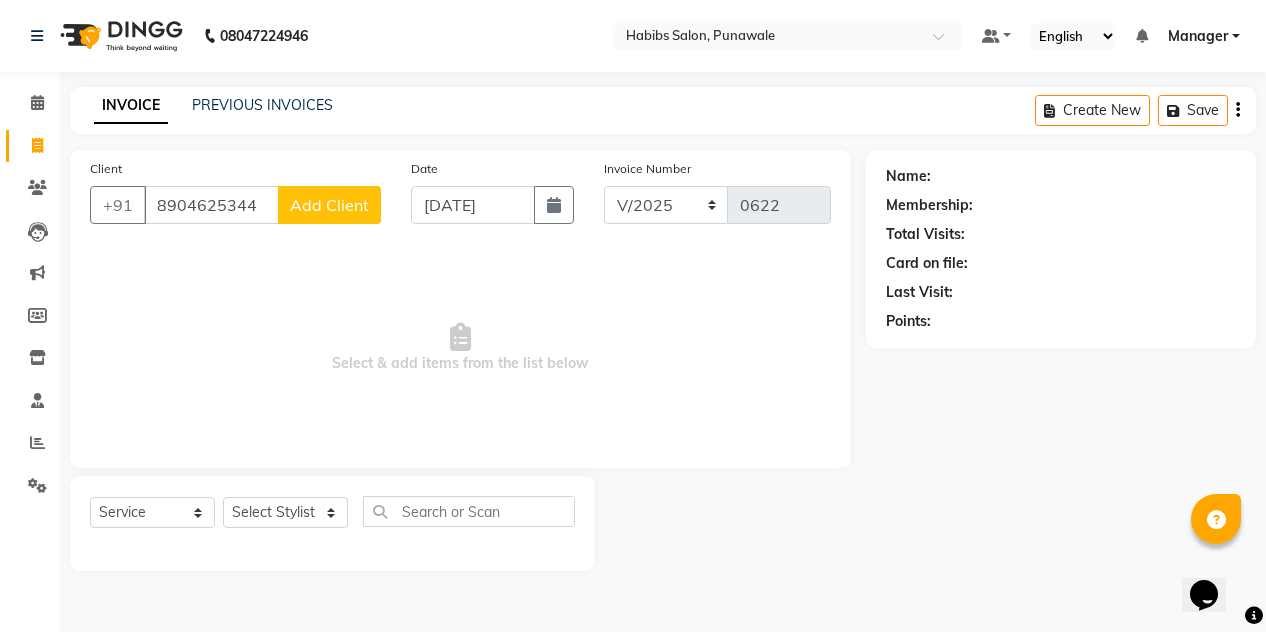 click on "Add Client" 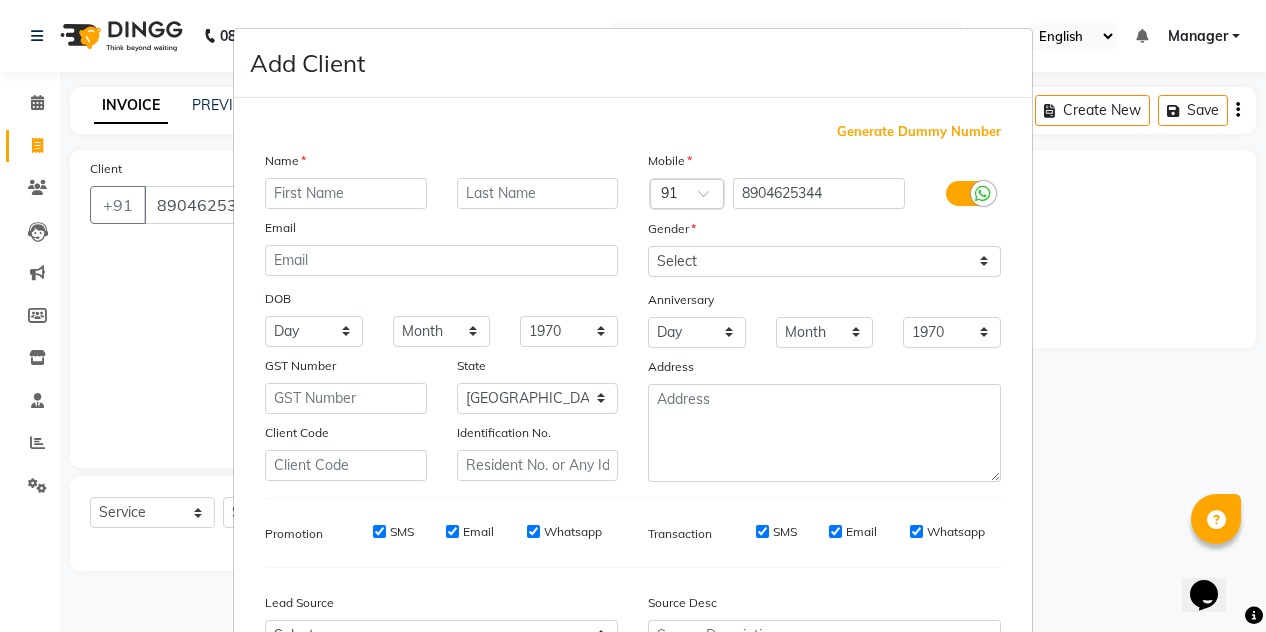 click at bounding box center [346, 193] 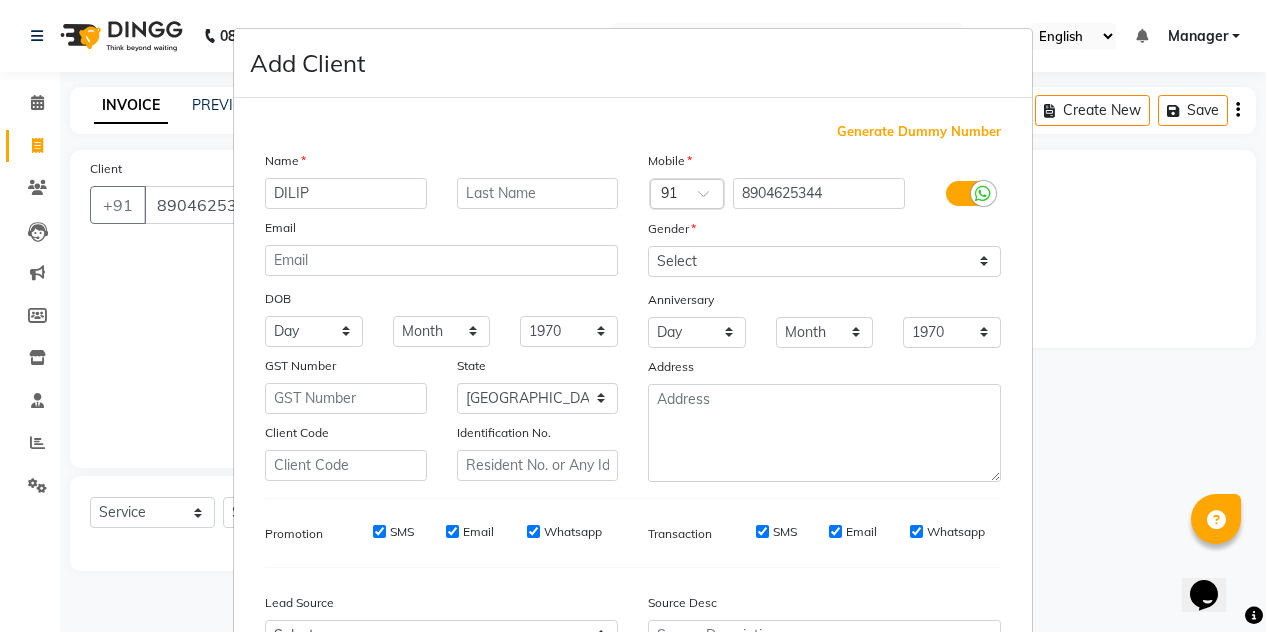 type on "DILIP" 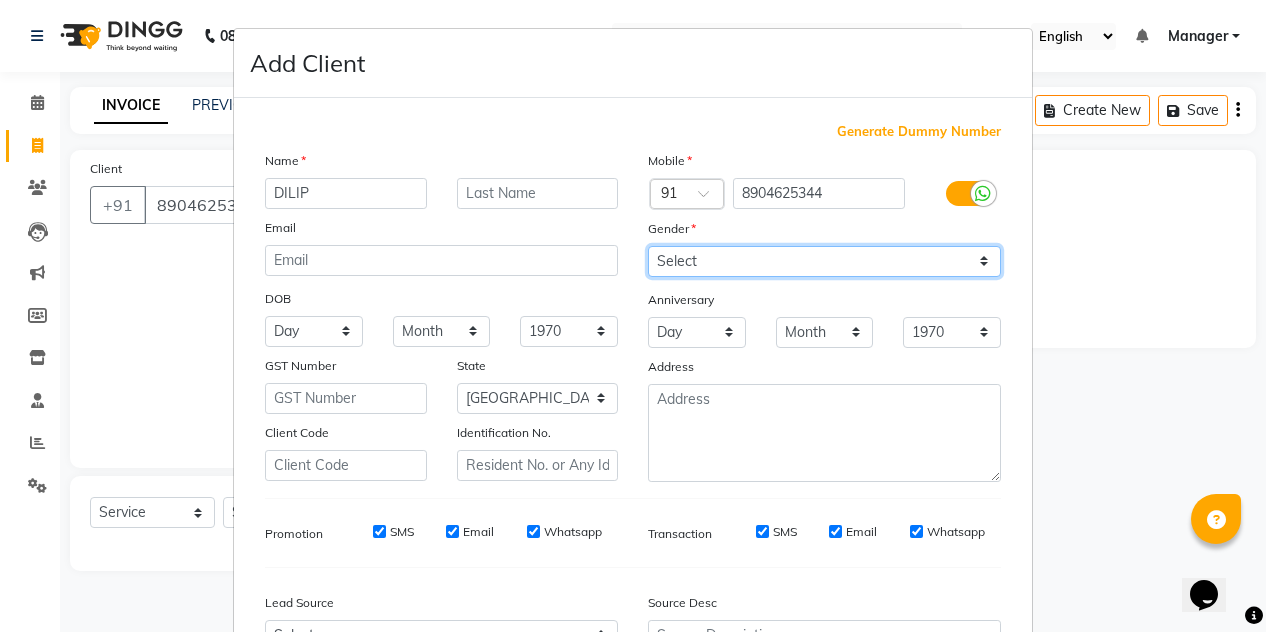 click on "Select [DEMOGRAPHIC_DATA] [DEMOGRAPHIC_DATA] Other Prefer Not To Say" at bounding box center [824, 261] 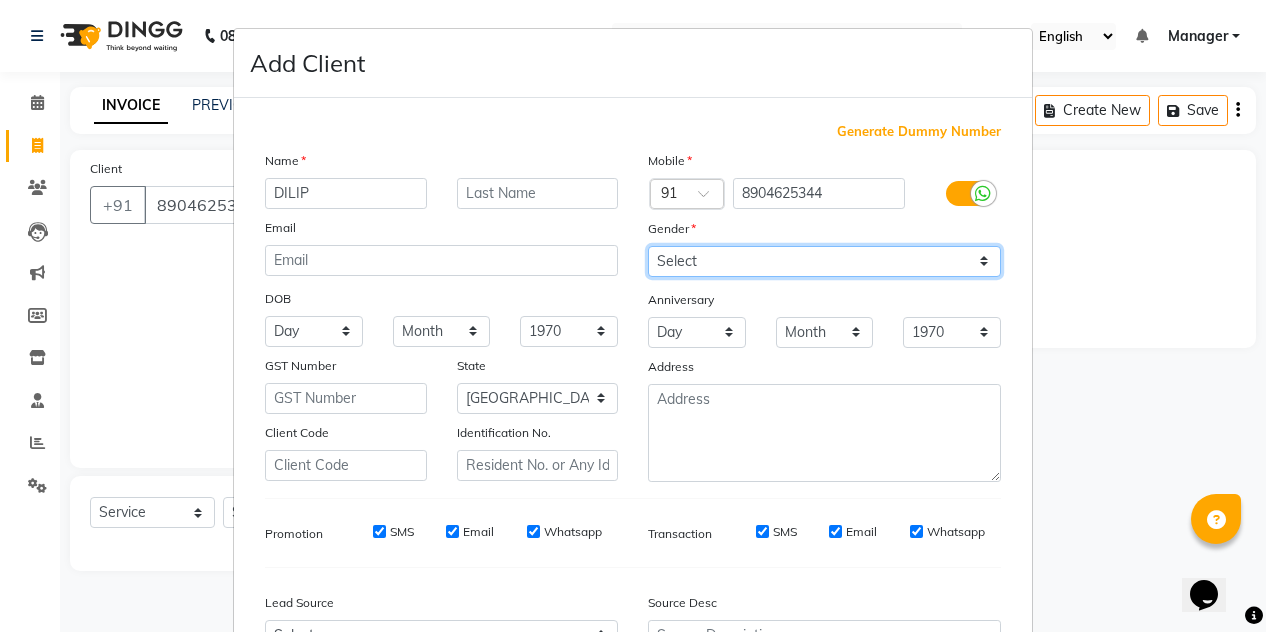 select on "[DEMOGRAPHIC_DATA]" 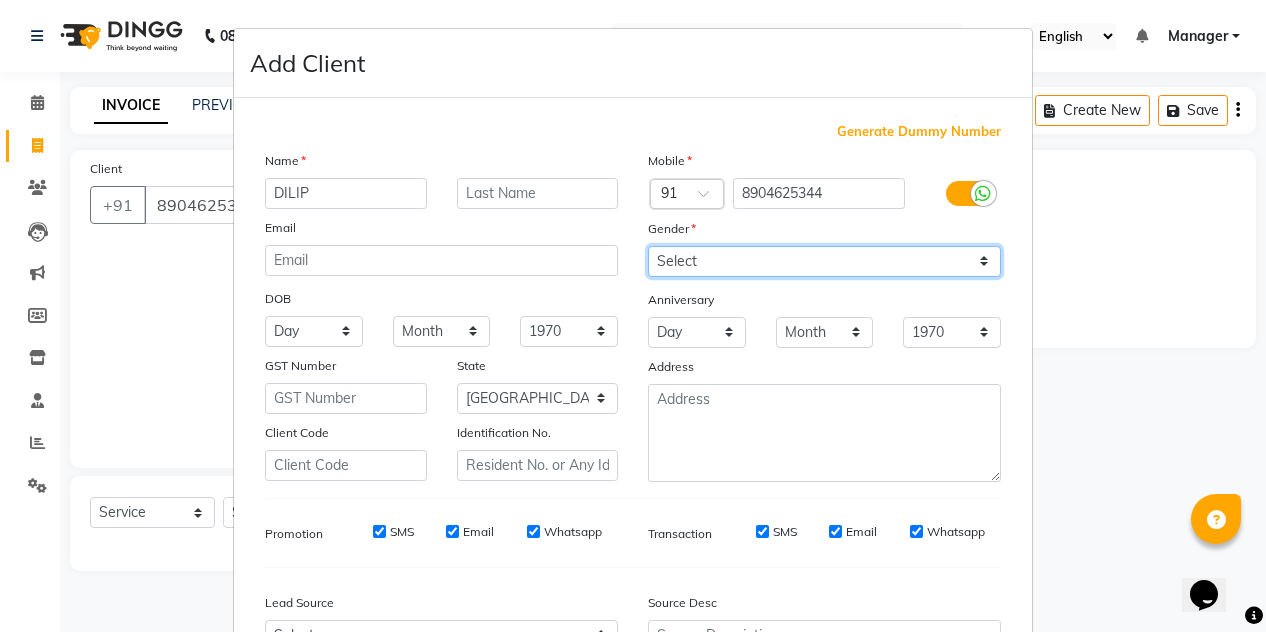 click on "Select [DEMOGRAPHIC_DATA] [DEMOGRAPHIC_DATA] Other Prefer Not To Say" at bounding box center [824, 261] 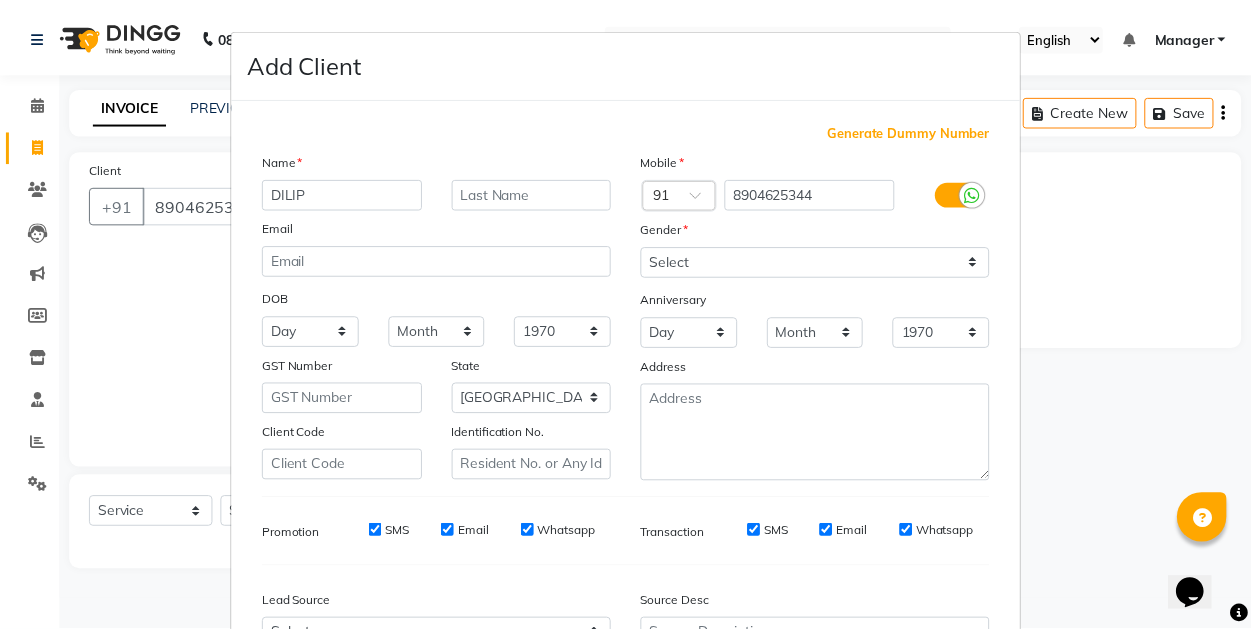 scroll, scrollTop: 213, scrollLeft: 0, axis: vertical 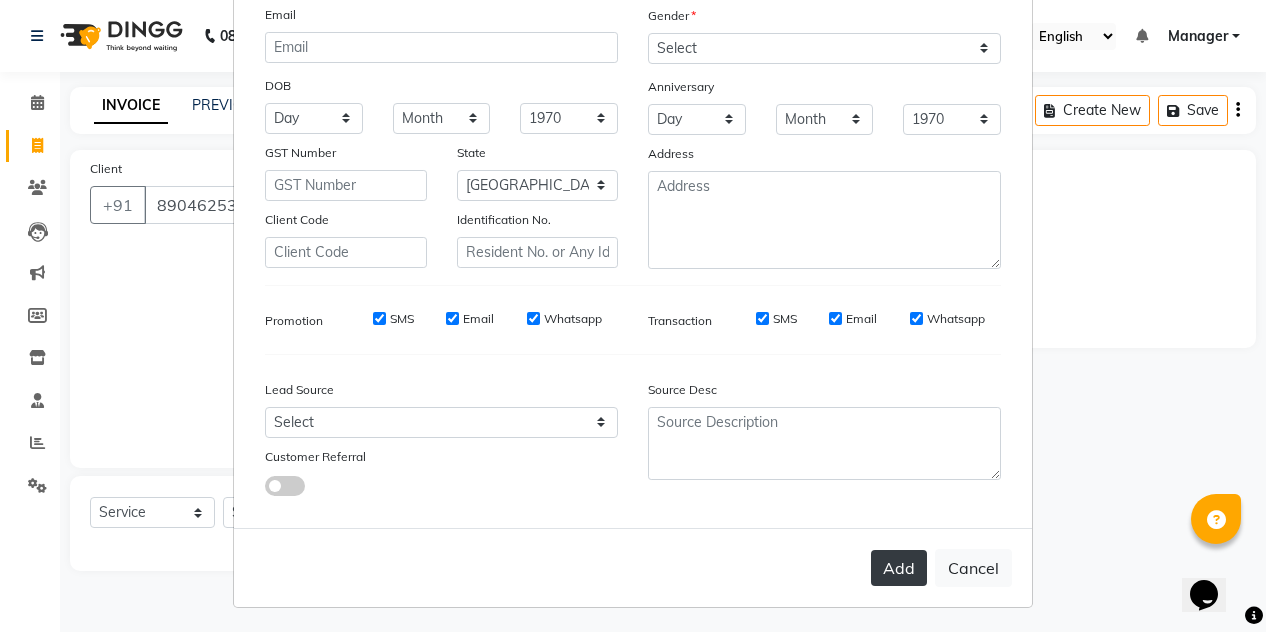 click on "Add" at bounding box center [899, 568] 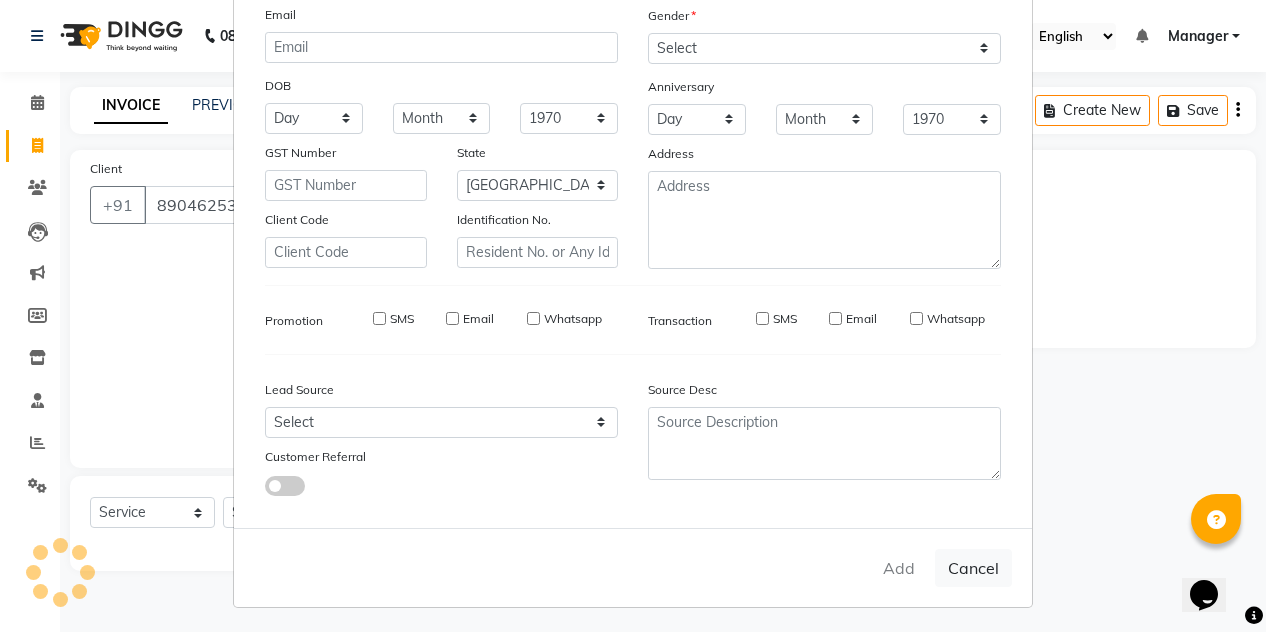 type on "89******44" 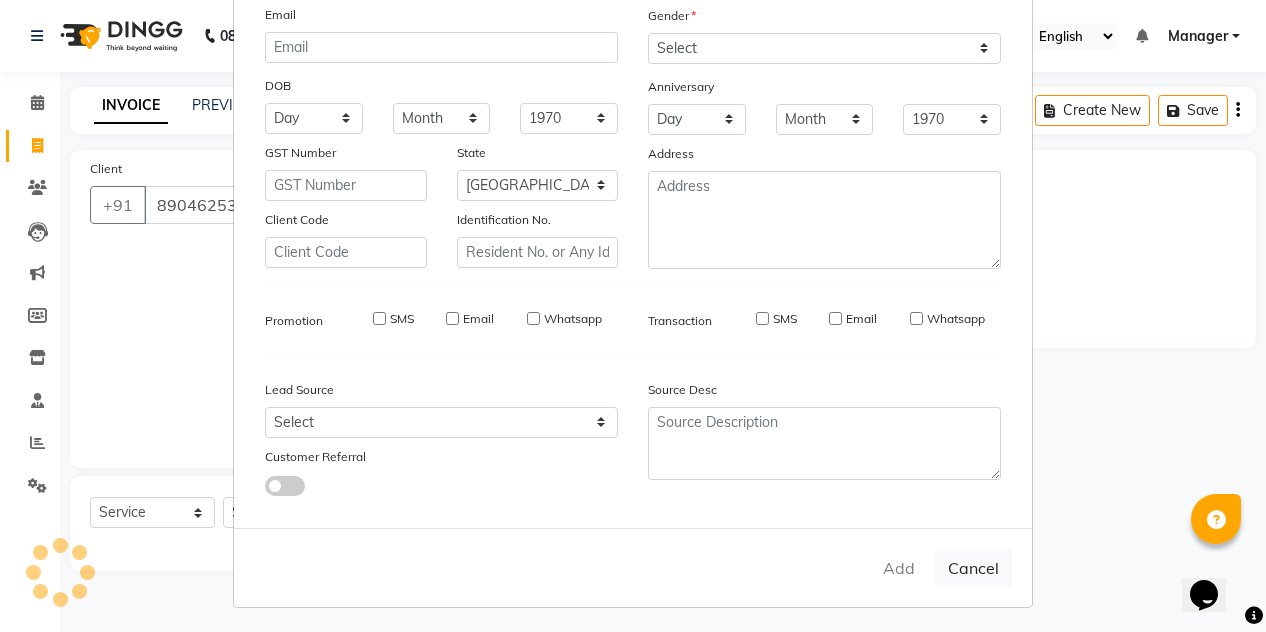 type 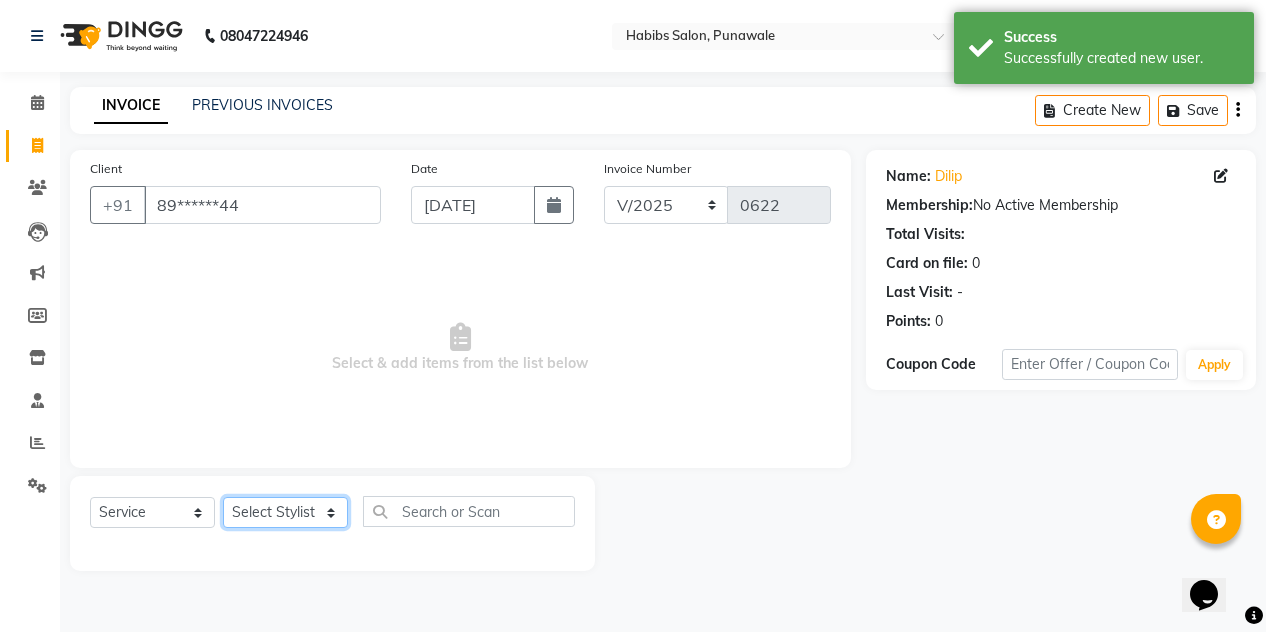 click on "Select Stylist [PERSON_NAME] [PERSON_NAME] Manager [PERSON_NAME] [PERSON_NAME] SHRUTI" 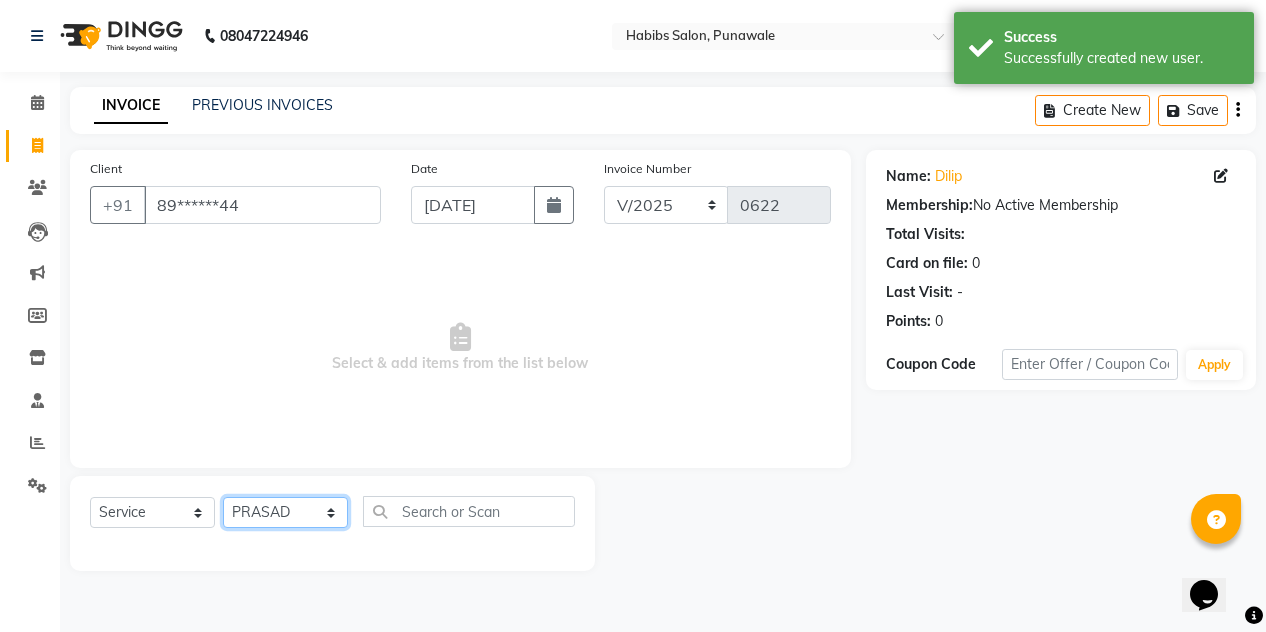 click on "Select Stylist [PERSON_NAME] [PERSON_NAME] Manager [PERSON_NAME] [PERSON_NAME] SHRUTI" 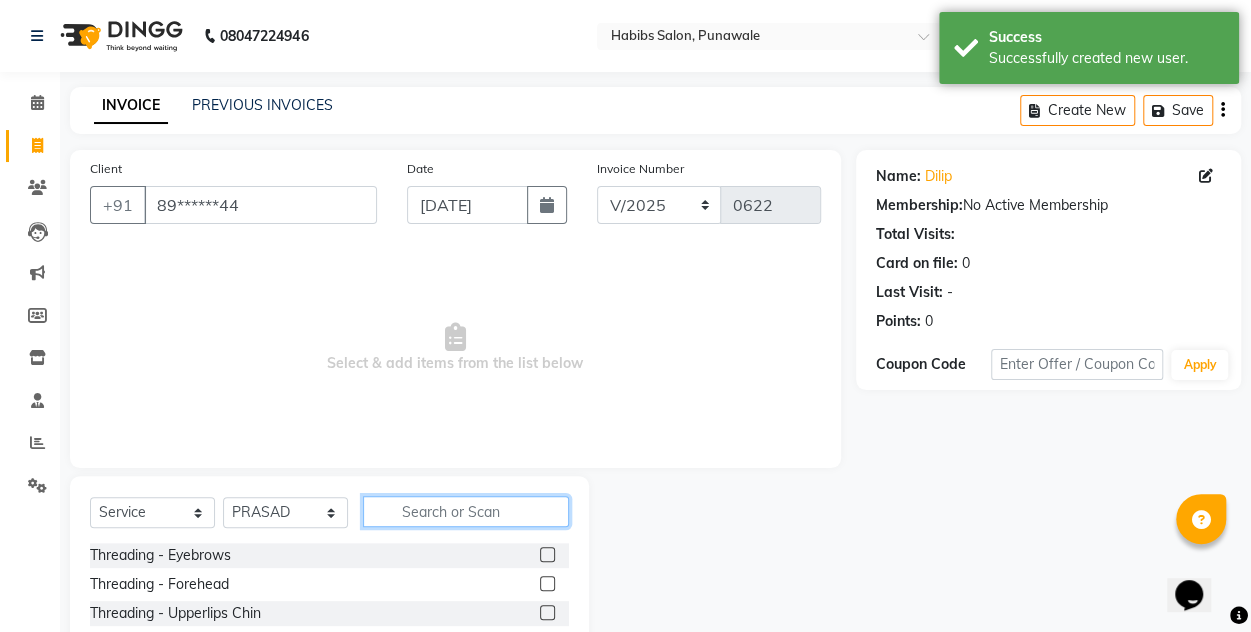 click 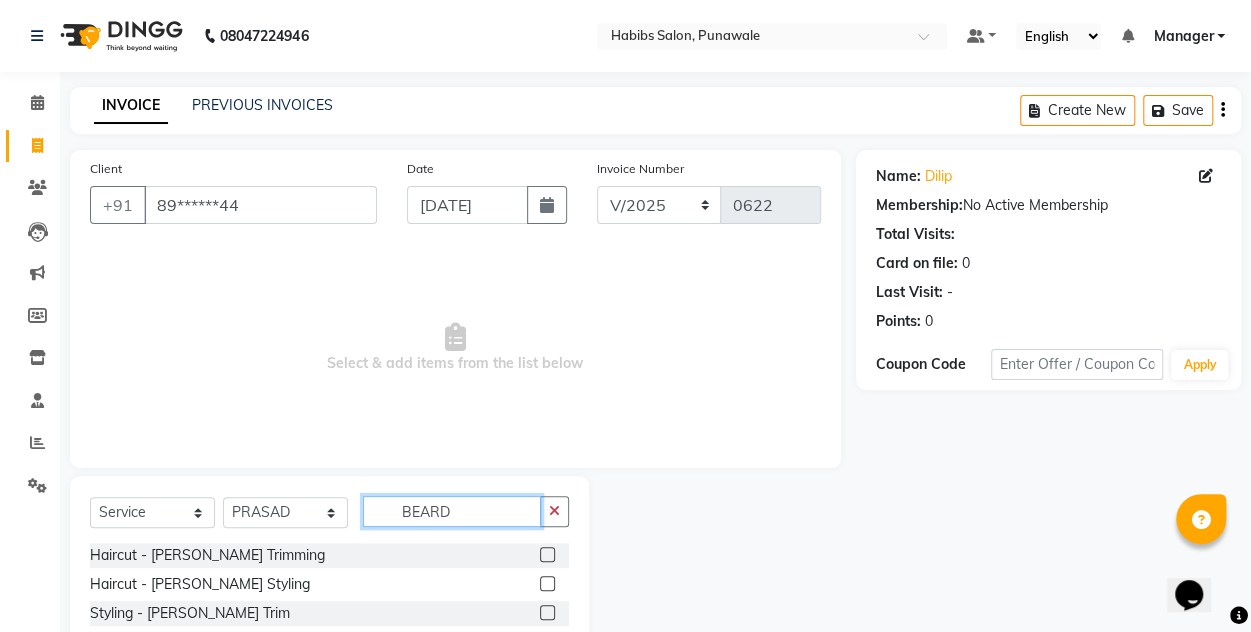 type on "BEARD" 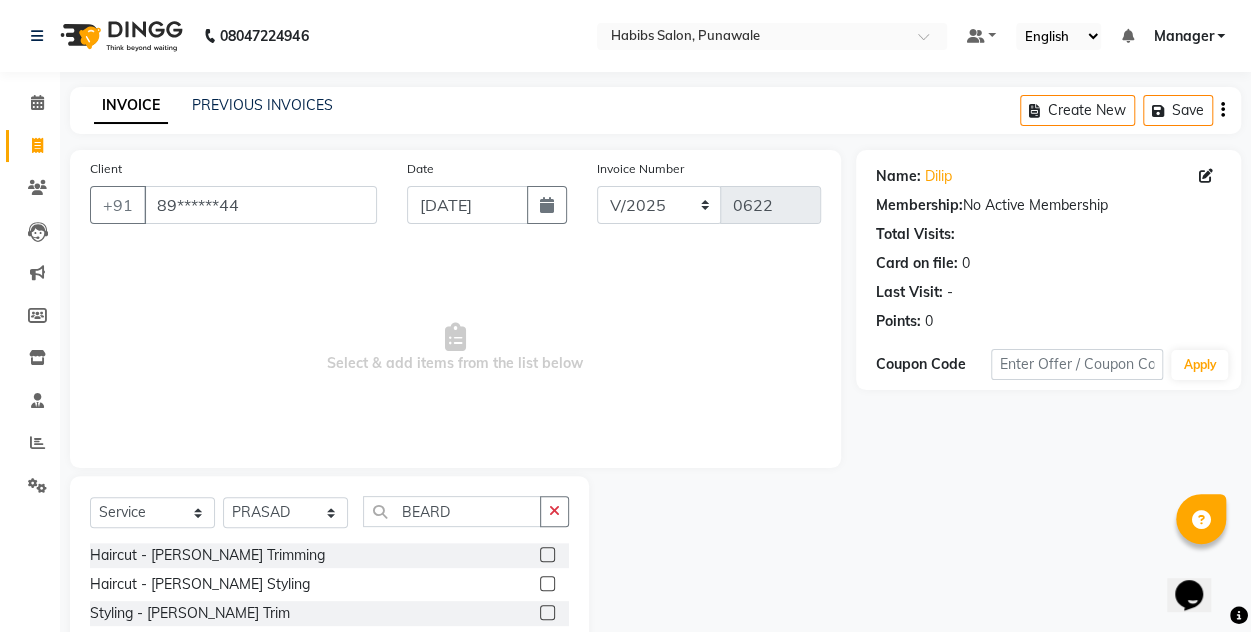 click 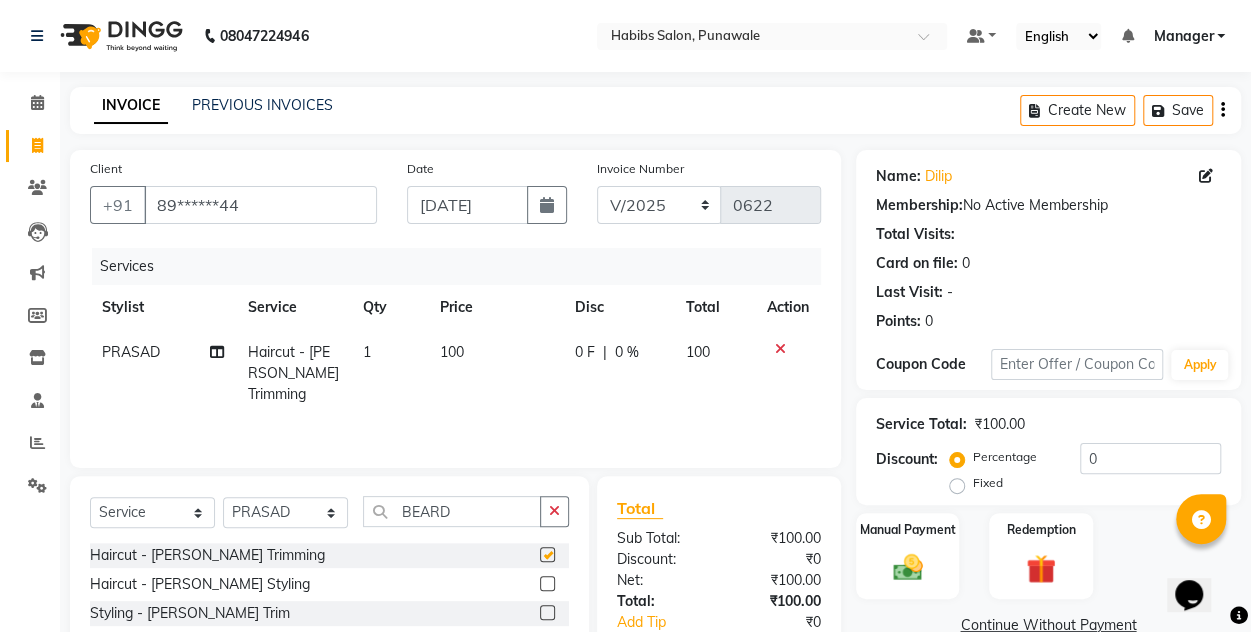 checkbox on "false" 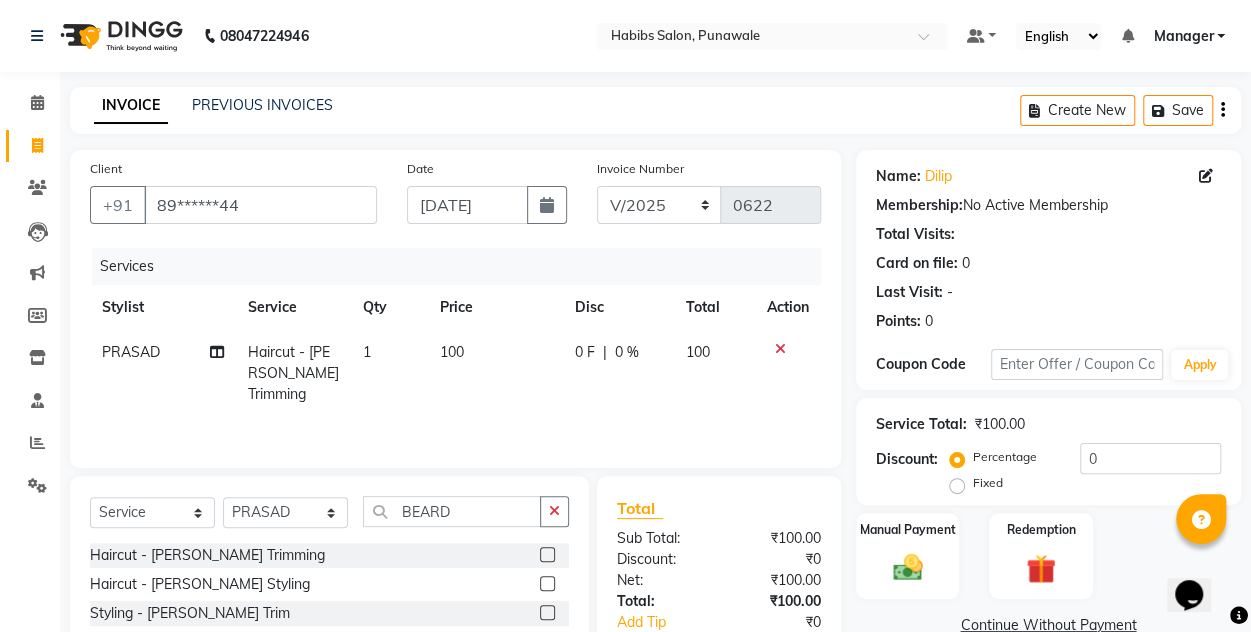 click on "100" 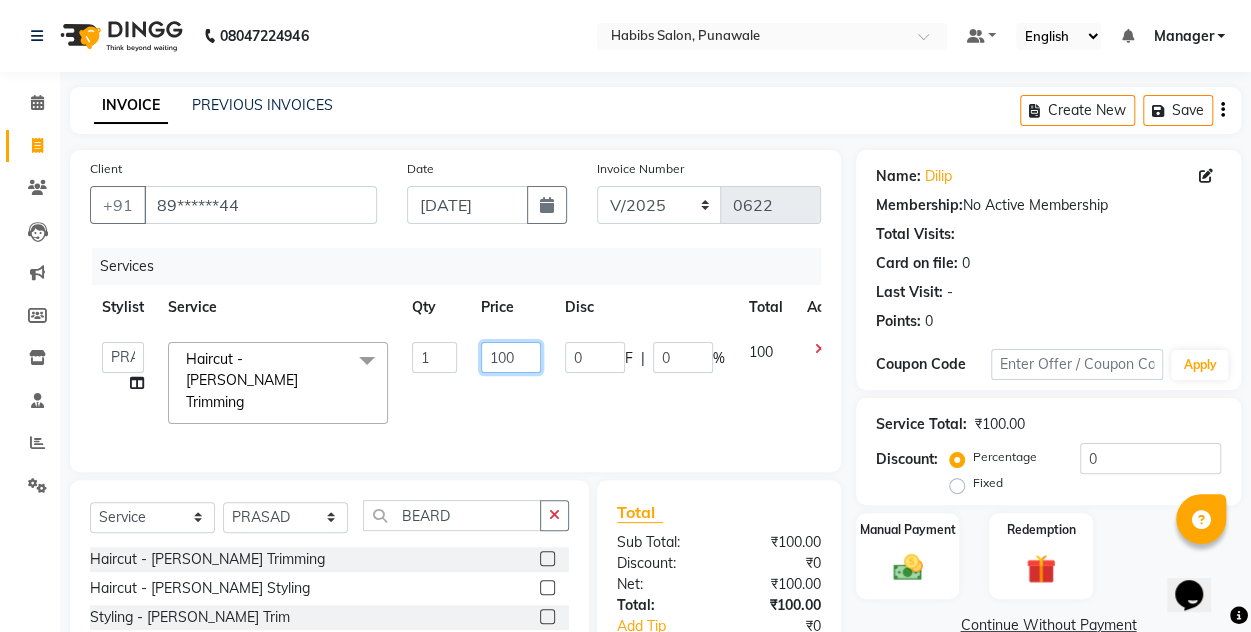 click on "100" 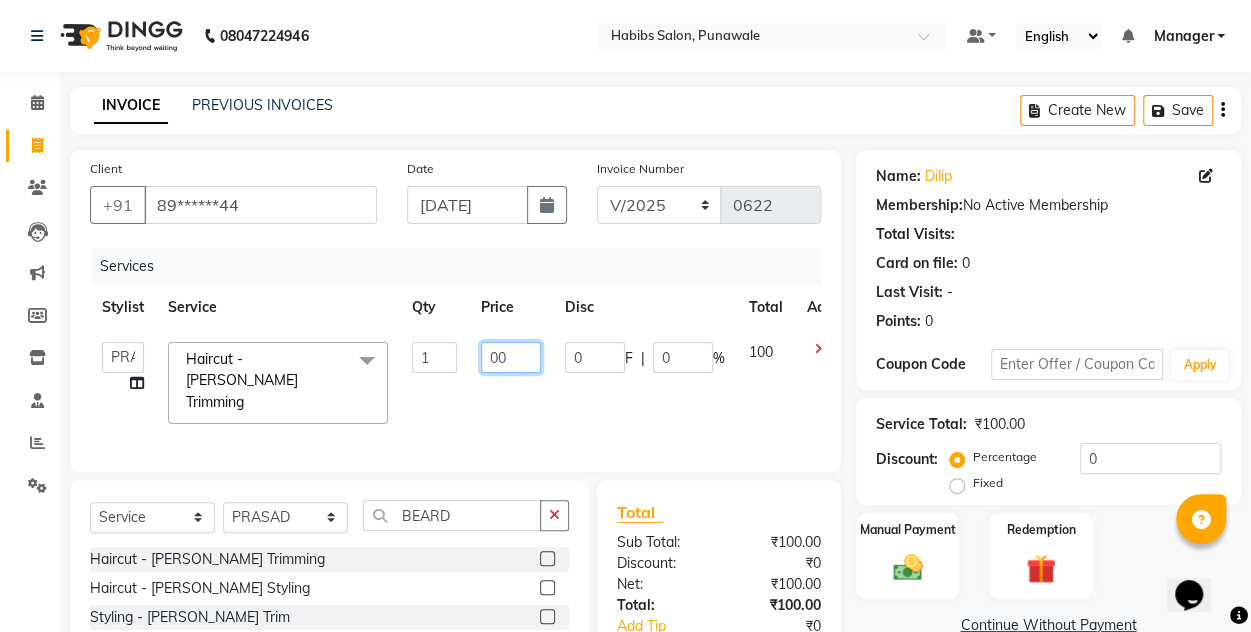 type on "200" 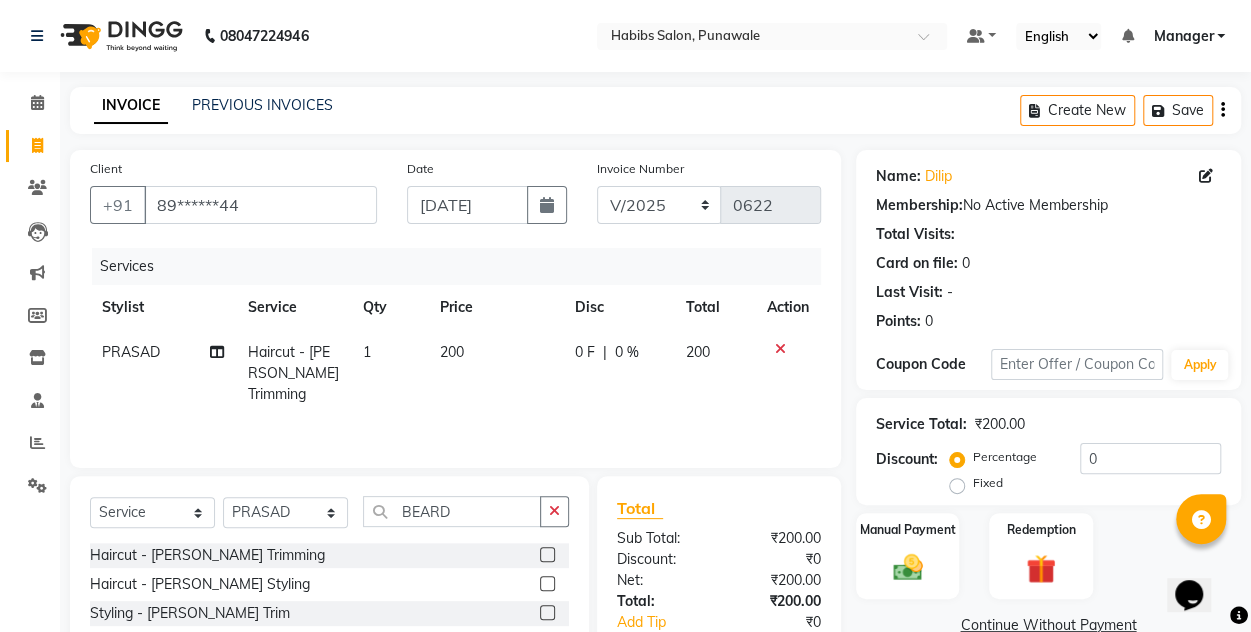 click on "200" 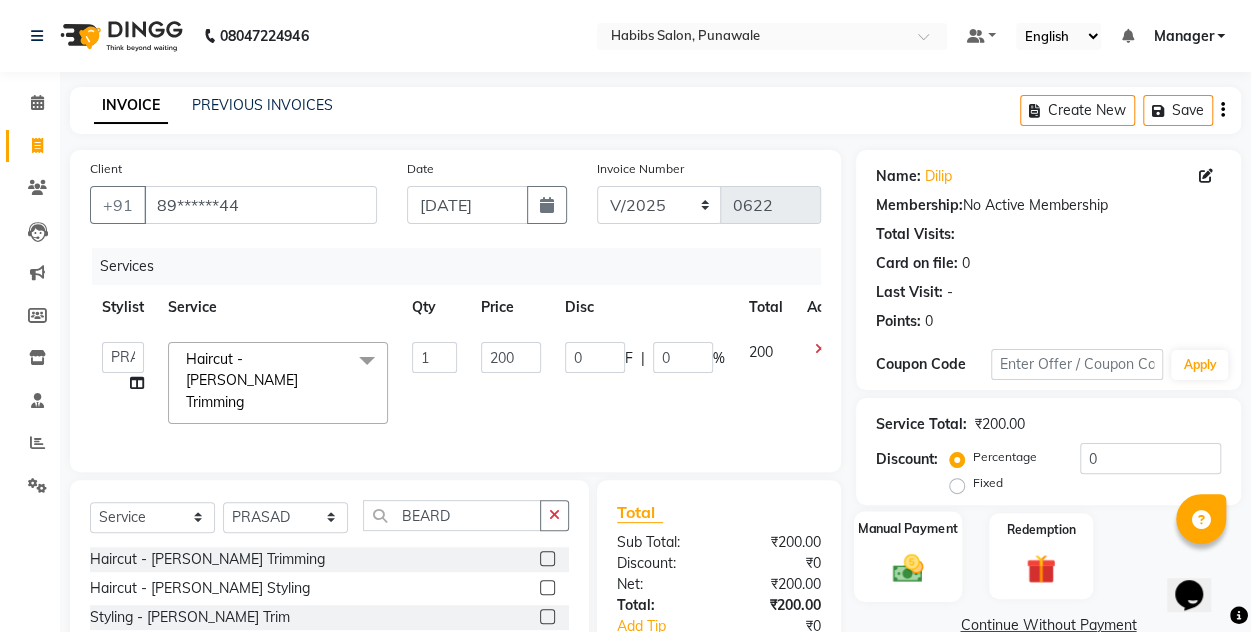 click 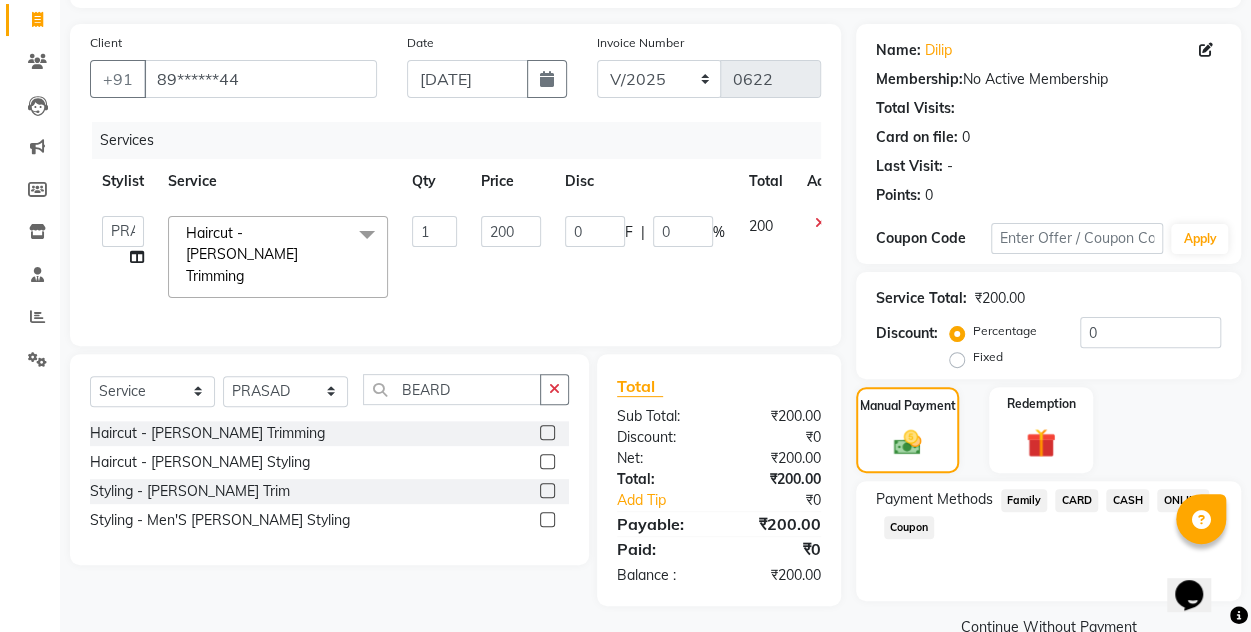scroll, scrollTop: 166, scrollLeft: 0, axis: vertical 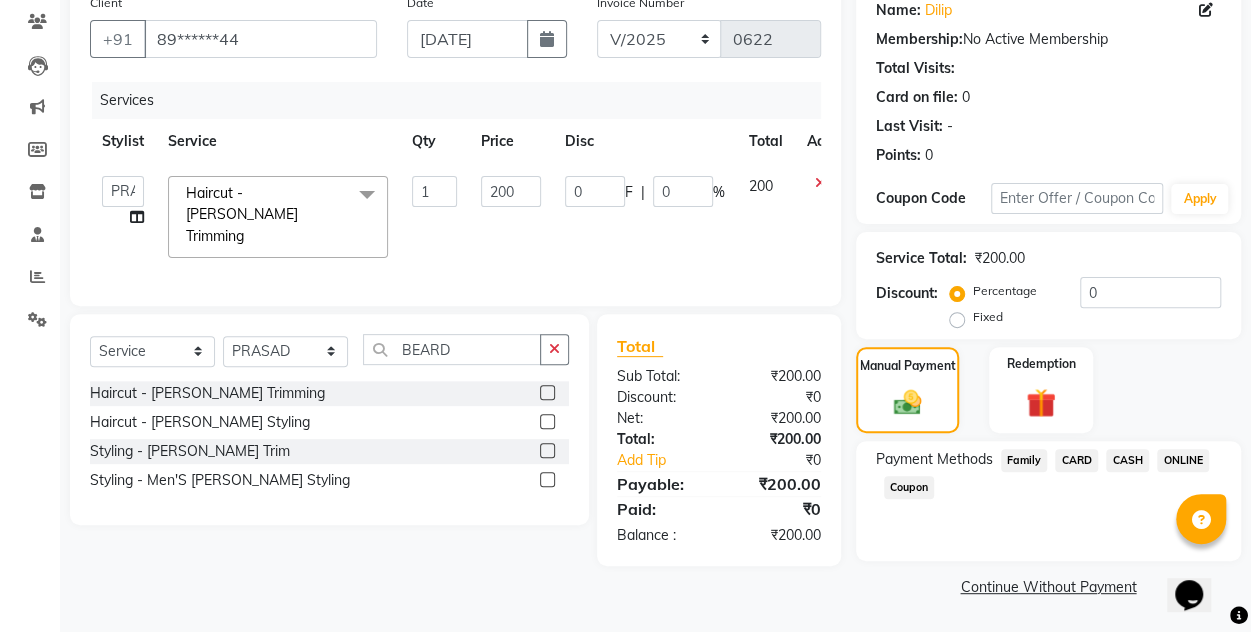 click on "ONLINE" 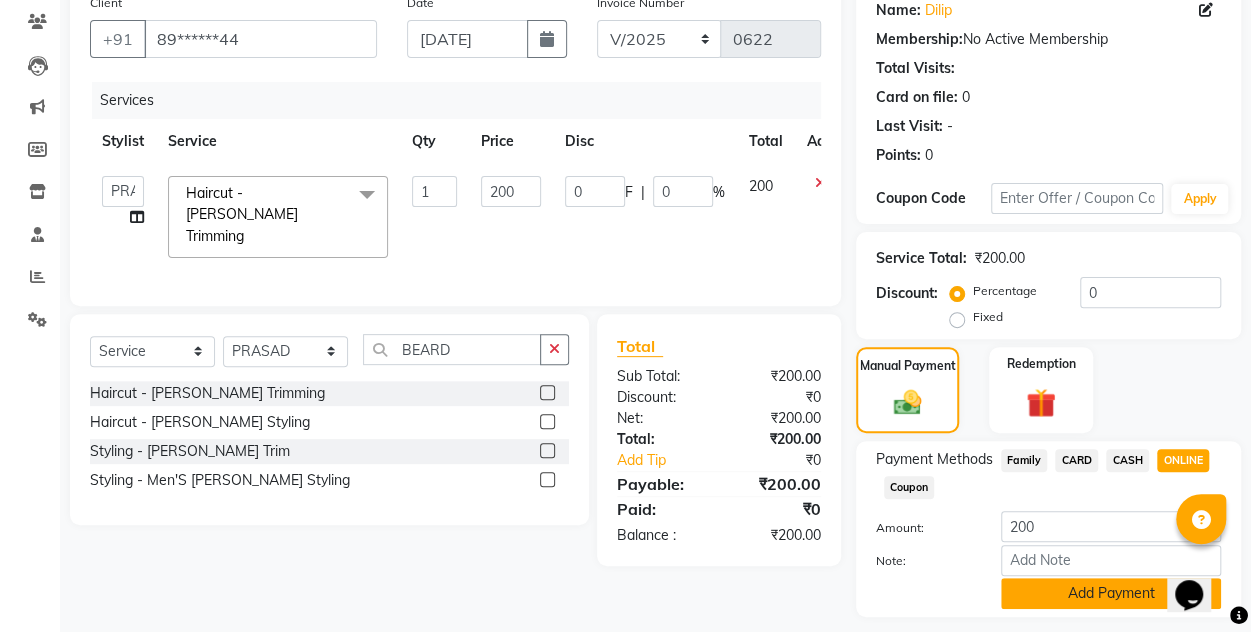 click on "Add Payment" 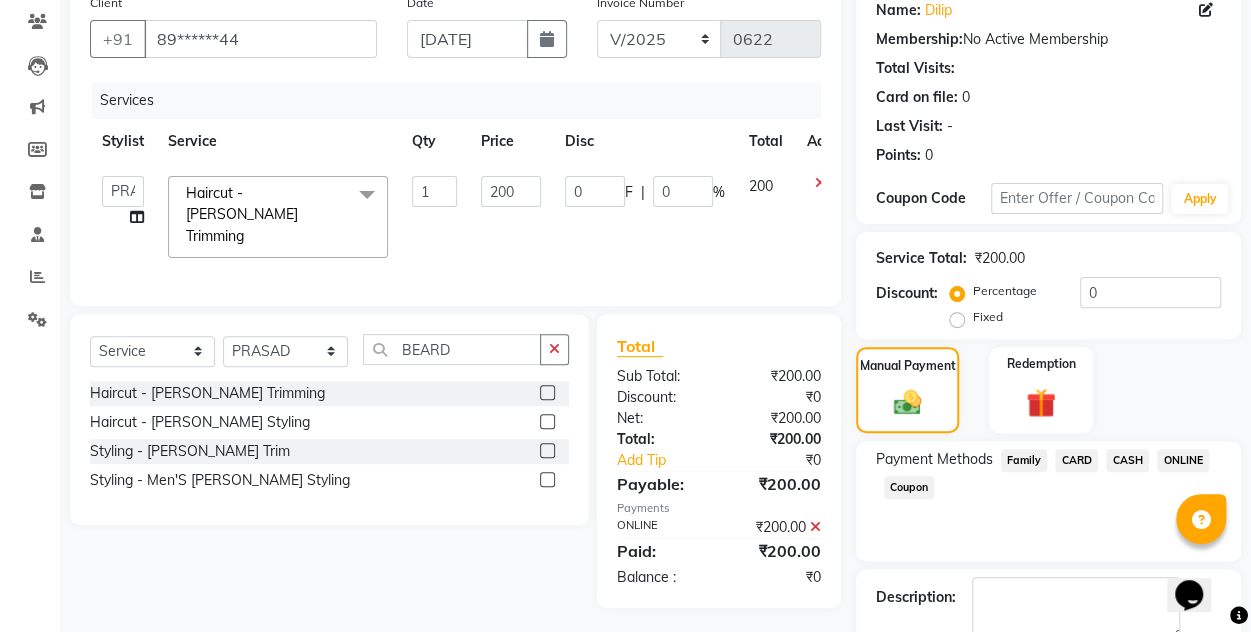 scroll, scrollTop: 277, scrollLeft: 0, axis: vertical 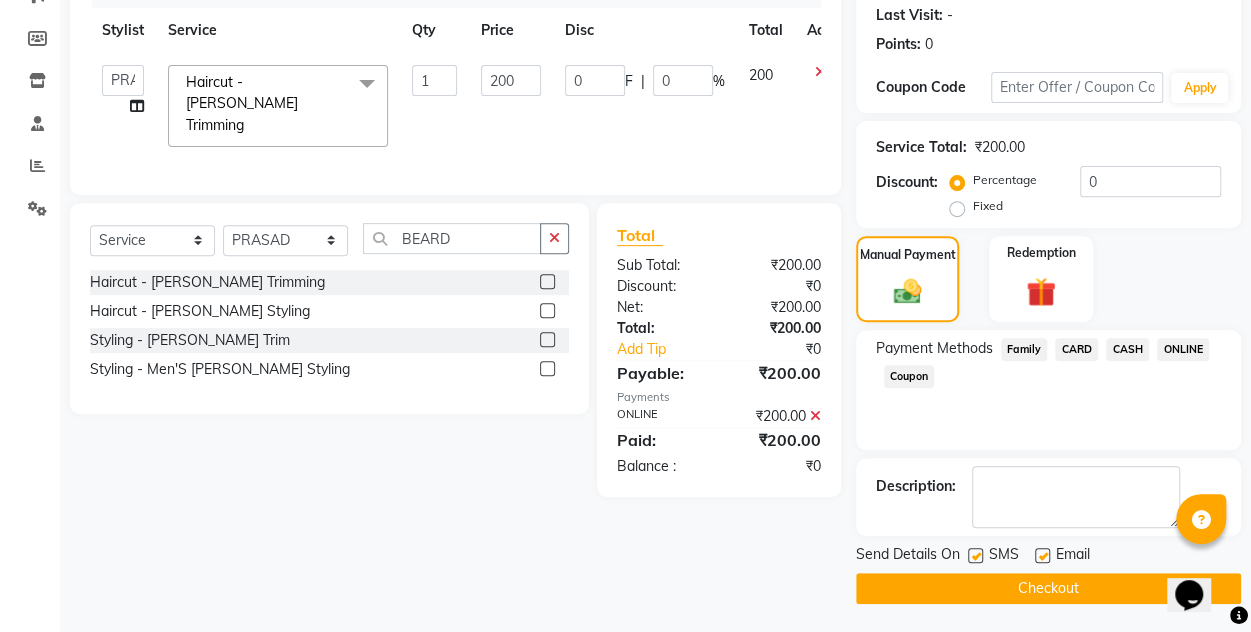 click on "Checkout" 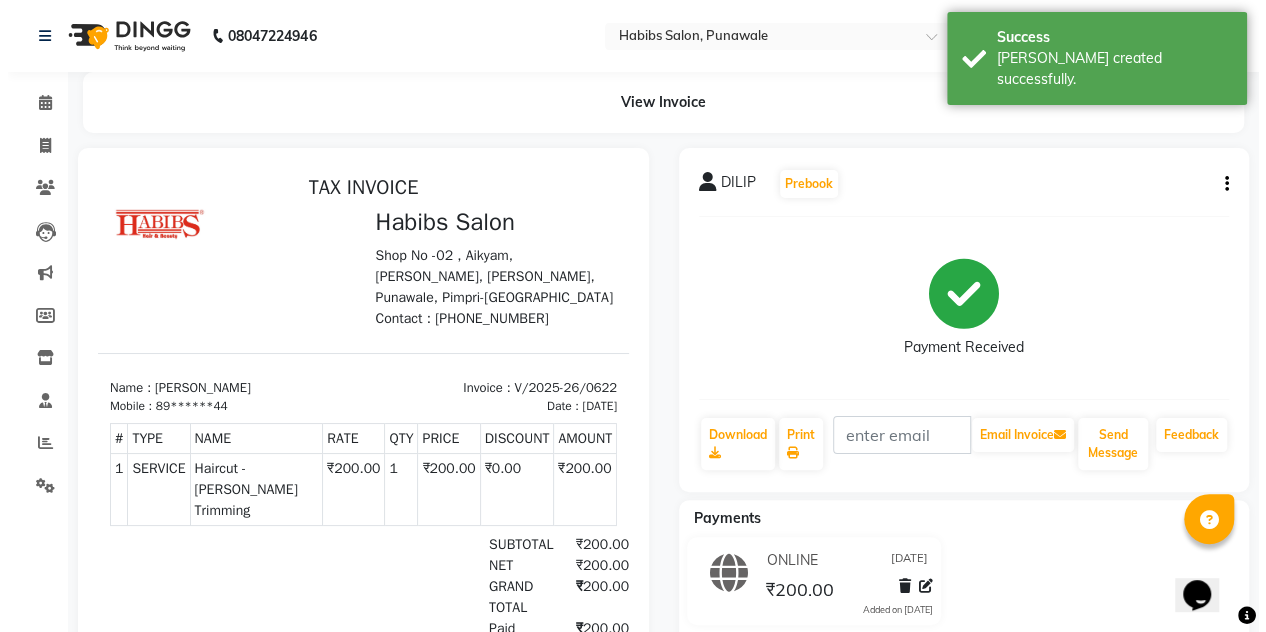 scroll, scrollTop: 0, scrollLeft: 0, axis: both 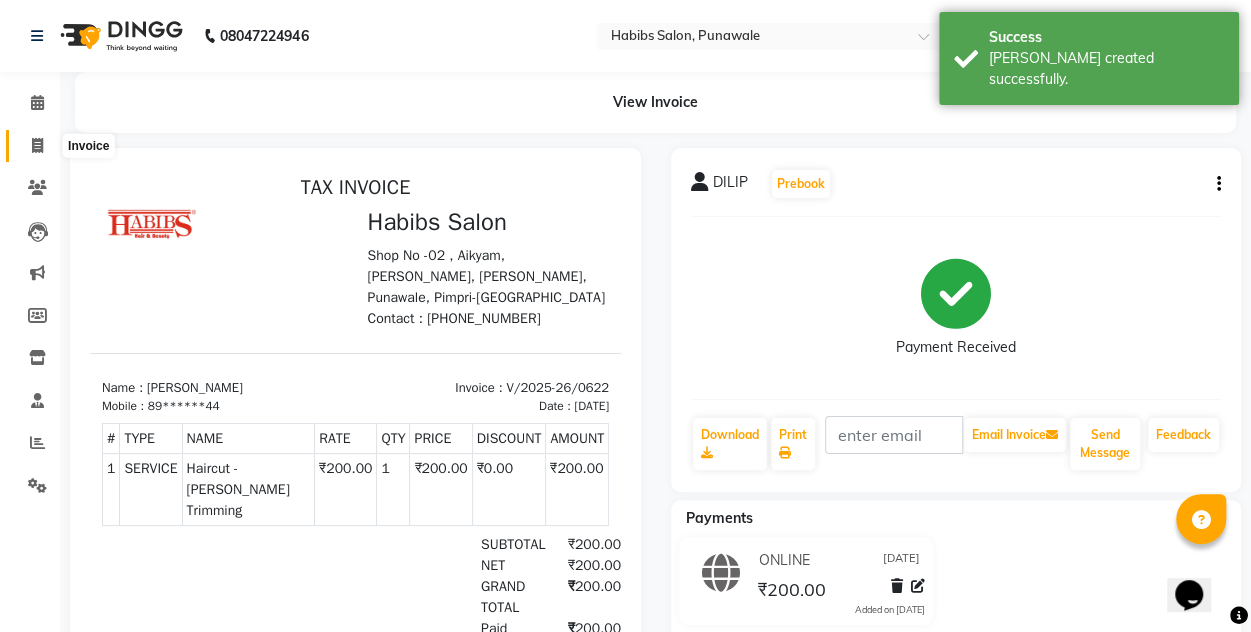 click 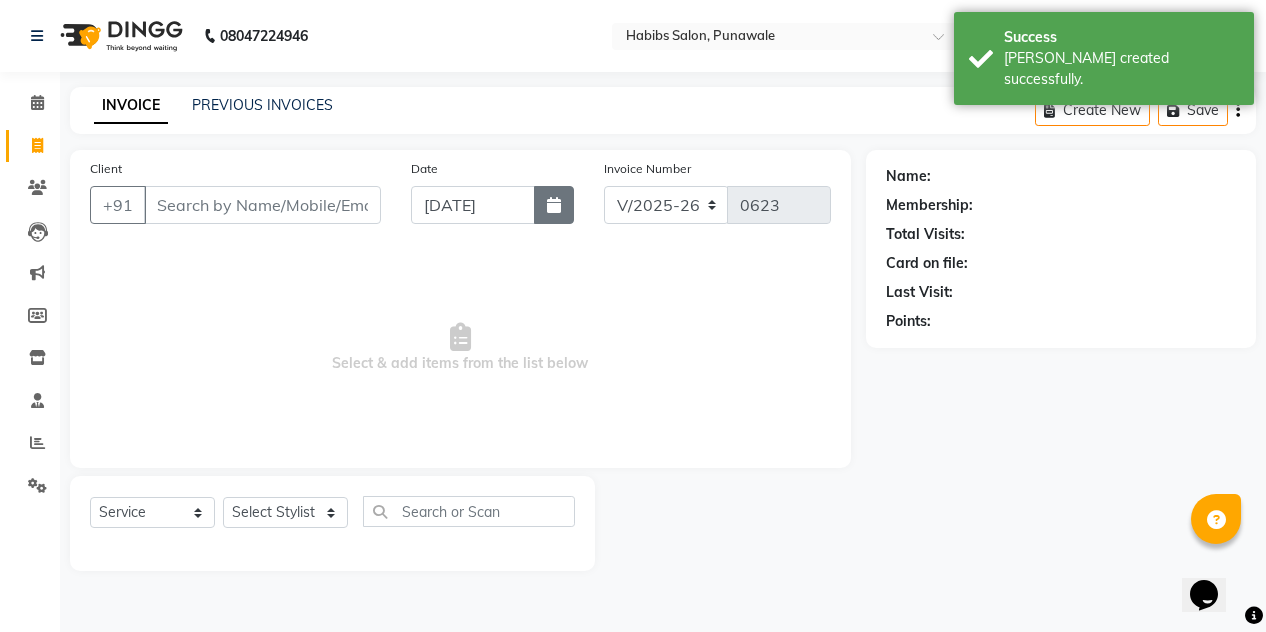 click 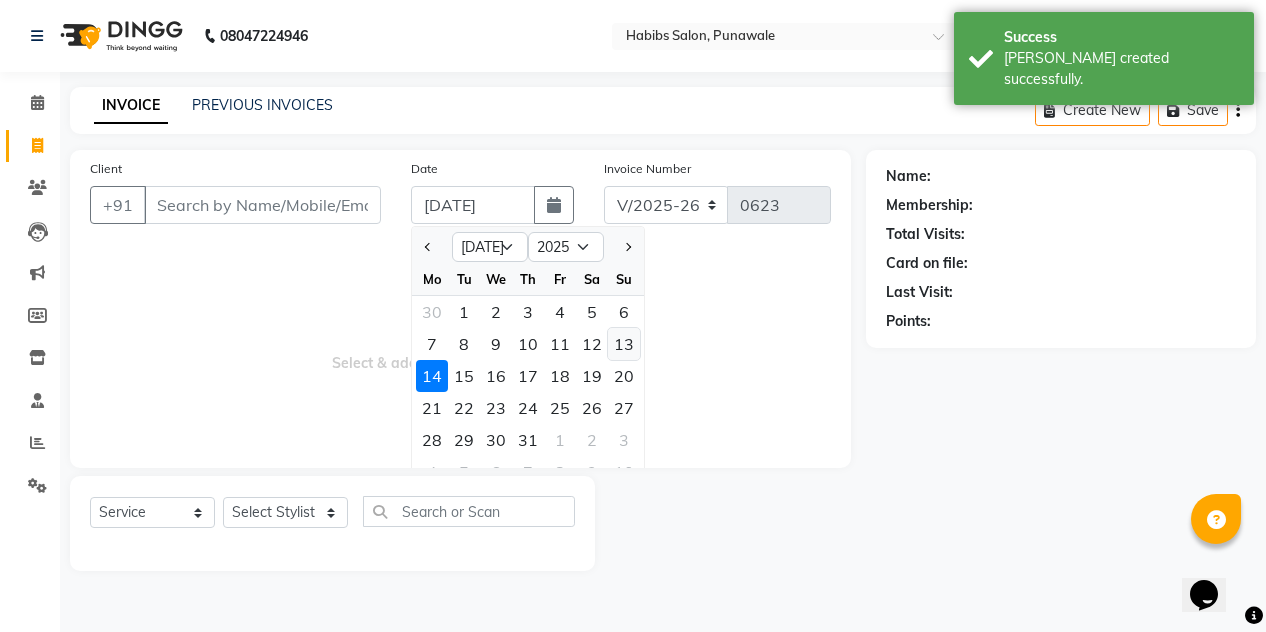 click on "13" 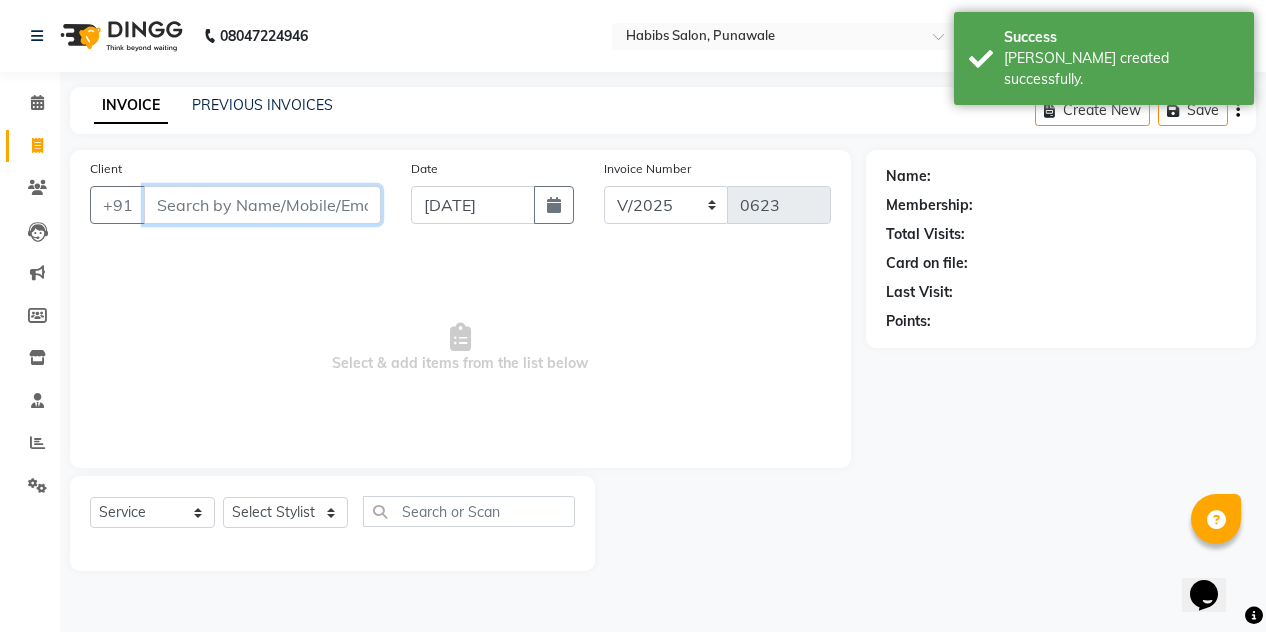click on "Client" at bounding box center (262, 205) 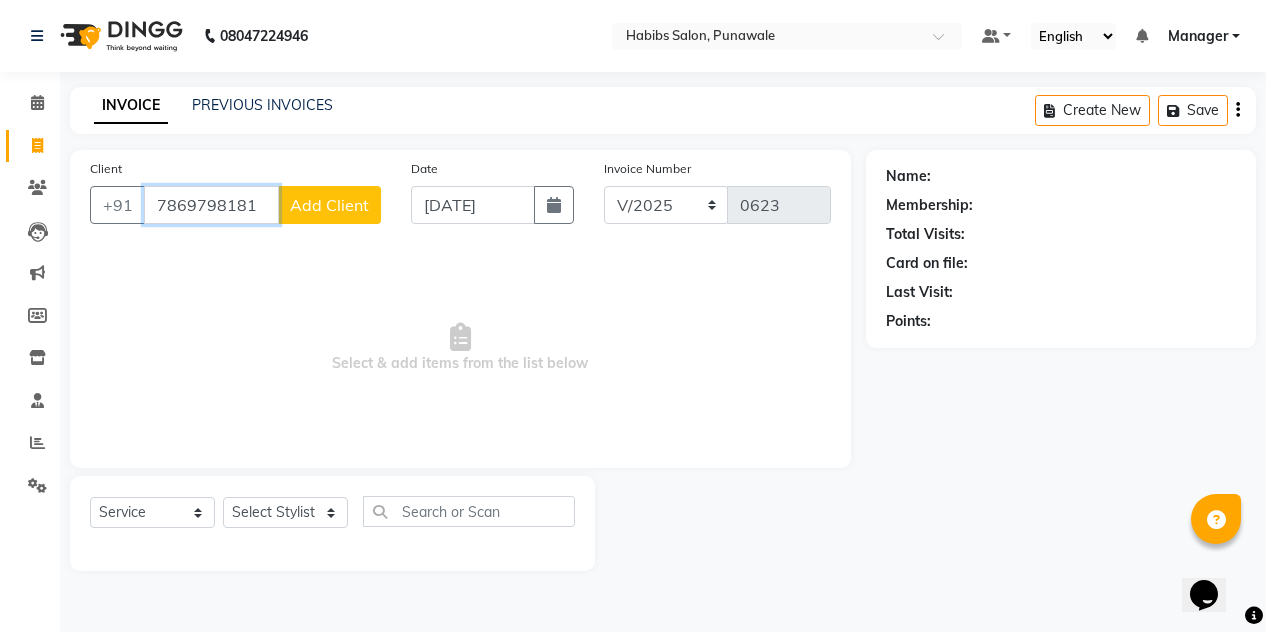 type on "7869798181" 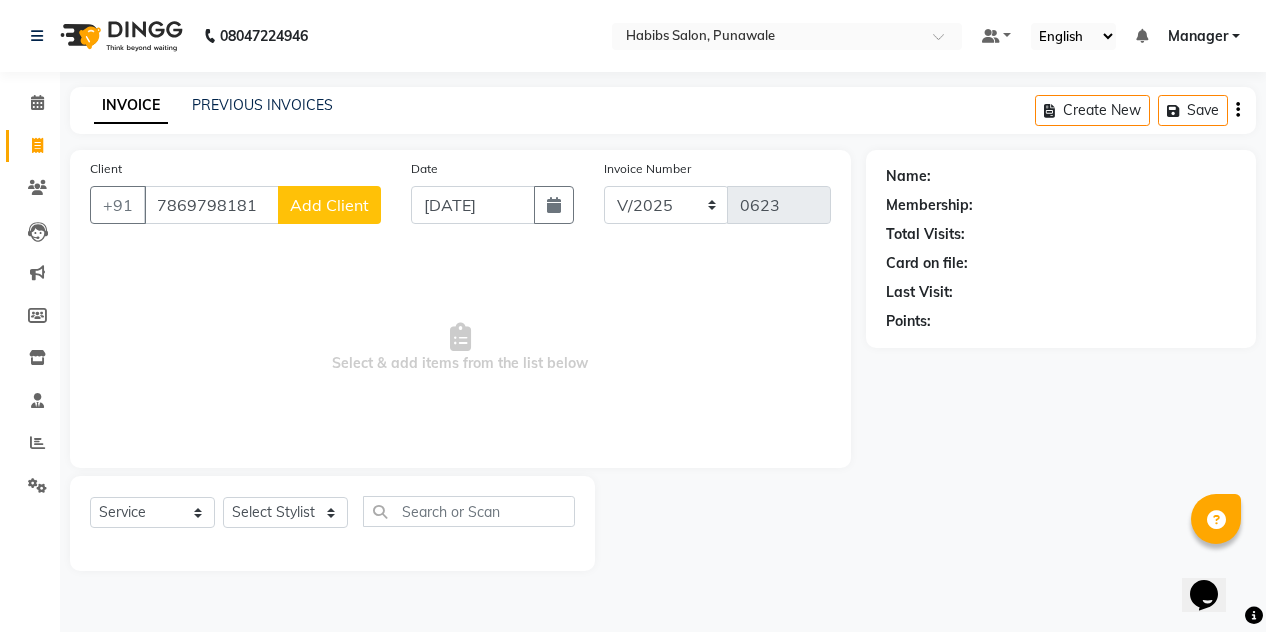 click on "Add Client" 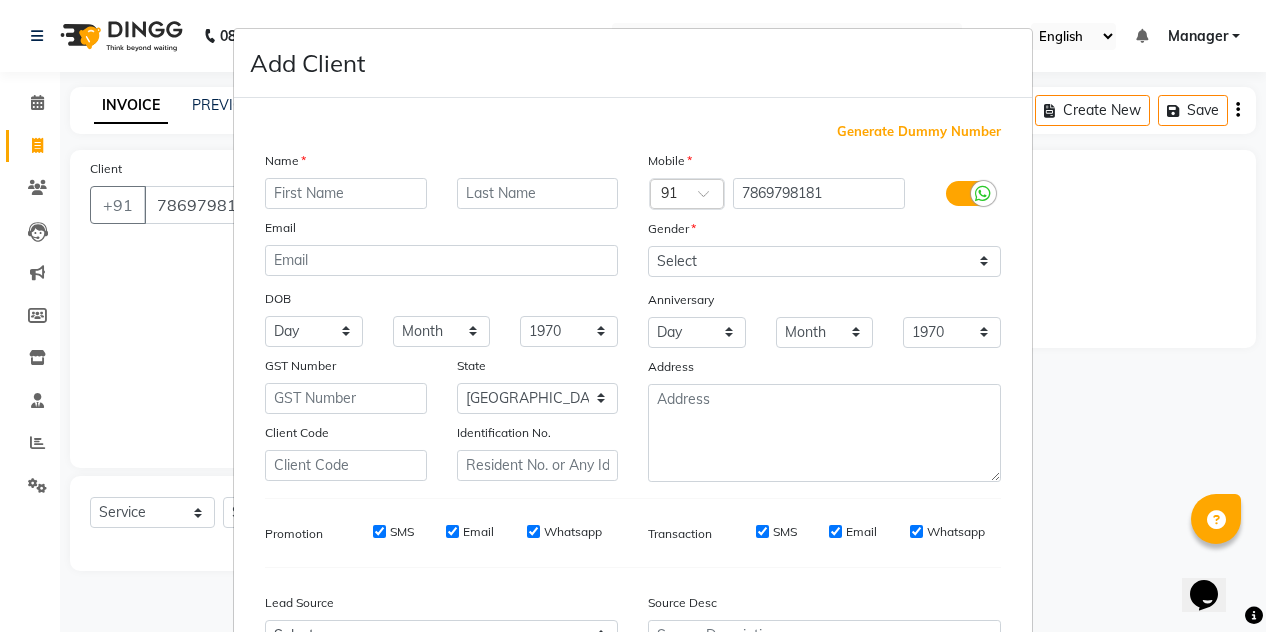 click at bounding box center (346, 193) 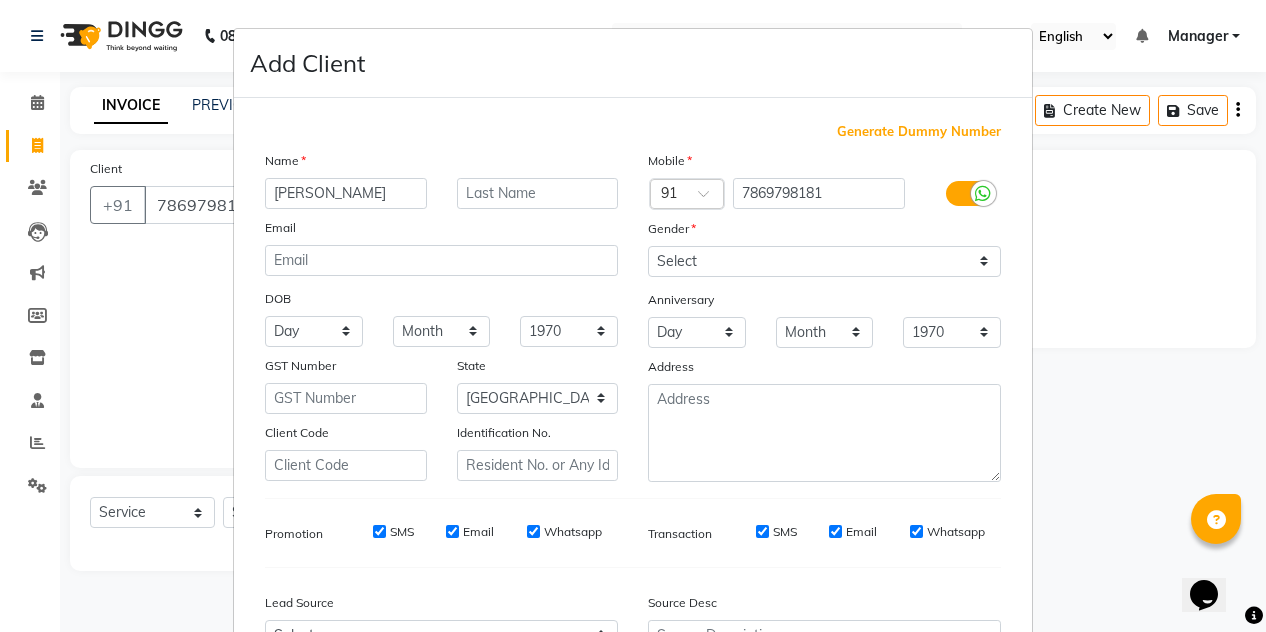 type on "[PERSON_NAME]" 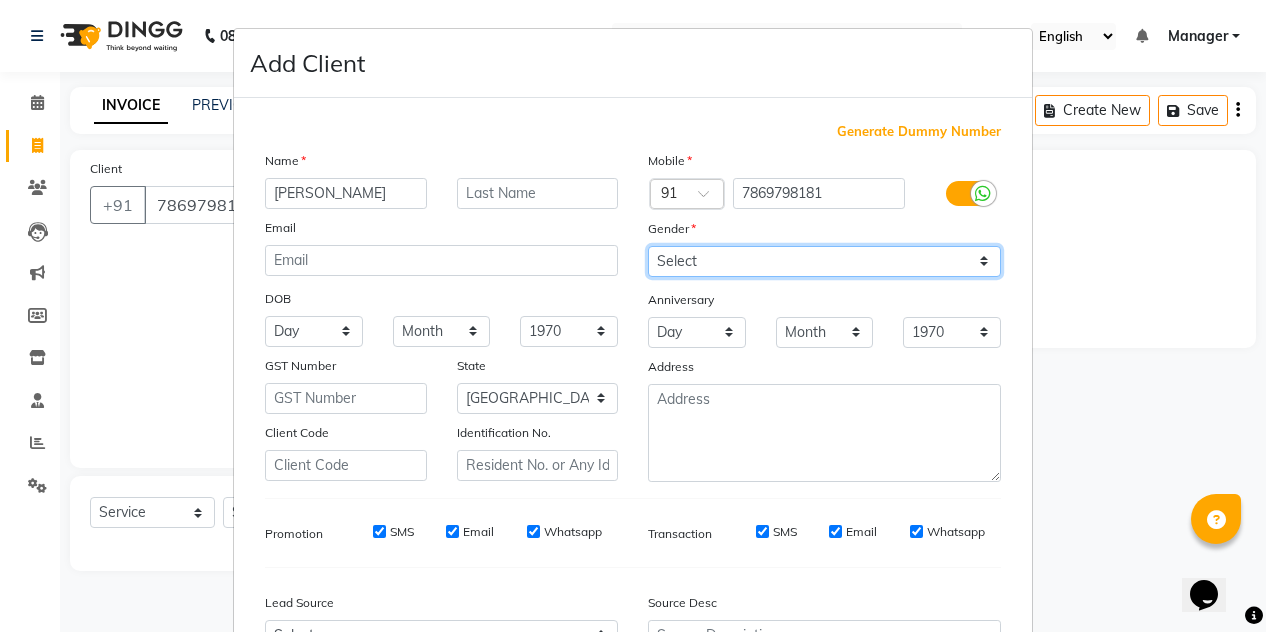 click on "Select [DEMOGRAPHIC_DATA] [DEMOGRAPHIC_DATA] Other Prefer Not To Say" at bounding box center (824, 261) 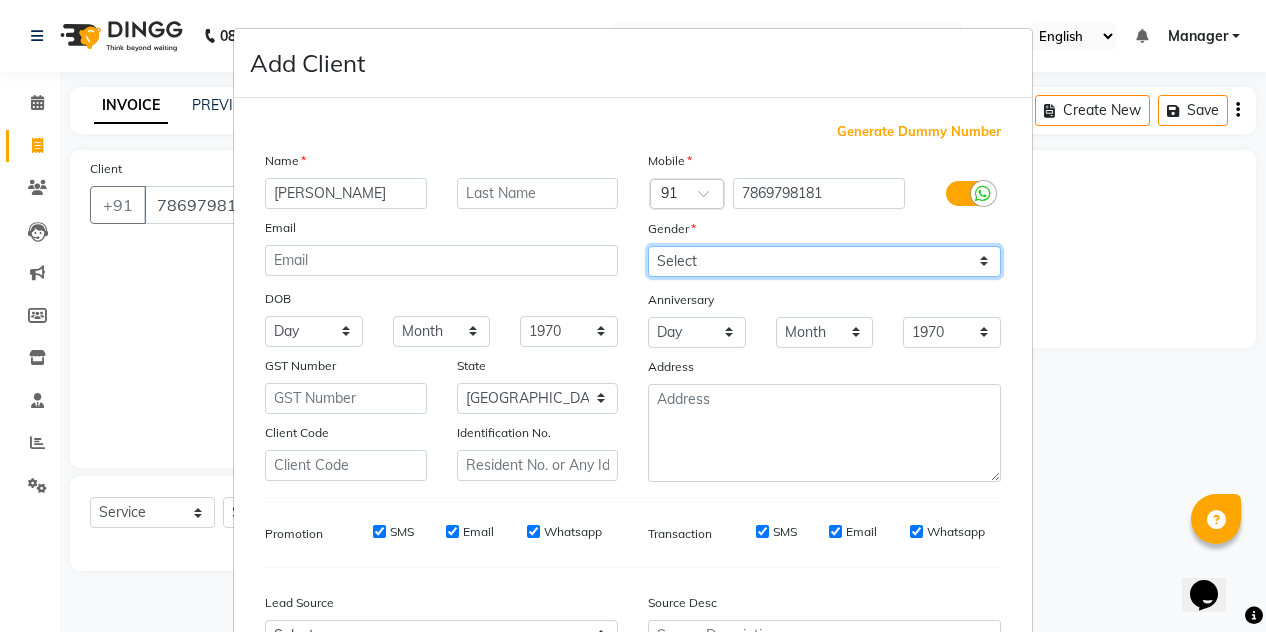 select on "[DEMOGRAPHIC_DATA]" 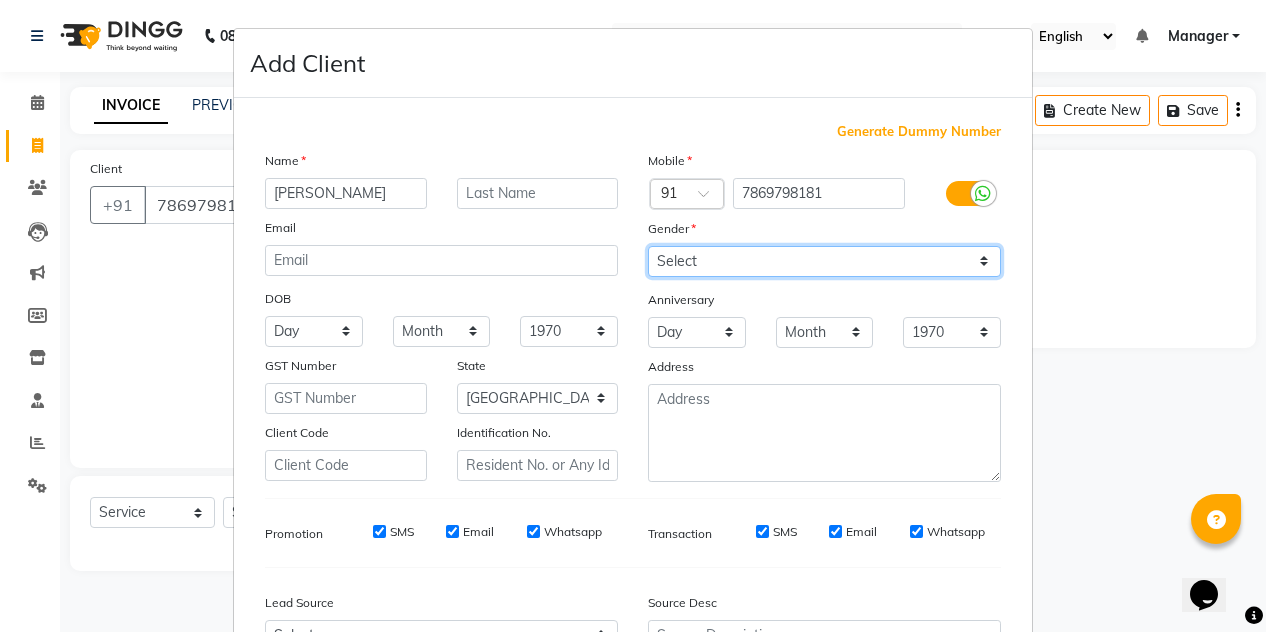 click on "Select [DEMOGRAPHIC_DATA] [DEMOGRAPHIC_DATA] Other Prefer Not To Say" at bounding box center [824, 261] 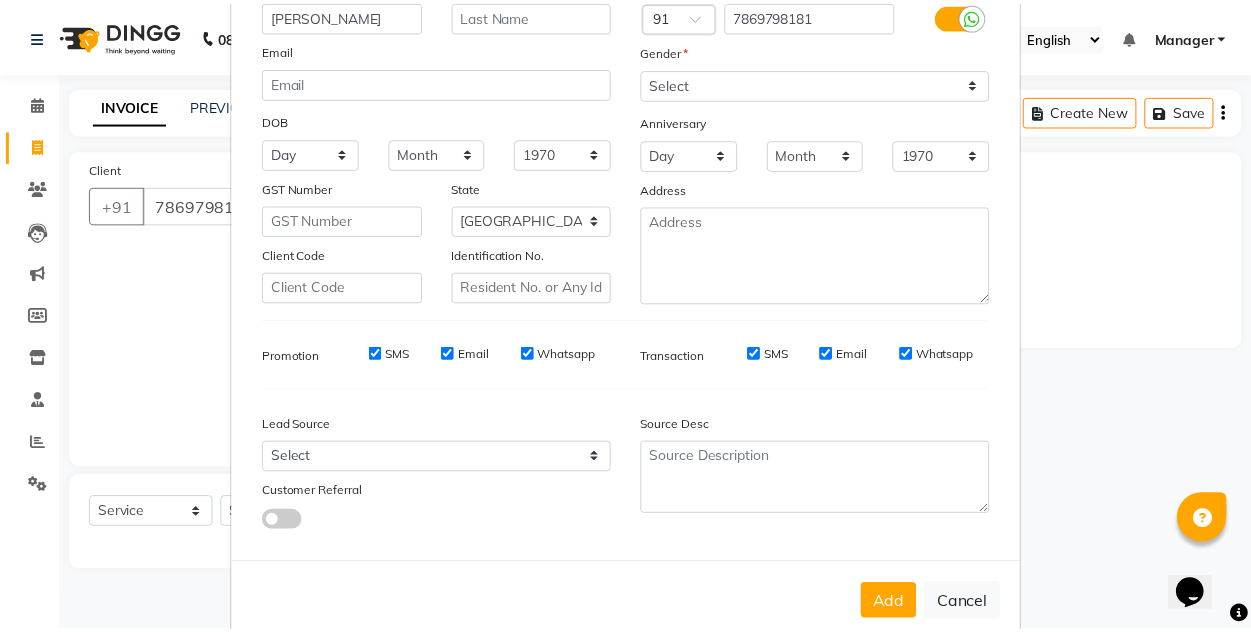 scroll, scrollTop: 213, scrollLeft: 0, axis: vertical 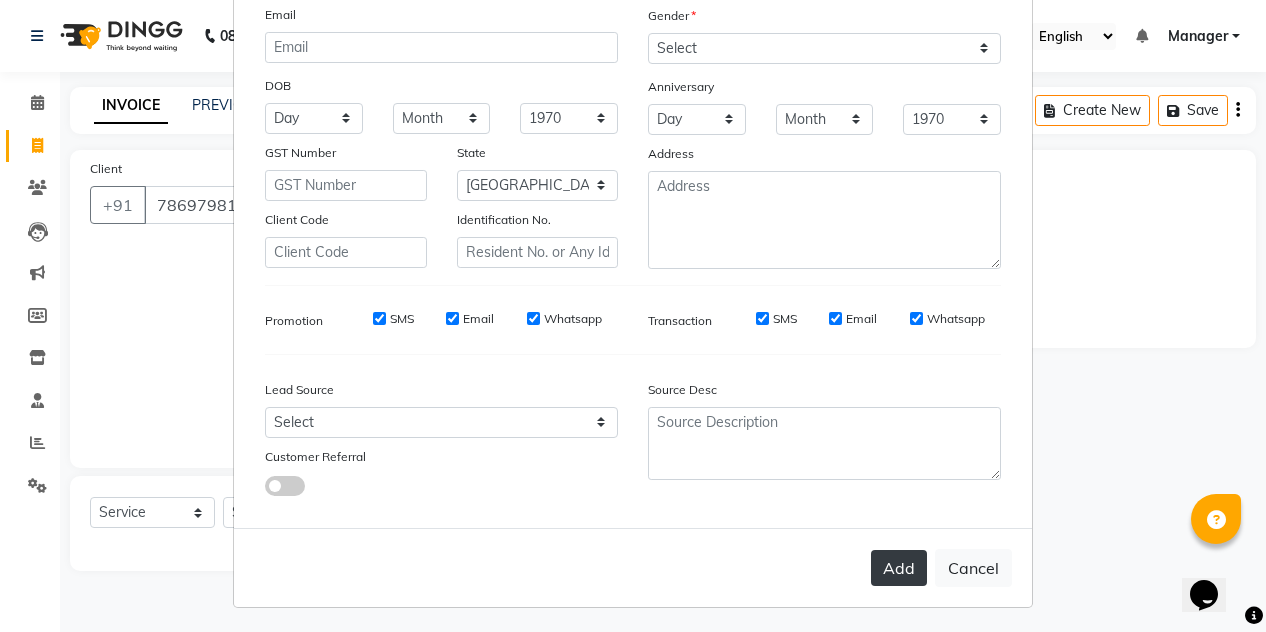 click on "Add" at bounding box center [899, 568] 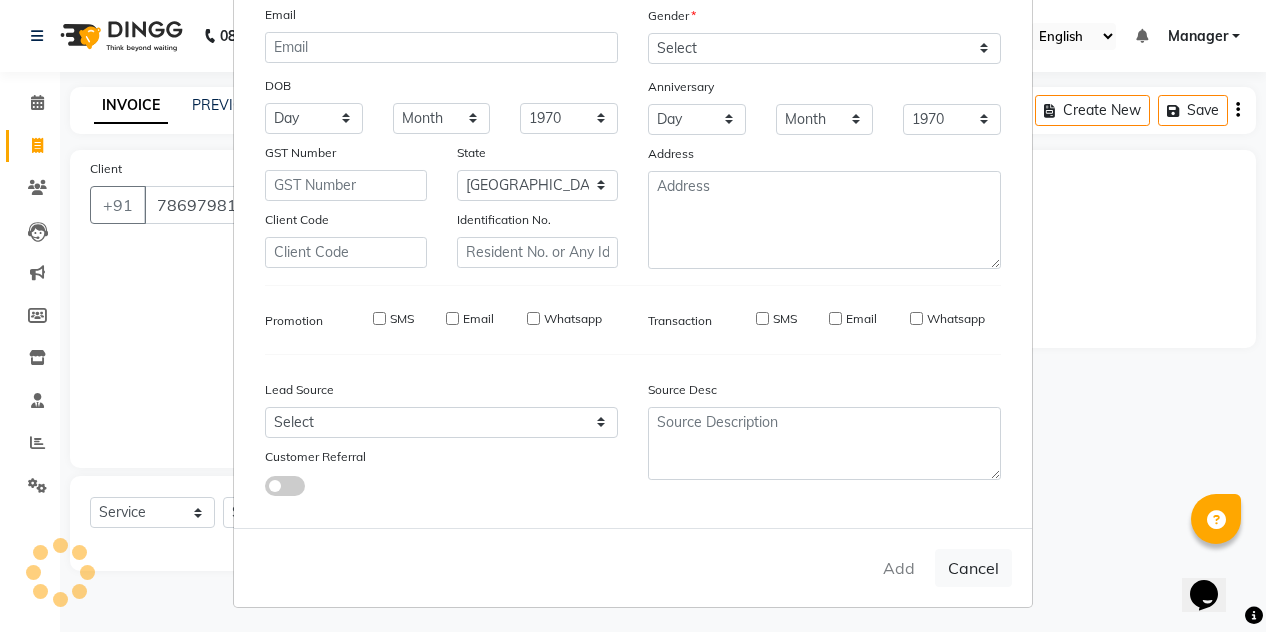 type on "78******81" 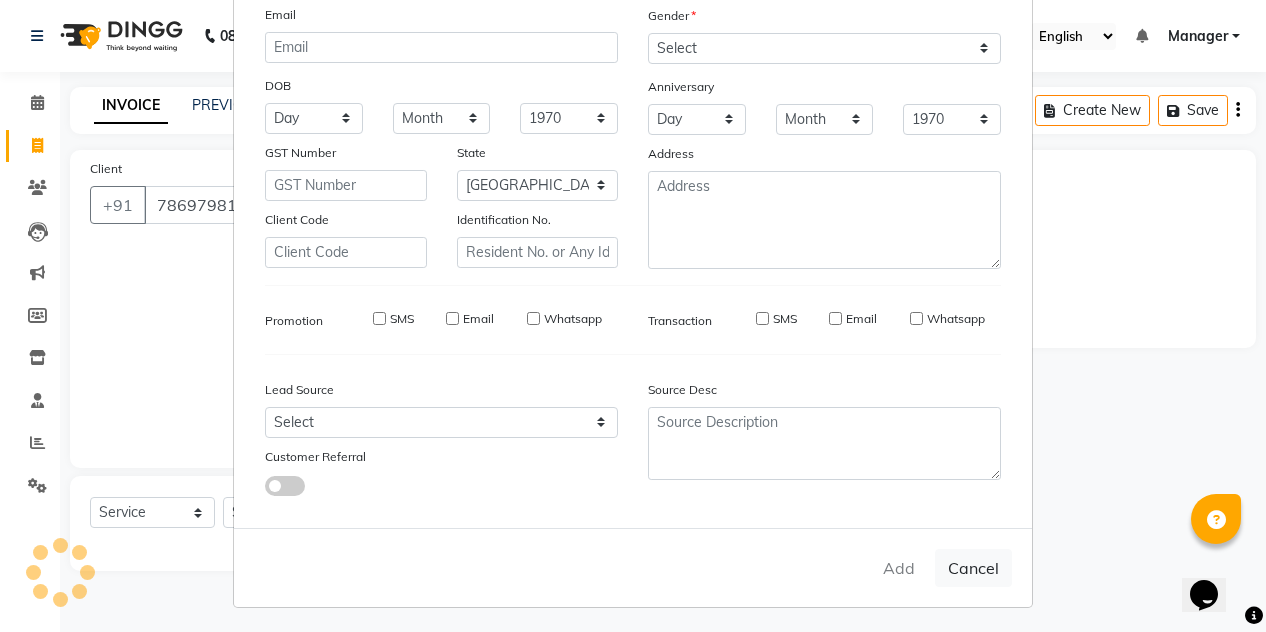 type 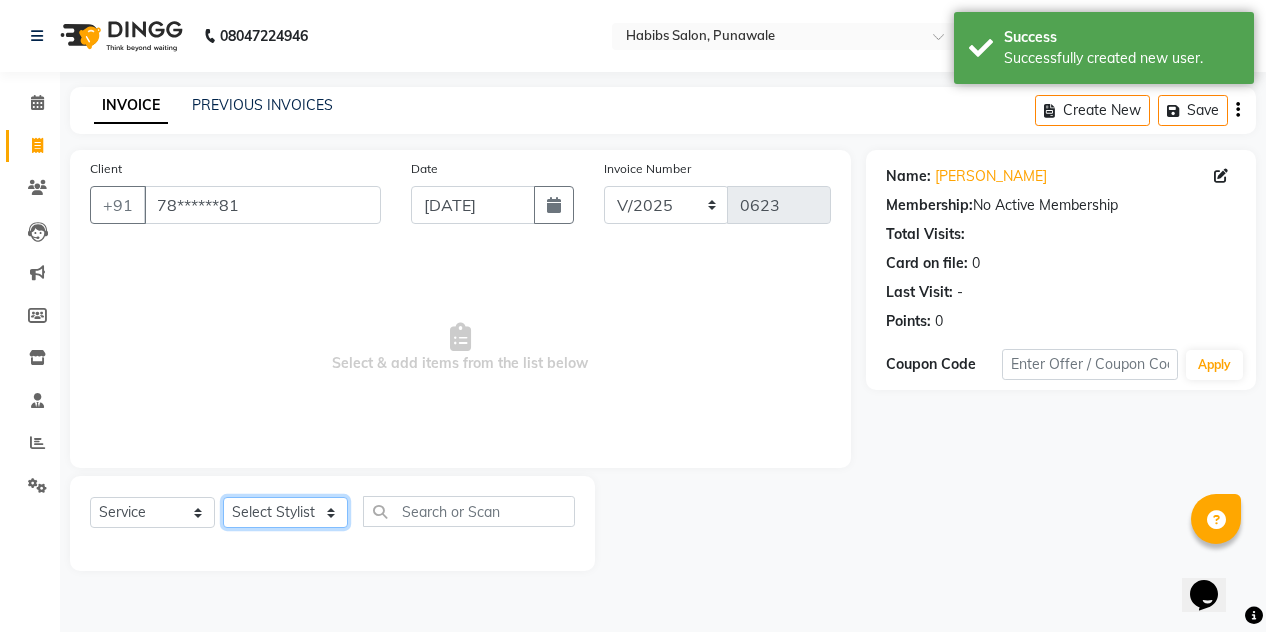 click on "Select Stylist [PERSON_NAME] [PERSON_NAME] Manager [PERSON_NAME] [PERSON_NAME] SHRUTI" 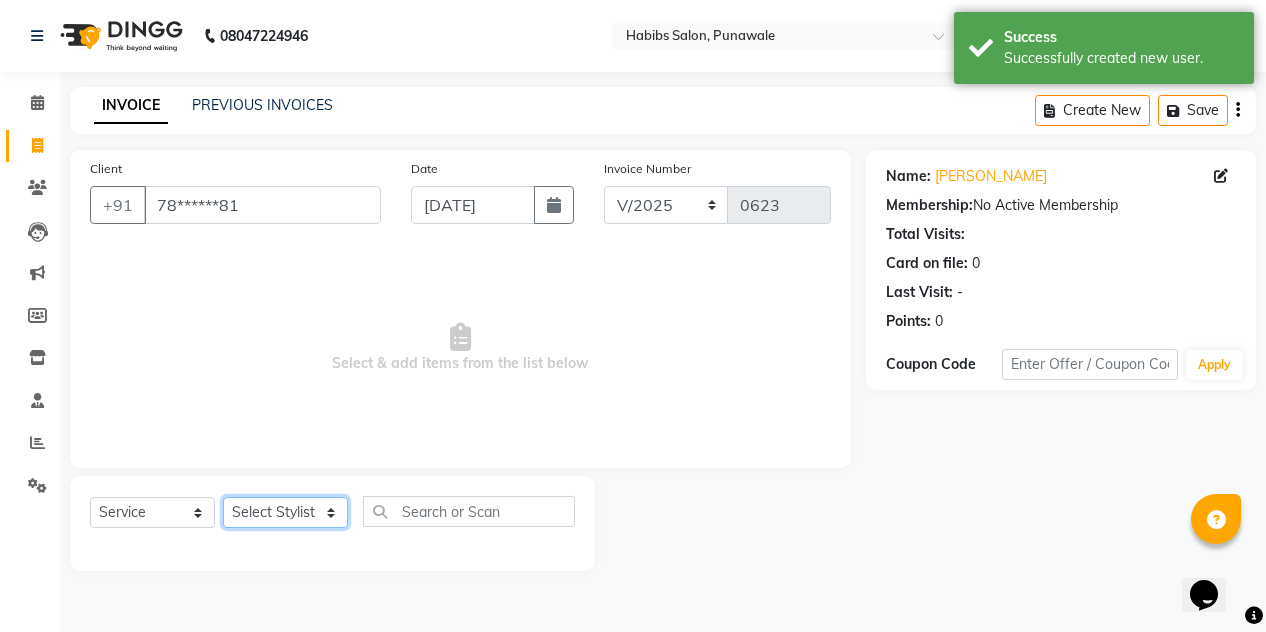 select on "71567" 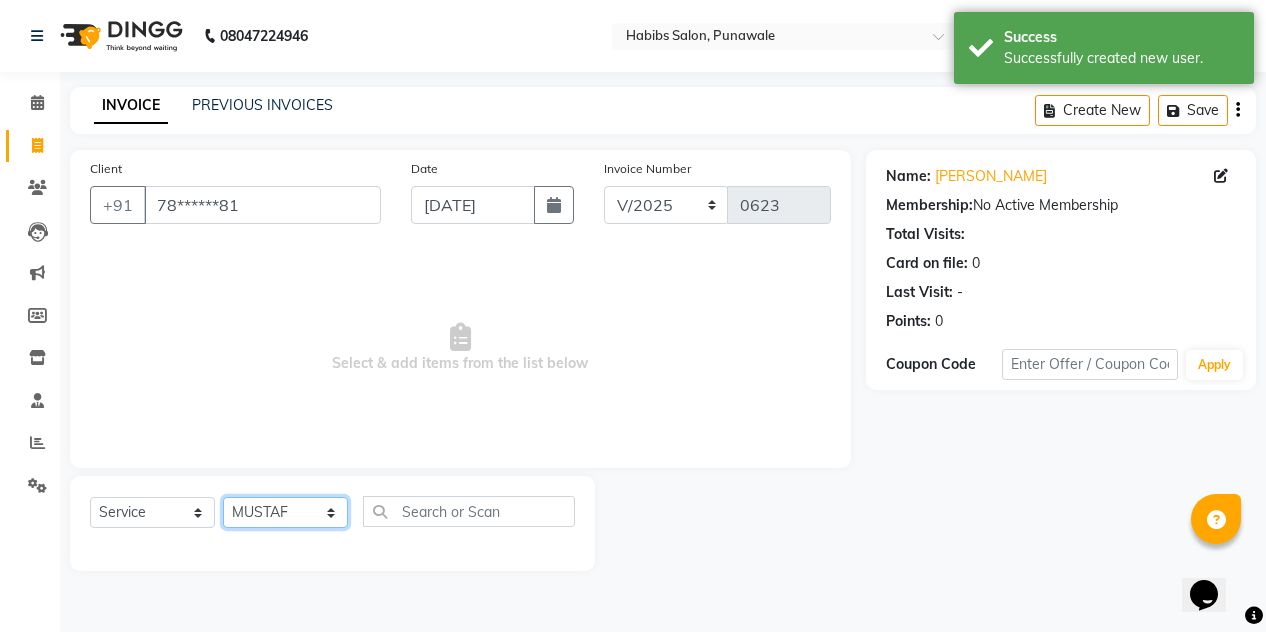 click on "Select Stylist [PERSON_NAME] [PERSON_NAME] Manager [PERSON_NAME] [PERSON_NAME] SHRUTI" 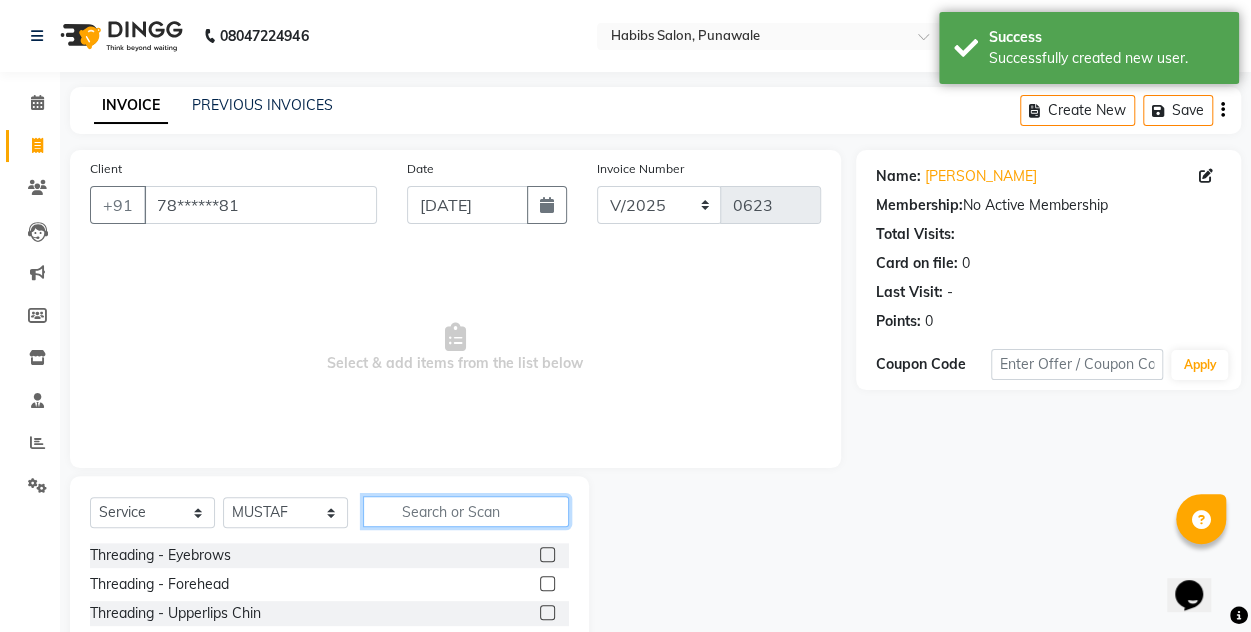 click 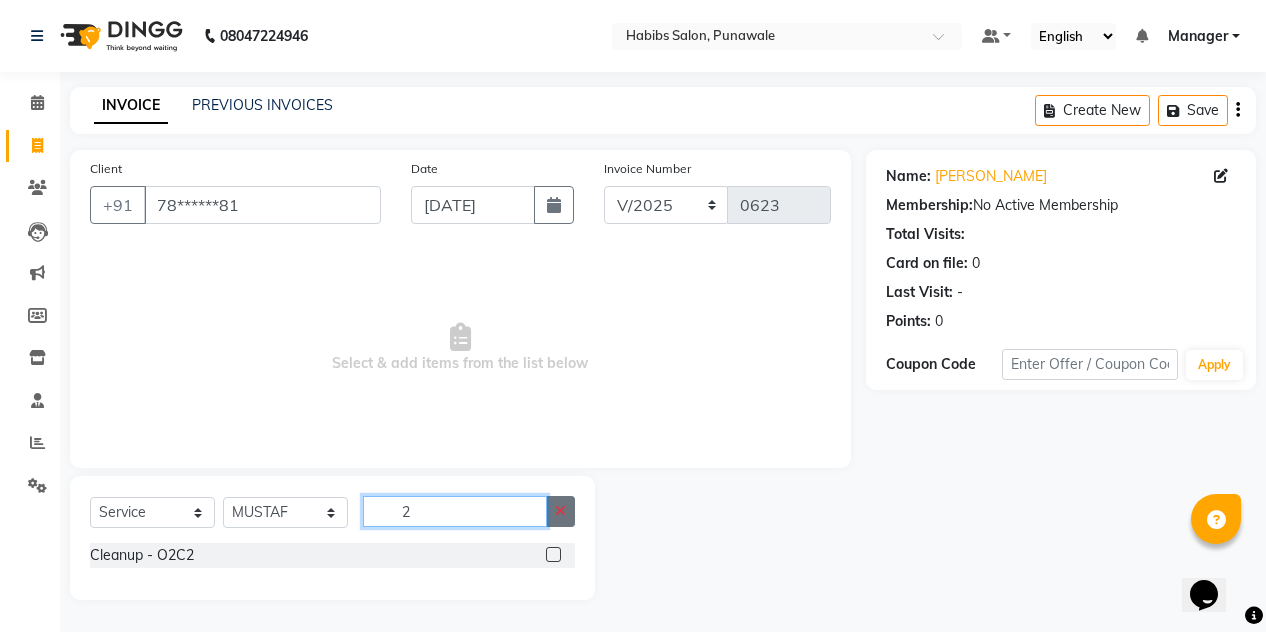 type on "2" 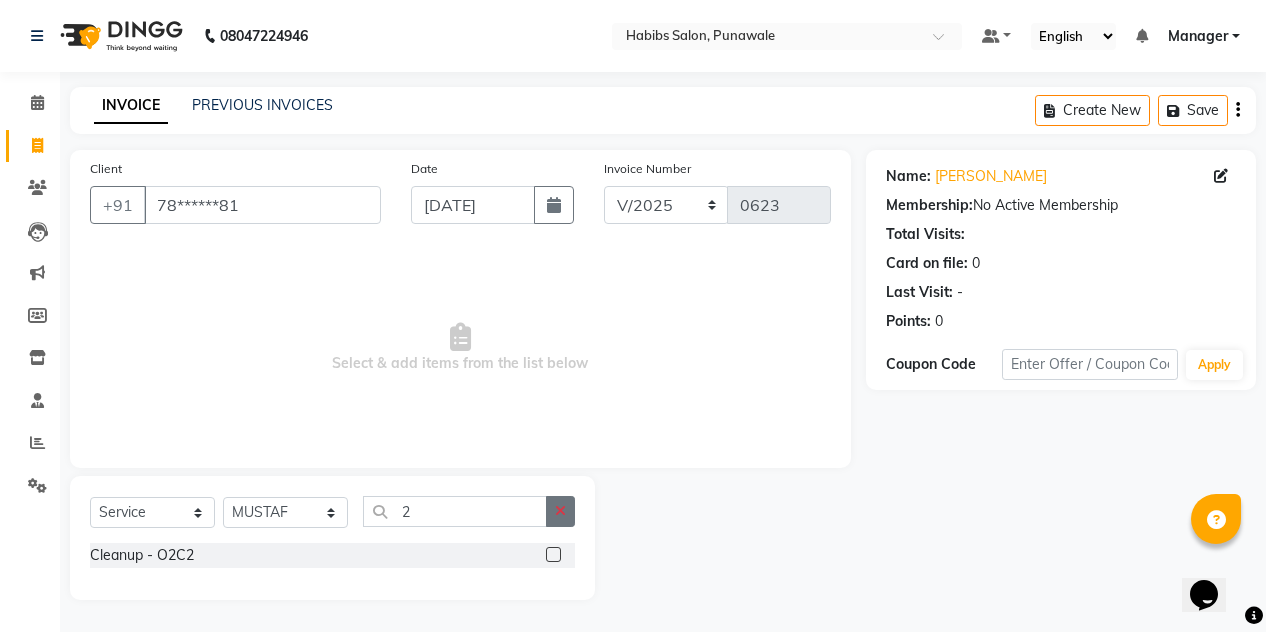 click 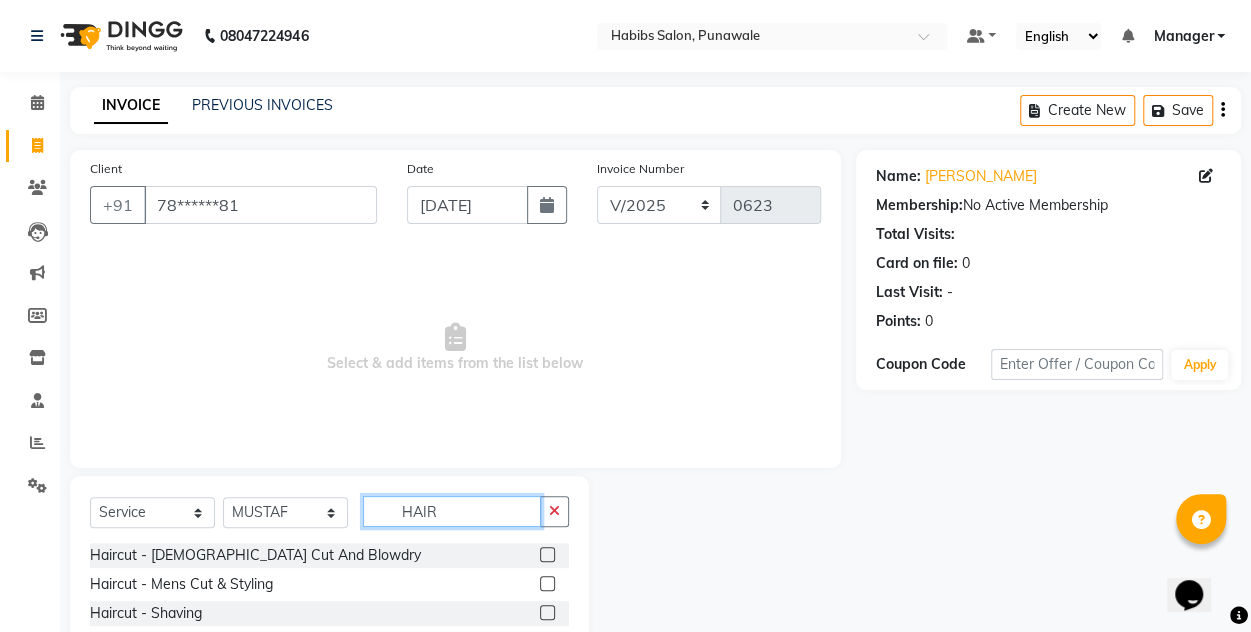 type on "HAIR" 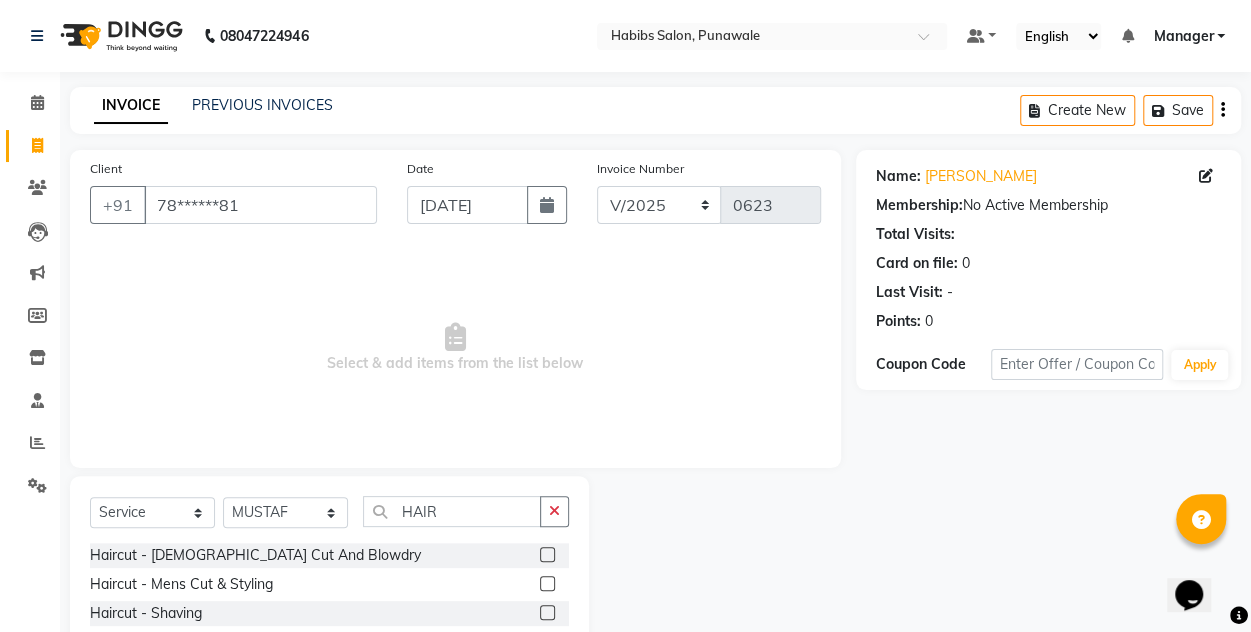 click 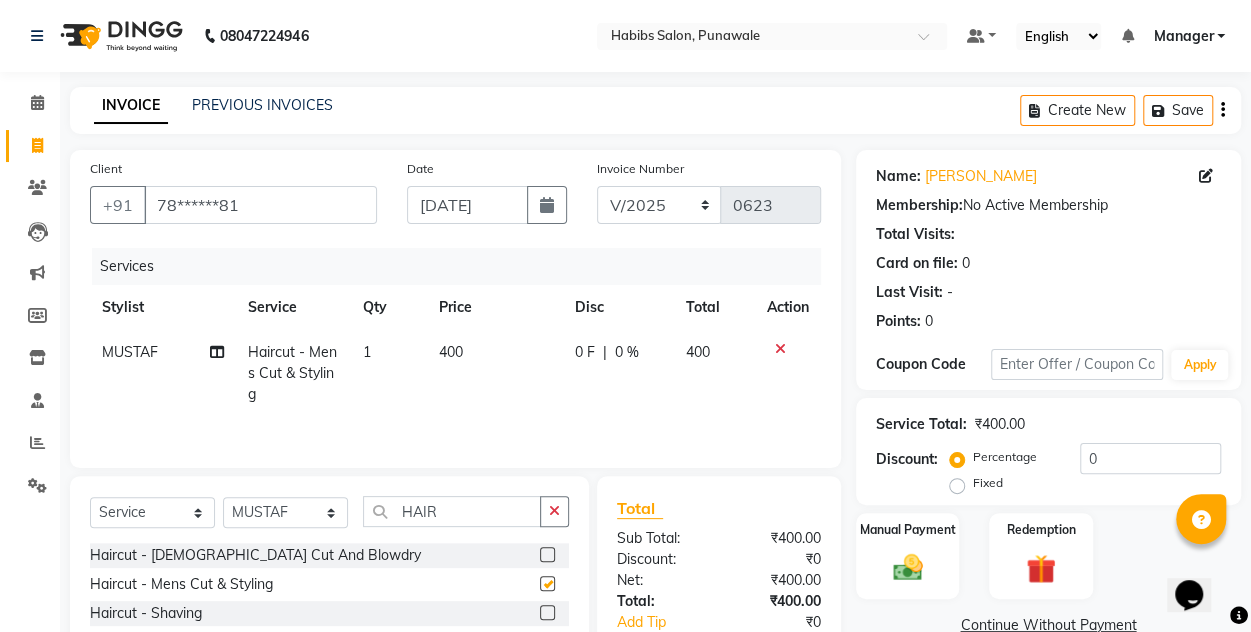 checkbox on "false" 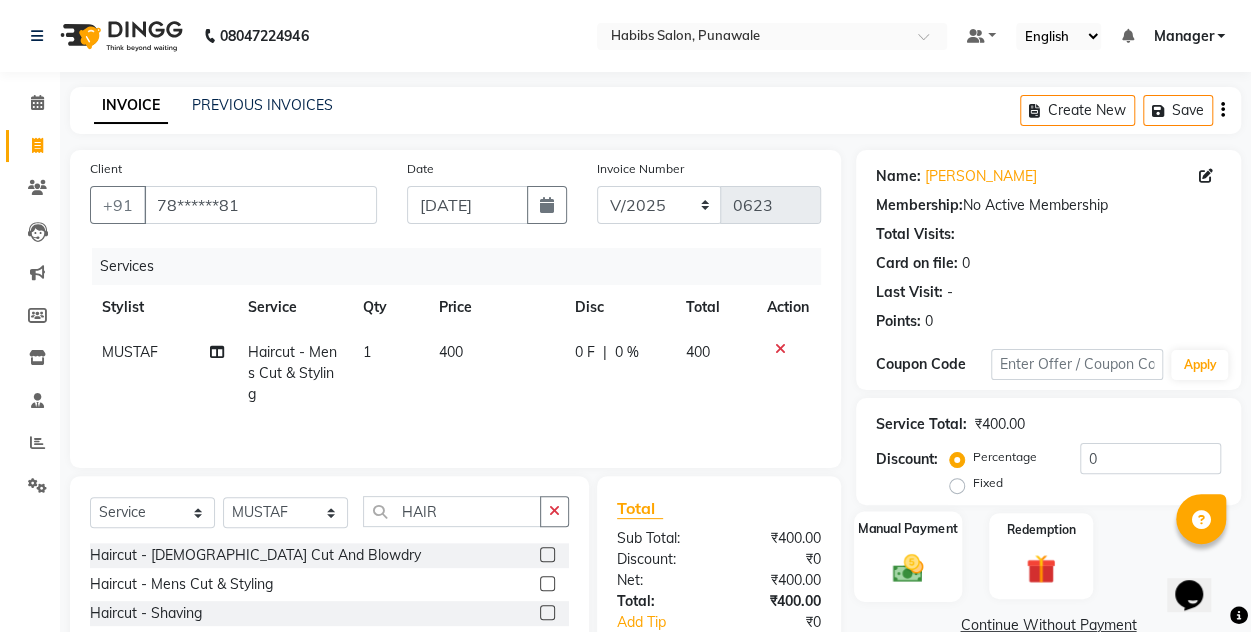 click 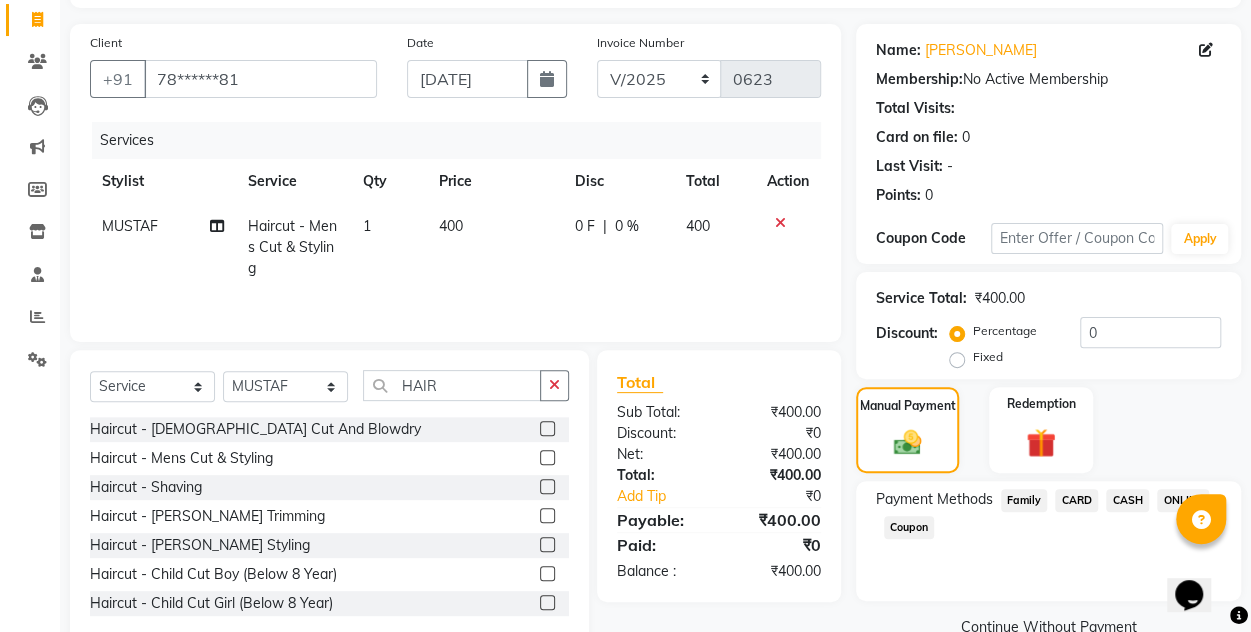 scroll, scrollTop: 168, scrollLeft: 0, axis: vertical 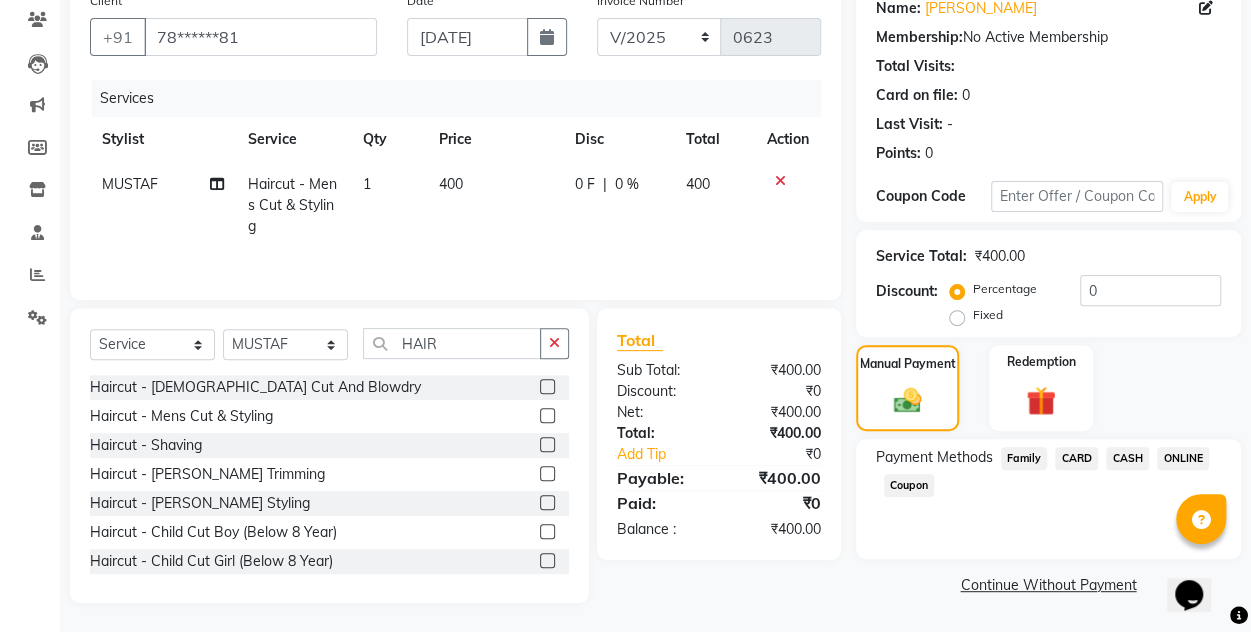 click on "ONLINE" 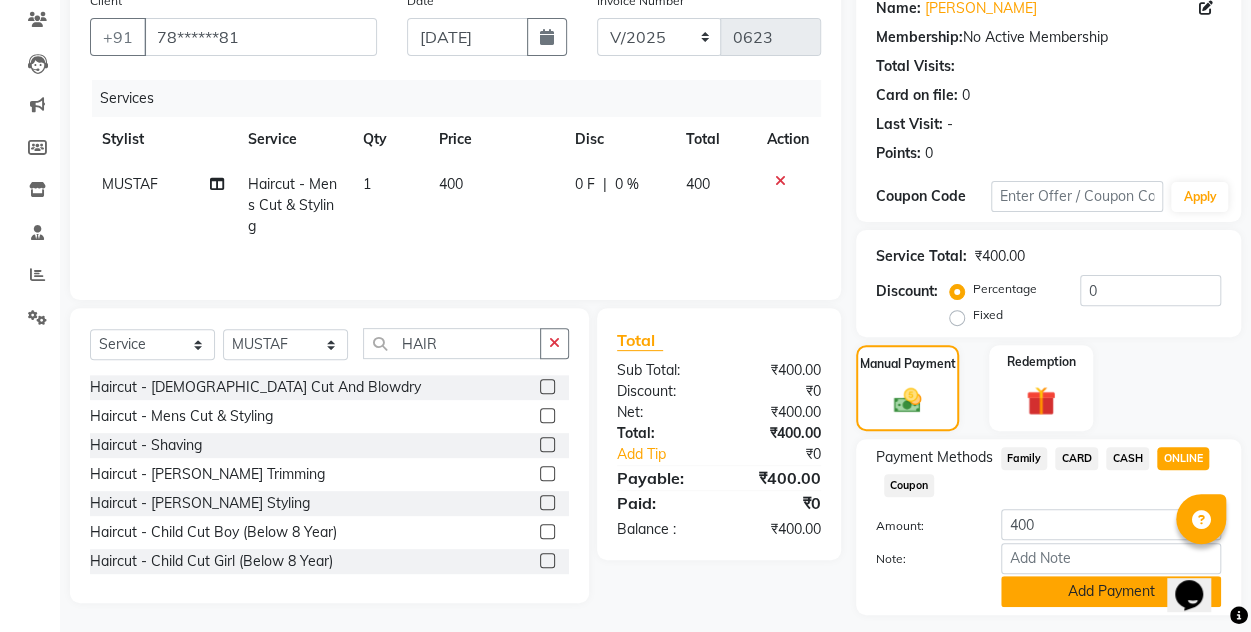 click on "Add Payment" 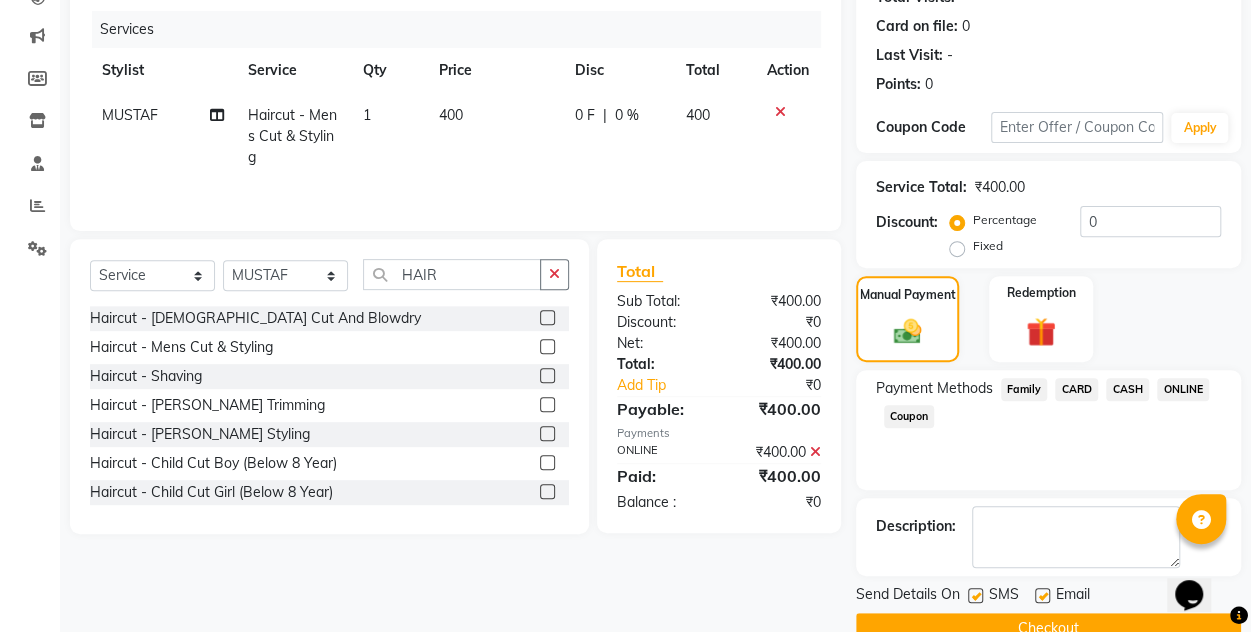 scroll, scrollTop: 277, scrollLeft: 0, axis: vertical 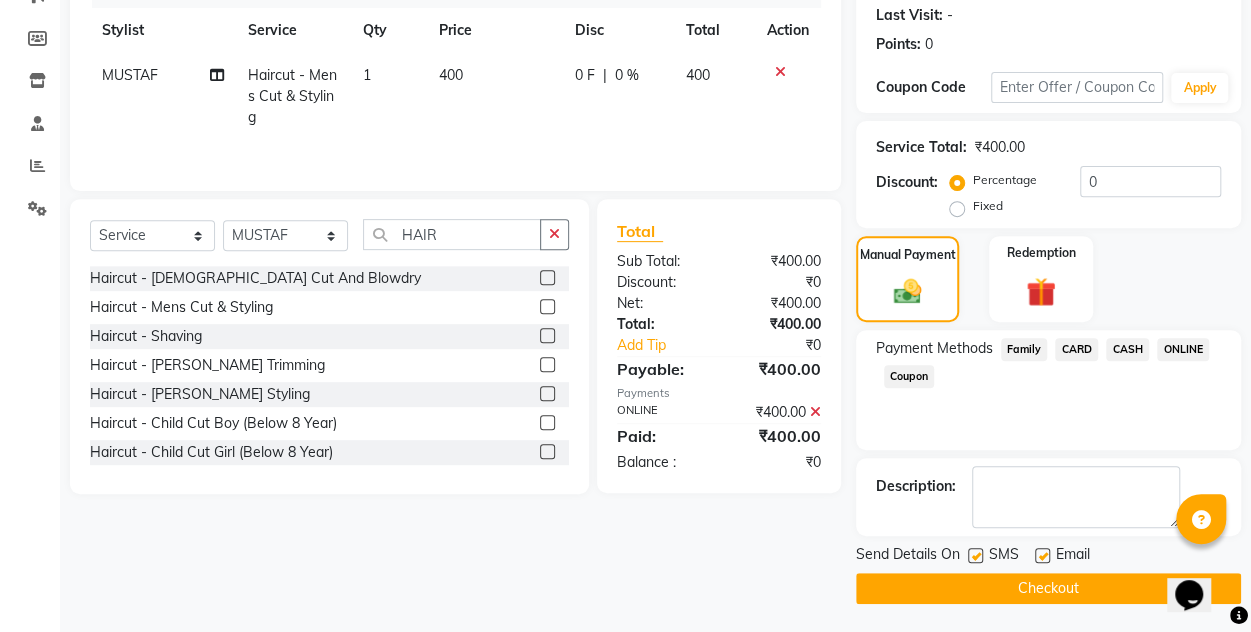 click on "Checkout" 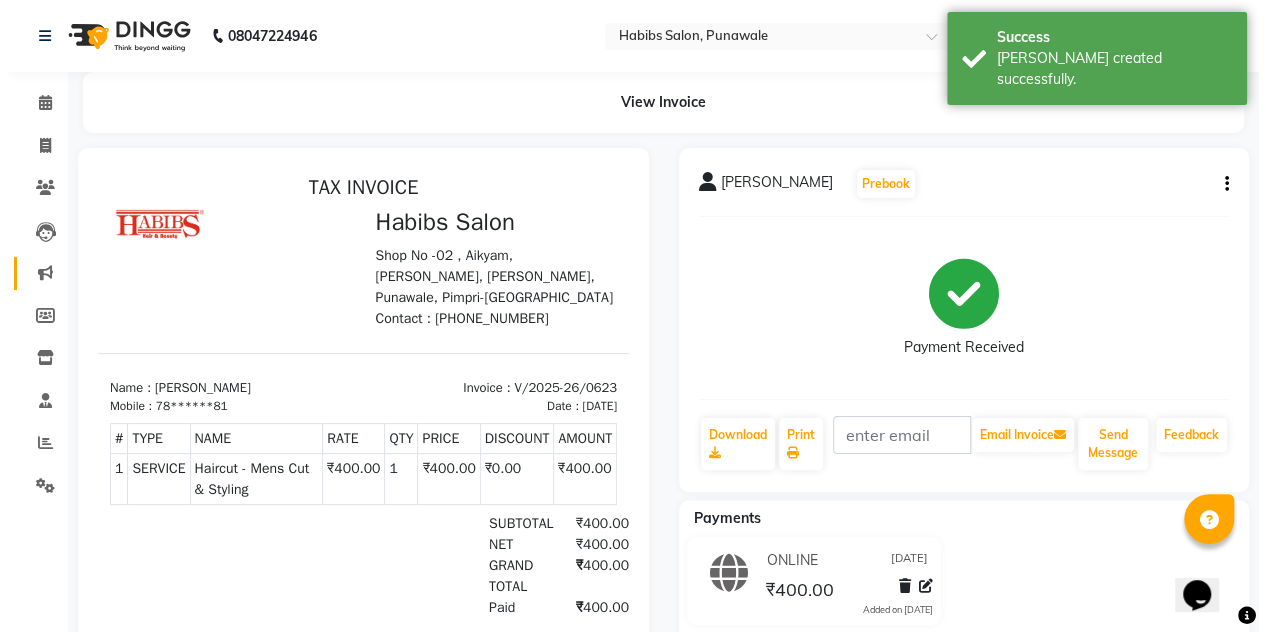 scroll, scrollTop: 0, scrollLeft: 0, axis: both 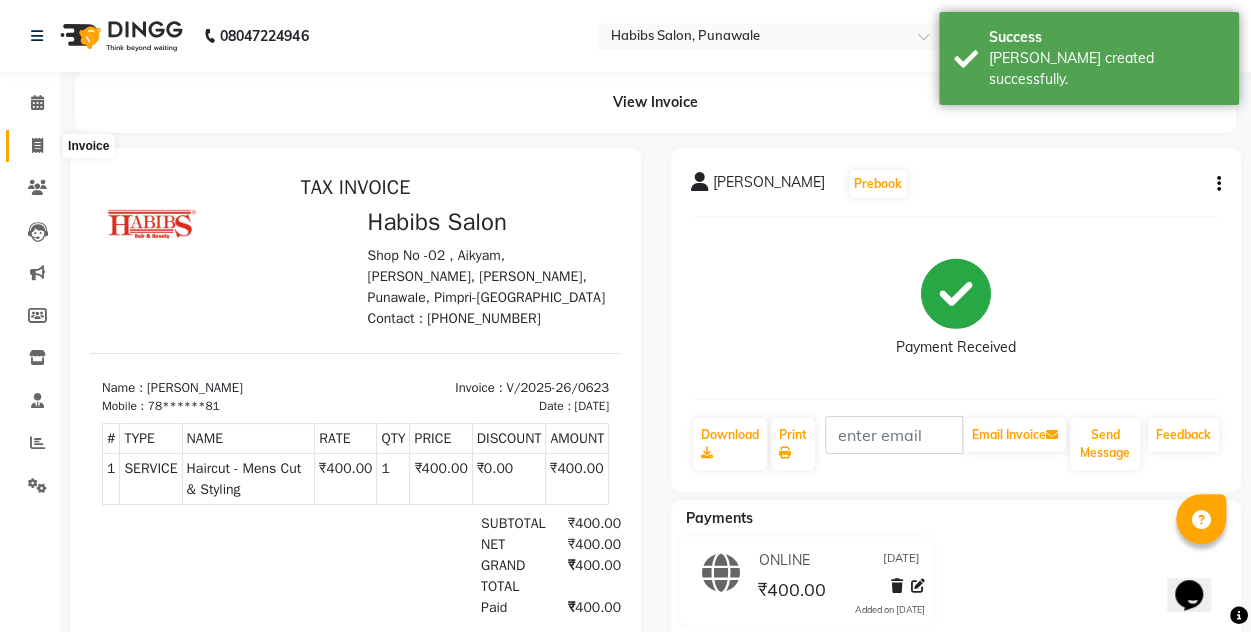 click 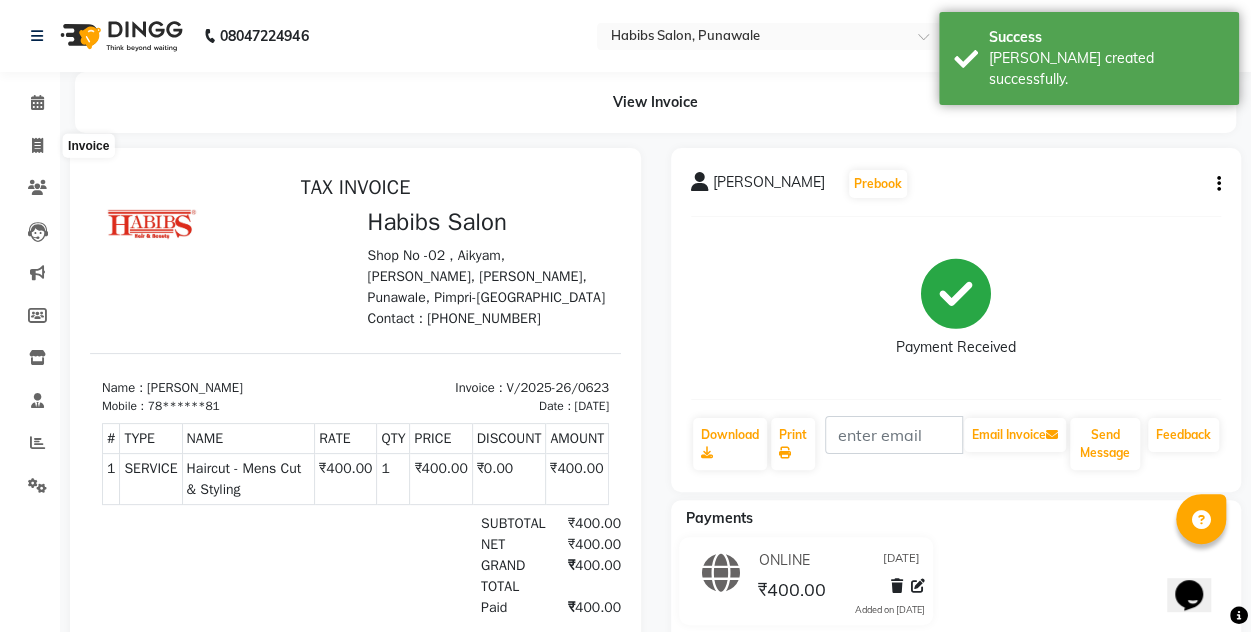 select on "7943" 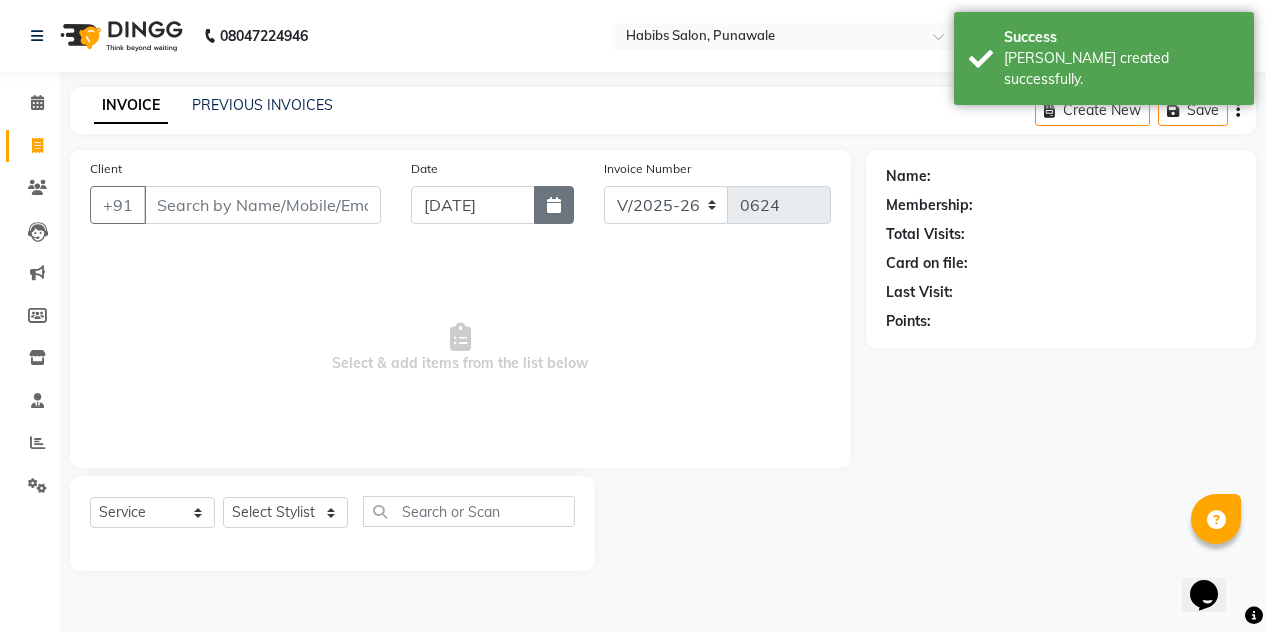 click 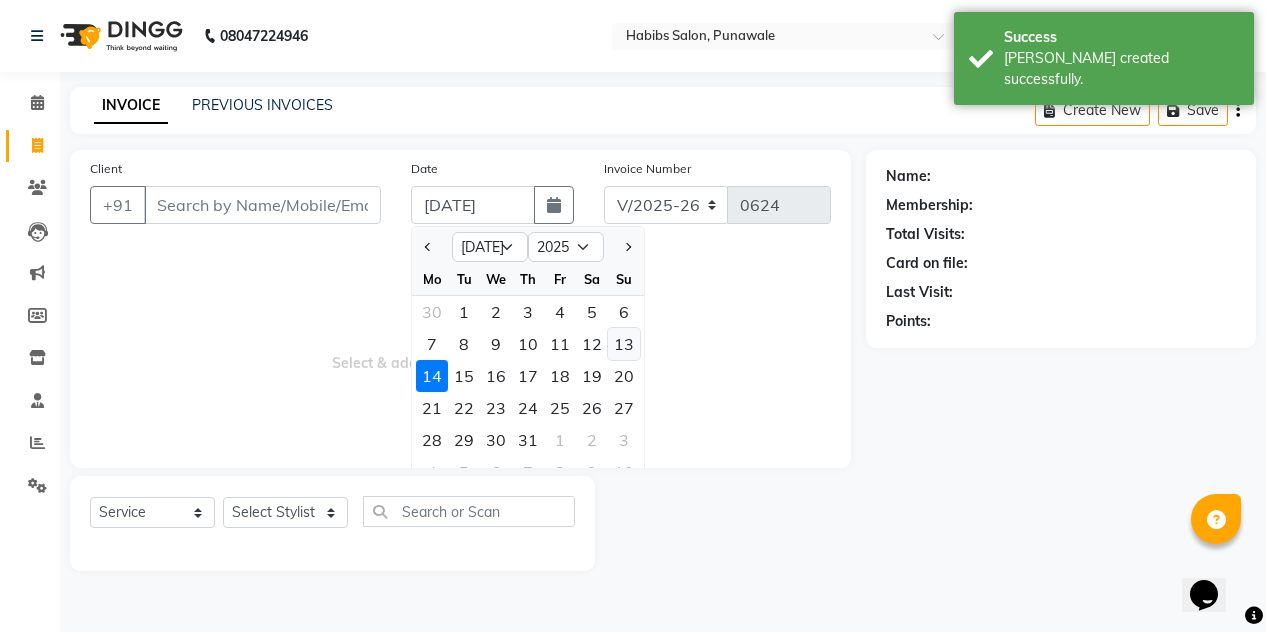 click on "13" 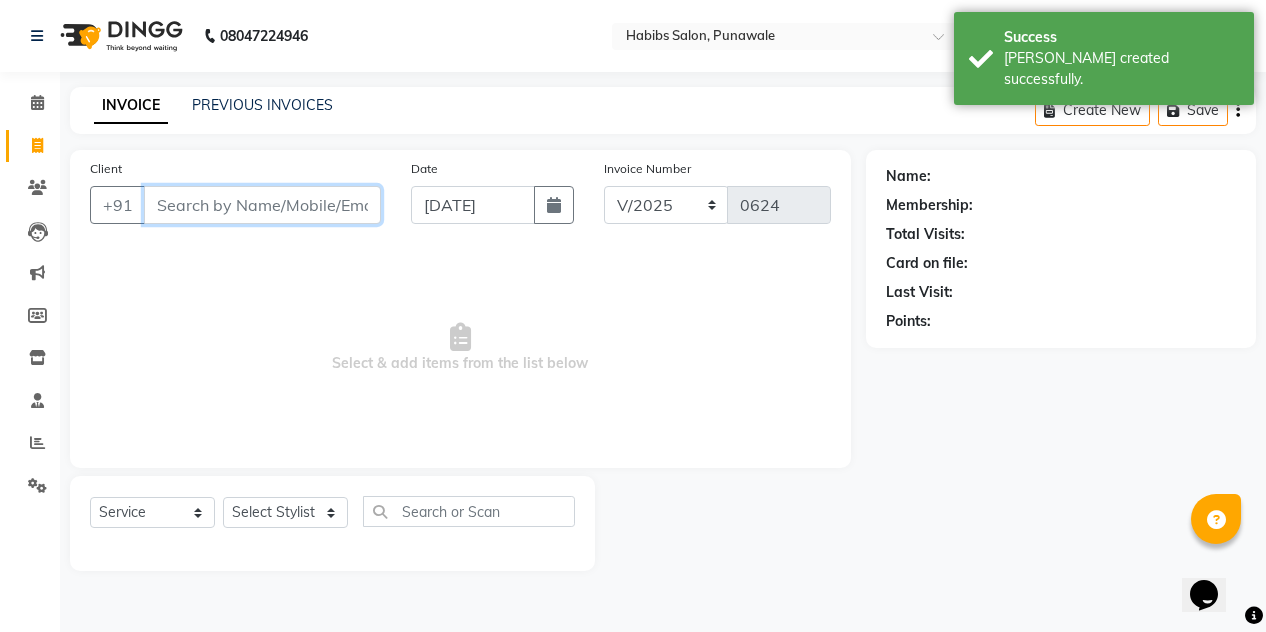 click on "Client" at bounding box center [262, 205] 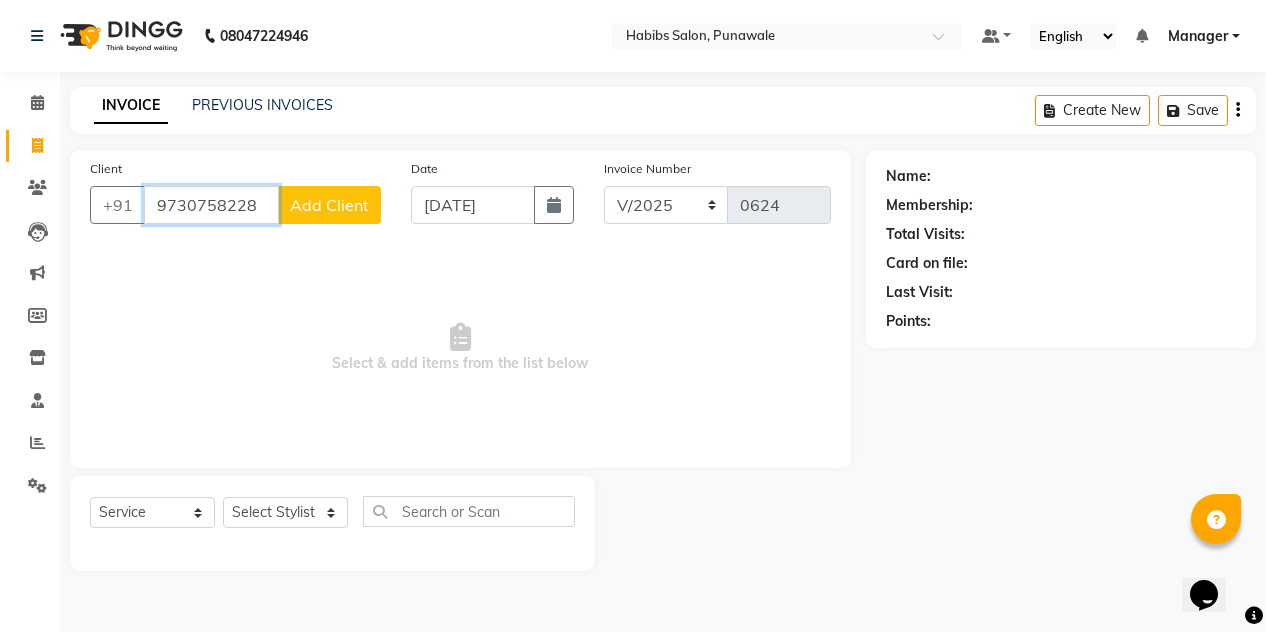 type on "9730758228" 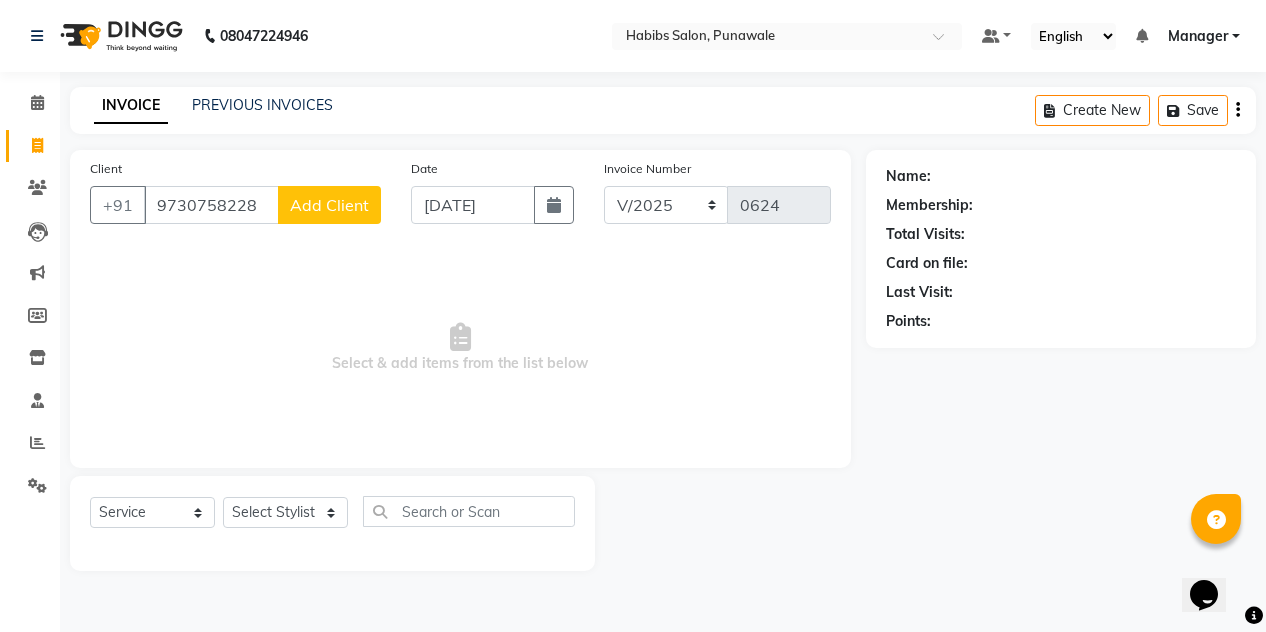 click on "Add Client" 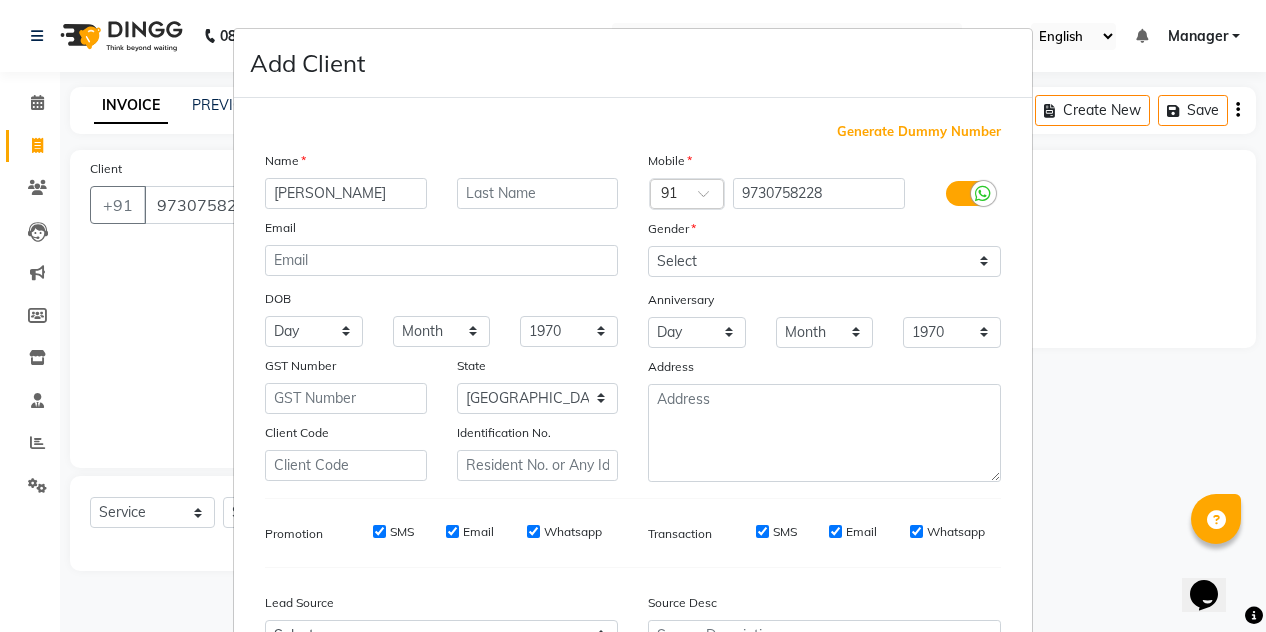 type on "[PERSON_NAME]" 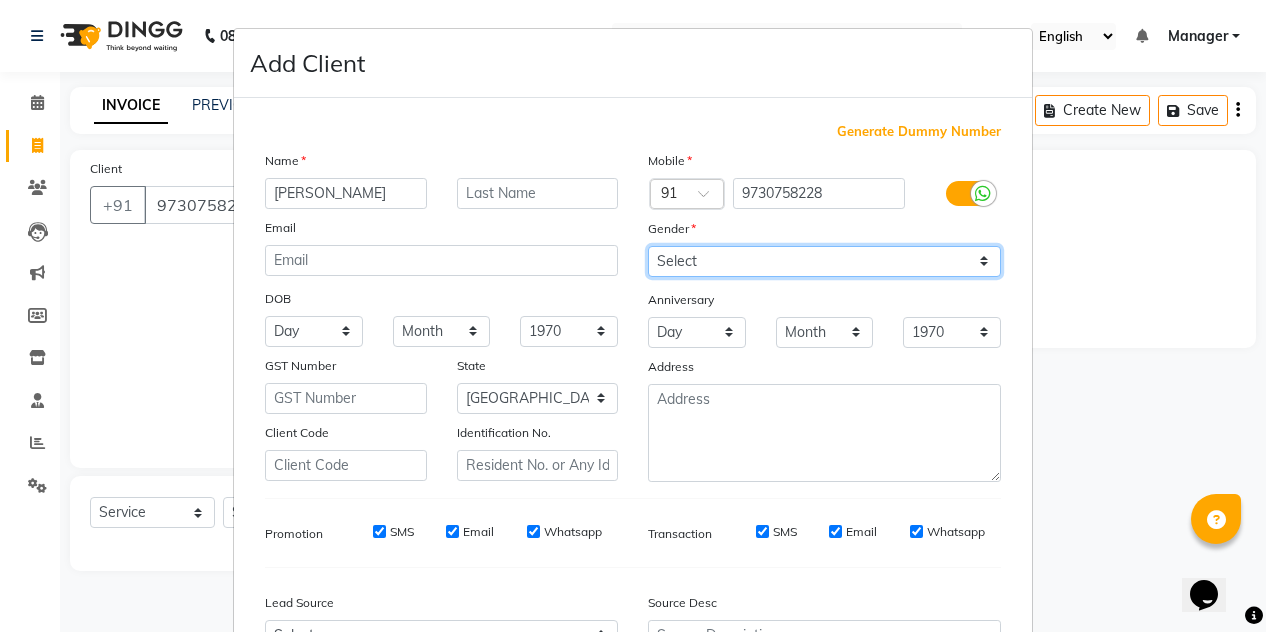 click on "Select [DEMOGRAPHIC_DATA] [DEMOGRAPHIC_DATA] Other Prefer Not To Say" at bounding box center (824, 261) 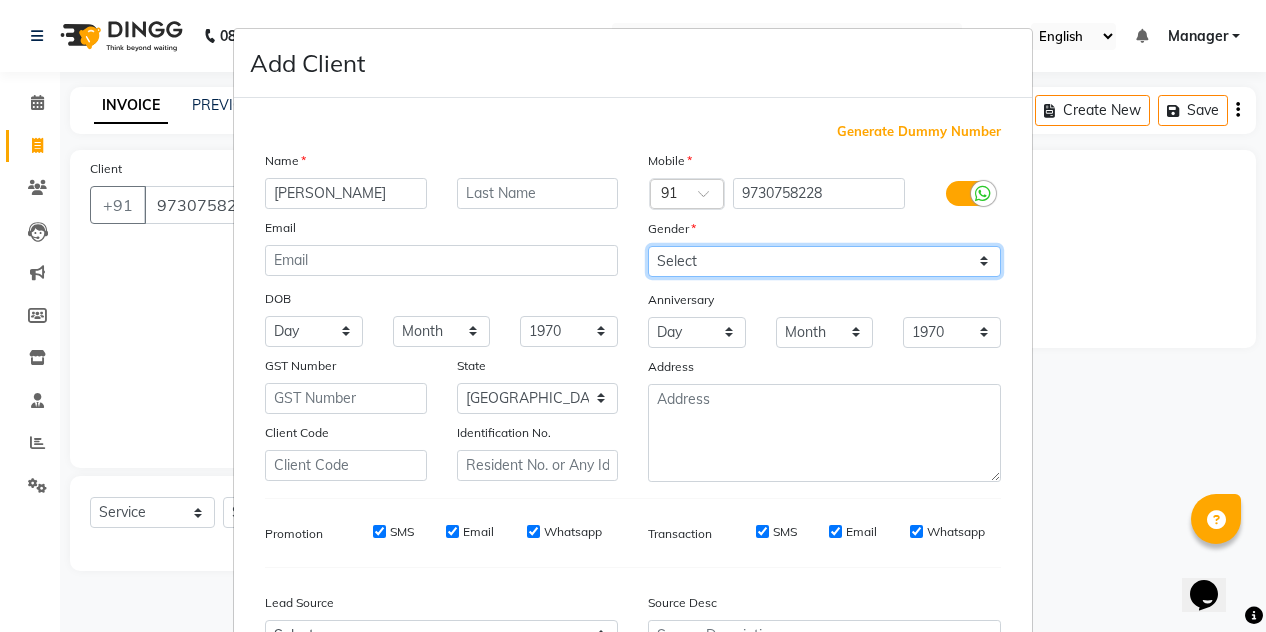 select on "[DEMOGRAPHIC_DATA]" 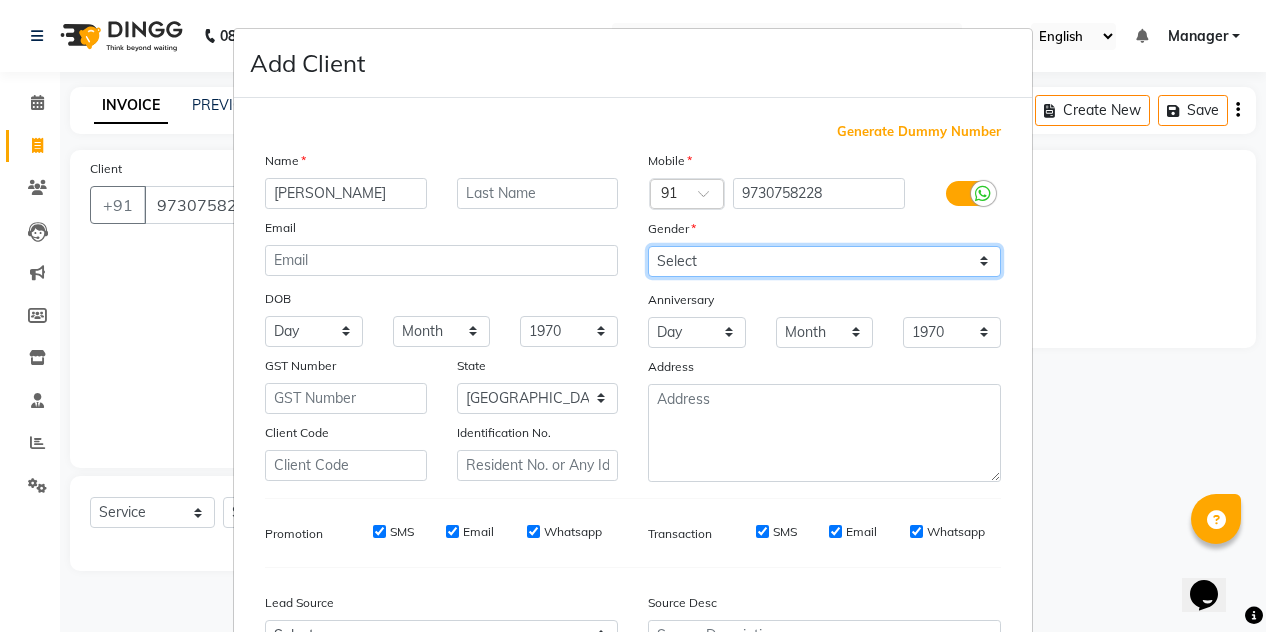 click on "Select [DEMOGRAPHIC_DATA] [DEMOGRAPHIC_DATA] Other Prefer Not To Say" at bounding box center (824, 261) 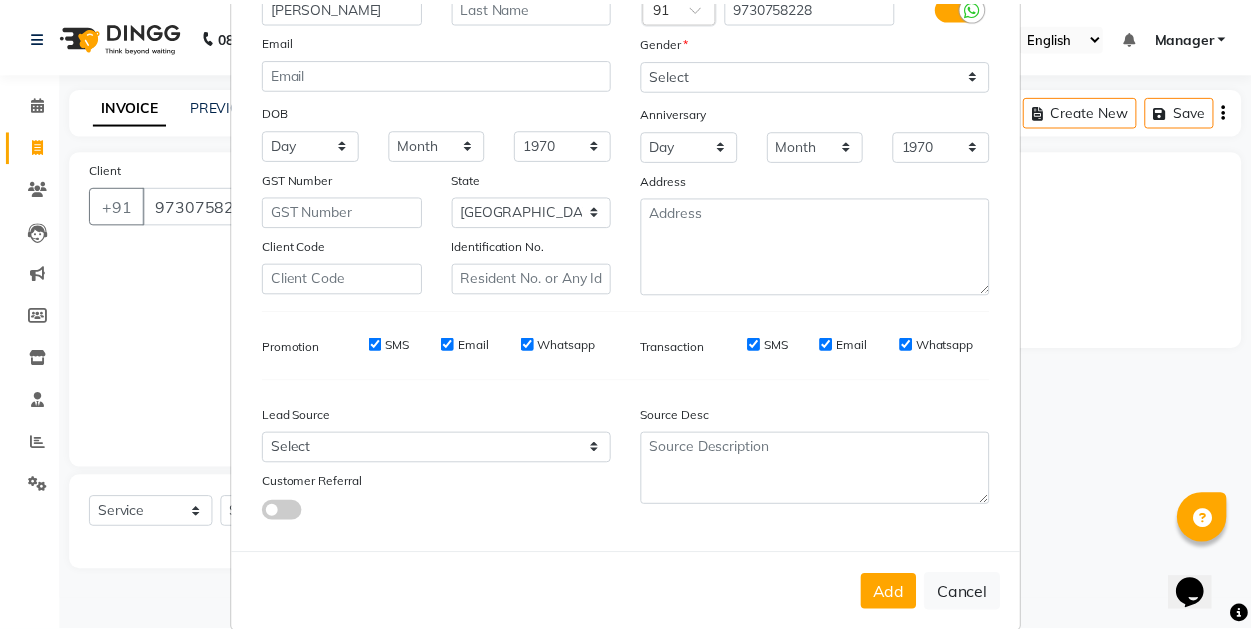 scroll, scrollTop: 213, scrollLeft: 0, axis: vertical 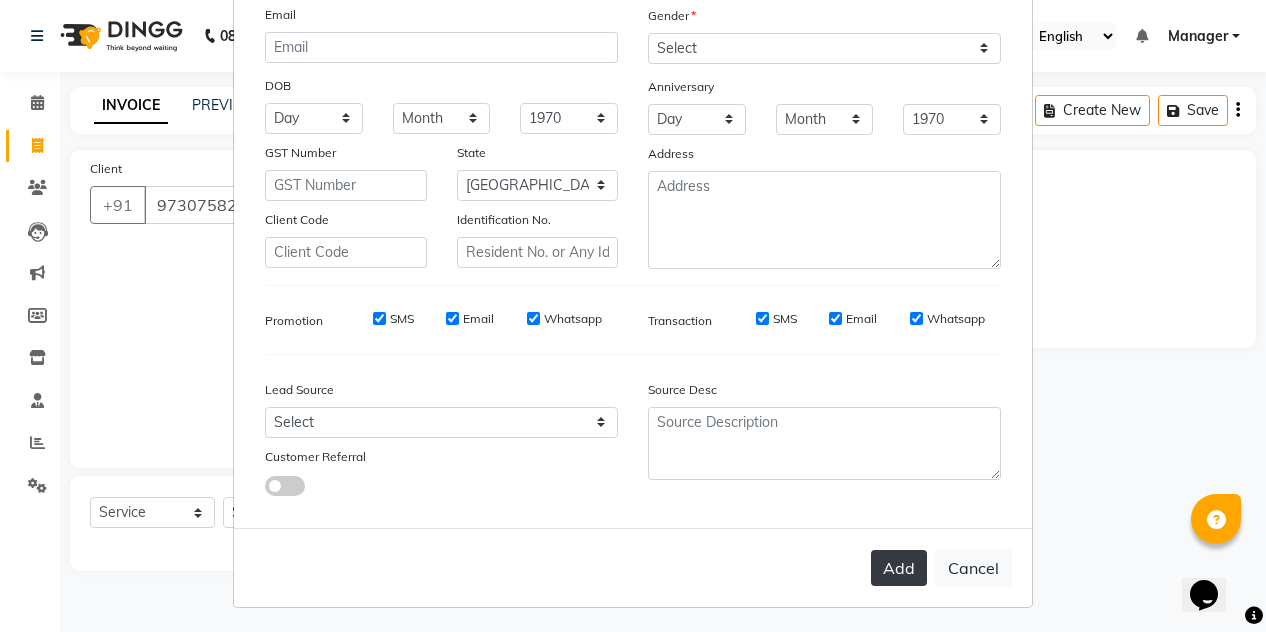 click on "Add" at bounding box center (899, 568) 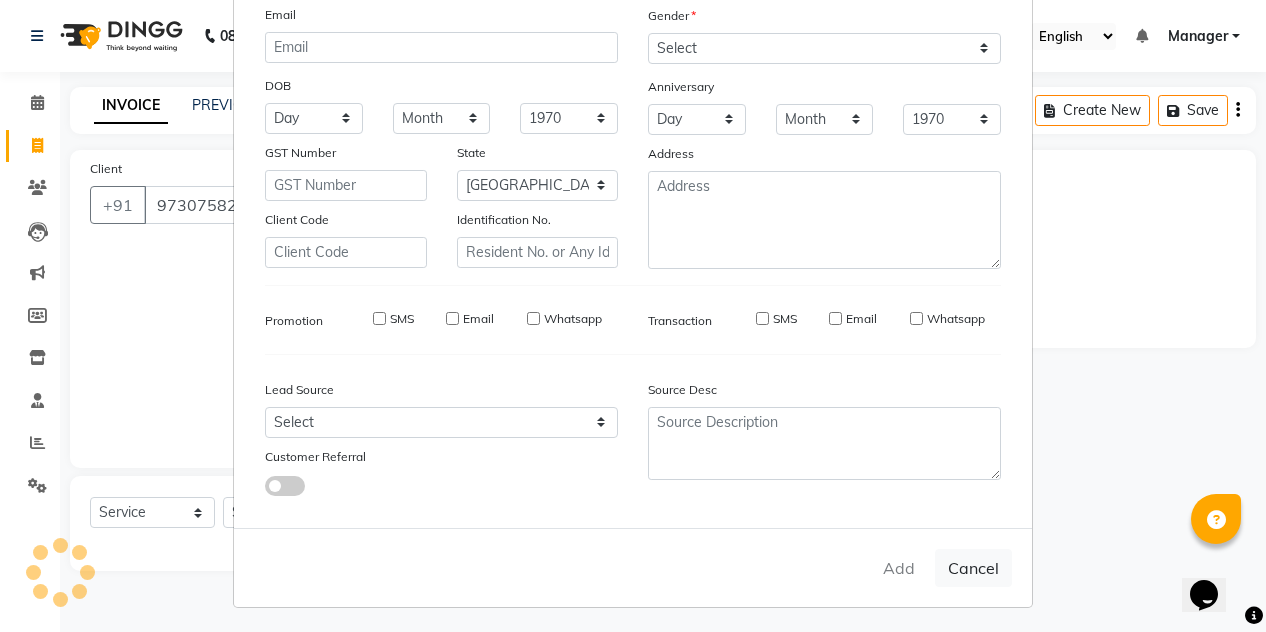 type on "97******28" 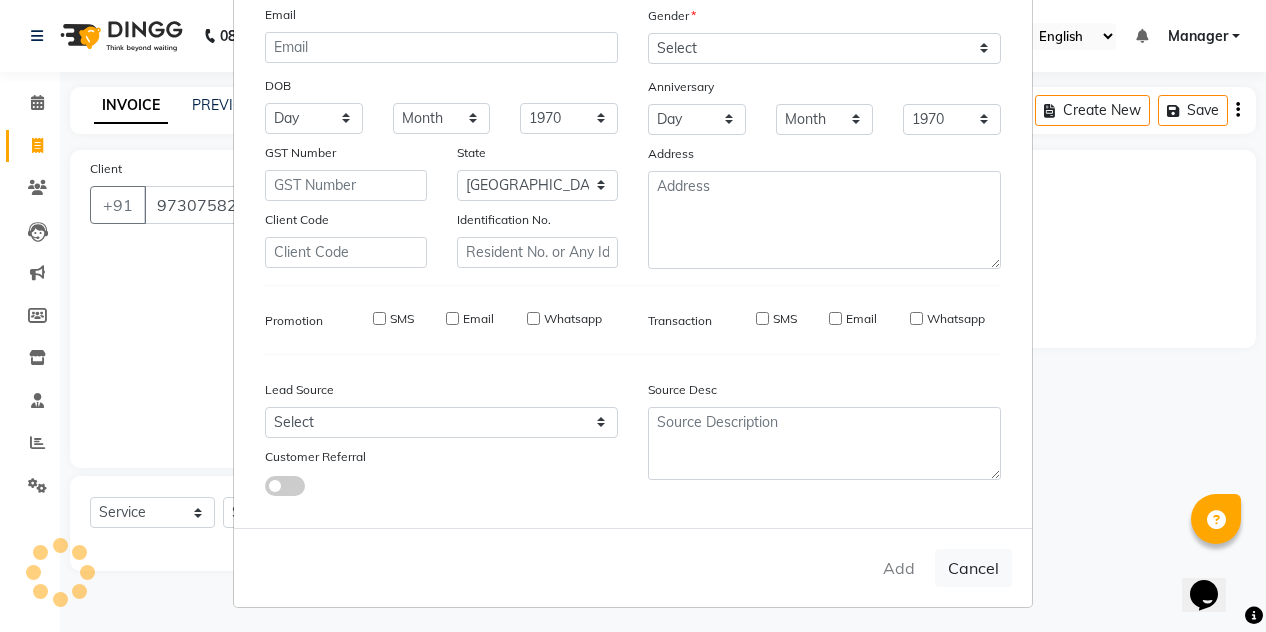 type 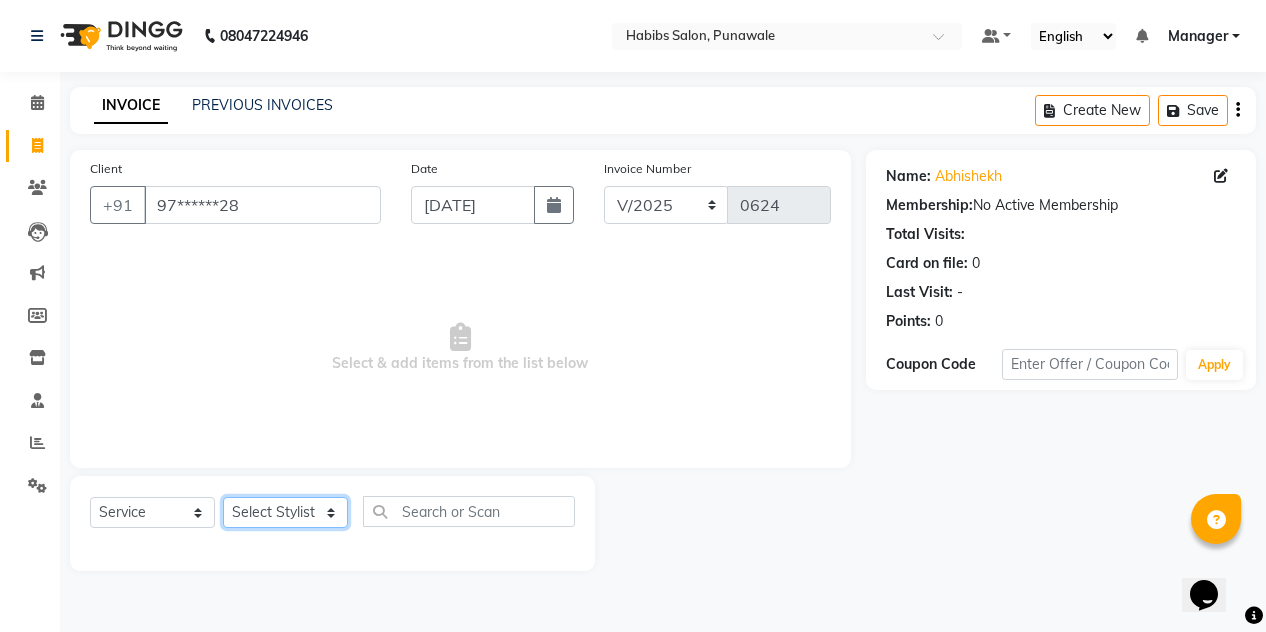 click on "Select Stylist [PERSON_NAME] [PERSON_NAME] Manager [PERSON_NAME] [PERSON_NAME] SHRUTI" 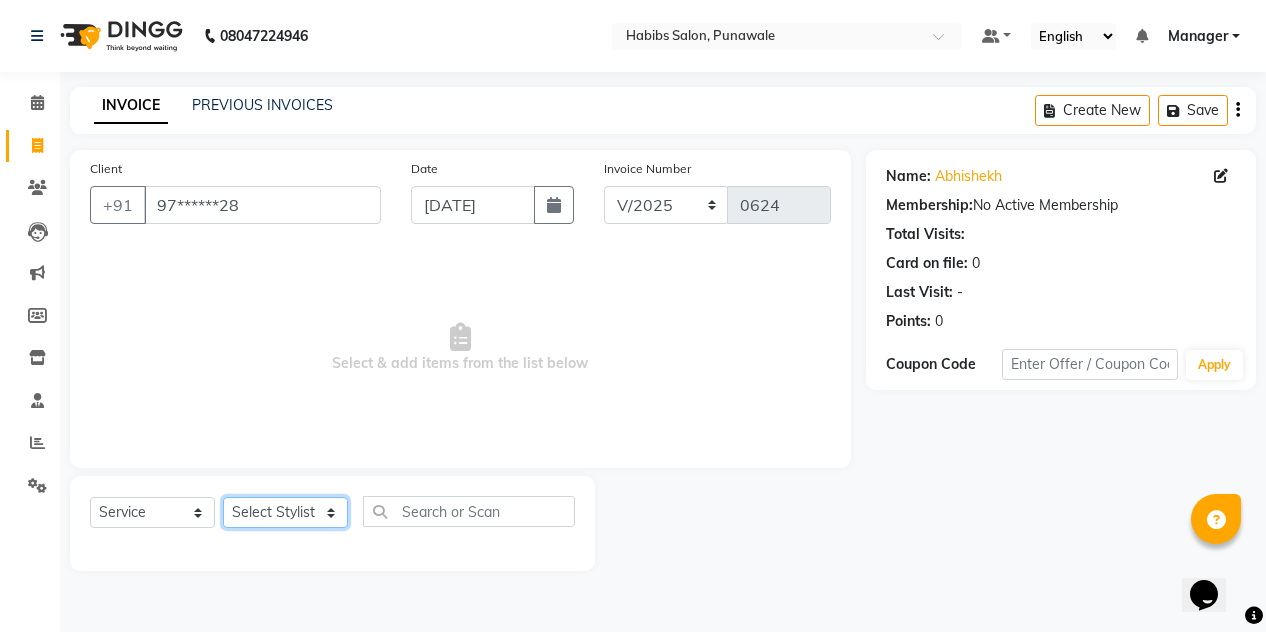 select on "71569" 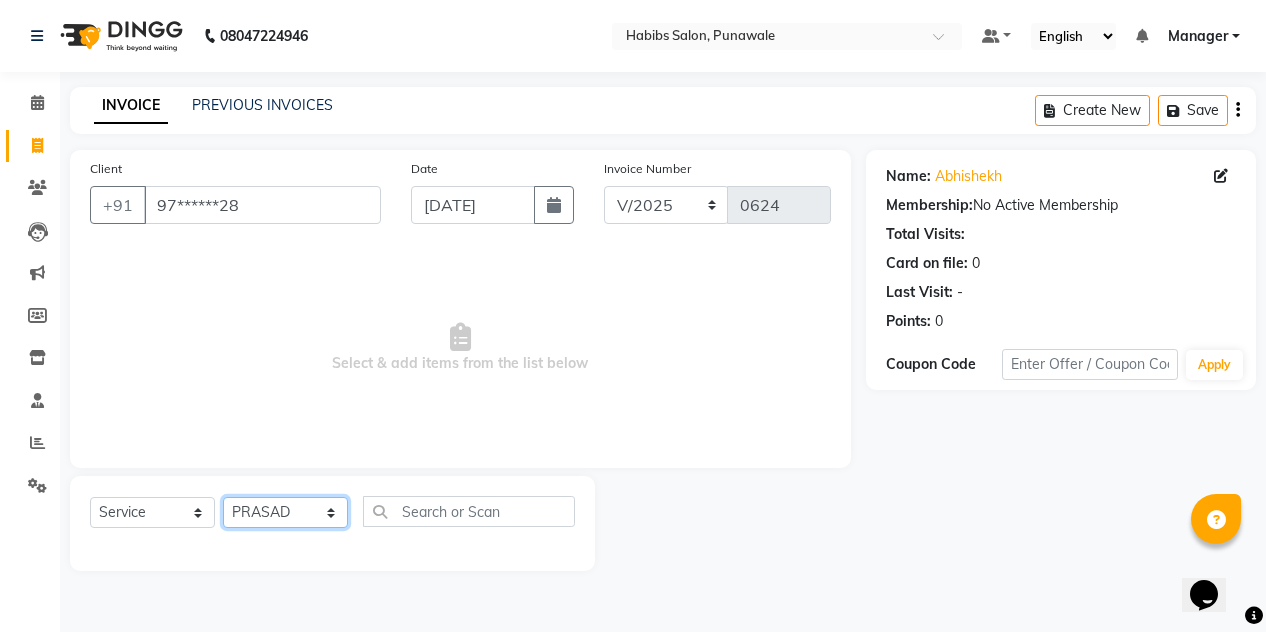 click on "Select Stylist [PERSON_NAME] [PERSON_NAME] Manager [PERSON_NAME] [PERSON_NAME] SHRUTI" 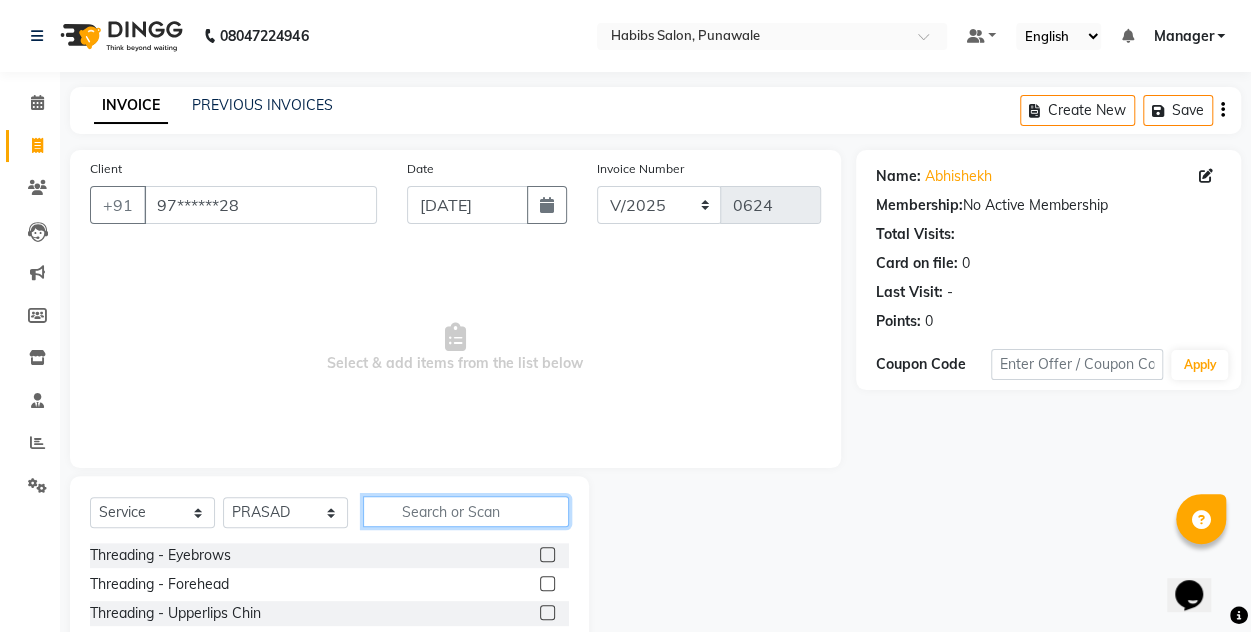 click 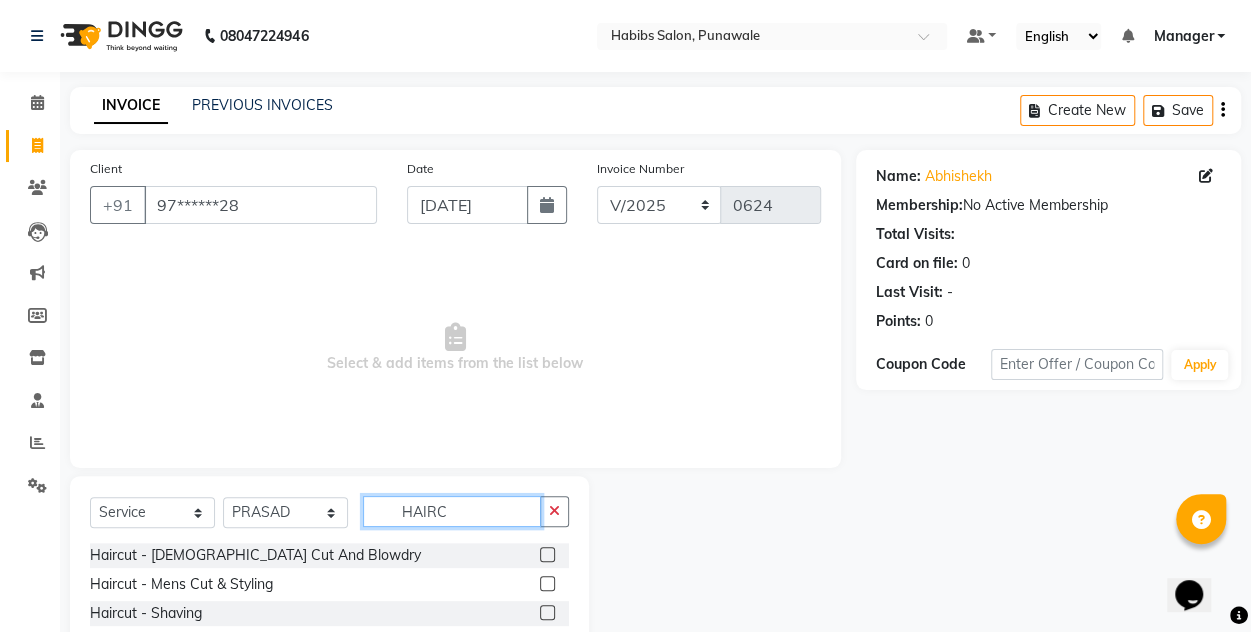 type on "HAIRC" 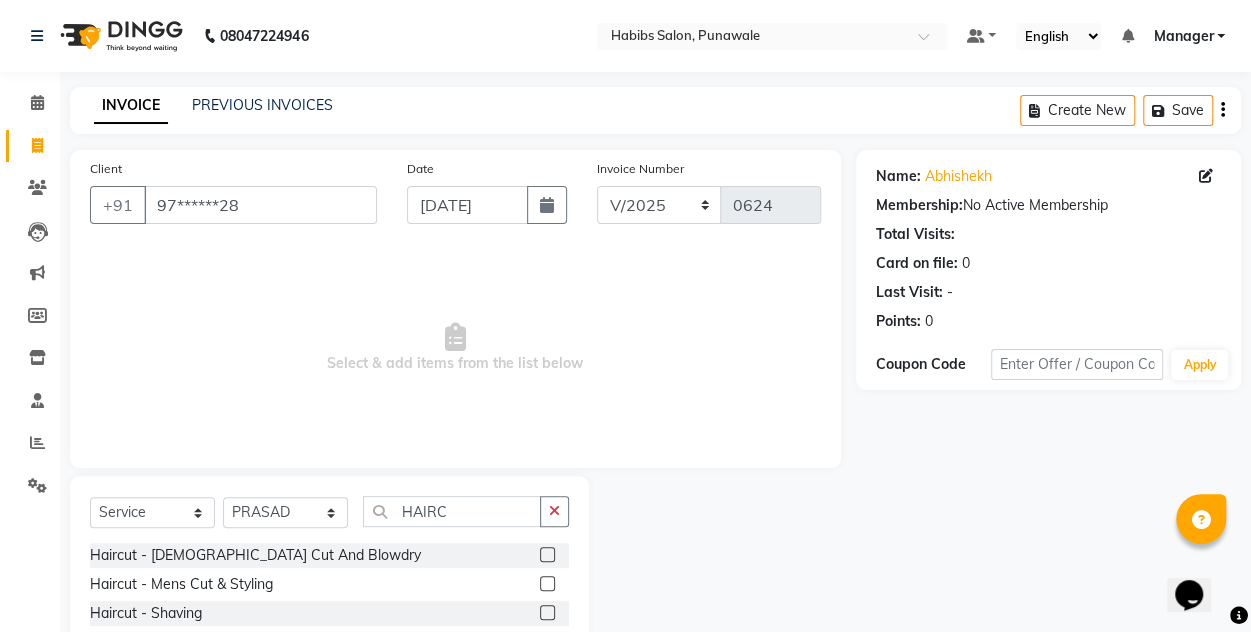 click 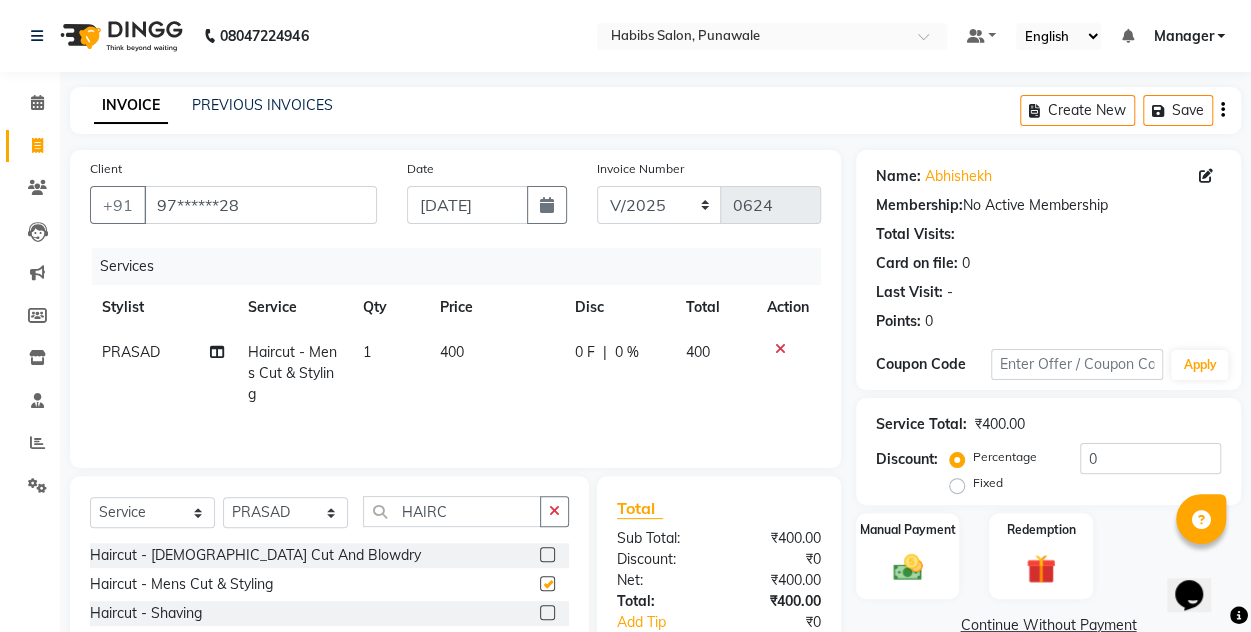 checkbox on "false" 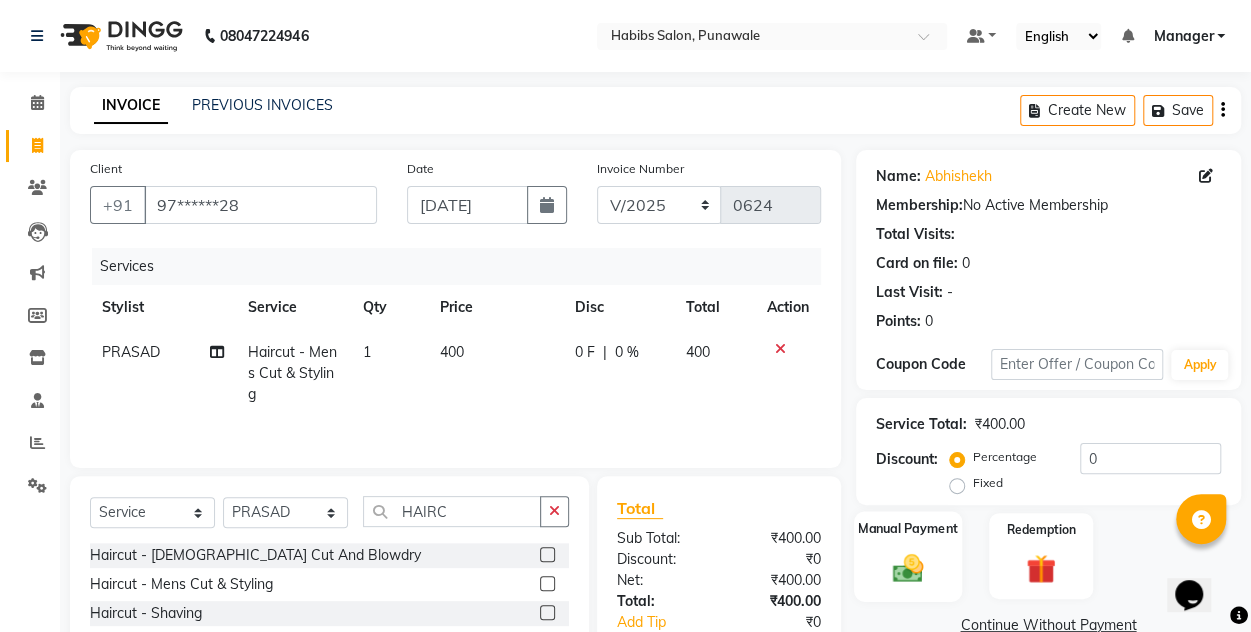click on "Manual Payment" 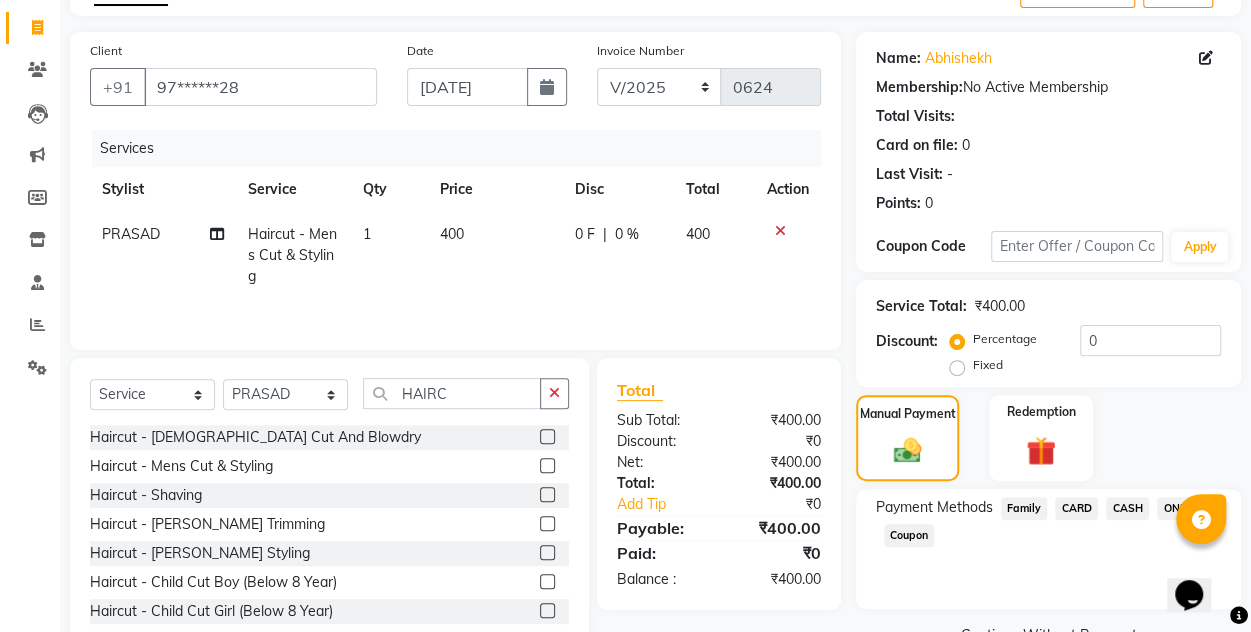 scroll, scrollTop: 168, scrollLeft: 0, axis: vertical 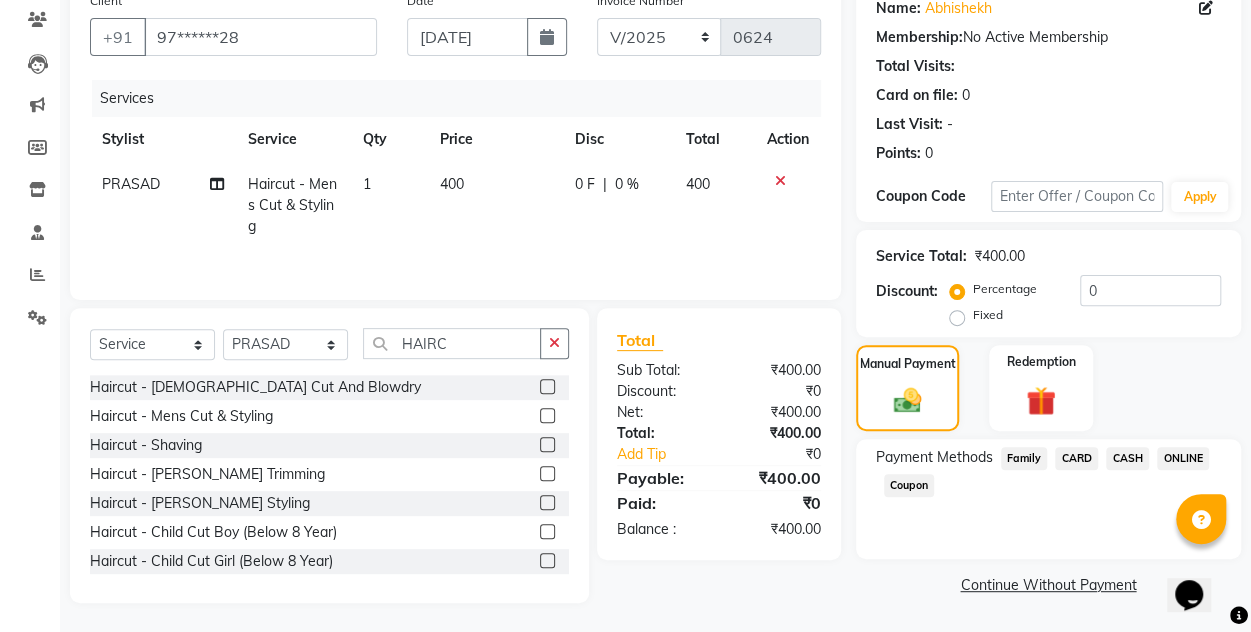 click on "ONLINE" 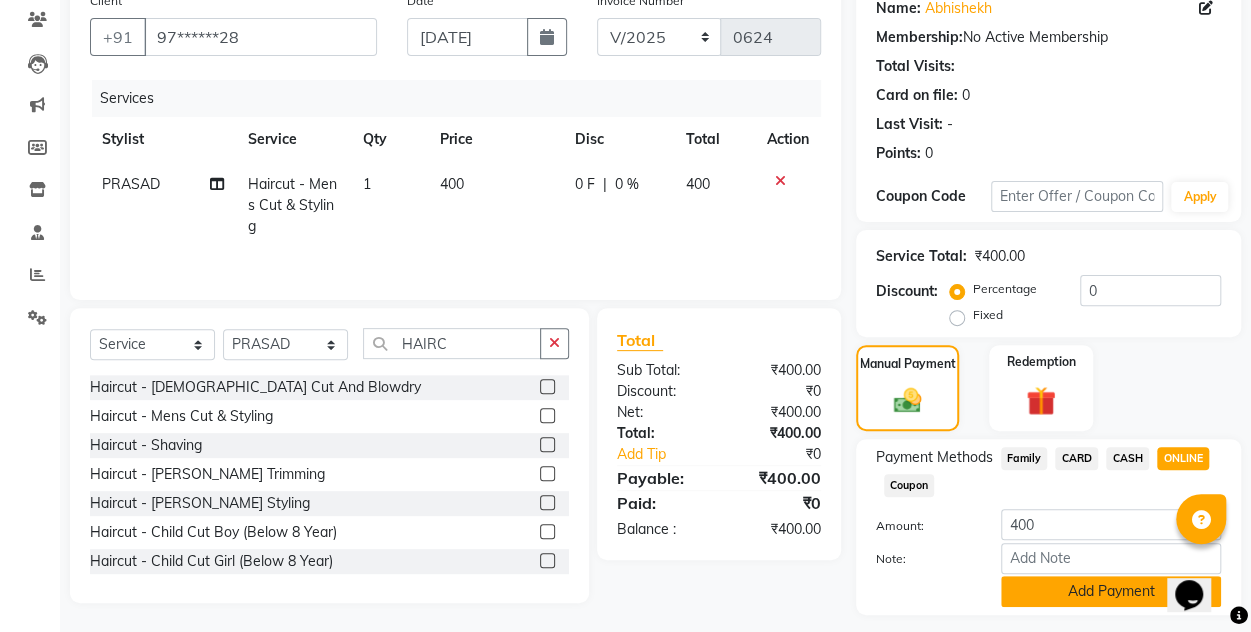 click on "Add Payment" 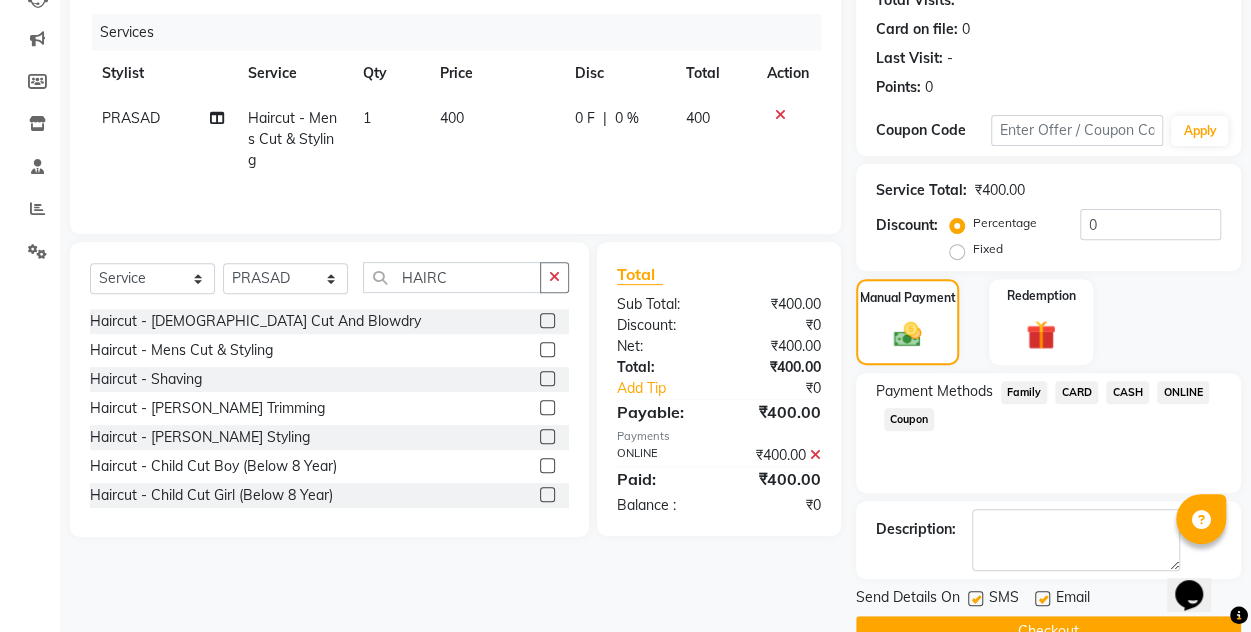scroll, scrollTop: 277, scrollLeft: 0, axis: vertical 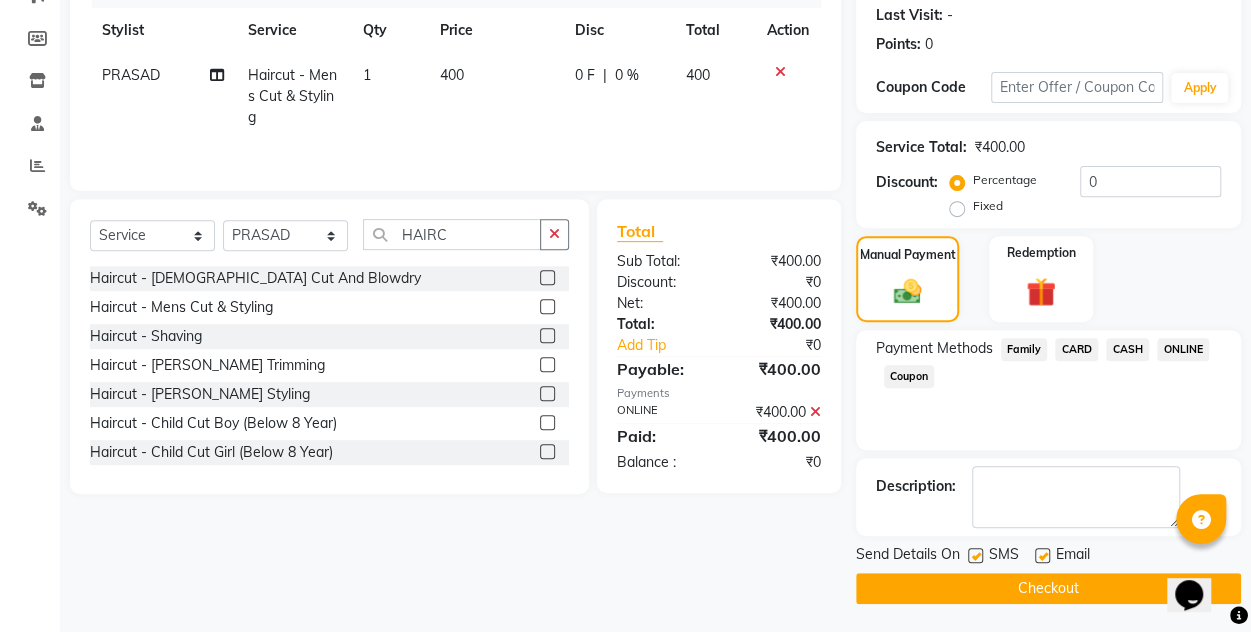 click on "Checkout" 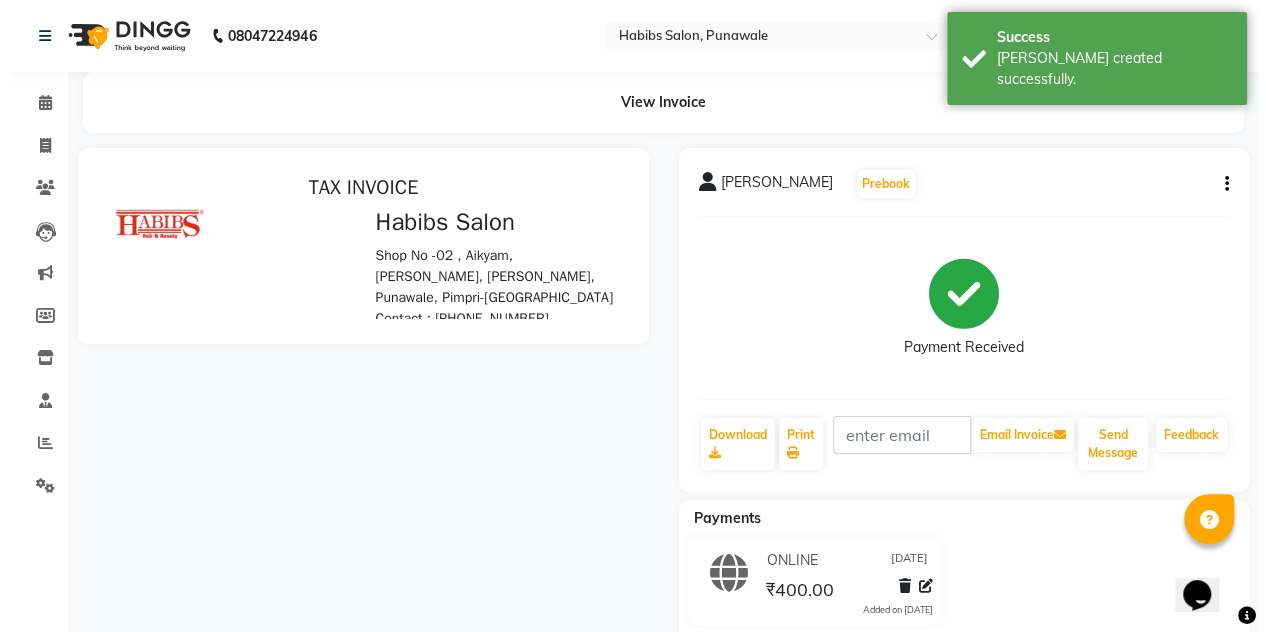 scroll, scrollTop: 0, scrollLeft: 0, axis: both 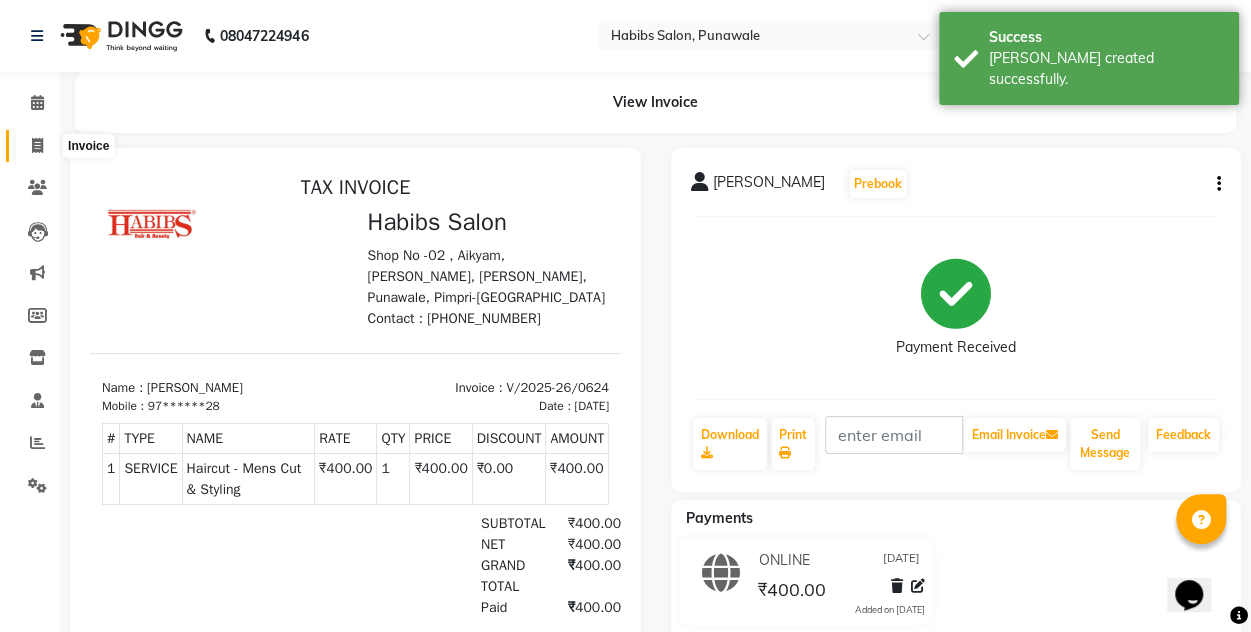 click 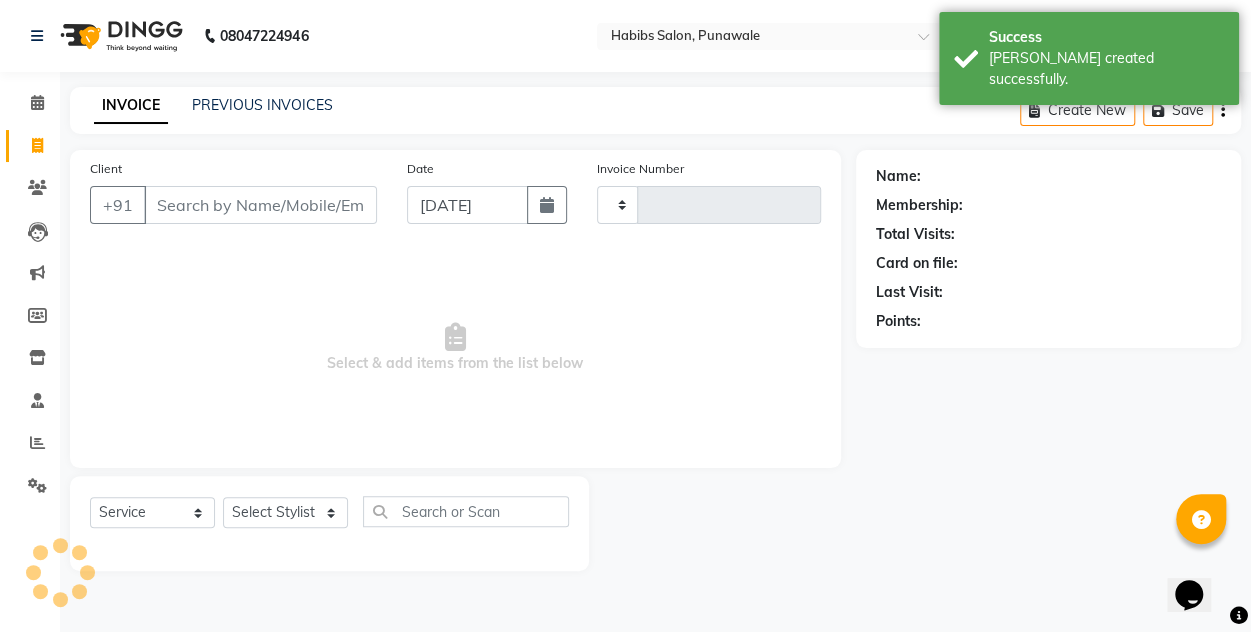 type on "0625" 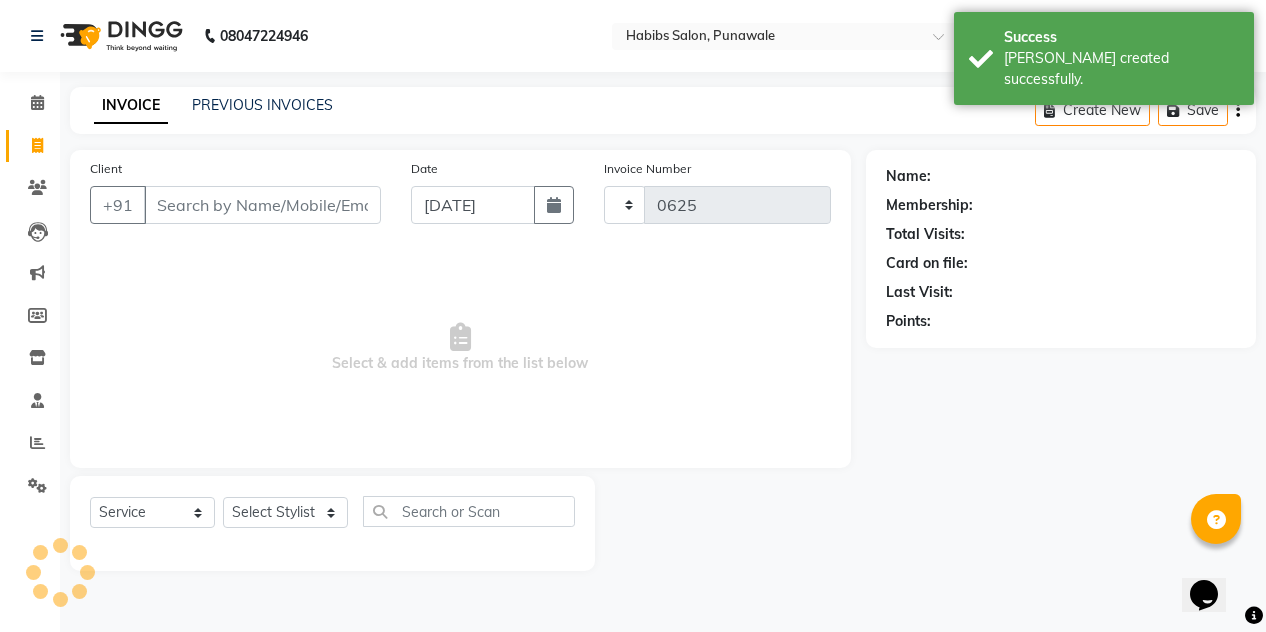 select on "7943" 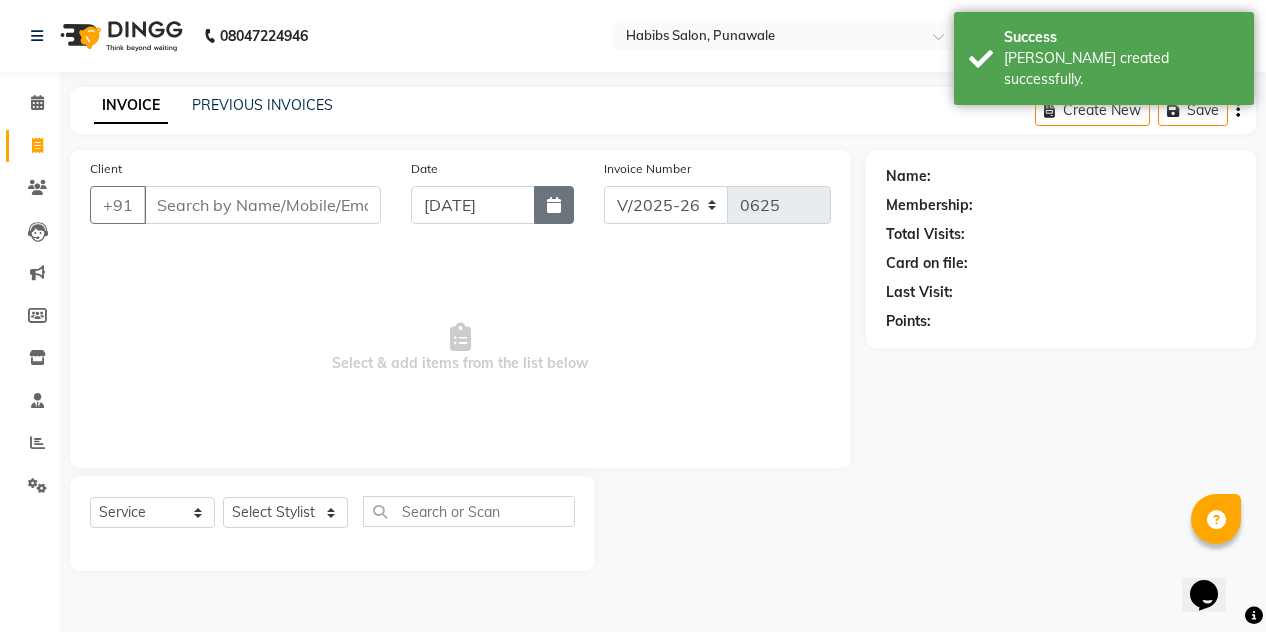 click 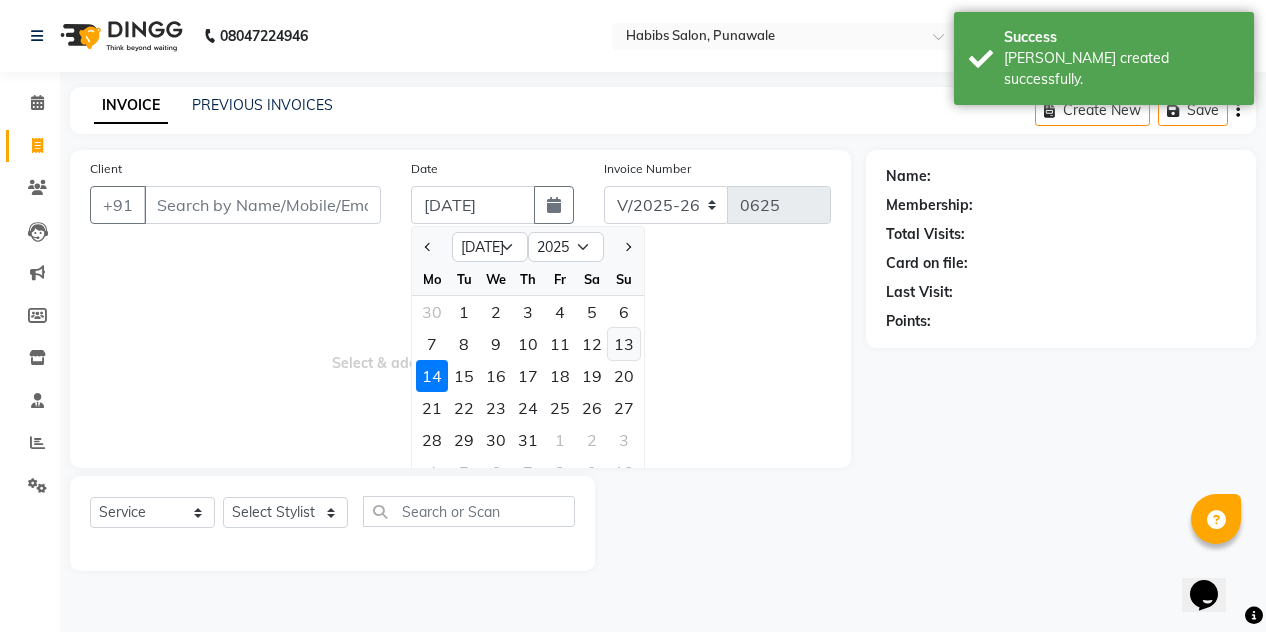 click on "13" 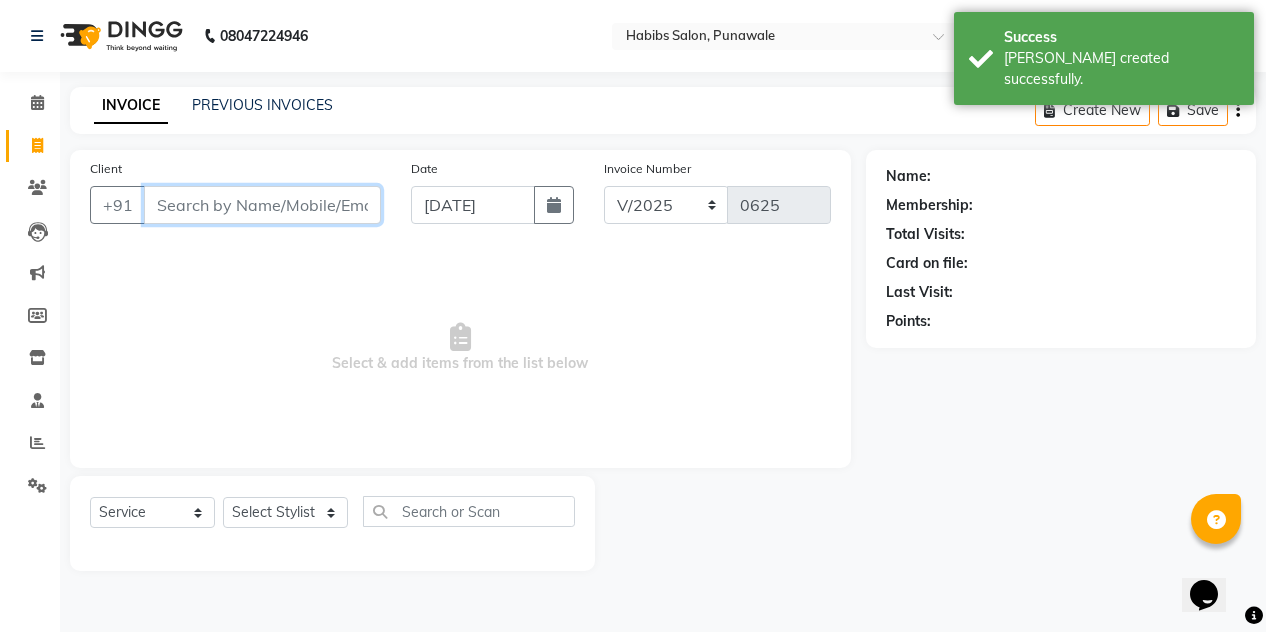 click on "Client" at bounding box center [262, 205] 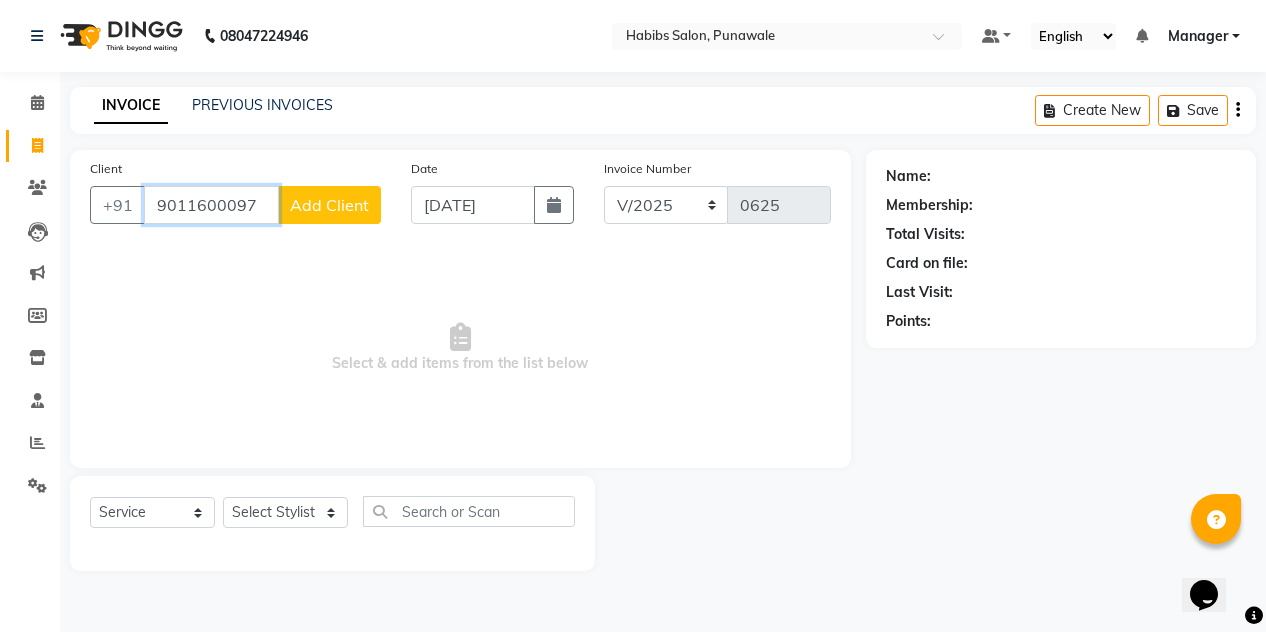 type on "9011600097" 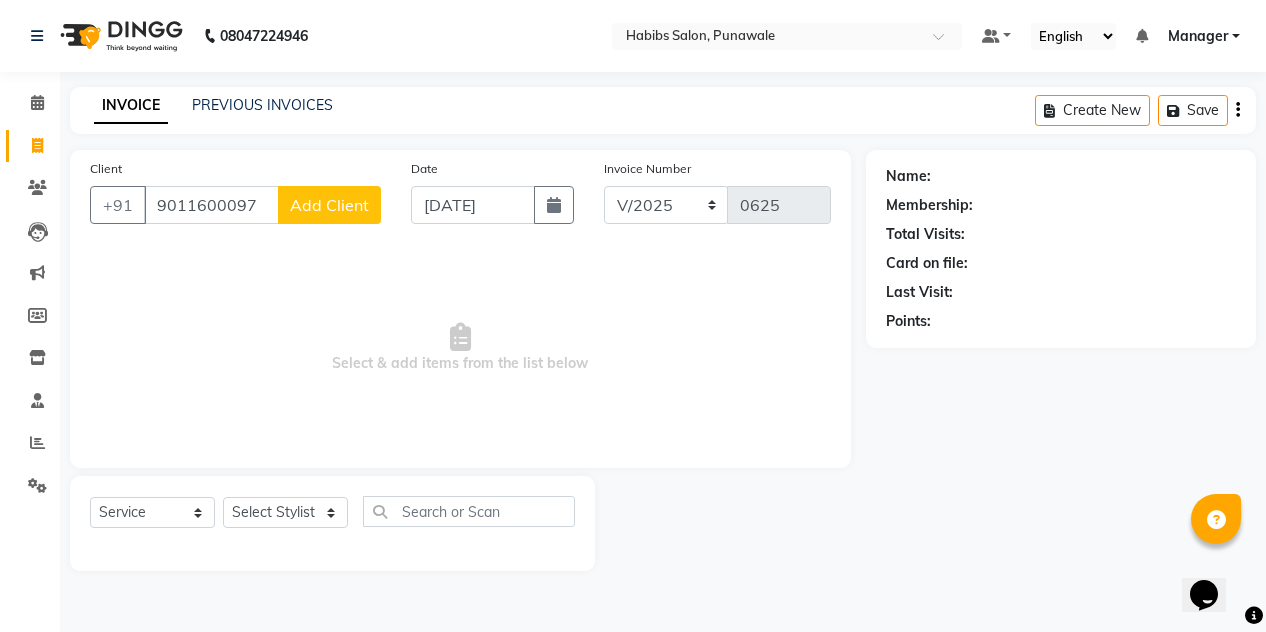 click on "Add Client" 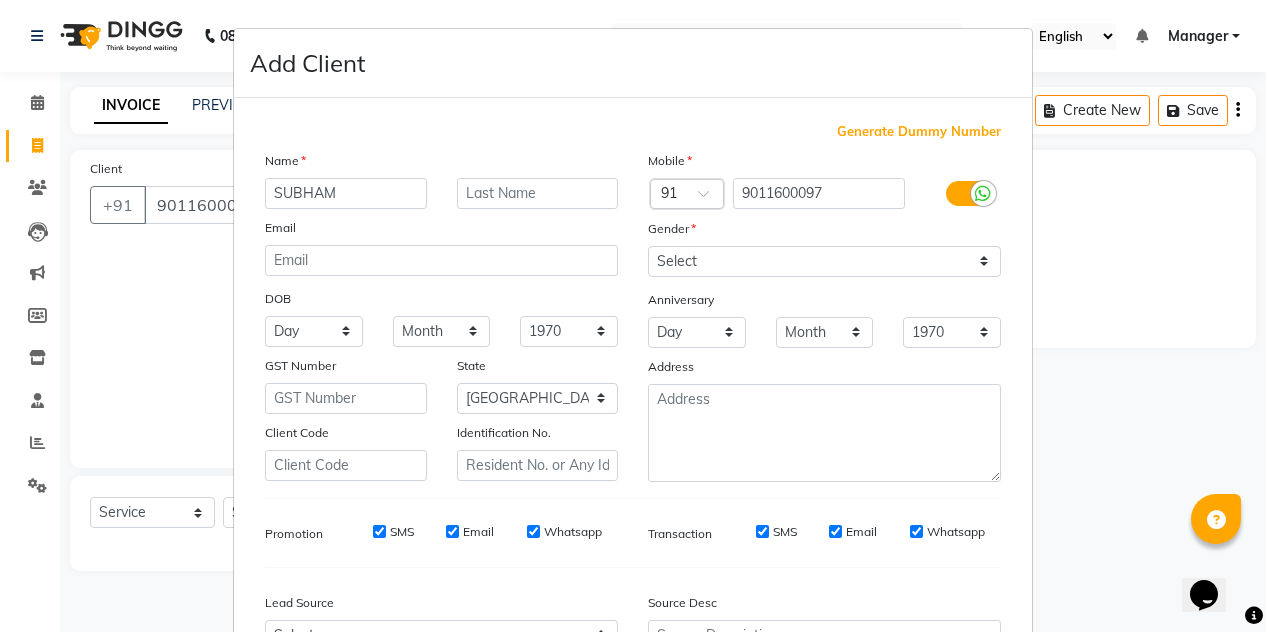 type on "SUBHAM" 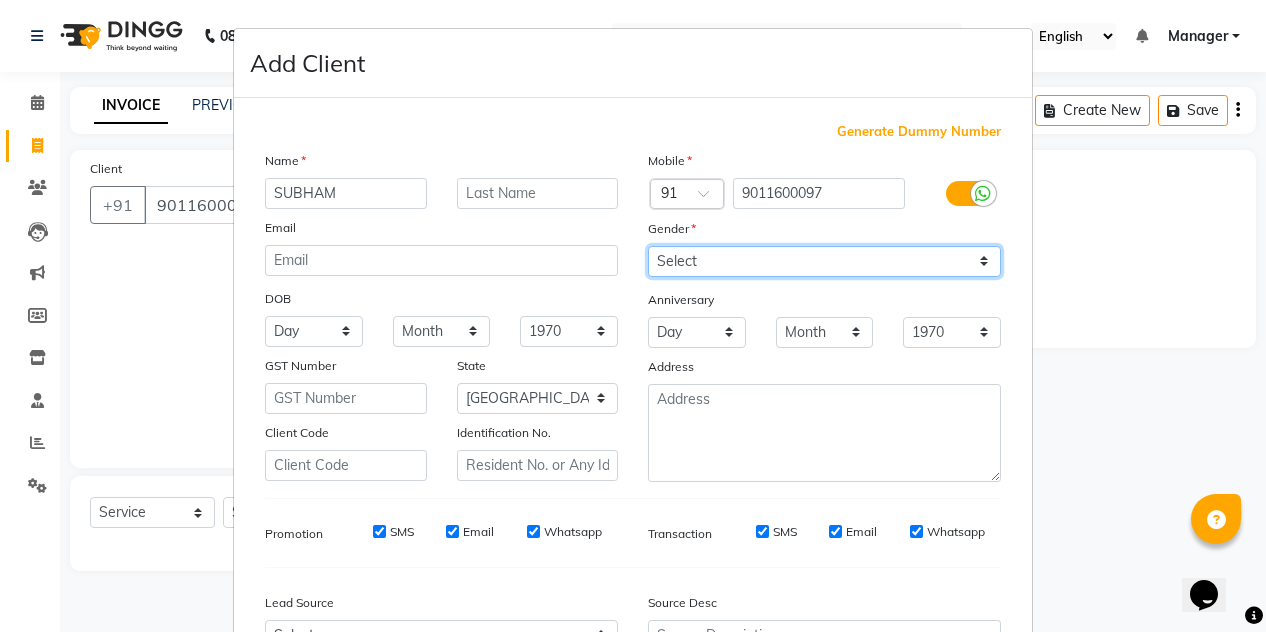 click on "Select [DEMOGRAPHIC_DATA] [DEMOGRAPHIC_DATA] Other Prefer Not To Say" at bounding box center [824, 261] 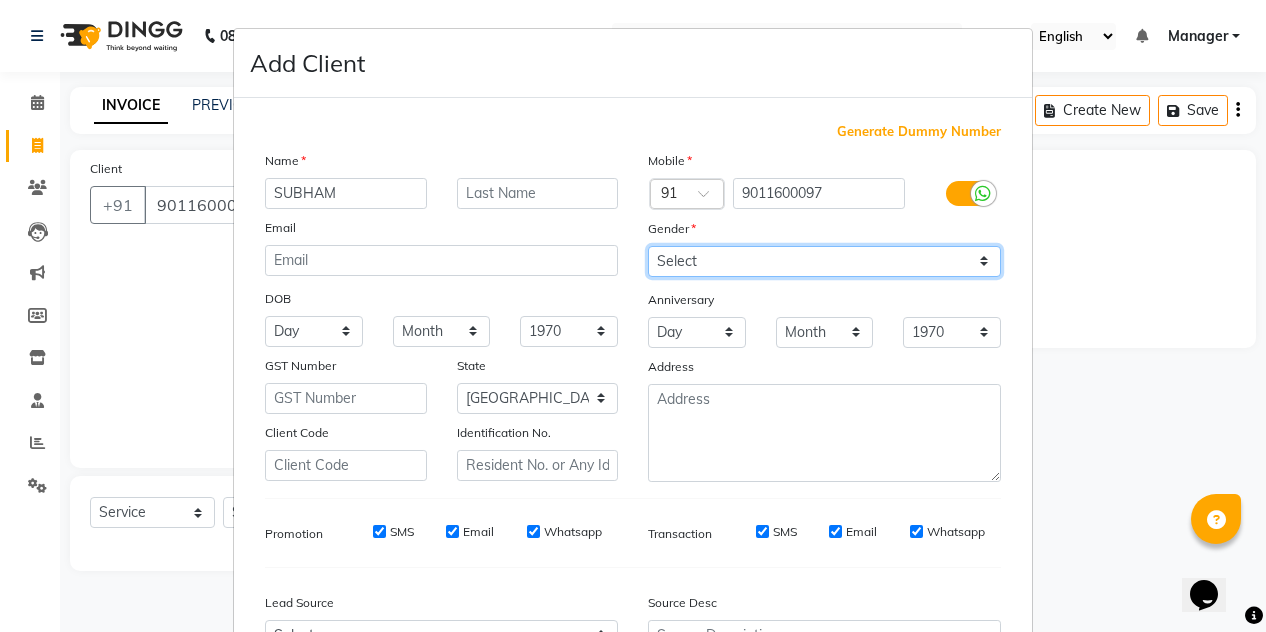 select on "[DEMOGRAPHIC_DATA]" 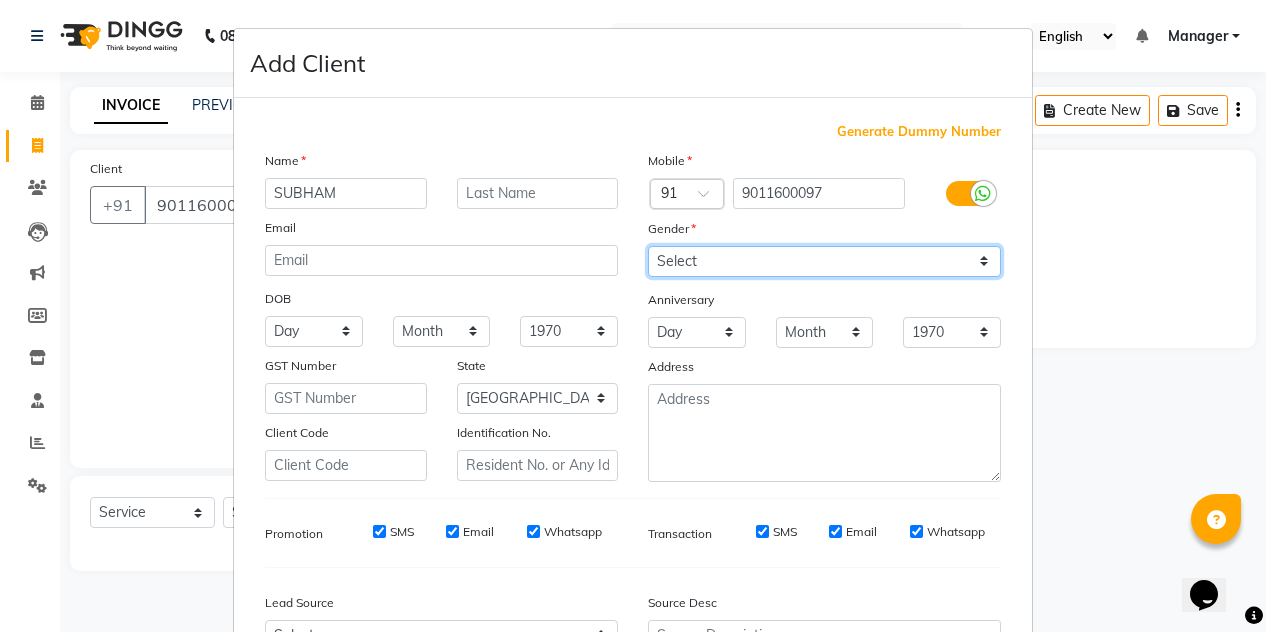 click on "Select [DEMOGRAPHIC_DATA] [DEMOGRAPHIC_DATA] Other Prefer Not To Say" at bounding box center [824, 261] 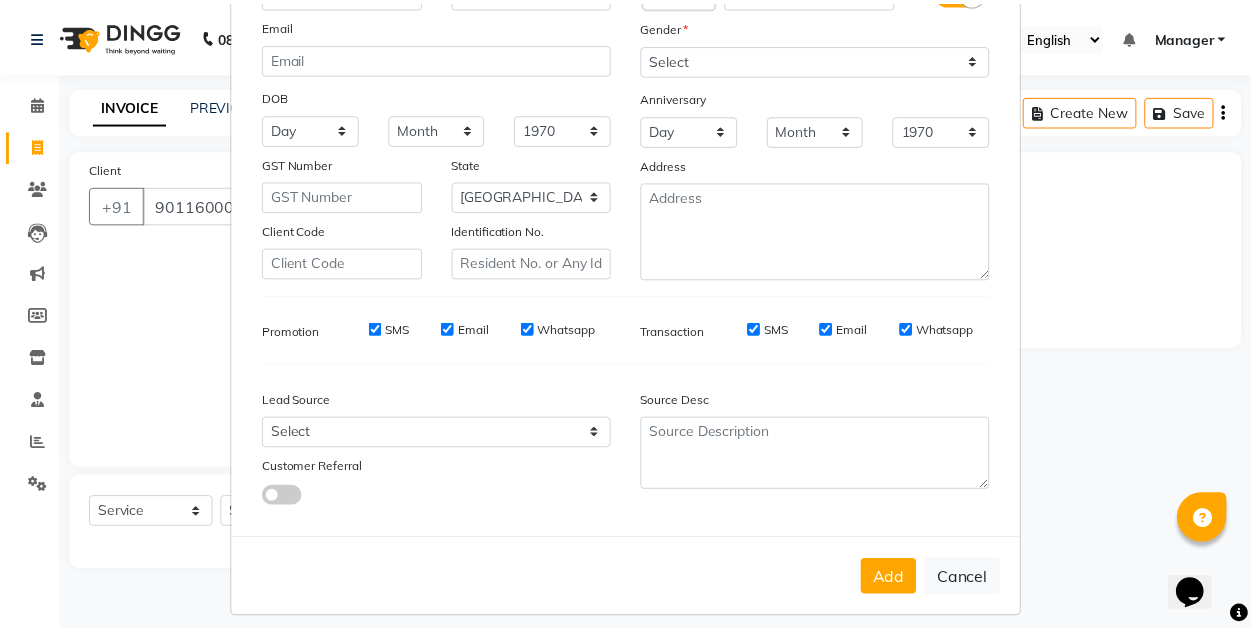 scroll, scrollTop: 213, scrollLeft: 0, axis: vertical 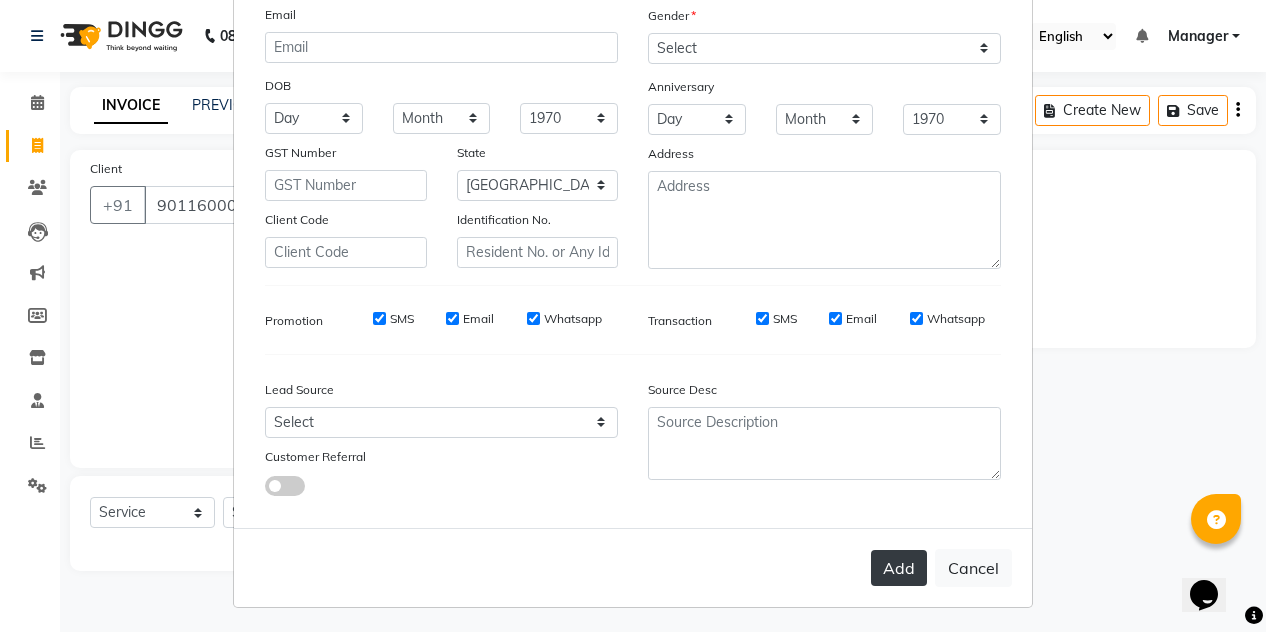click on "Add" at bounding box center (899, 568) 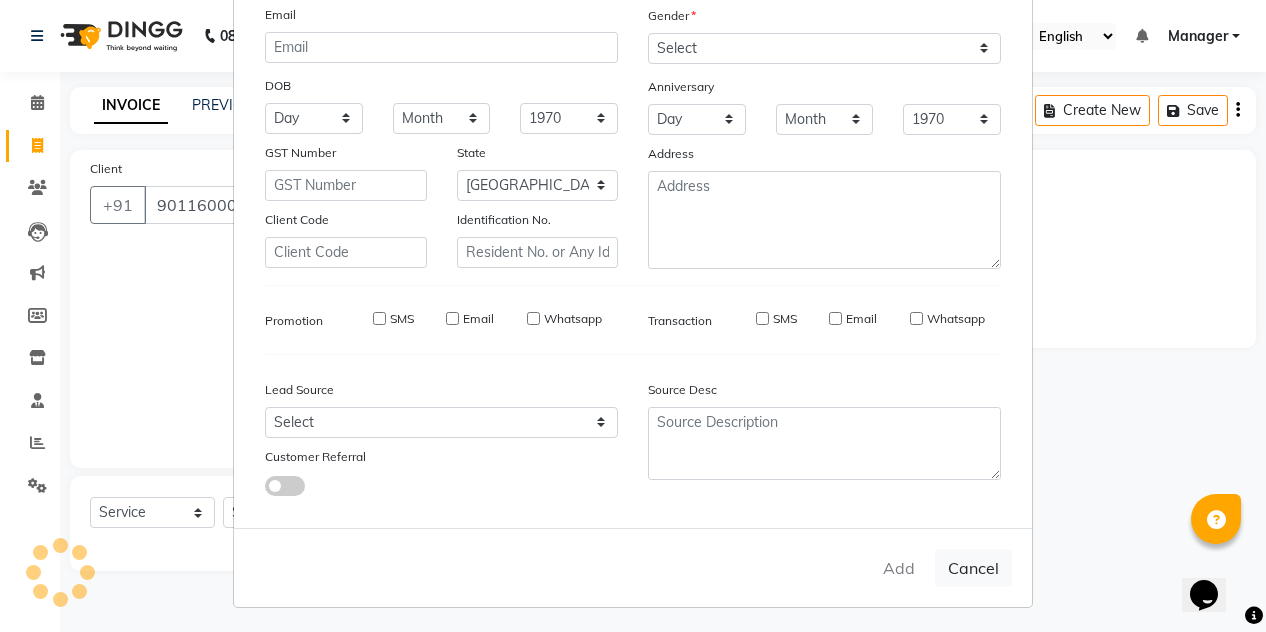 type on "90******97" 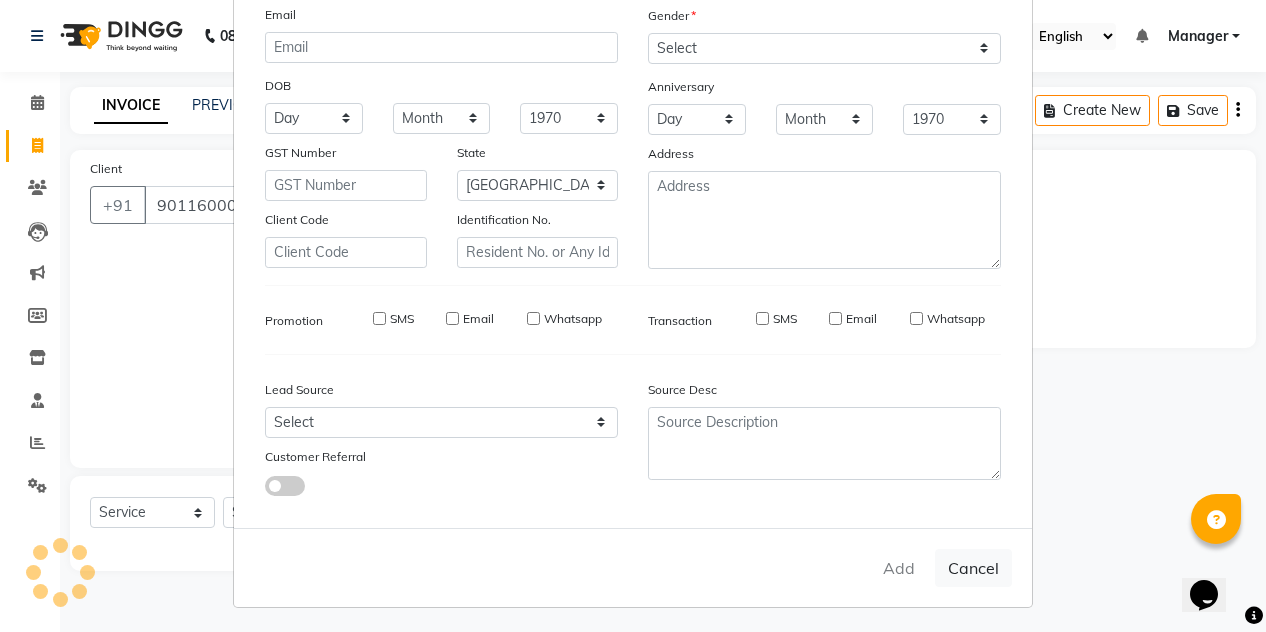 type 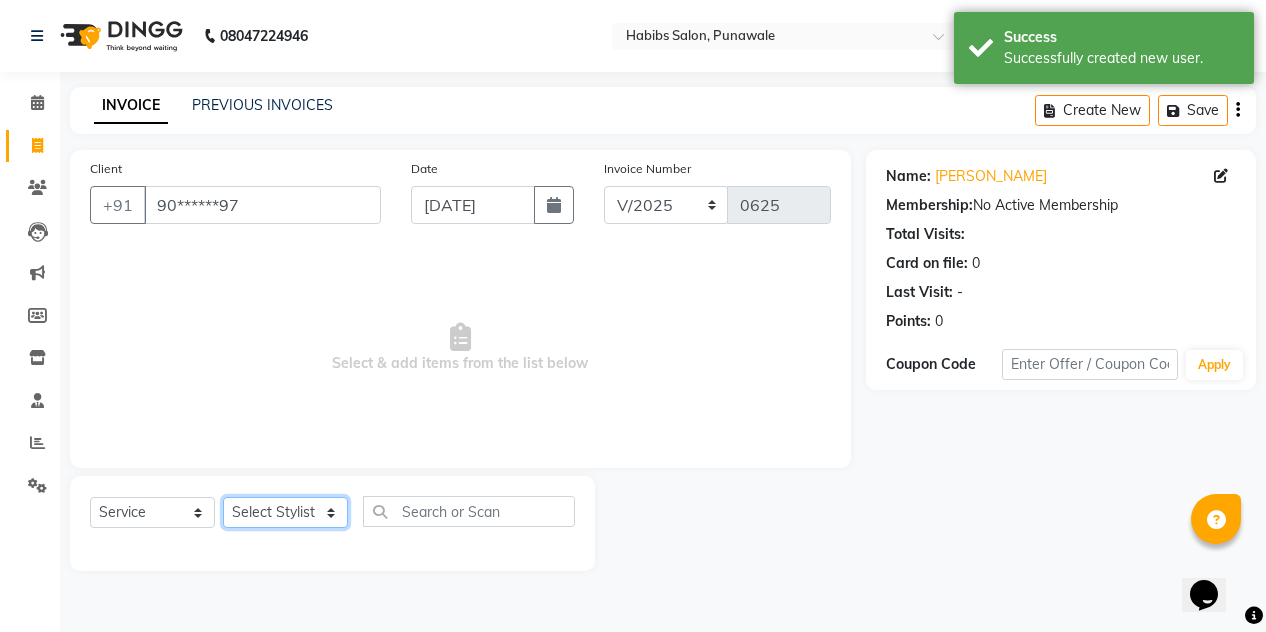 click on "Select Stylist [PERSON_NAME] [PERSON_NAME] Manager [PERSON_NAME] [PERSON_NAME] SHRUTI" 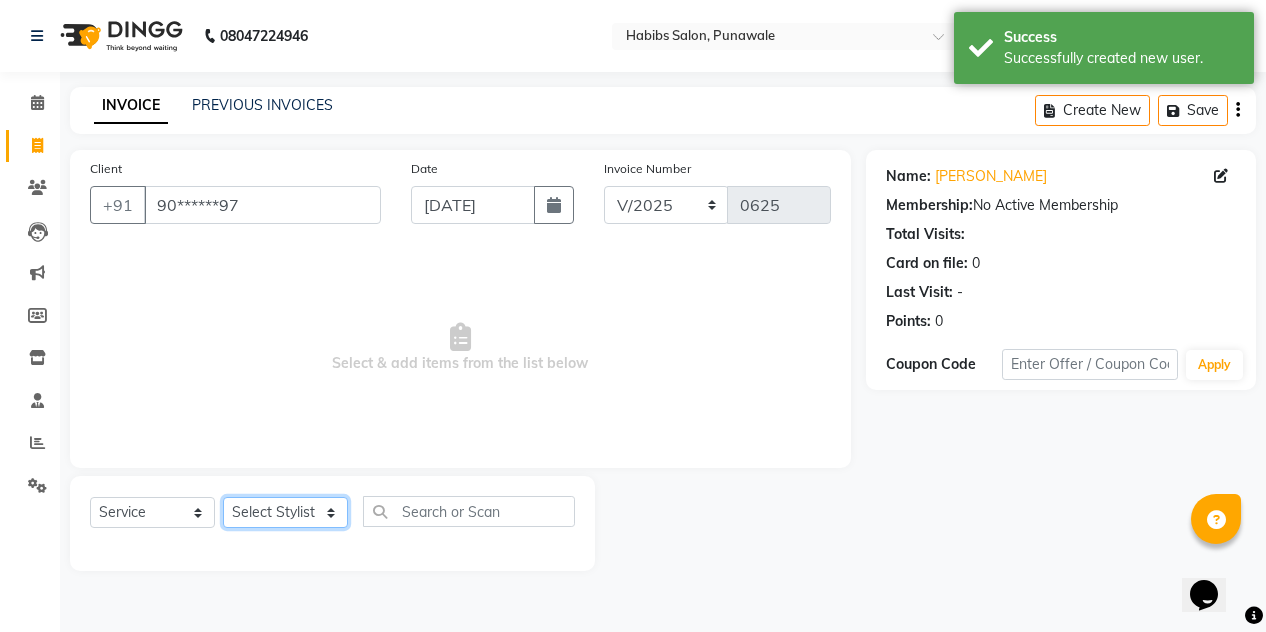 select on "71567" 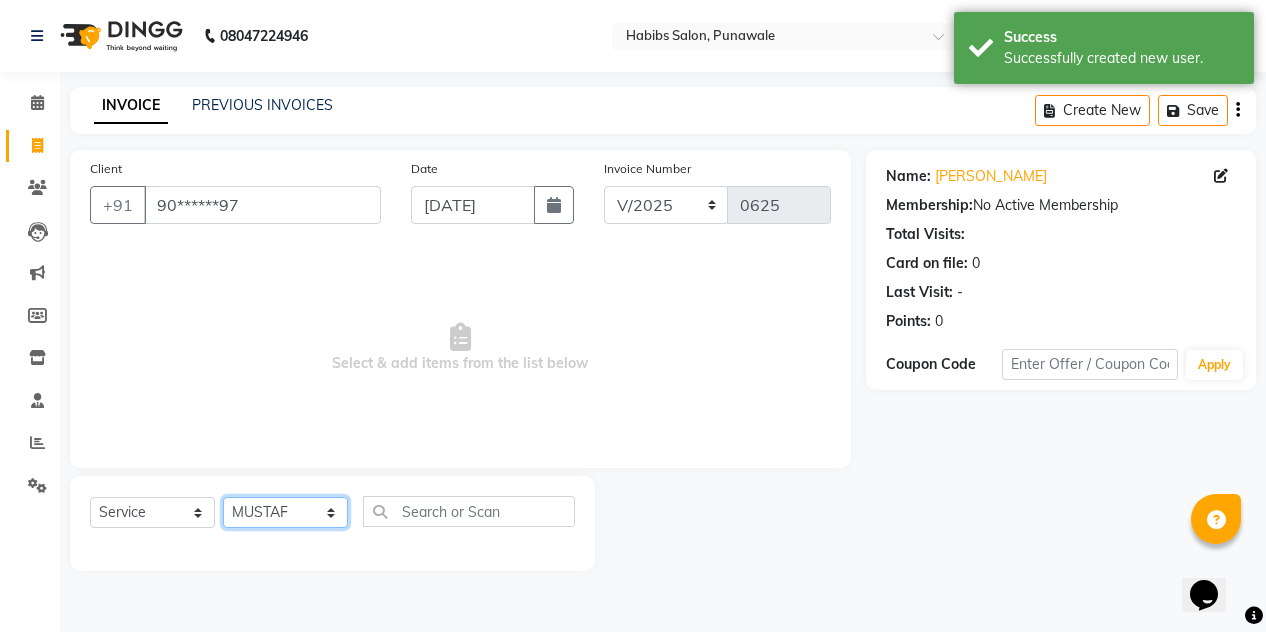 click on "Select Stylist [PERSON_NAME] [PERSON_NAME] Manager [PERSON_NAME] [PERSON_NAME] SHRUTI" 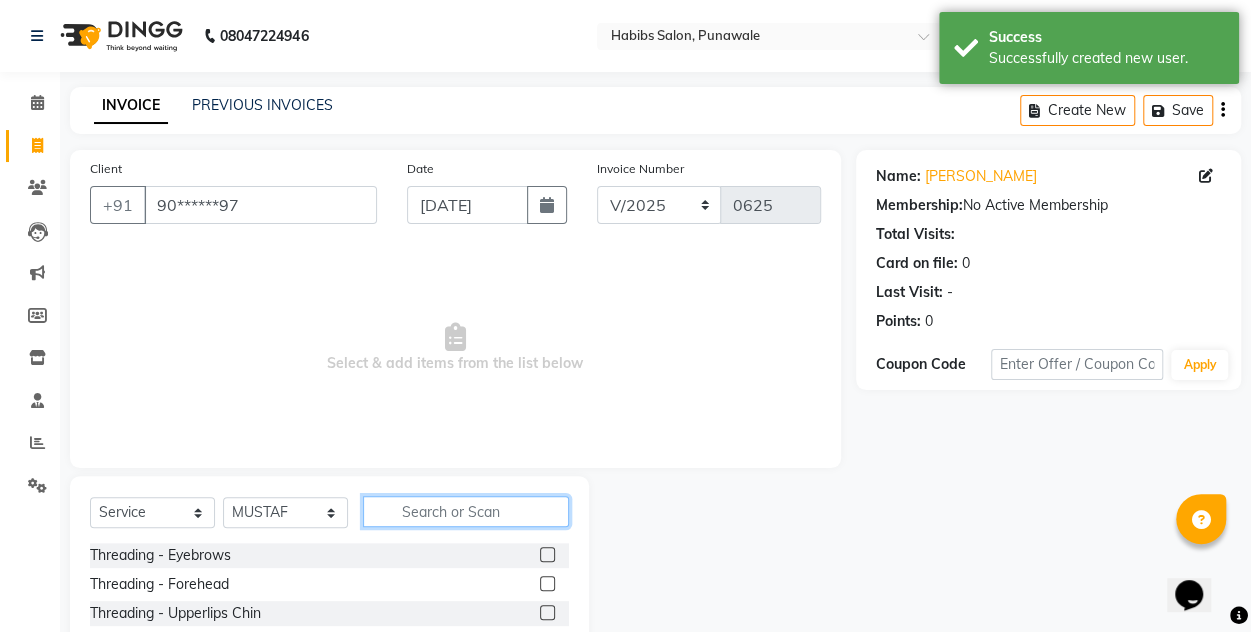 click 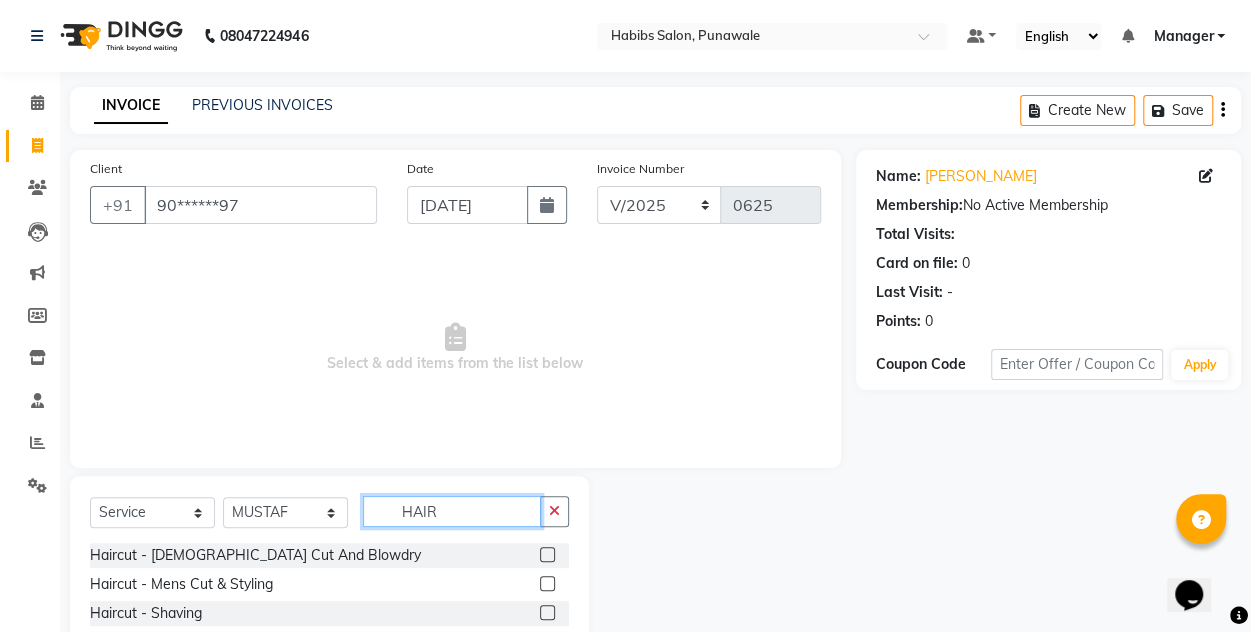 type on "HAIR" 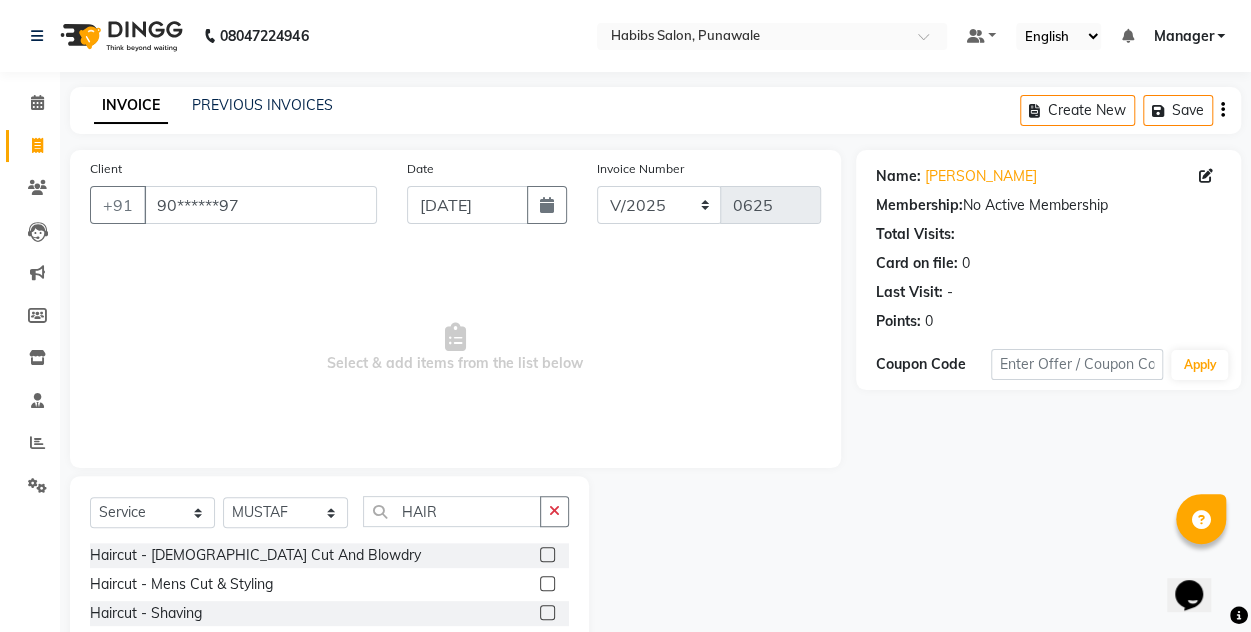 click 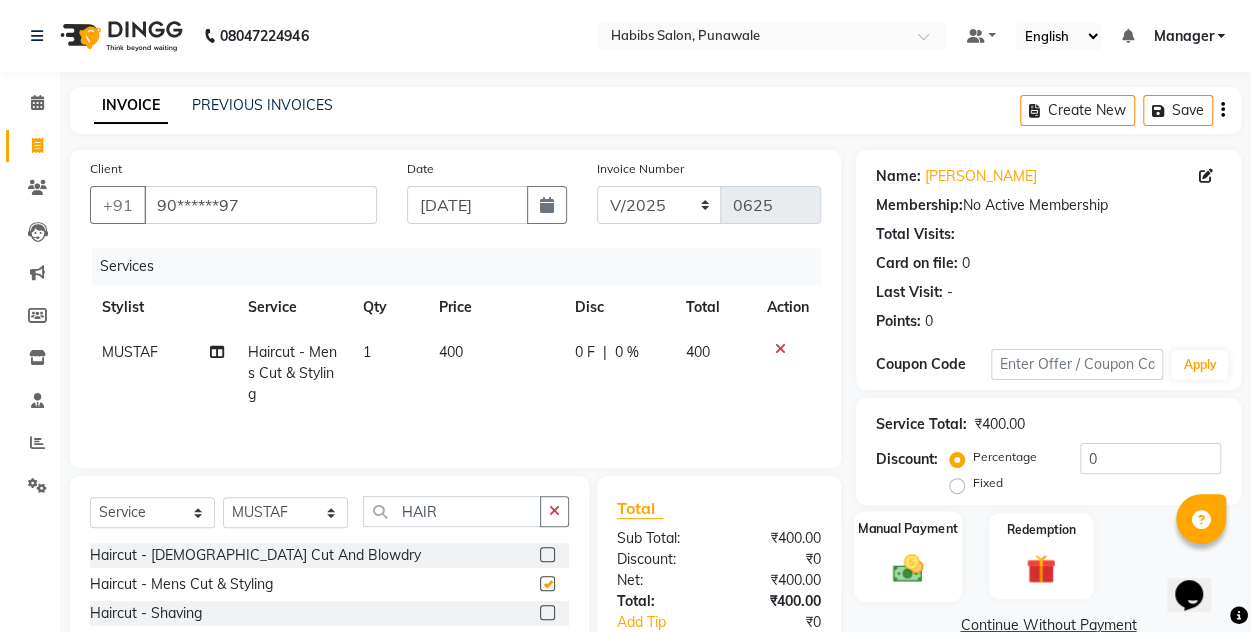 checkbox on "false" 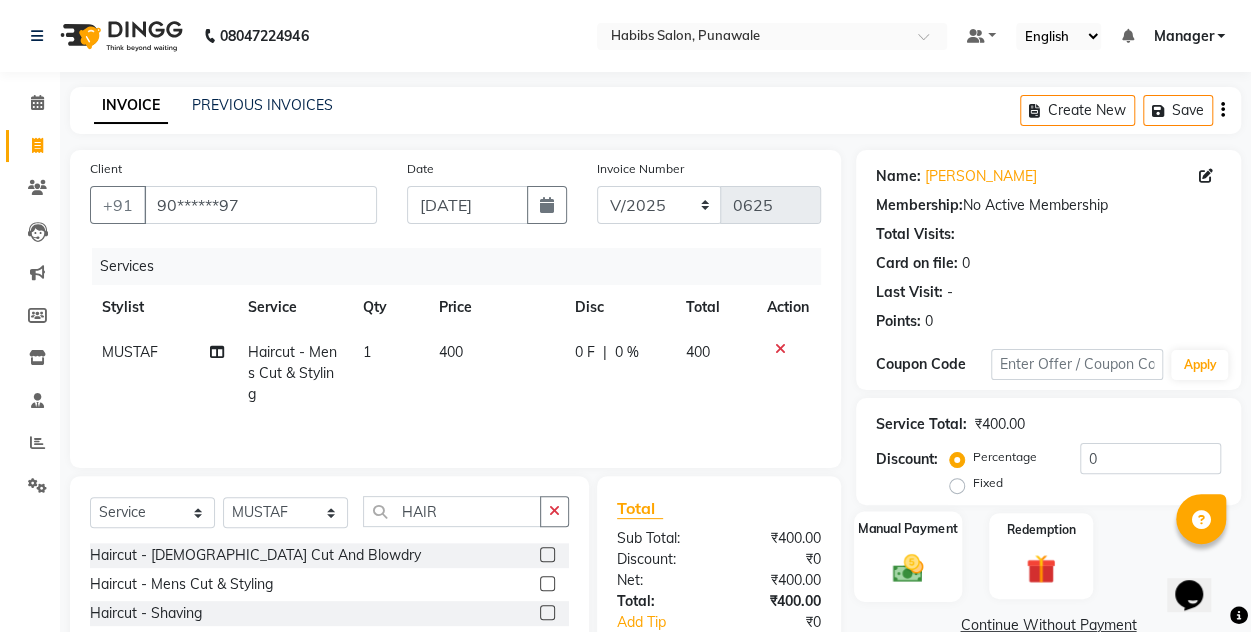 click on "Manual Payment" 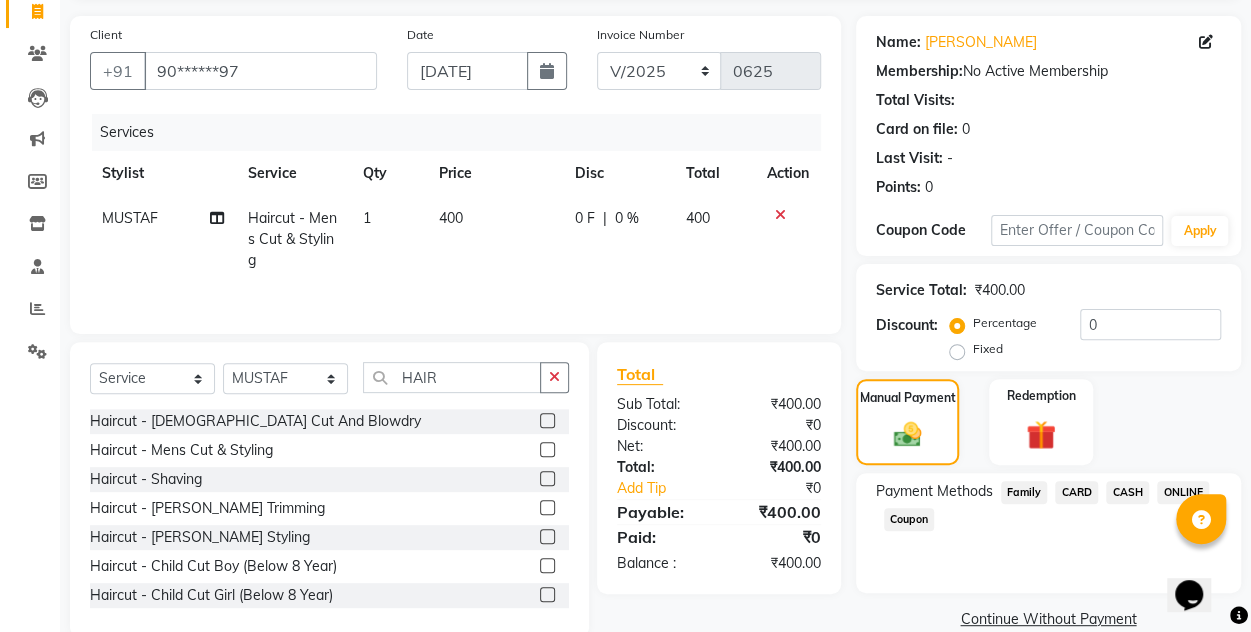 scroll, scrollTop: 168, scrollLeft: 0, axis: vertical 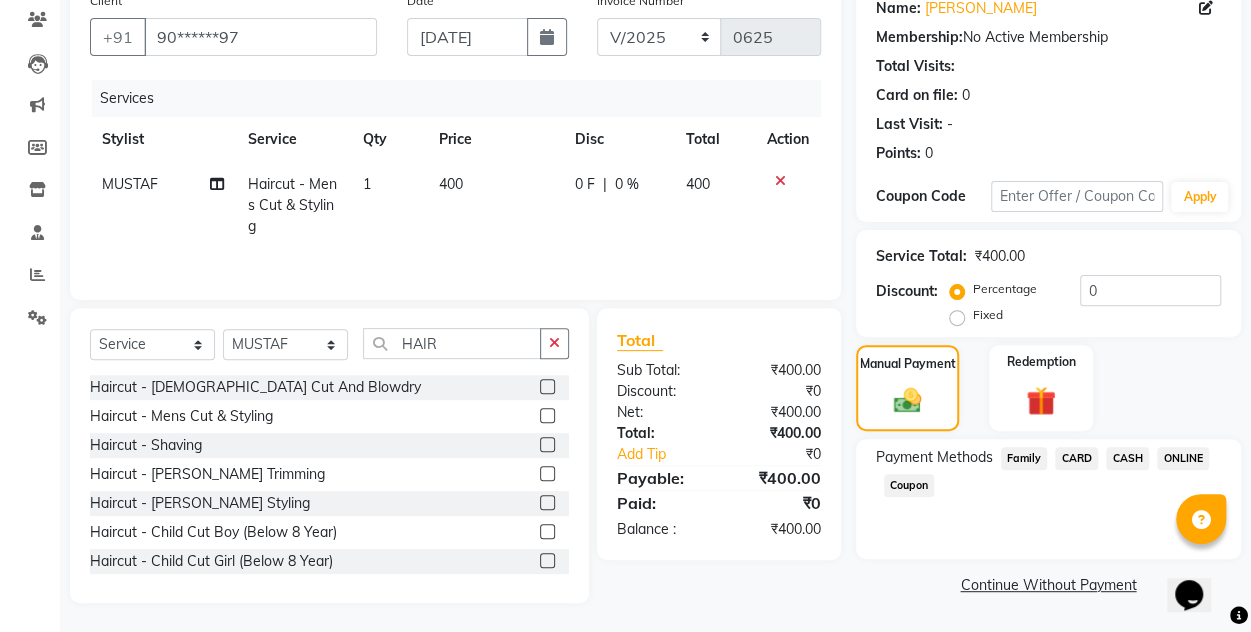 click on "ONLINE" 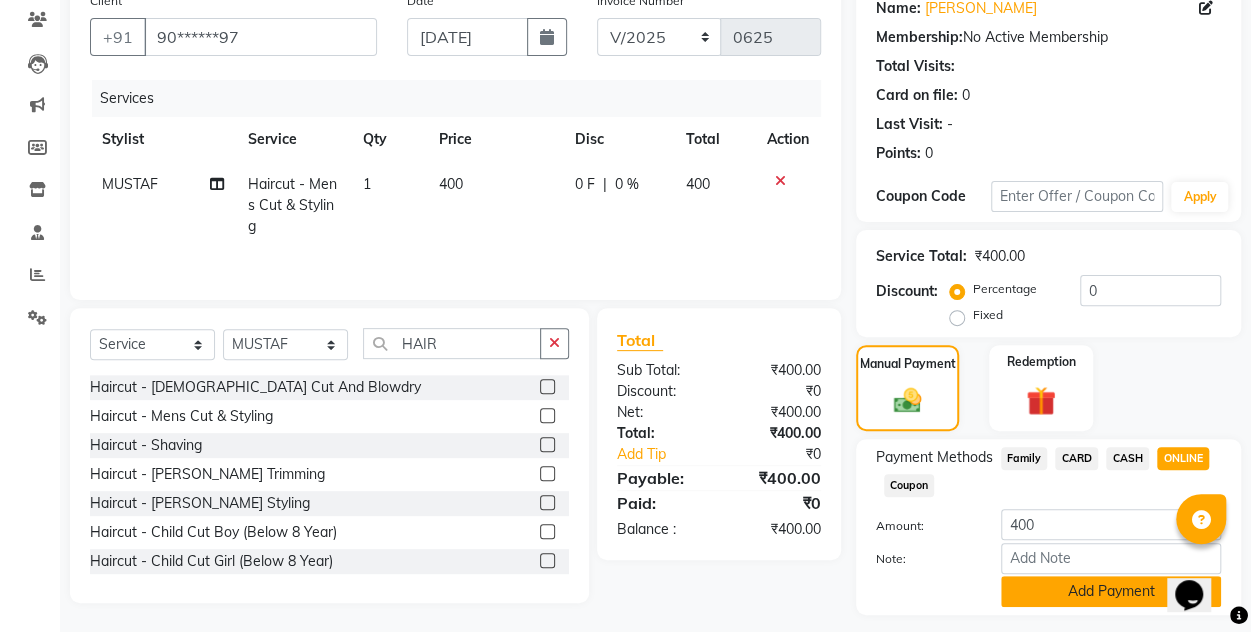 click on "Add Payment" 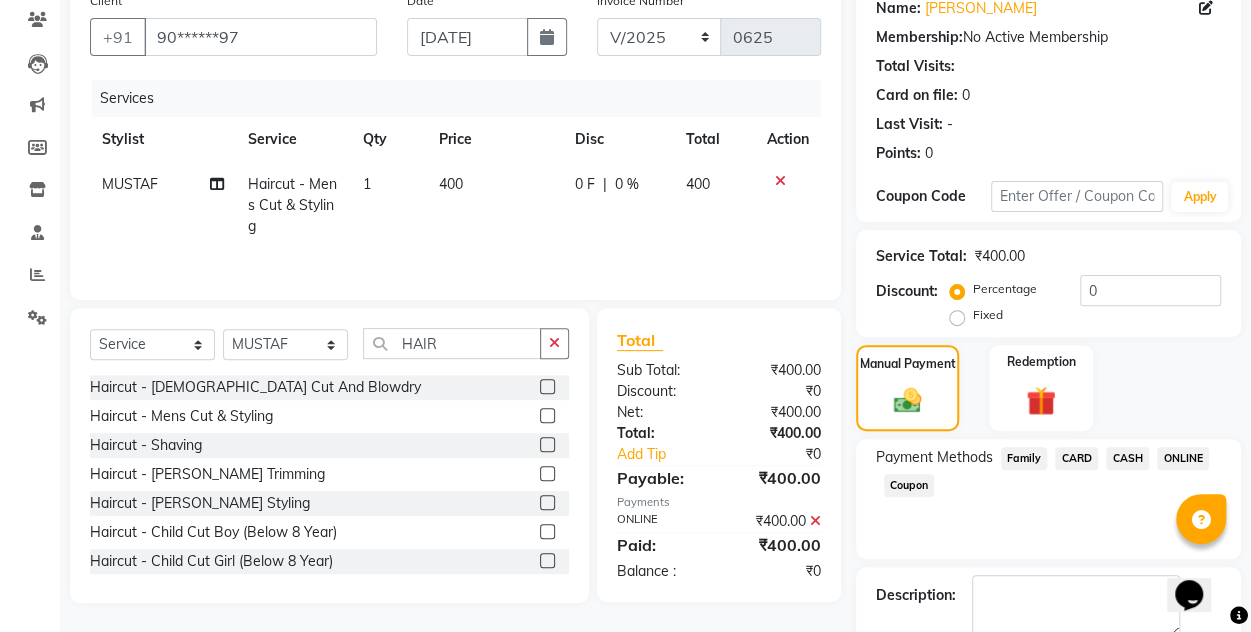 scroll, scrollTop: 277, scrollLeft: 0, axis: vertical 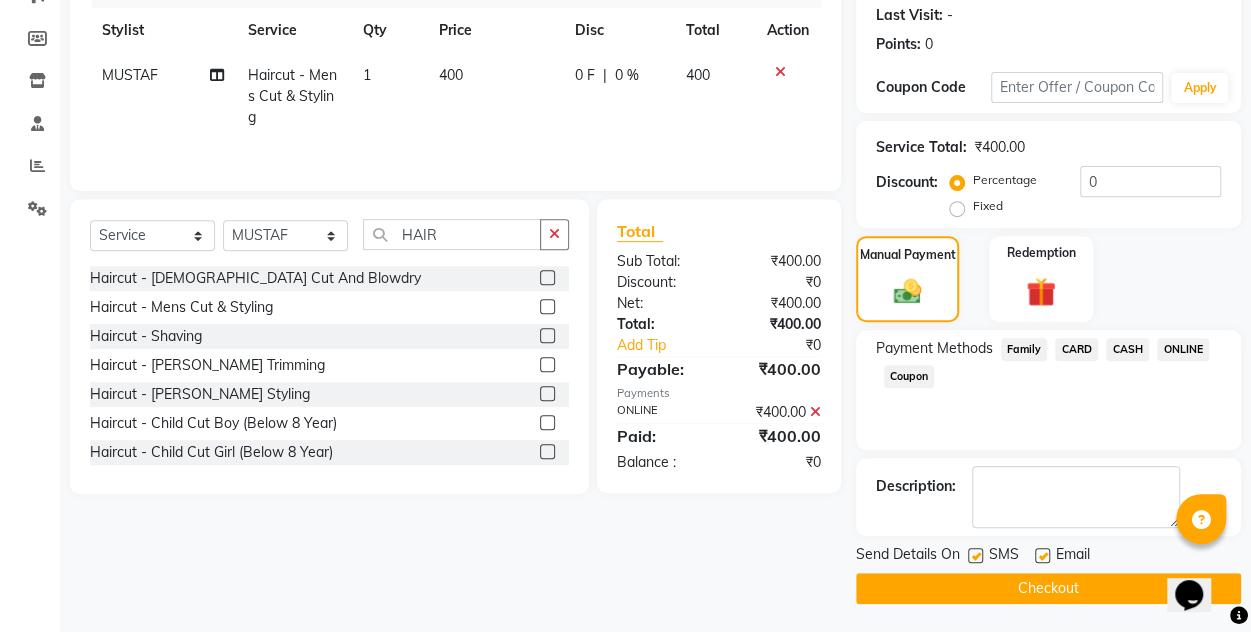 click on "Checkout" 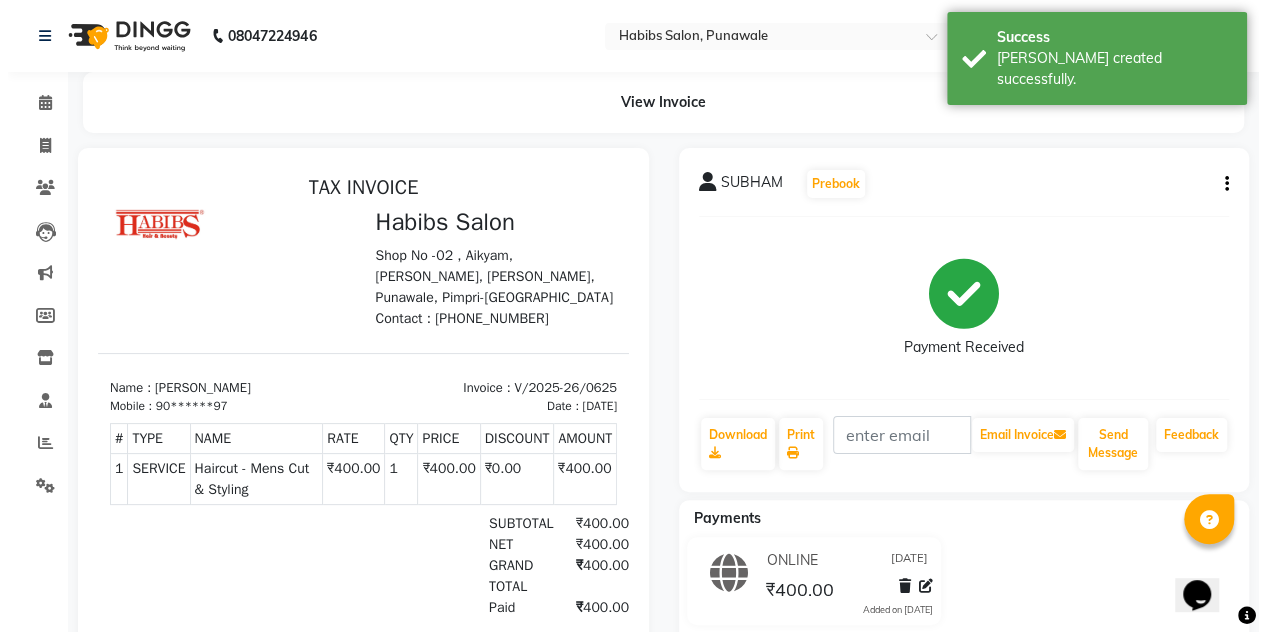scroll, scrollTop: 0, scrollLeft: 0, axis: both 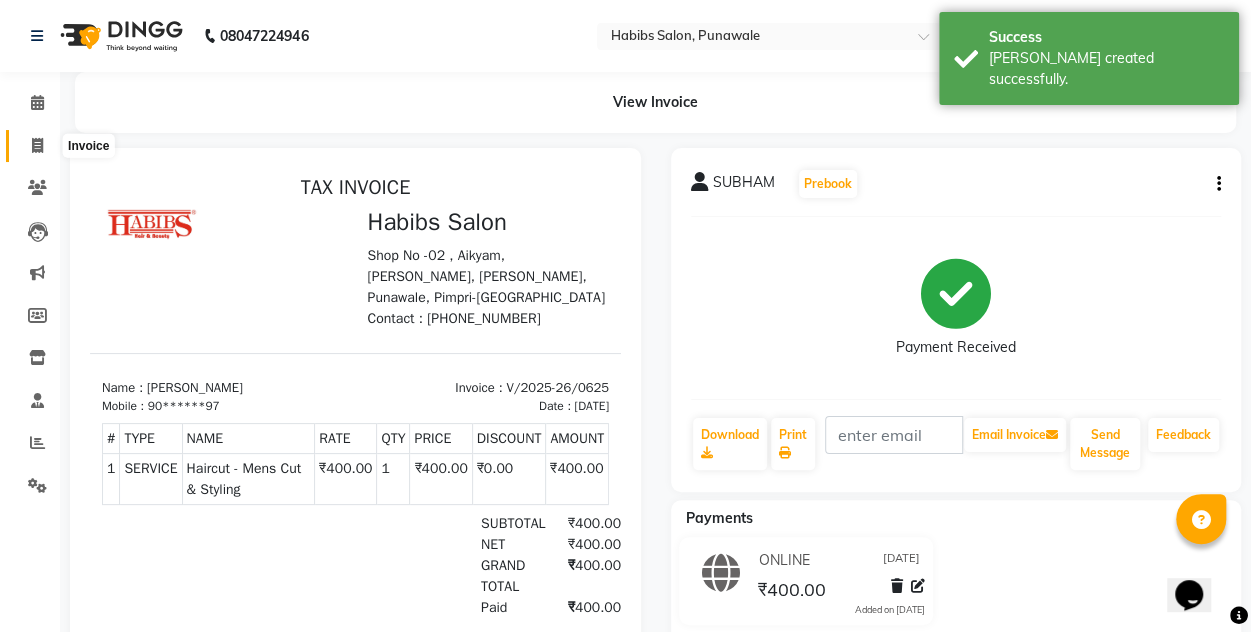 click 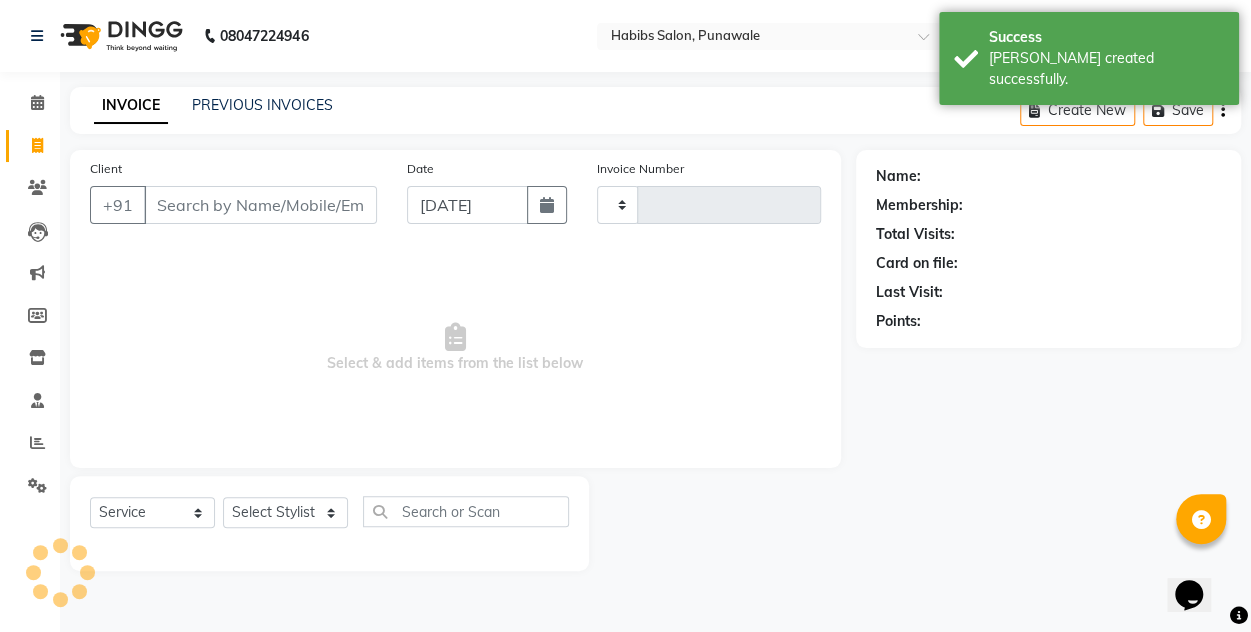 type on "0626" 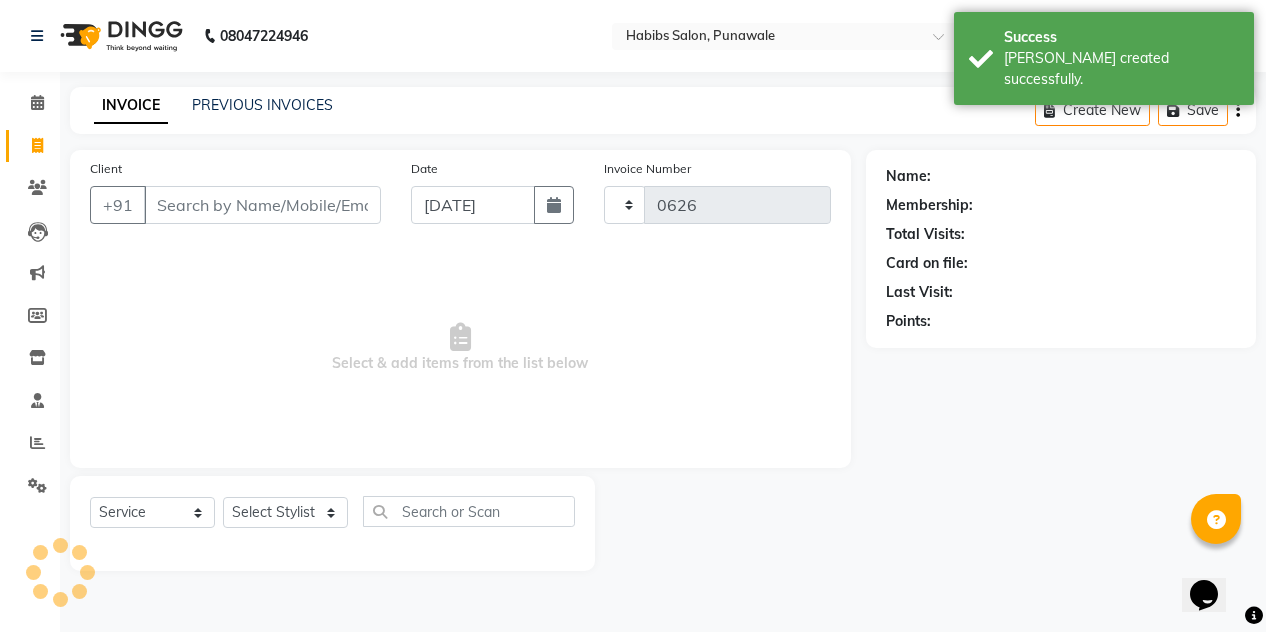 select on "7943" 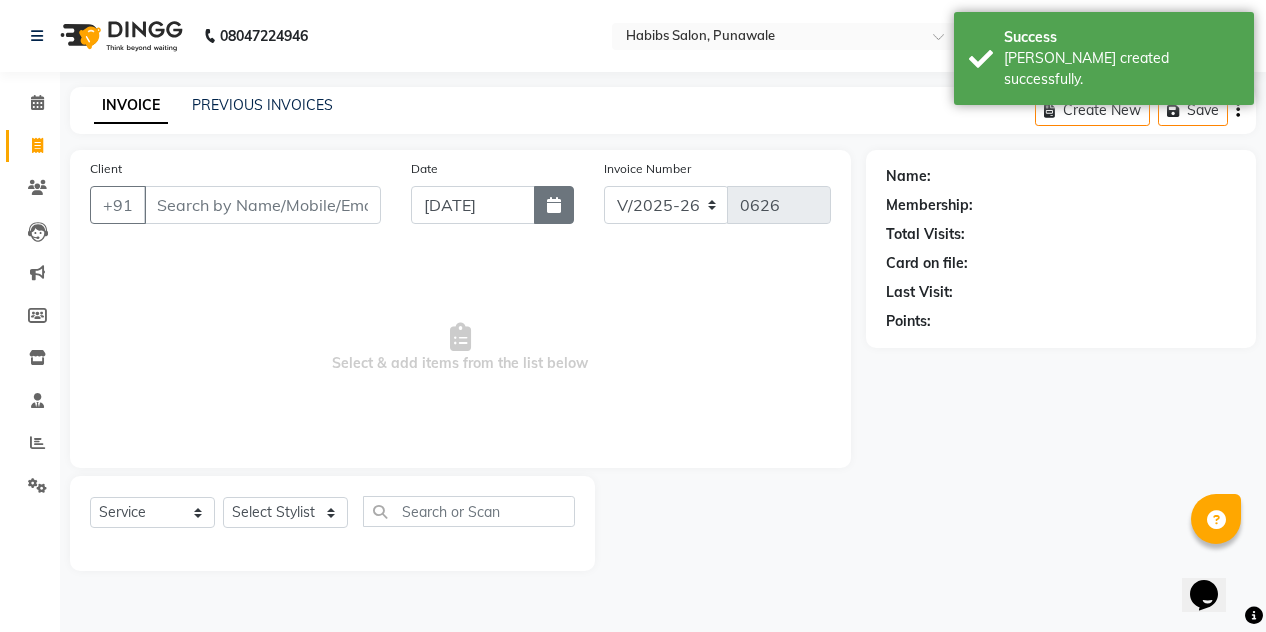 click 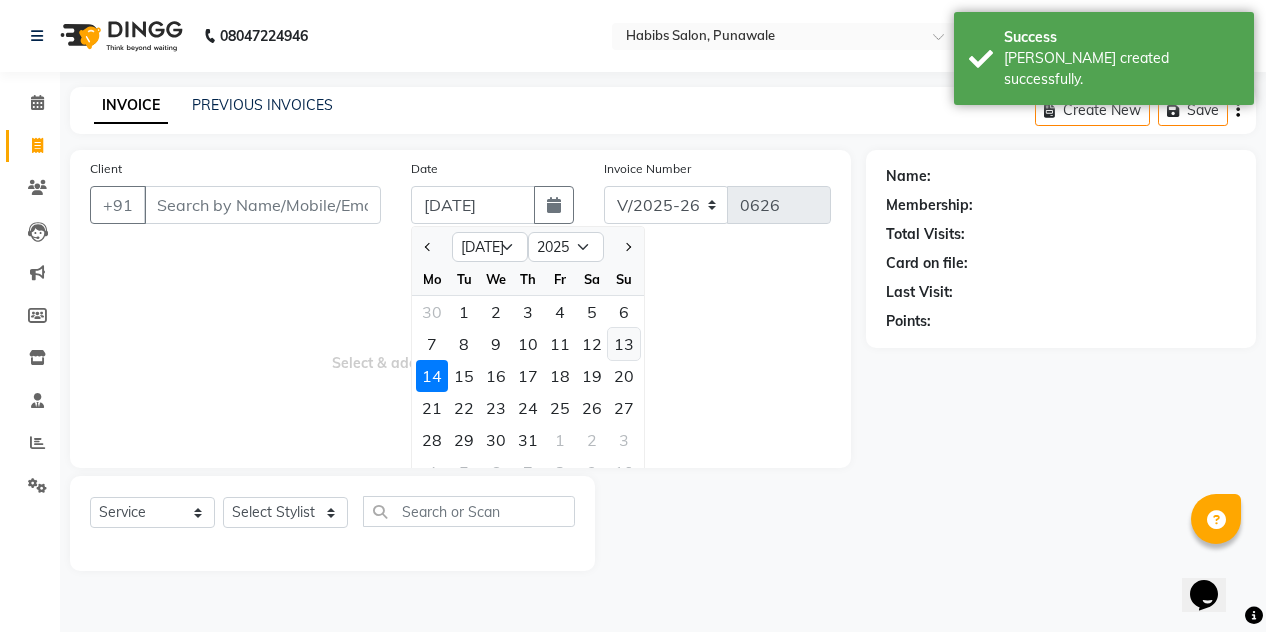 click on "13" 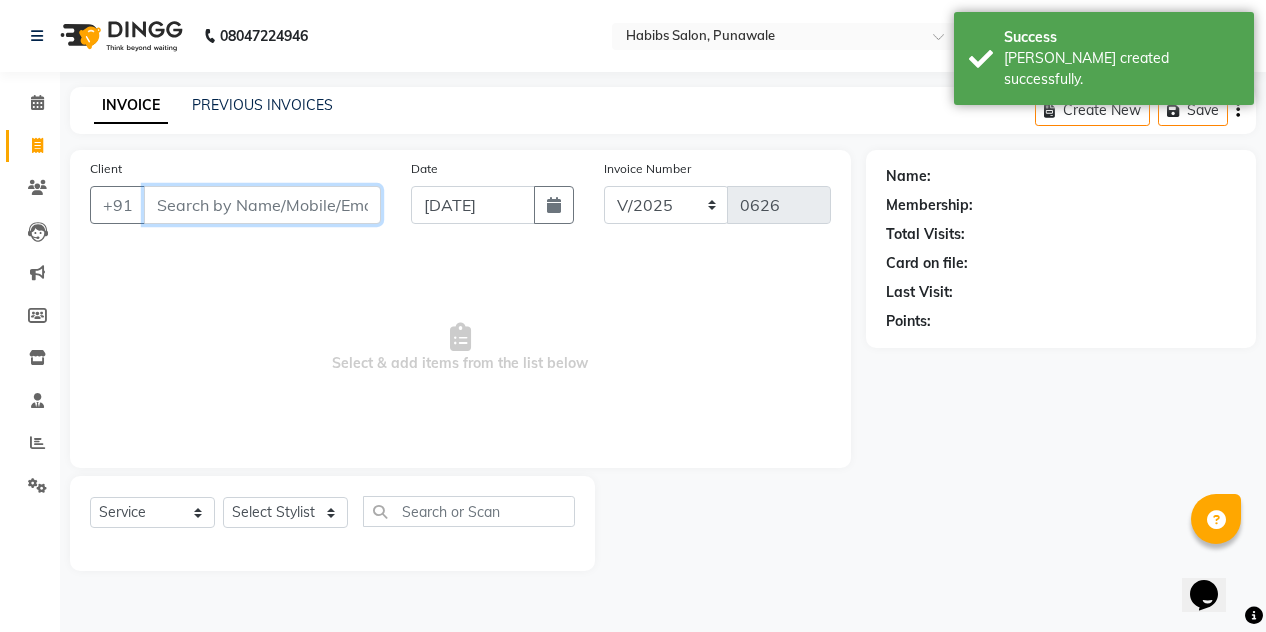 click on "Client" at bounding box center (262, 205) 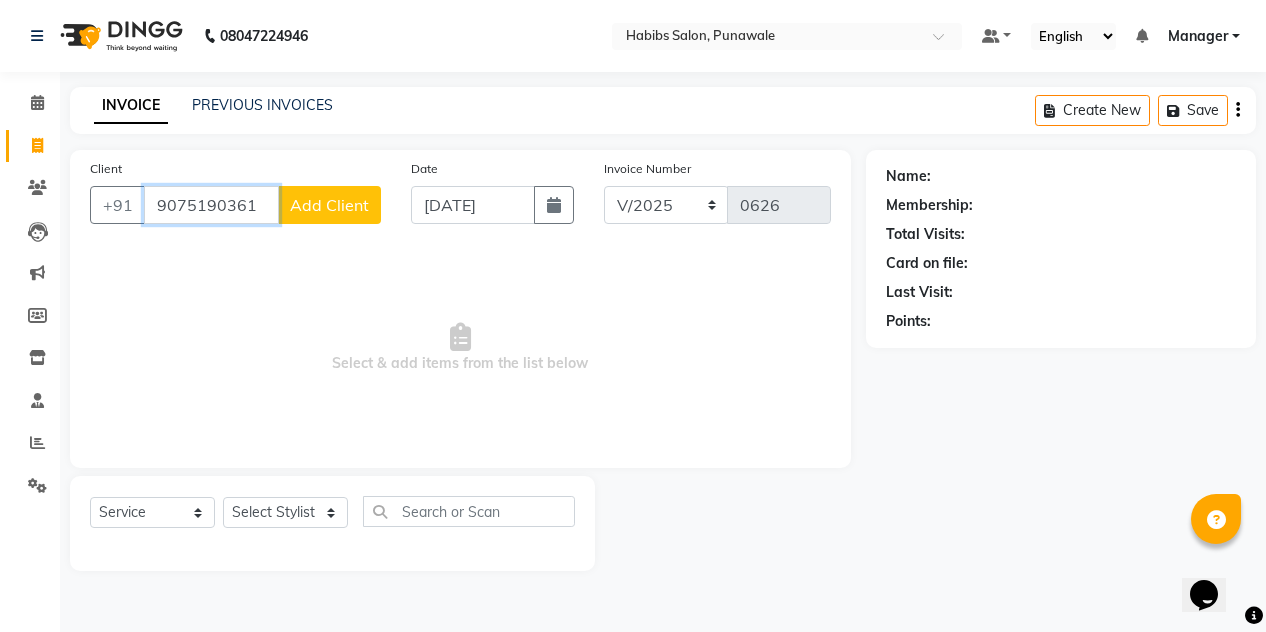 type on "9075190361" 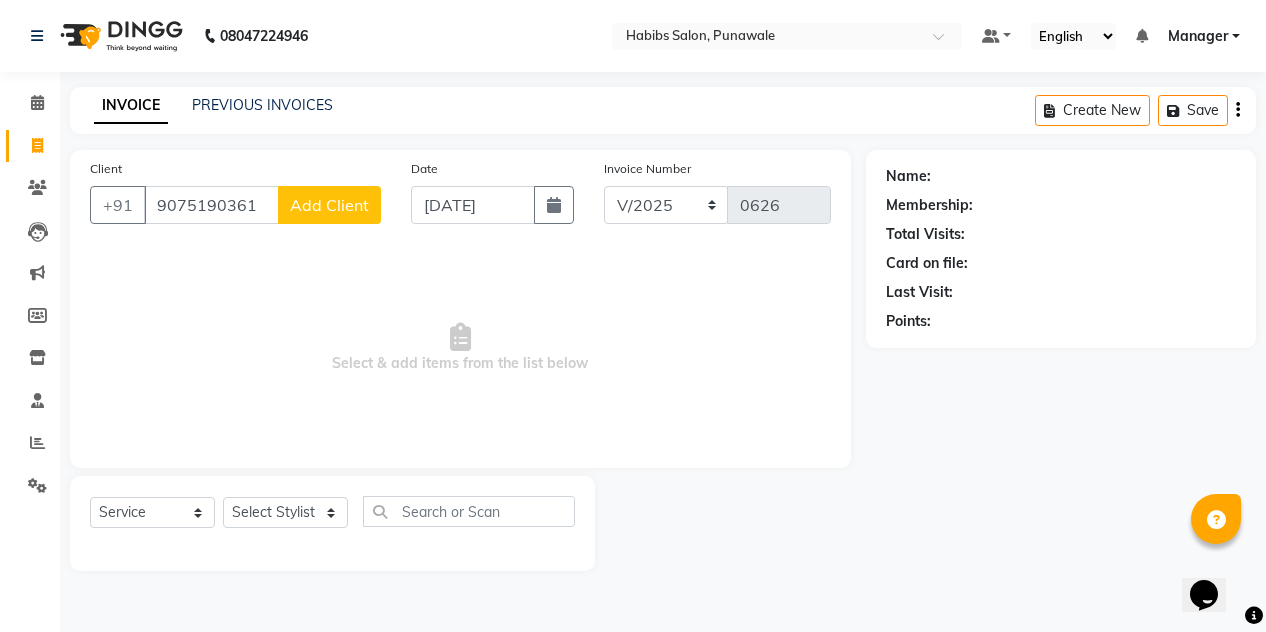 click on "Add Client" 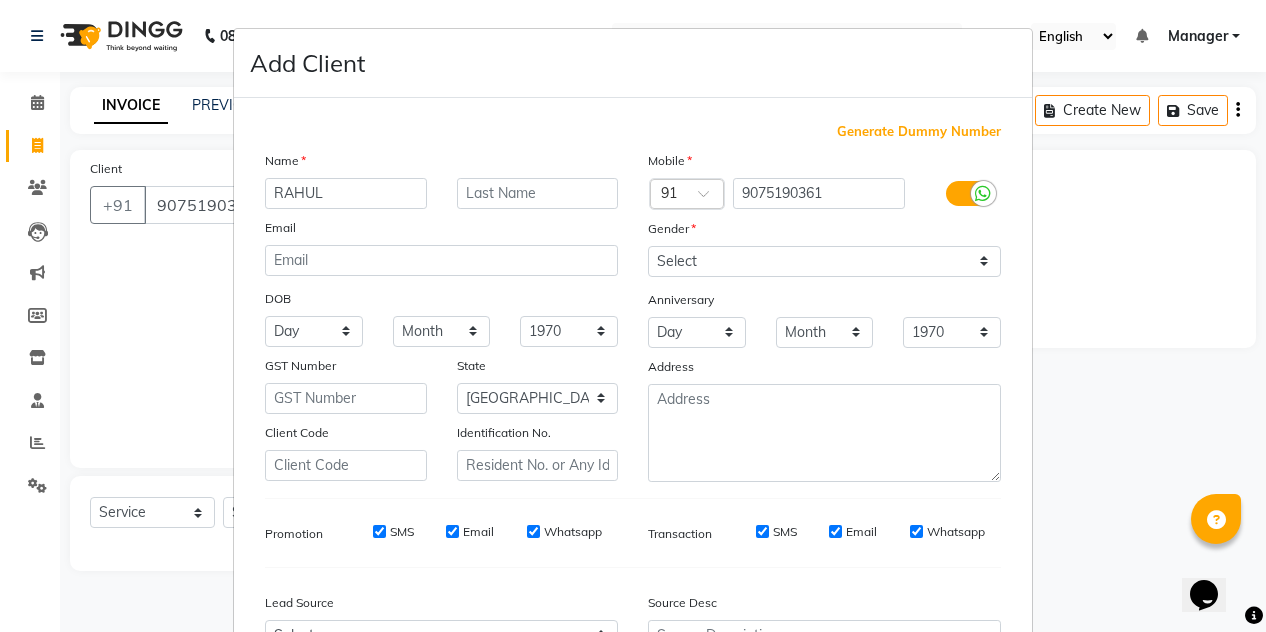 type 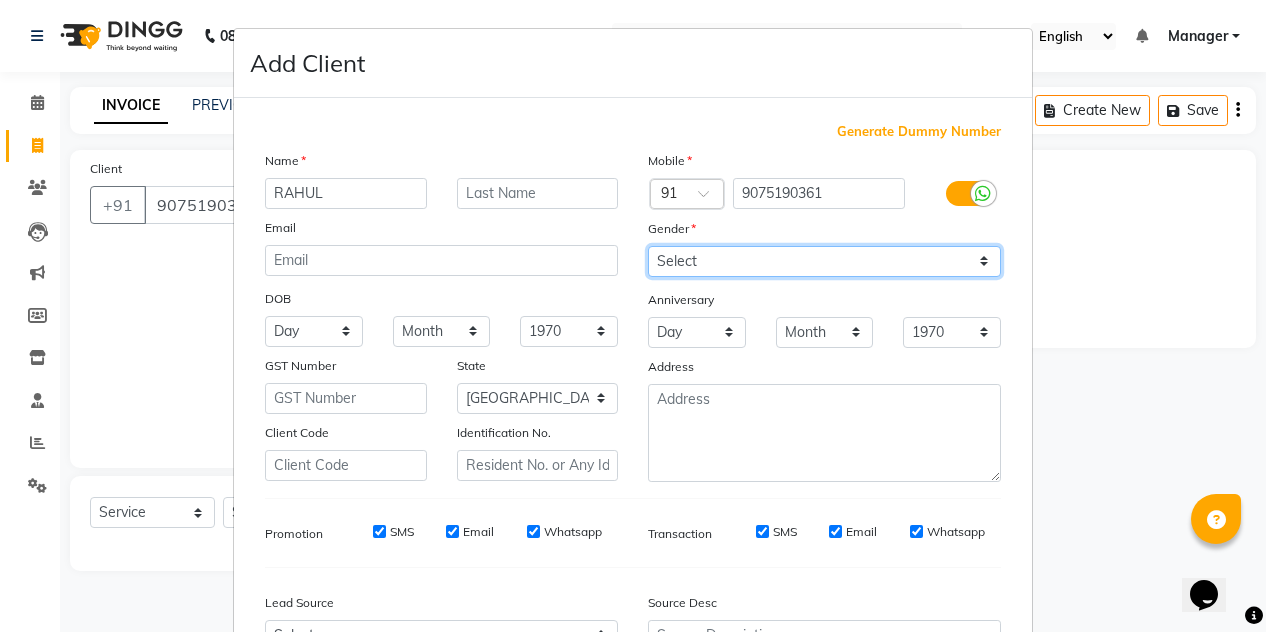 click on "Select [DEMOGRAPHIC_DATA] [DEMOGRAPHIC_DATA] Other Prefer Not To Say" at bounding box center [824, 261] 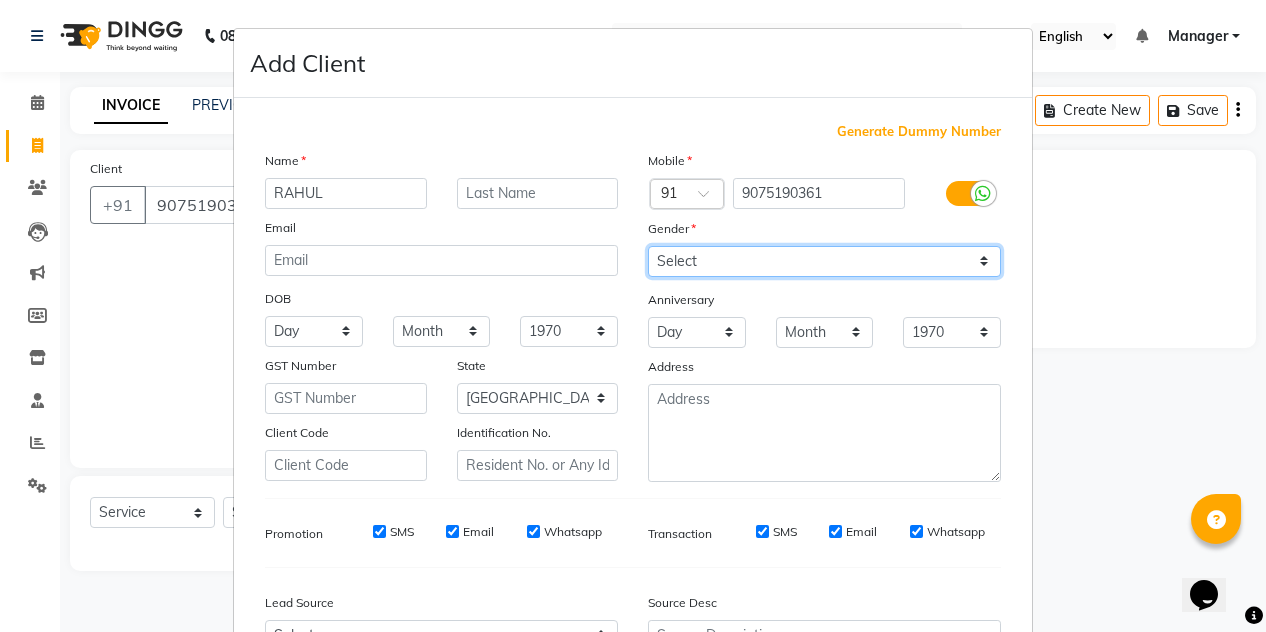 click on "Select [DEMOGRAPHIC_DATA] [DEMOGRAPHIC_DATA] Other Prefer Not To Say" at bounding box center (824, 261) 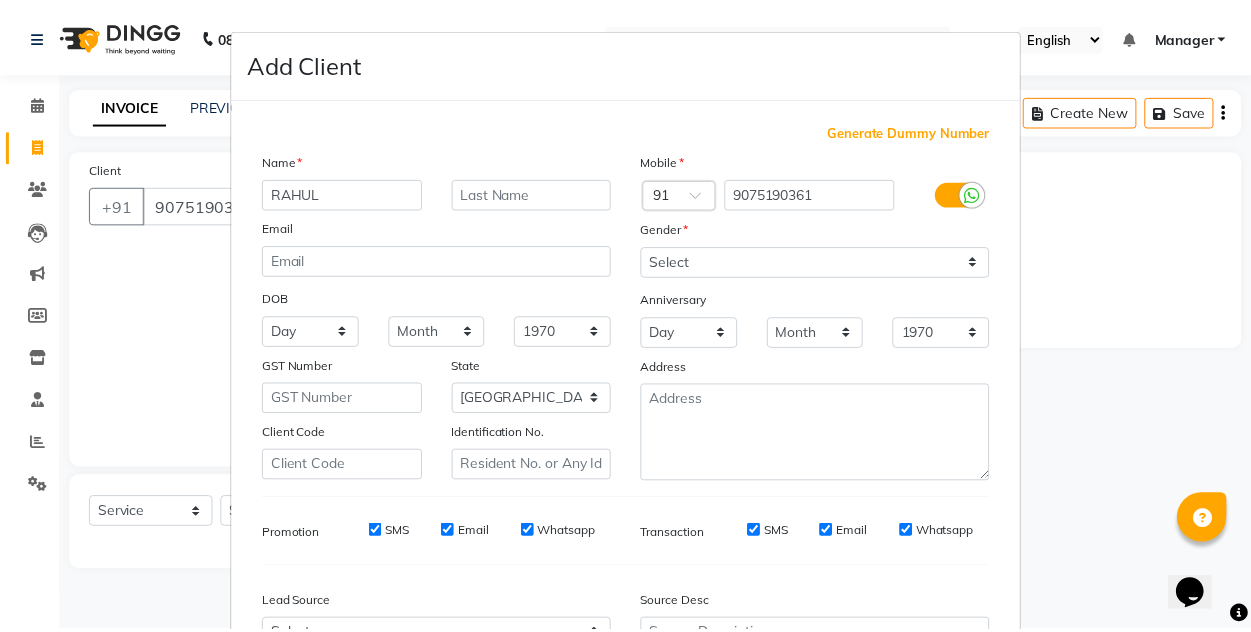 scroll, scrollTop: 213, scrollLeft: 0, axis: vertical 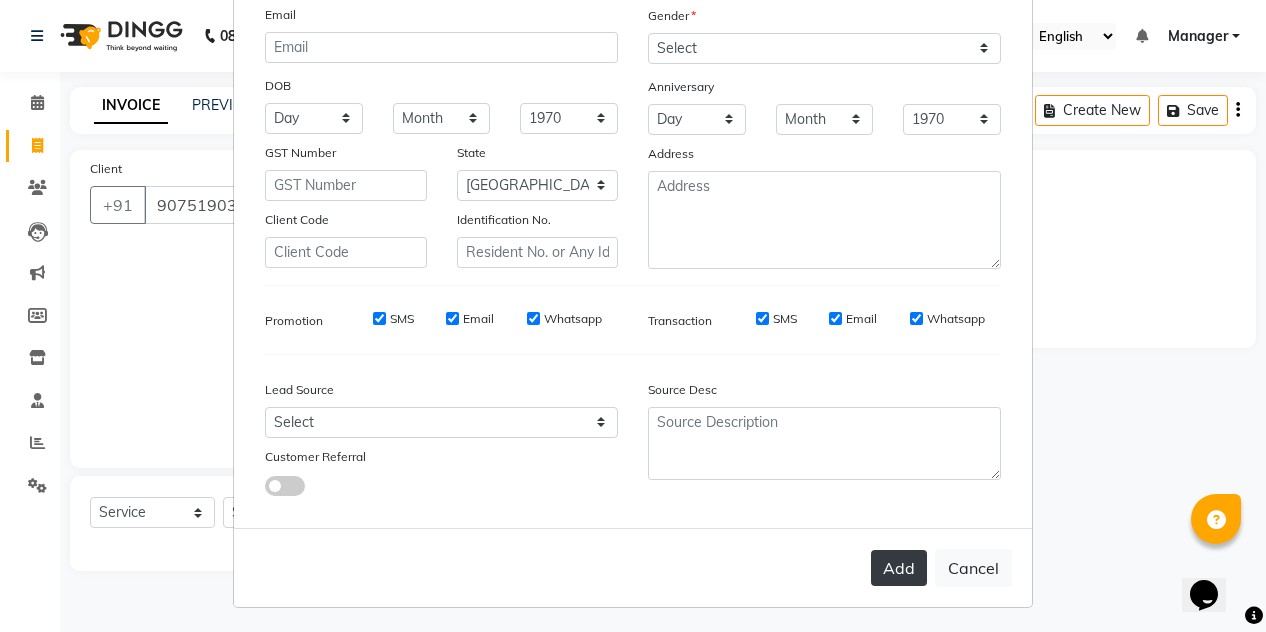 click on "Add" at bounding box center [899, 568] 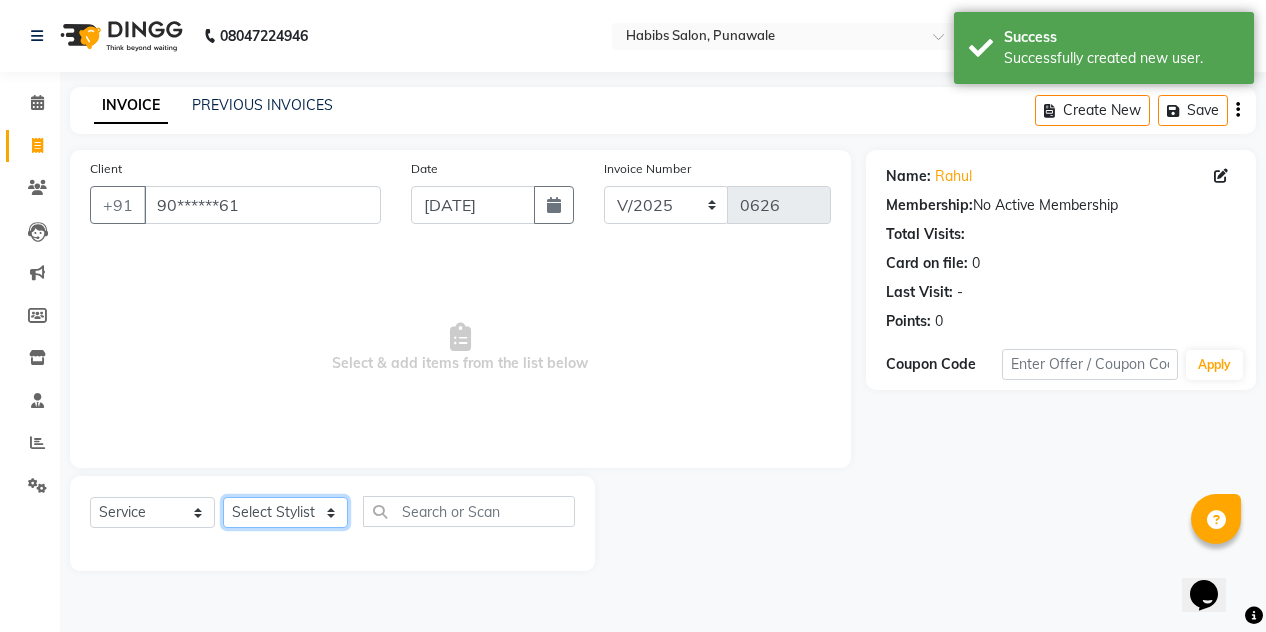click on "Select Stylist [PERSON_NAME] [PERSON_NAME] Manager [PERSON_NAME] [PERSON_NAME] SHRUTI" 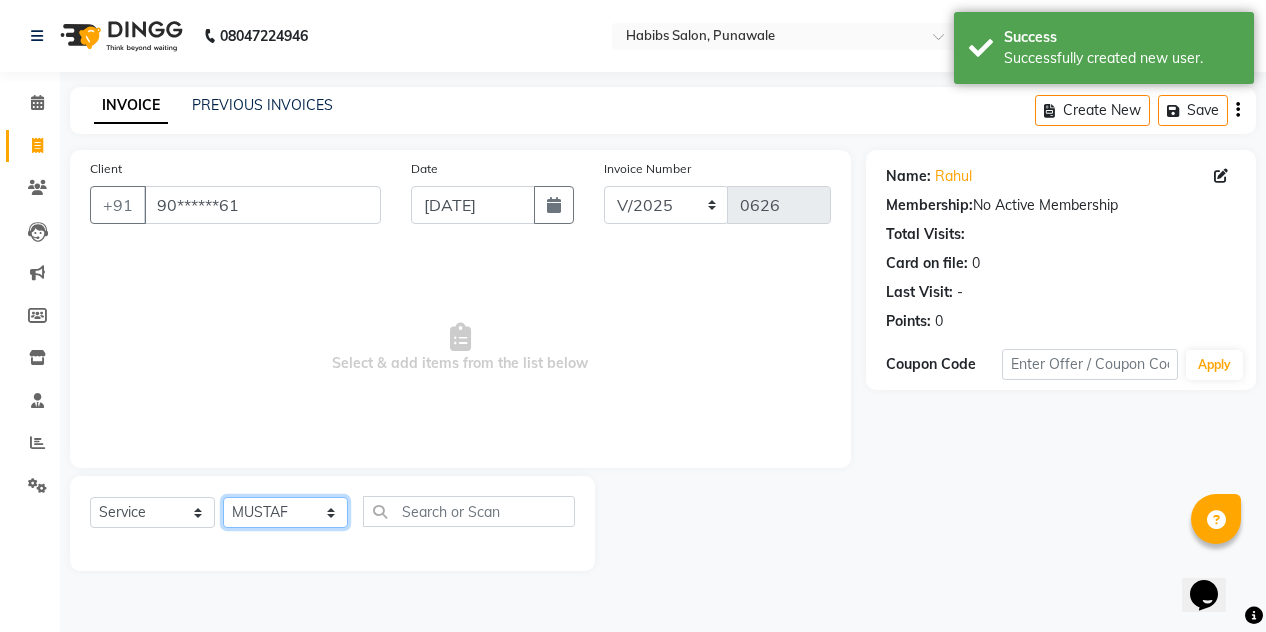 click on "Select Stylist [PERSON_NAME] [PERSON_NAME] Manager [PERSON_NAME] [PERSON_NAME] SHRUTI" 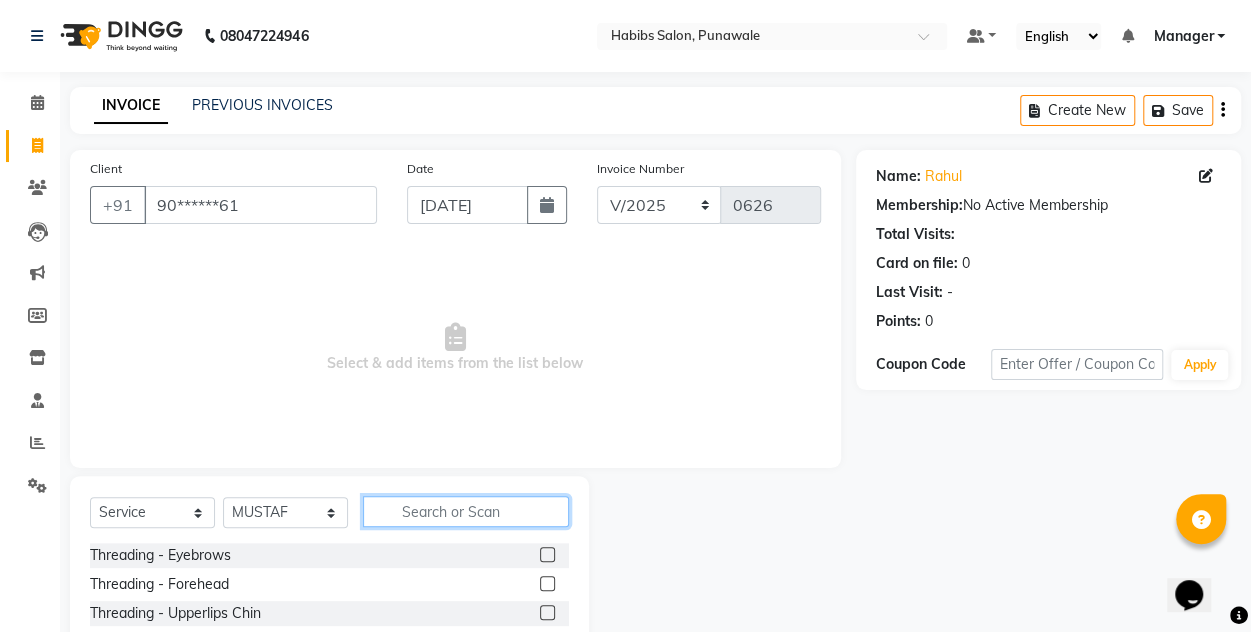 click 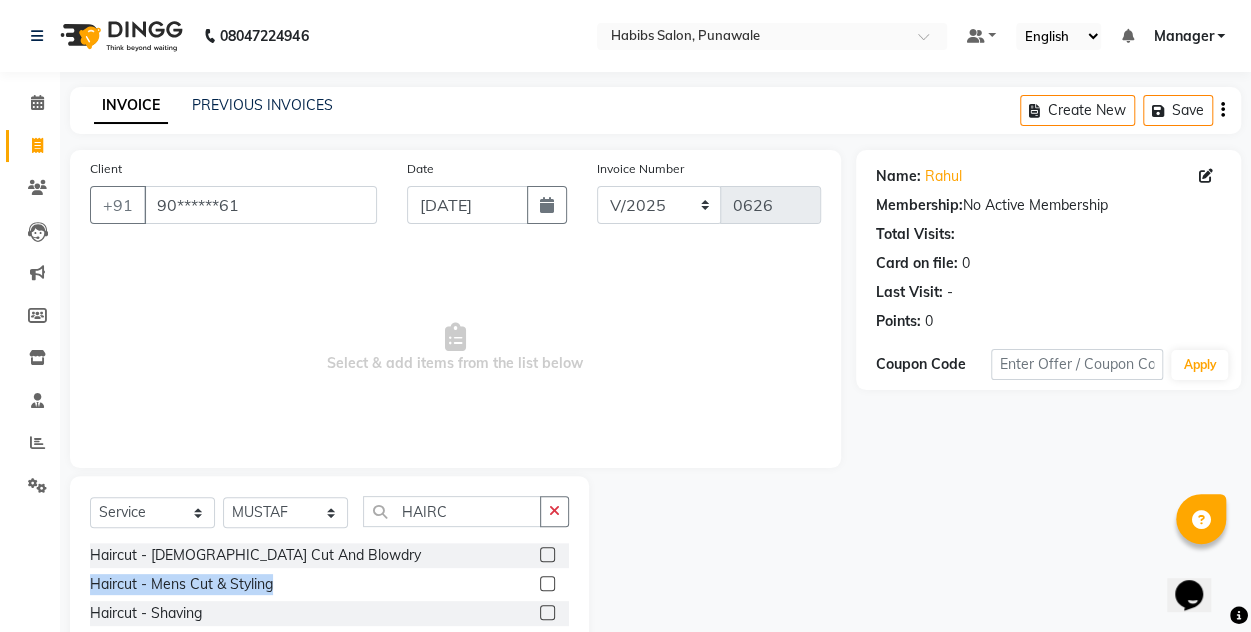 drag, startPoint x: 538, startPoint y: 557, endPoint x: 530, endPoint y: 585, distance: 29.12044 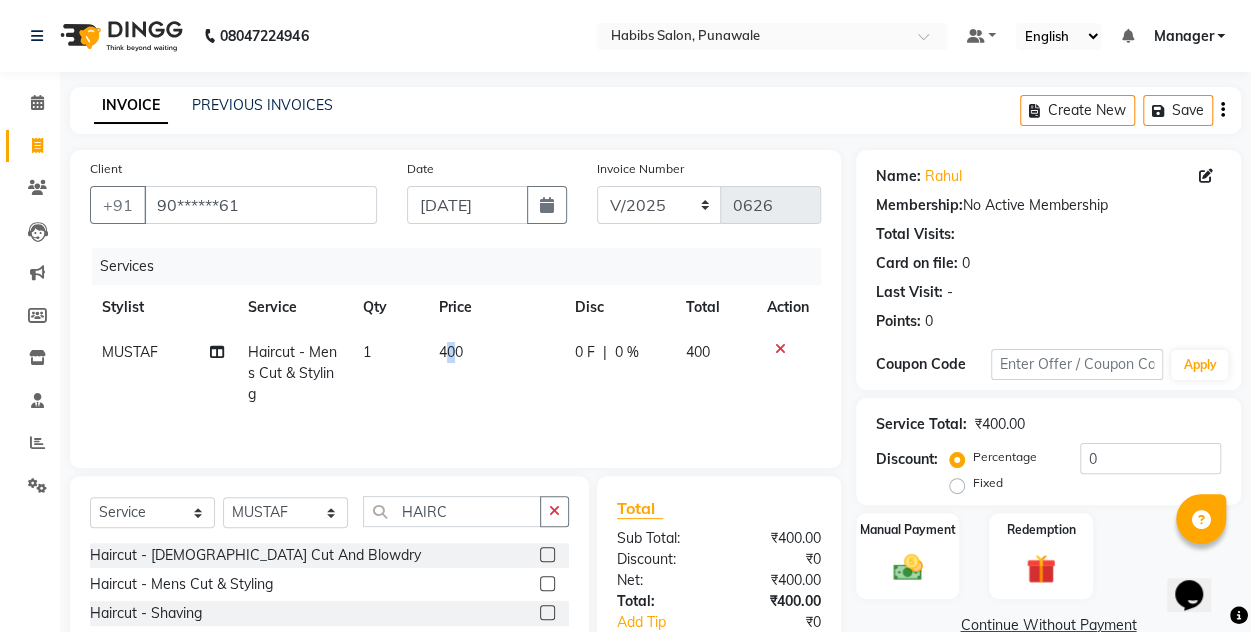 drag, startPoint x: 457, startPoint y: 351, endPoint x: 446, endPoint y: 359, distance: 13.601471 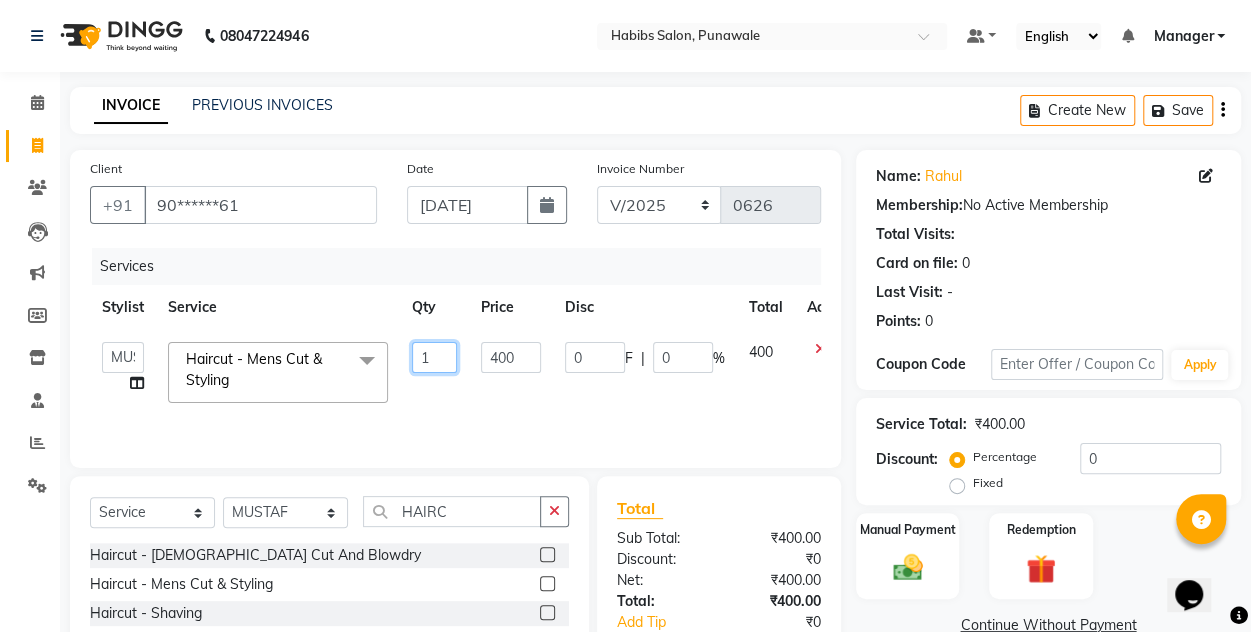 click on "1" 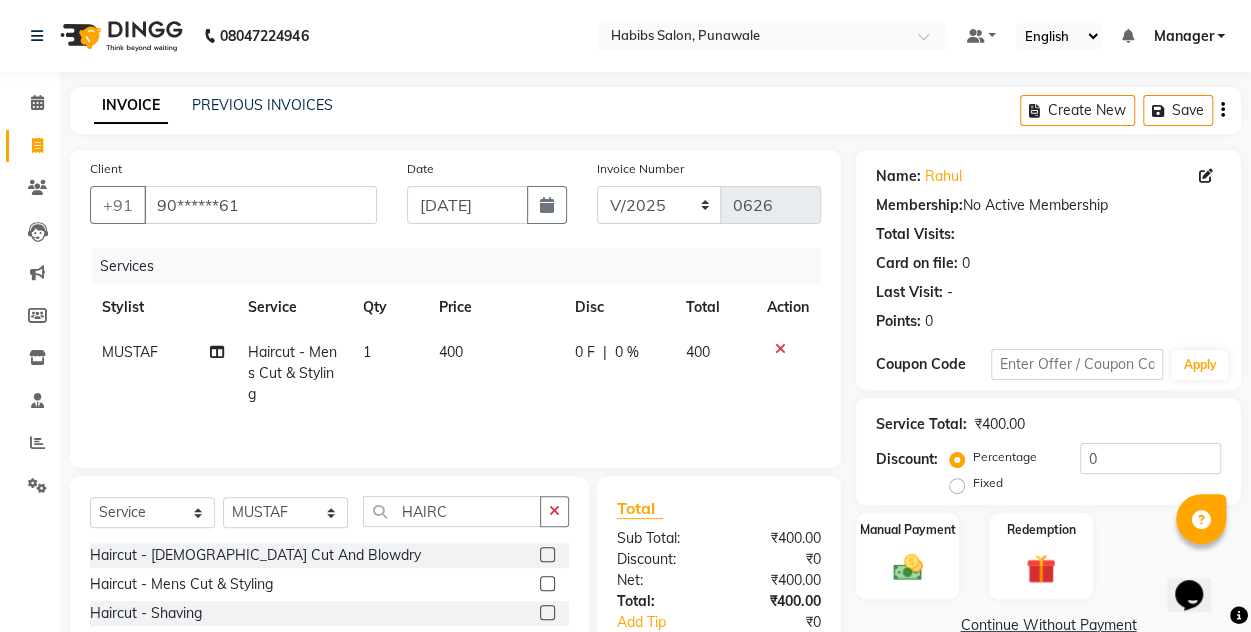 click on "400" 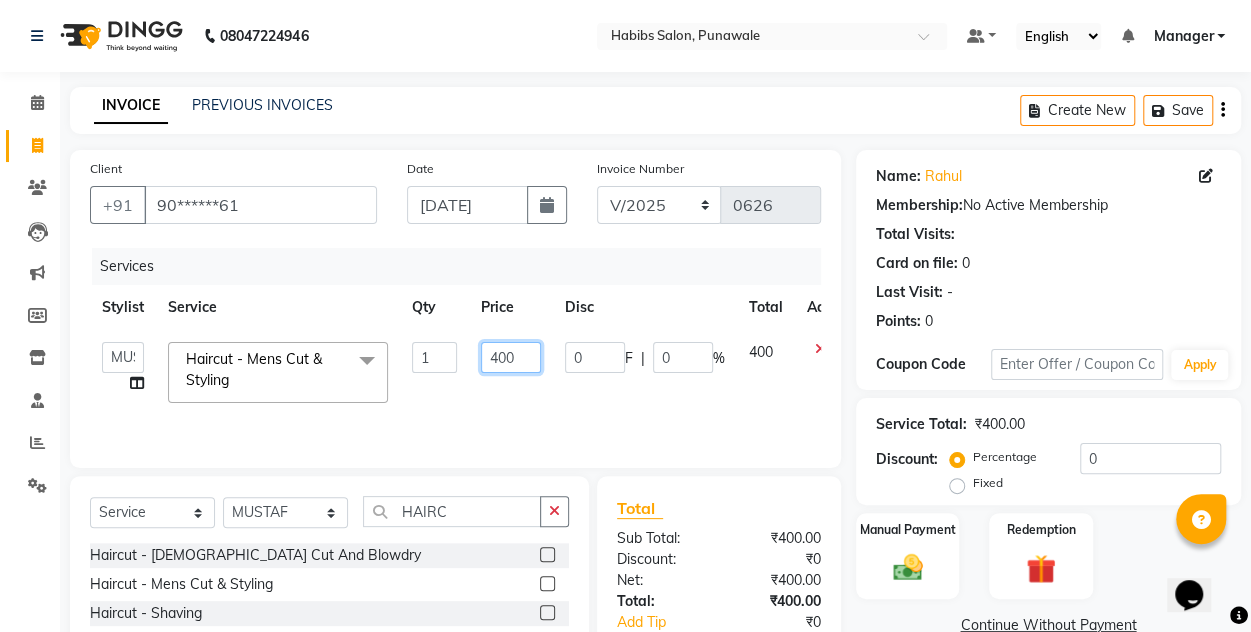 click on "400" 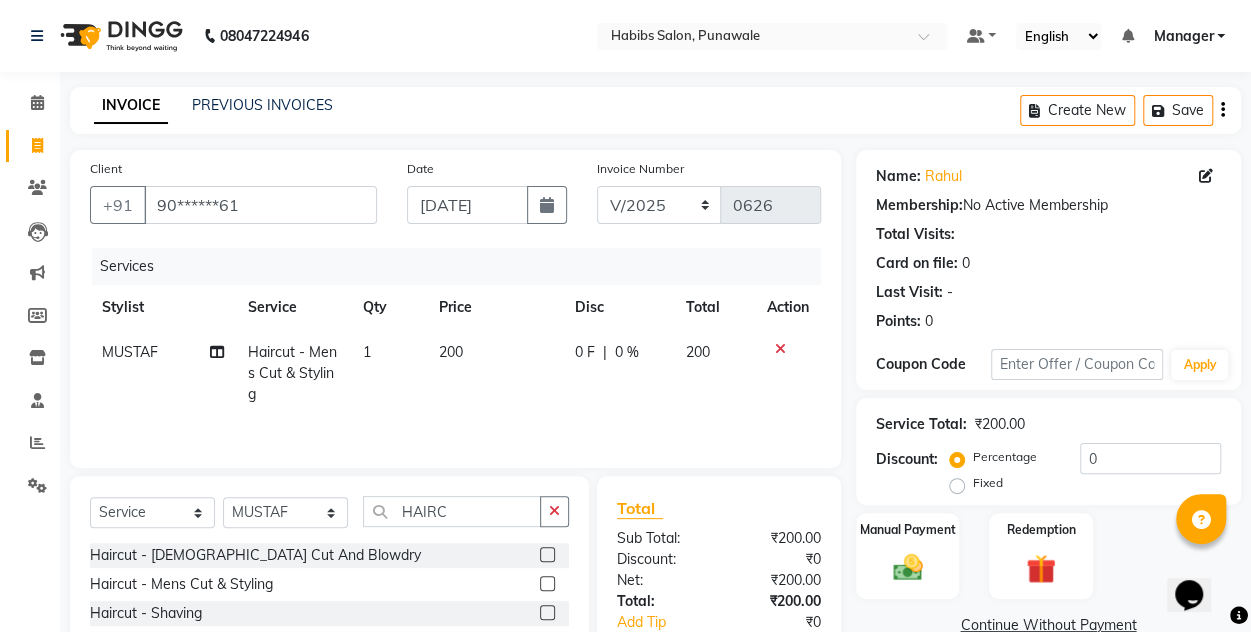 click on "200" 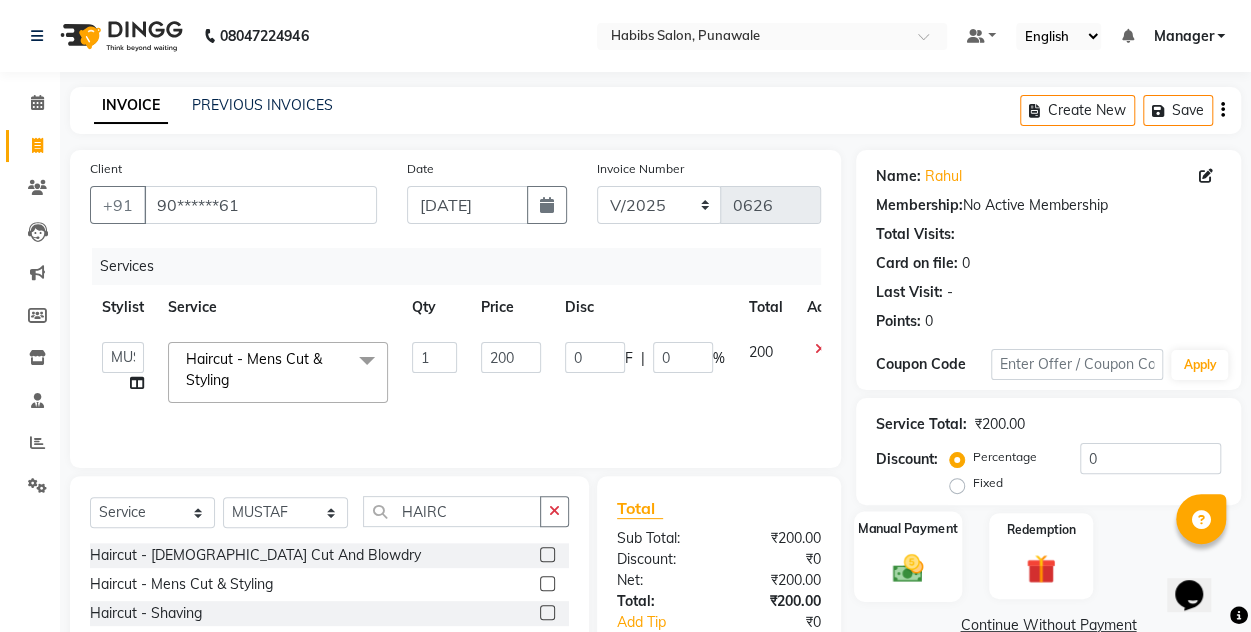 click 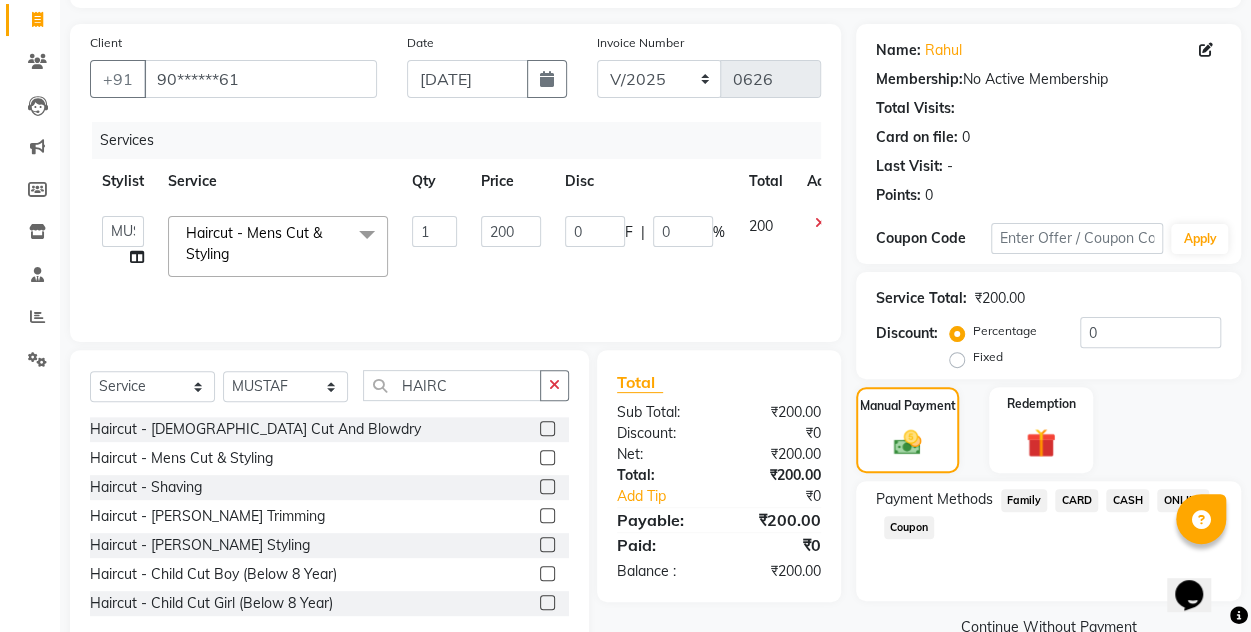 scroll, scrollTop: 168, scrollLeft: 0, axis: vertical 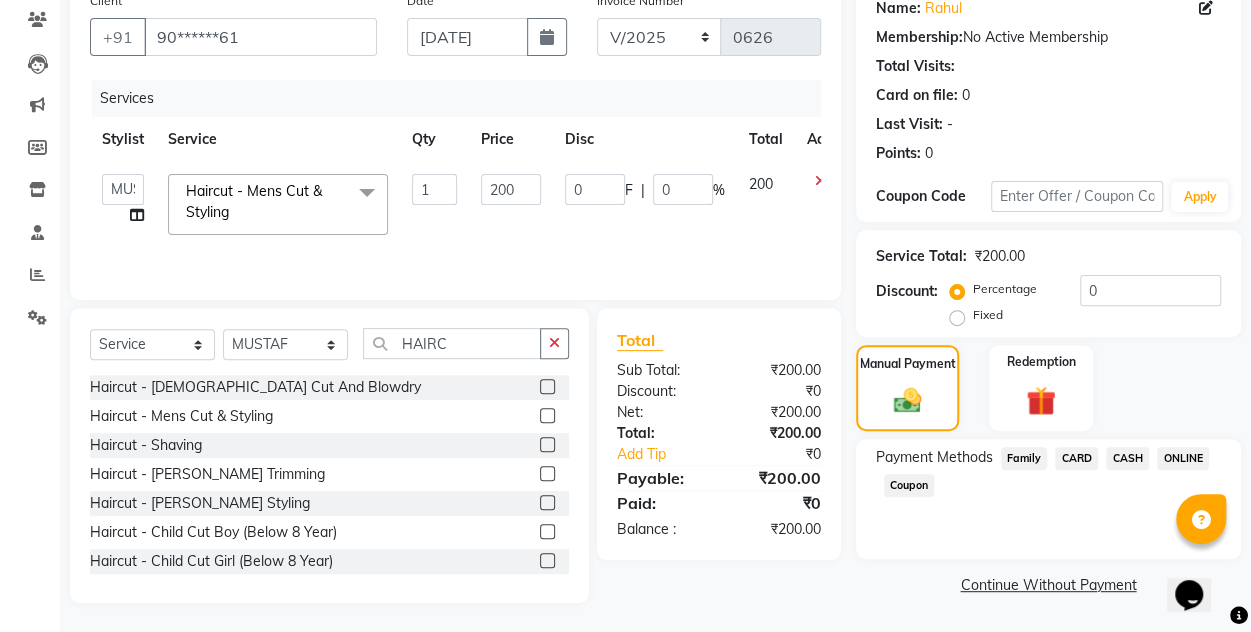 click on "ONLINE" 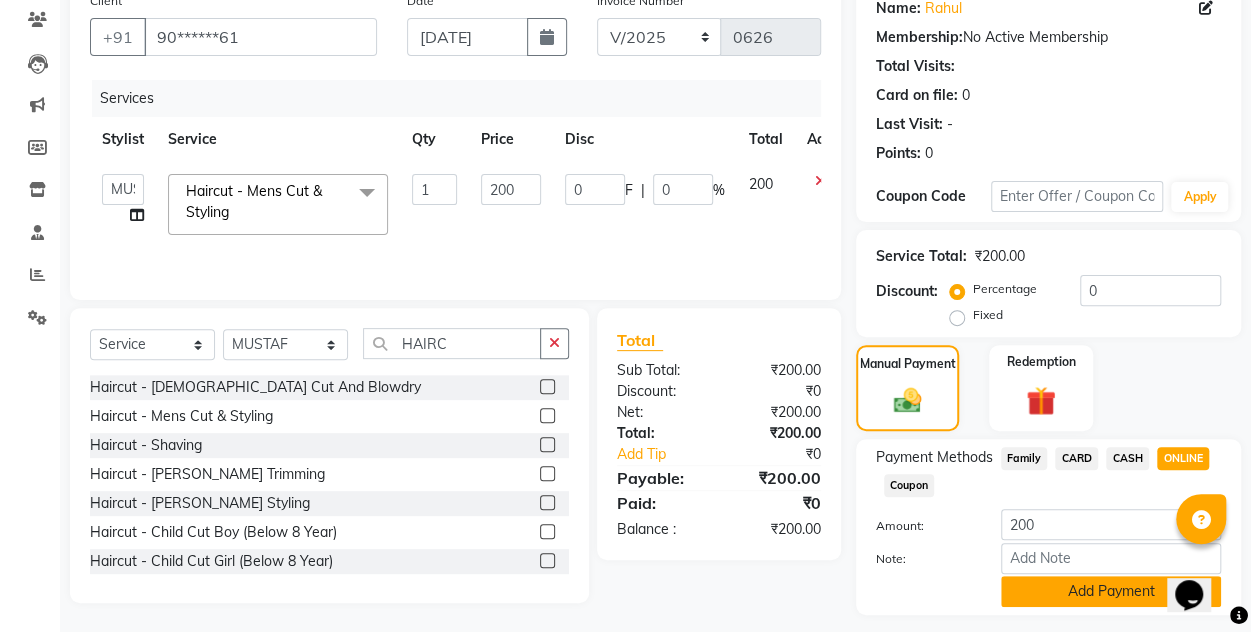 click on "Add Payment" 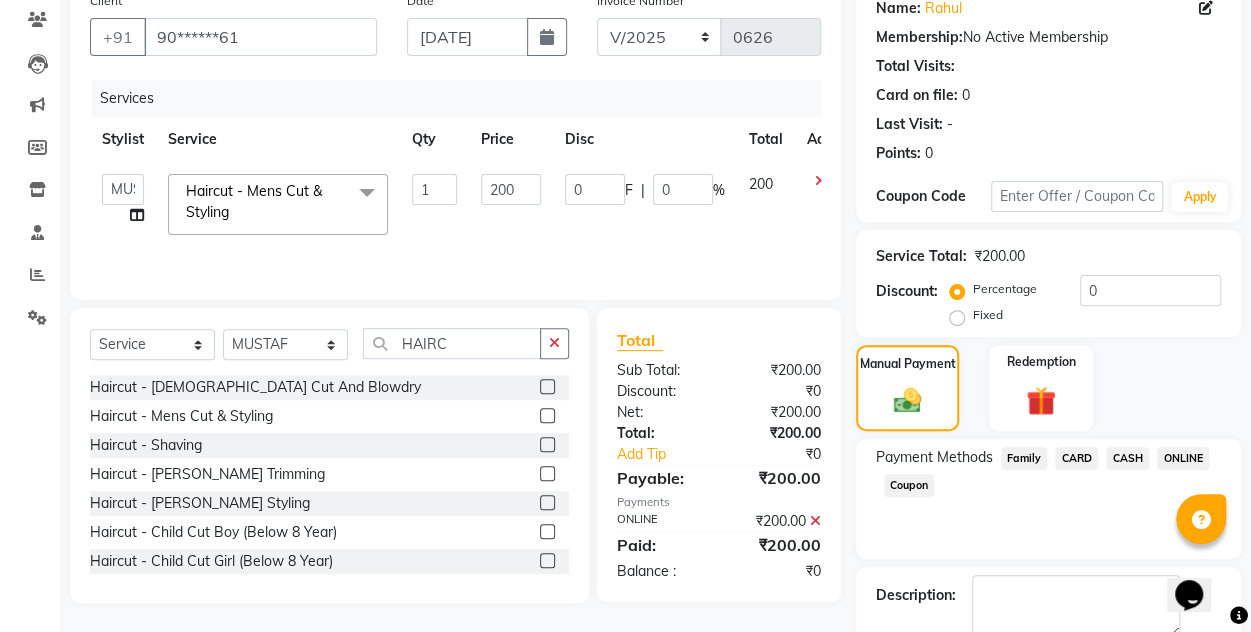 scroll, scrollTop: 277, scrollLeft: 0, axis: vertical 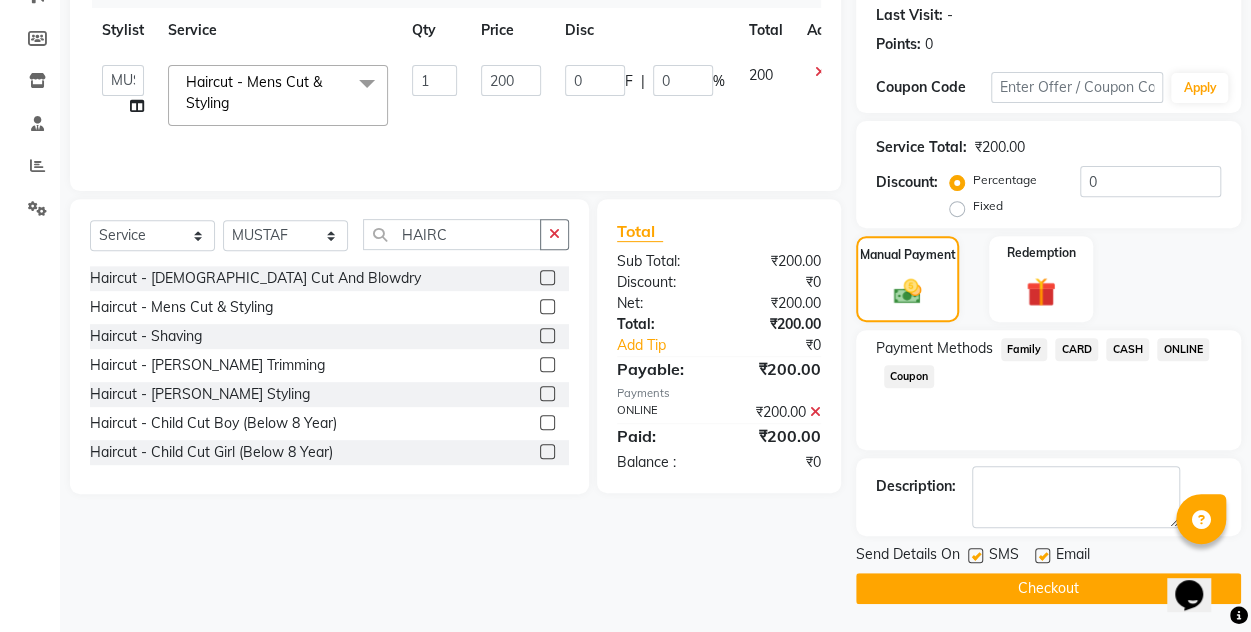 click on "Checkout" 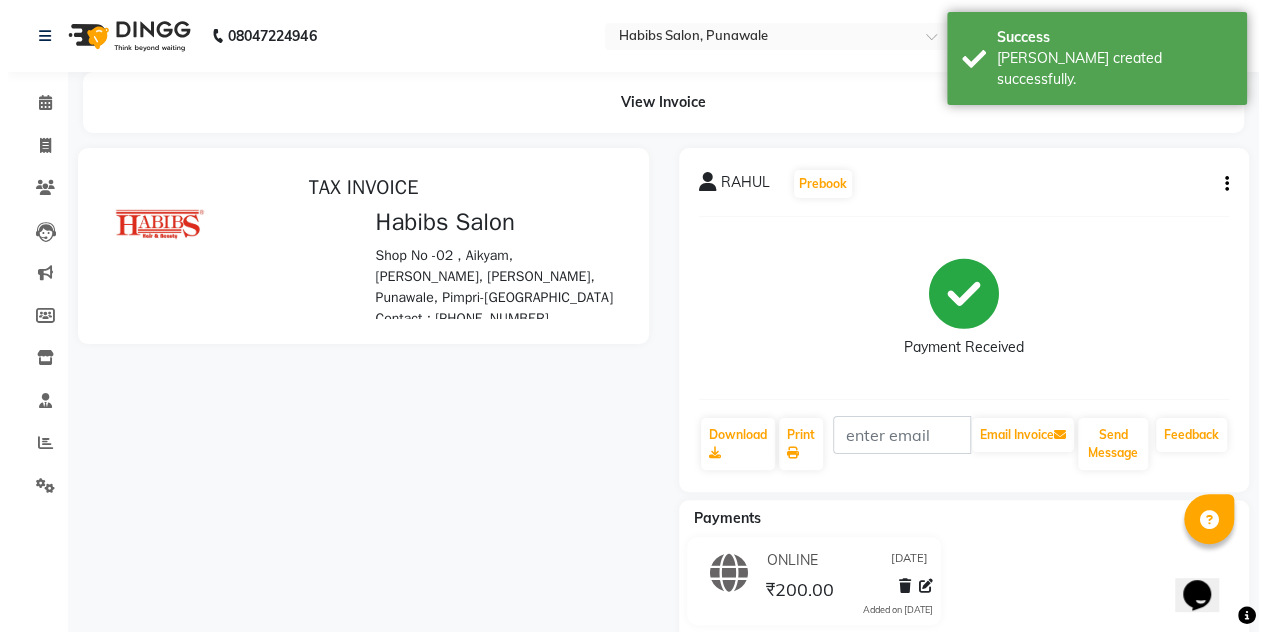 scroll, scrollTop: 0, scrollLeft: 0, axis: both 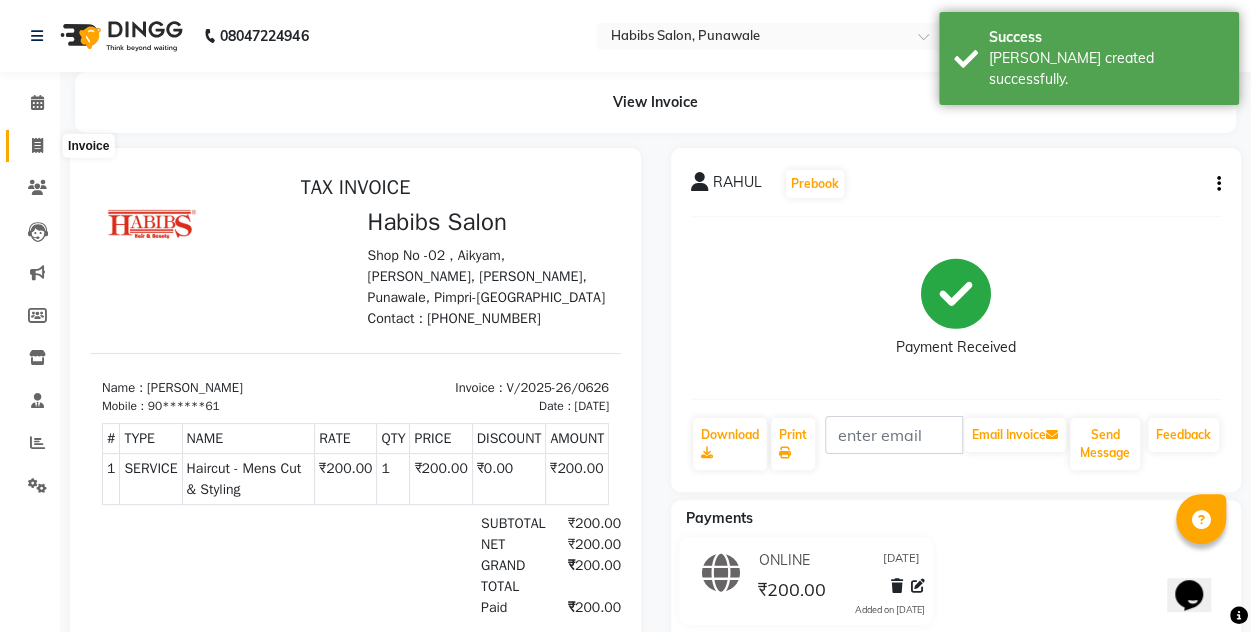 click 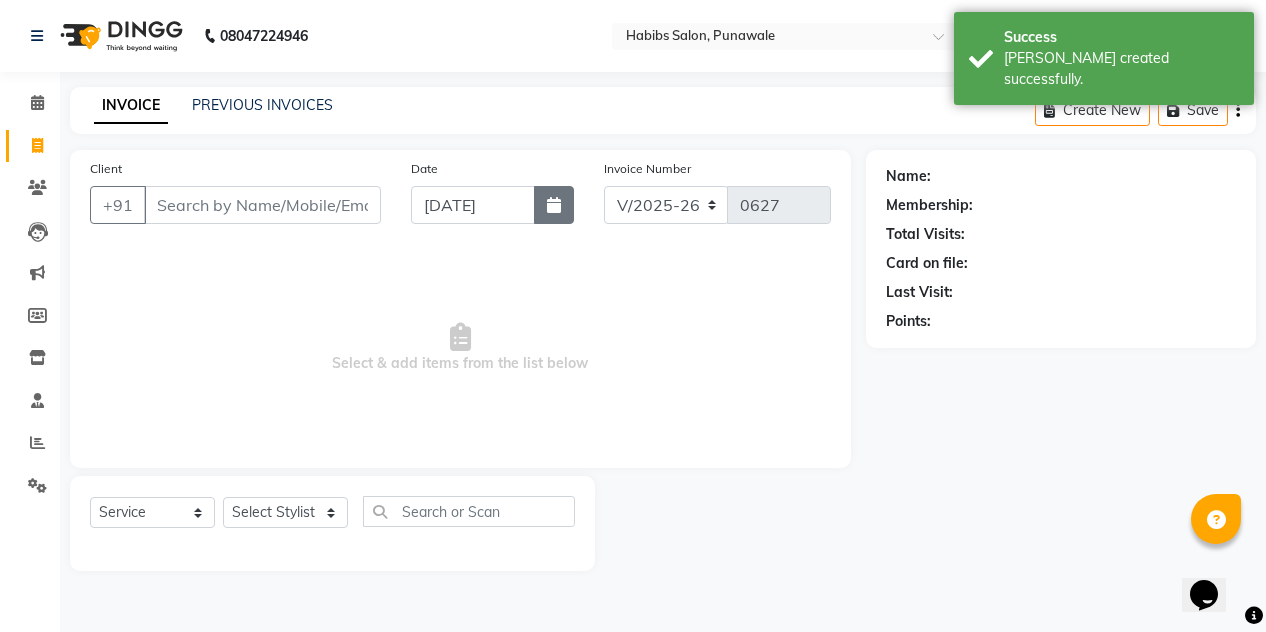click 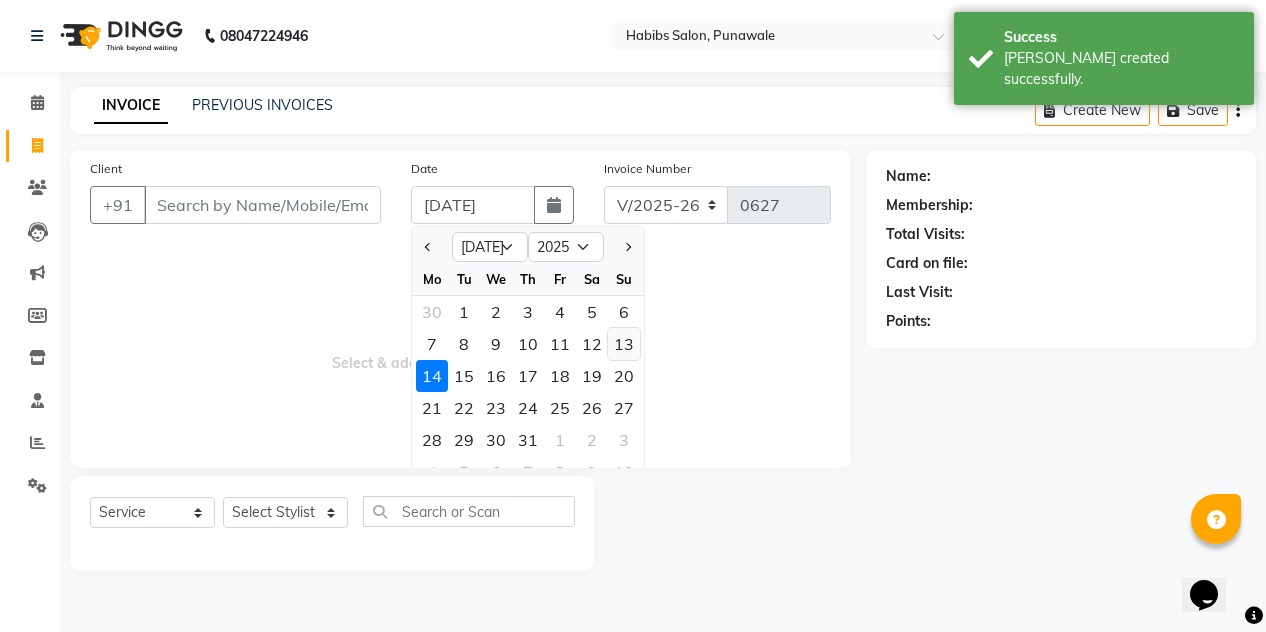 click on "13" 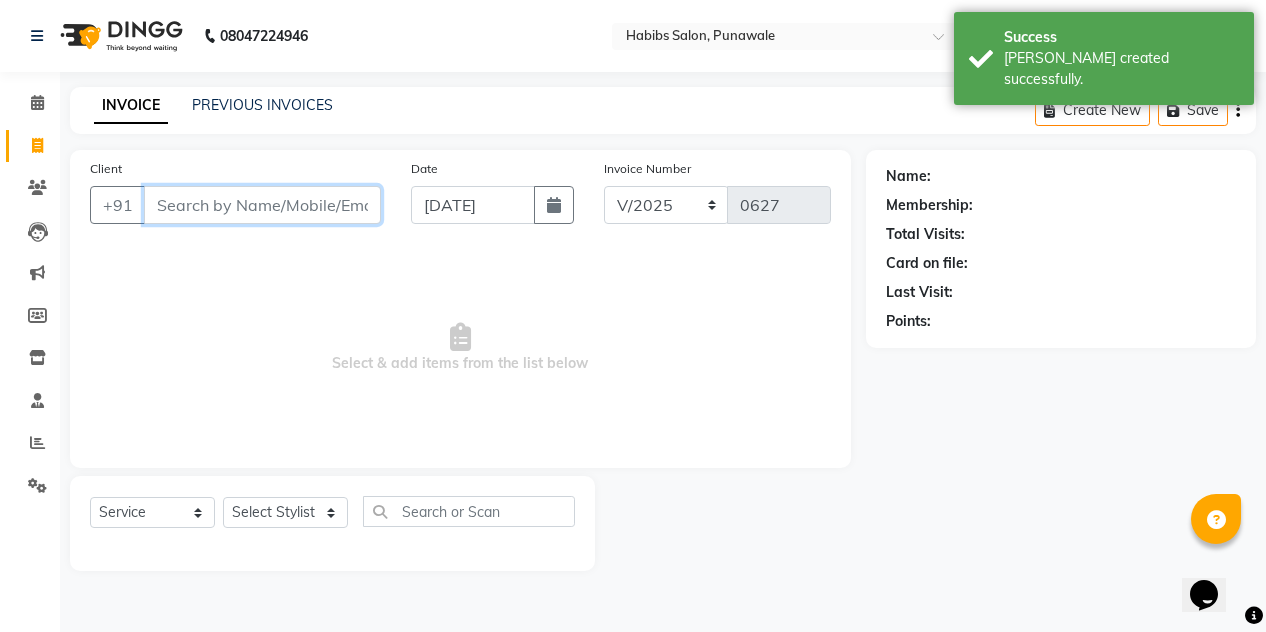click on "Client" at bounding box center (262, 205) 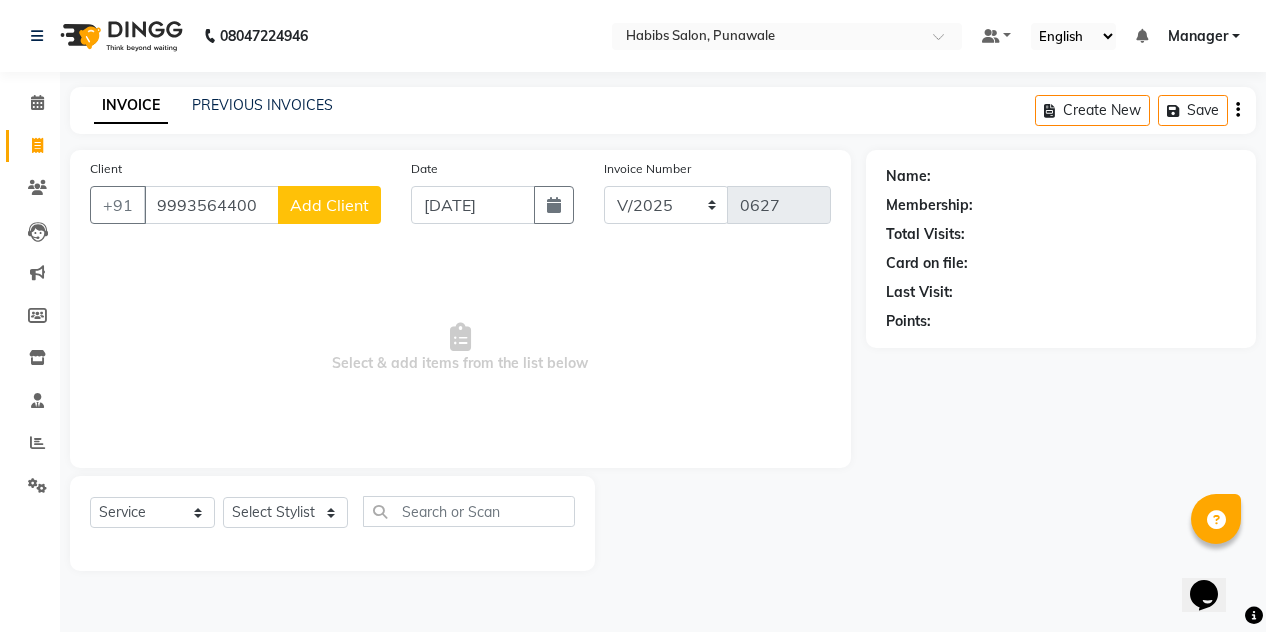 click on "Add Client" 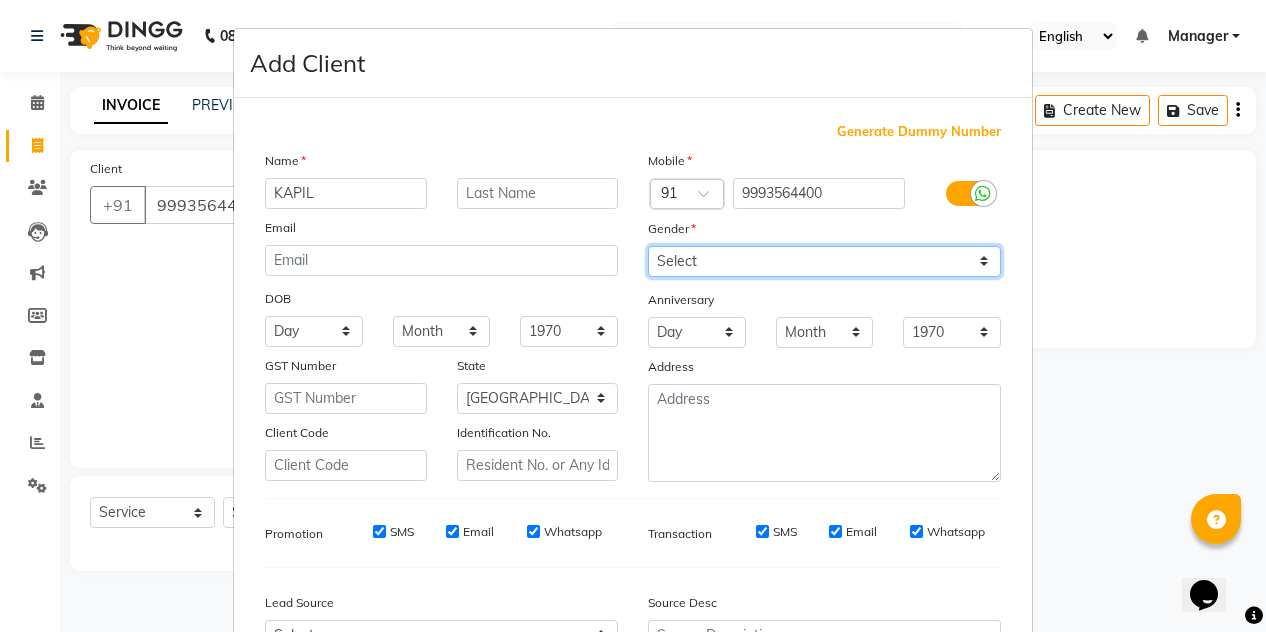 click on "Select [DEMOGRAPHIC_DATA] [DEMOGRAPHIC_DATA] Other Prefer Not To Say" at bounding box center [824, 261] 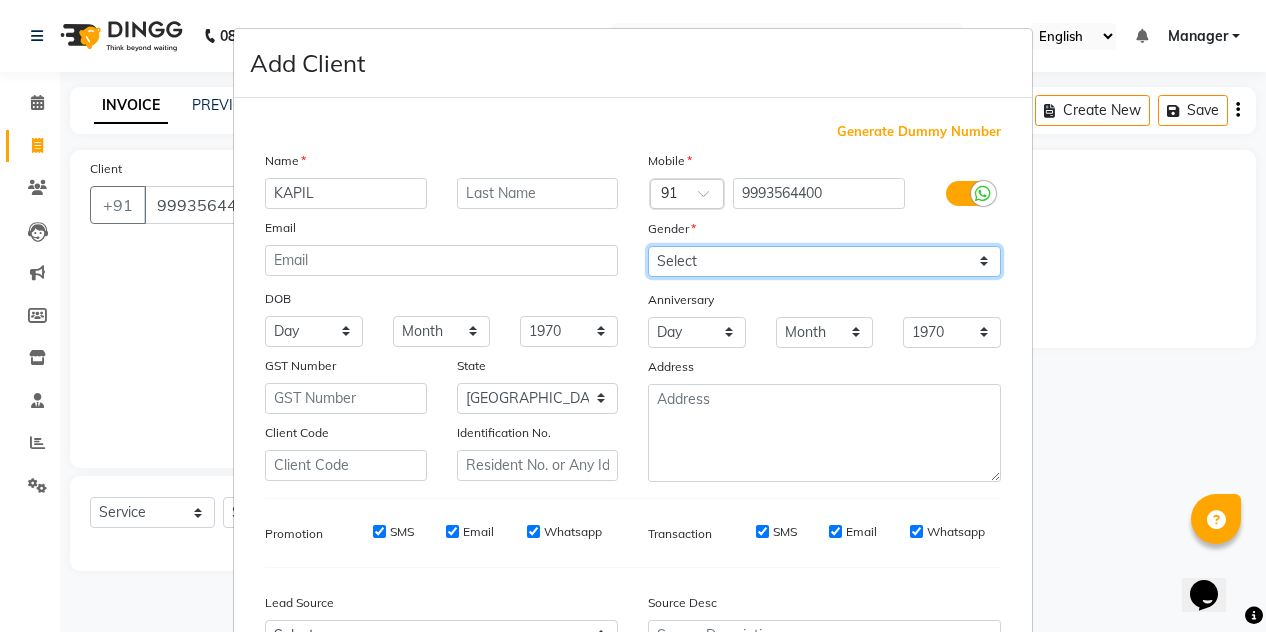 click on "Select [DEMOGRAPHIC_DATA] [DEMOGRAPHIC_DATA] Other Prefer Not To Say" at bounding box center [824, 261] 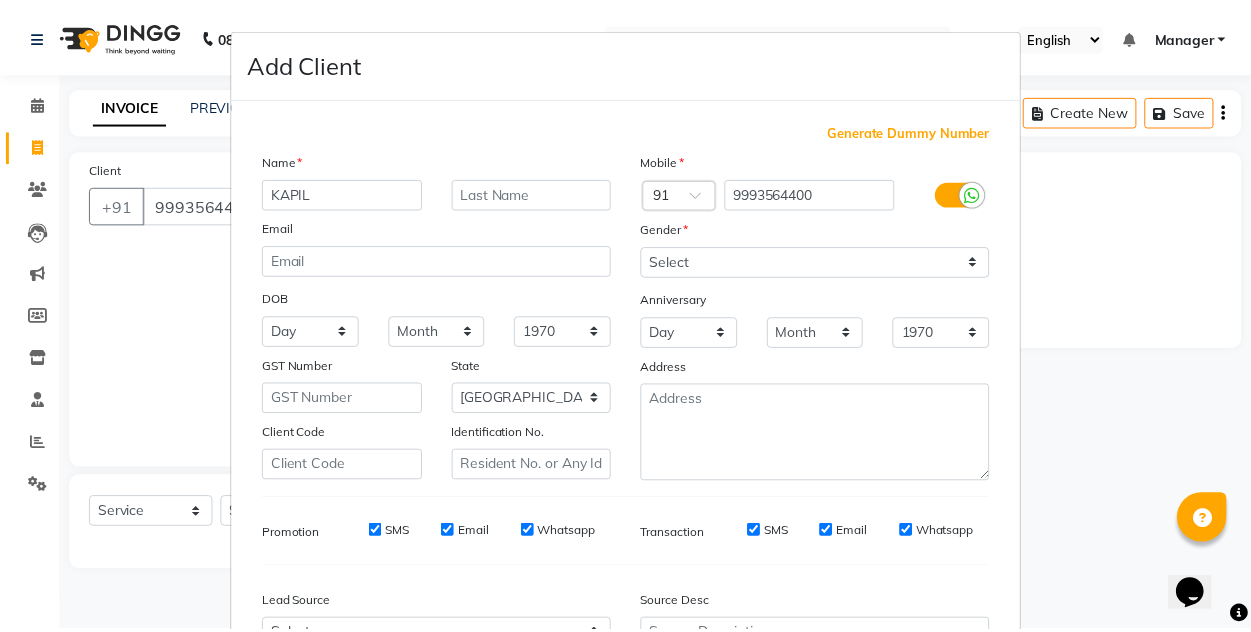 scroll, scrollTop: 213, scrollLeft: 0, axis: vertical 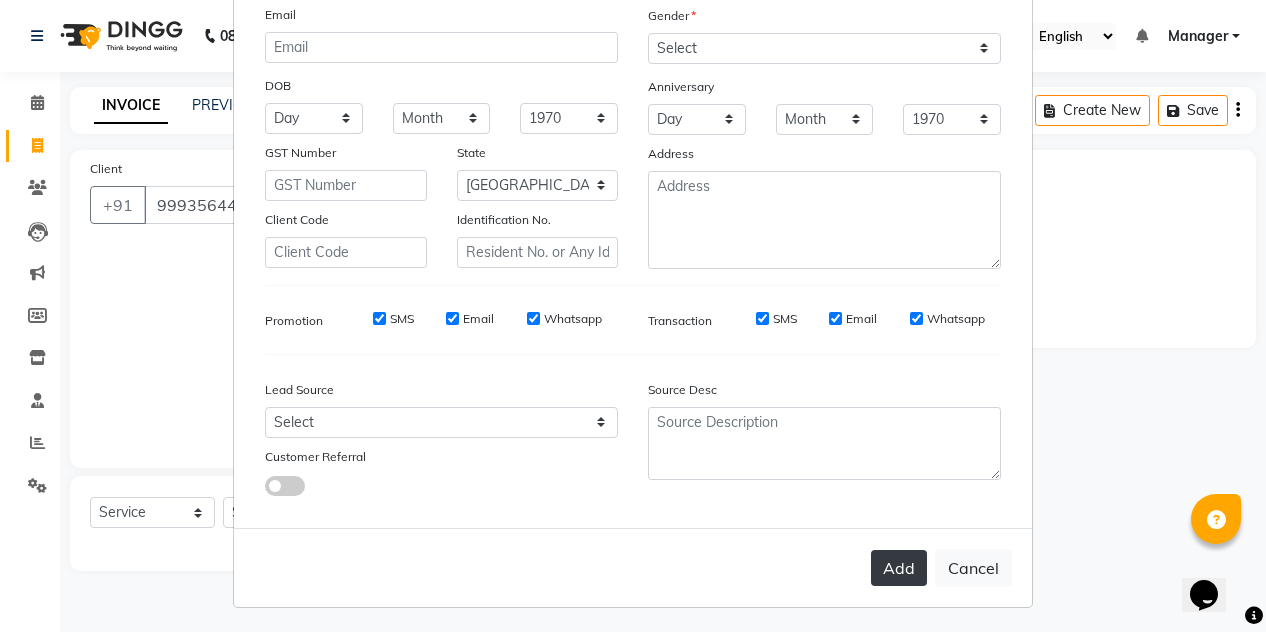 click on "Add" at bounding box center (899, 568) 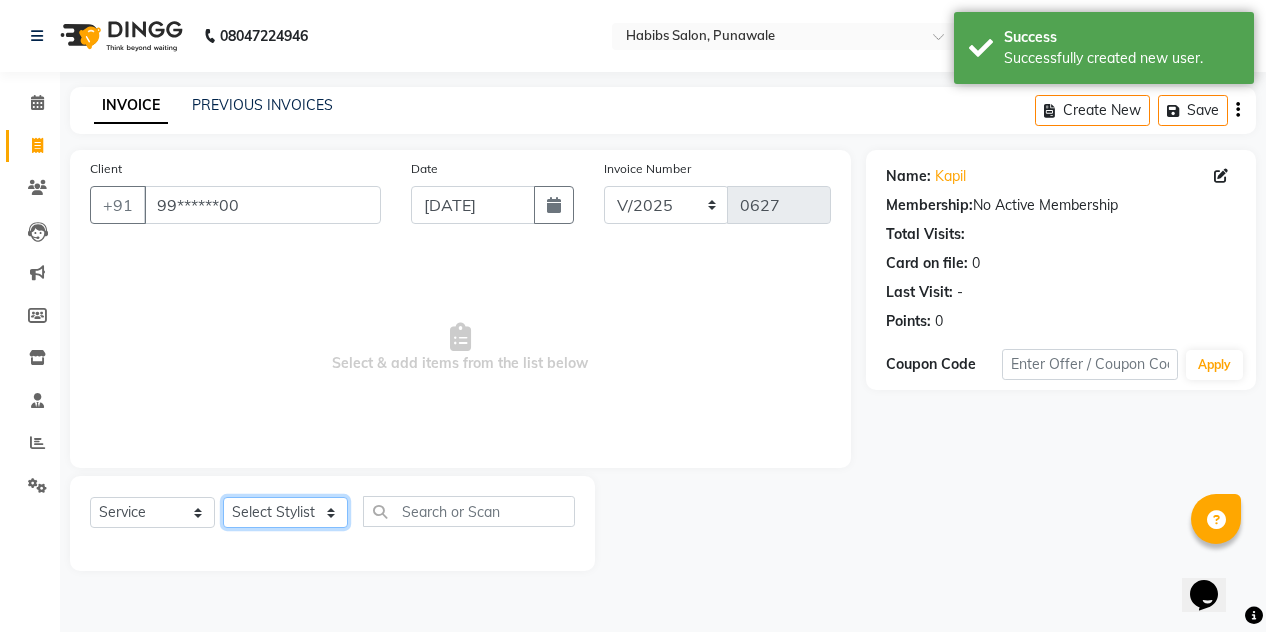 click on "Select Stylist [PERSON_NAME] [PERSON_NAME] Manager [PERSON_NAME] [PERSON_NAME] SHRUTI" 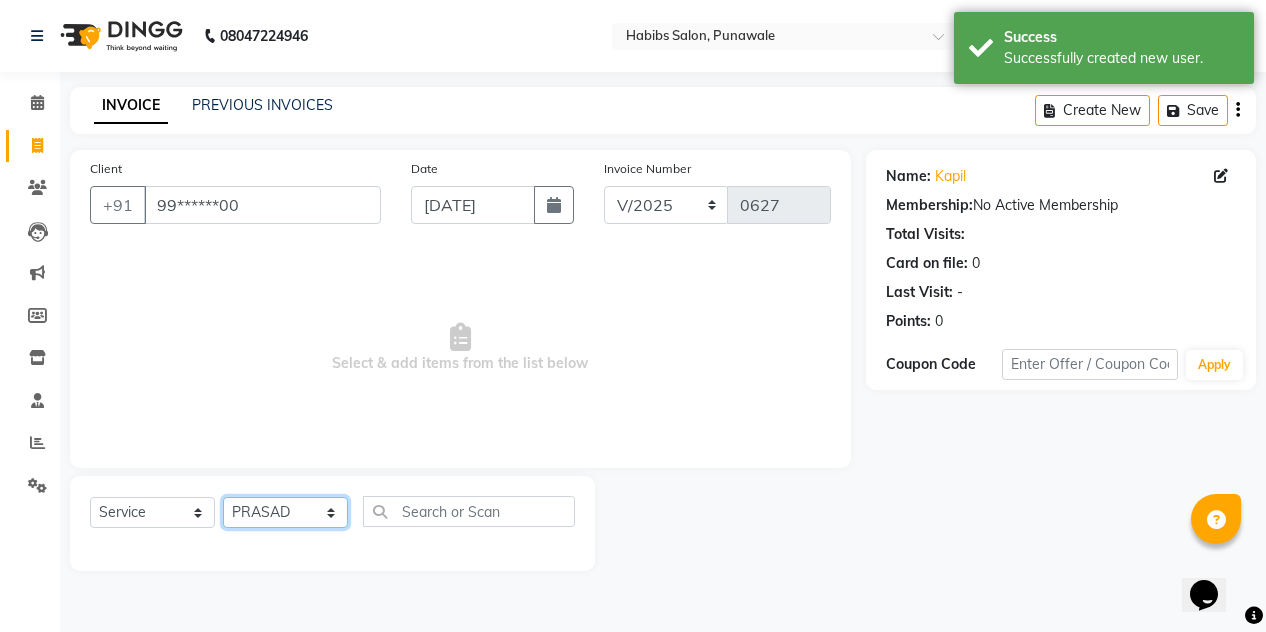 click on "Select Stylist [PERSON_NAME] [PERSON_NAME] Manager [PERSON_NAME] [PERSON_NAME] SHRUTI" 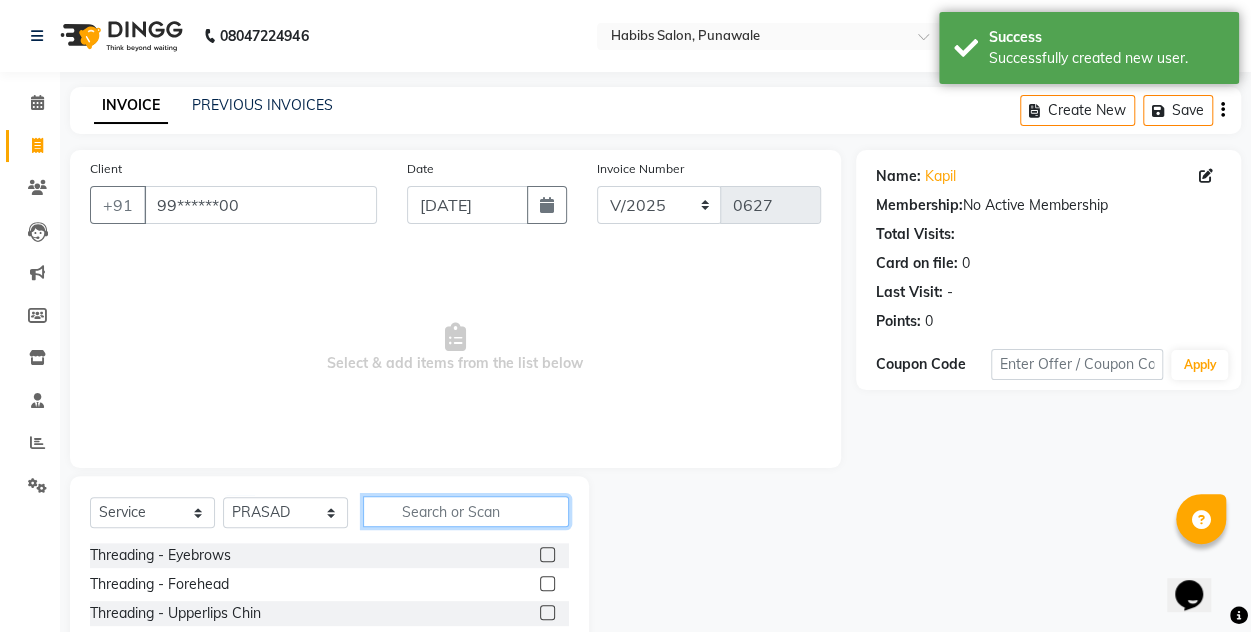 click 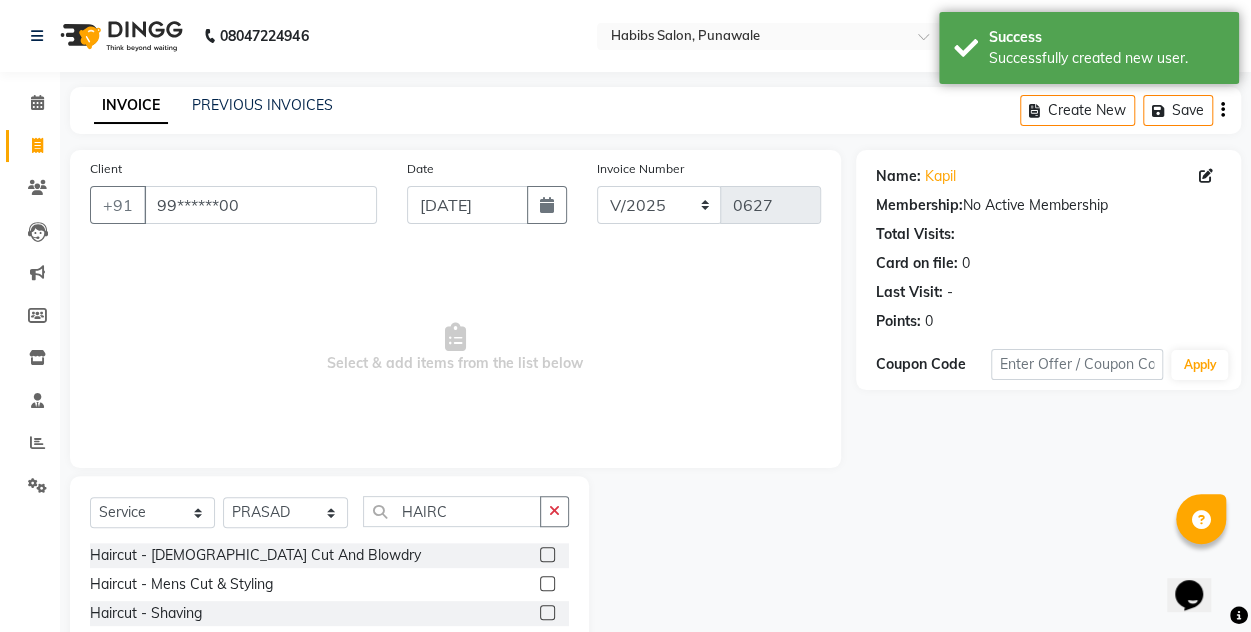 click 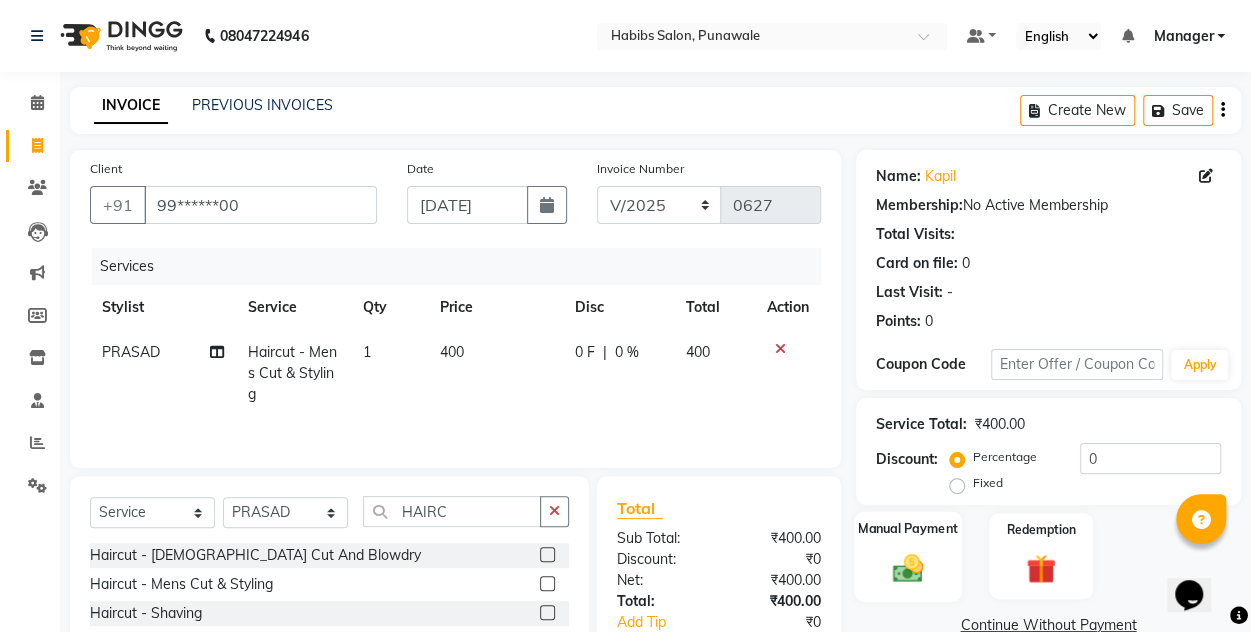 click on "Manual Payment" 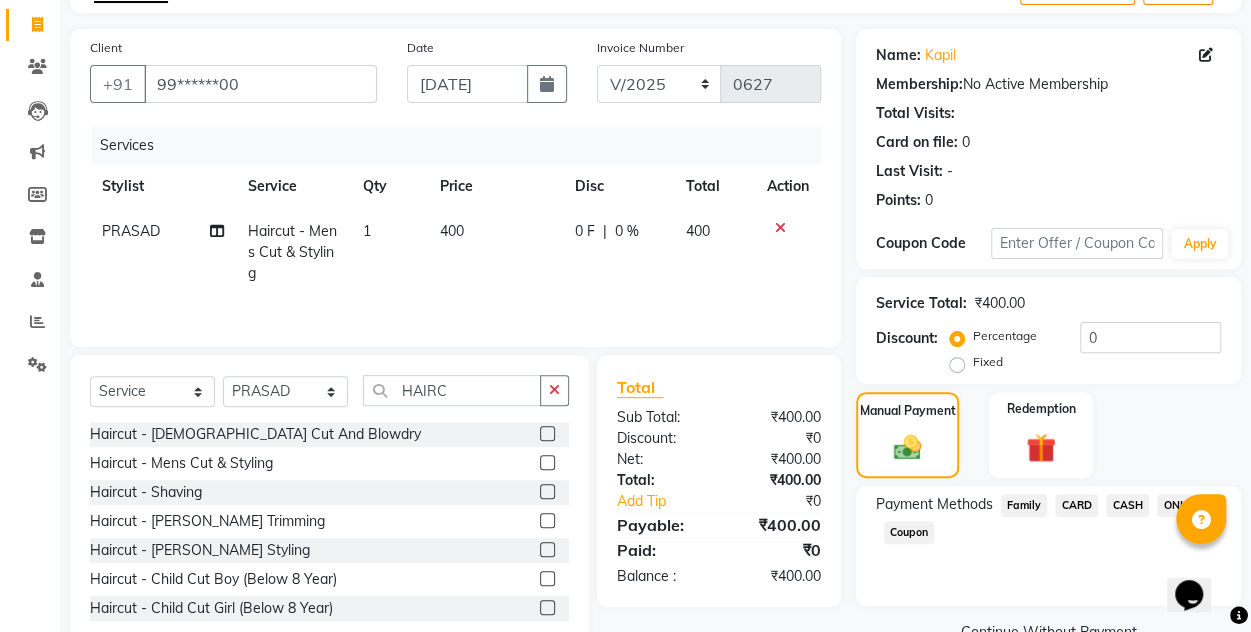 scroll, scrollTop: 168, scrollLeft: 0, axis: vertical 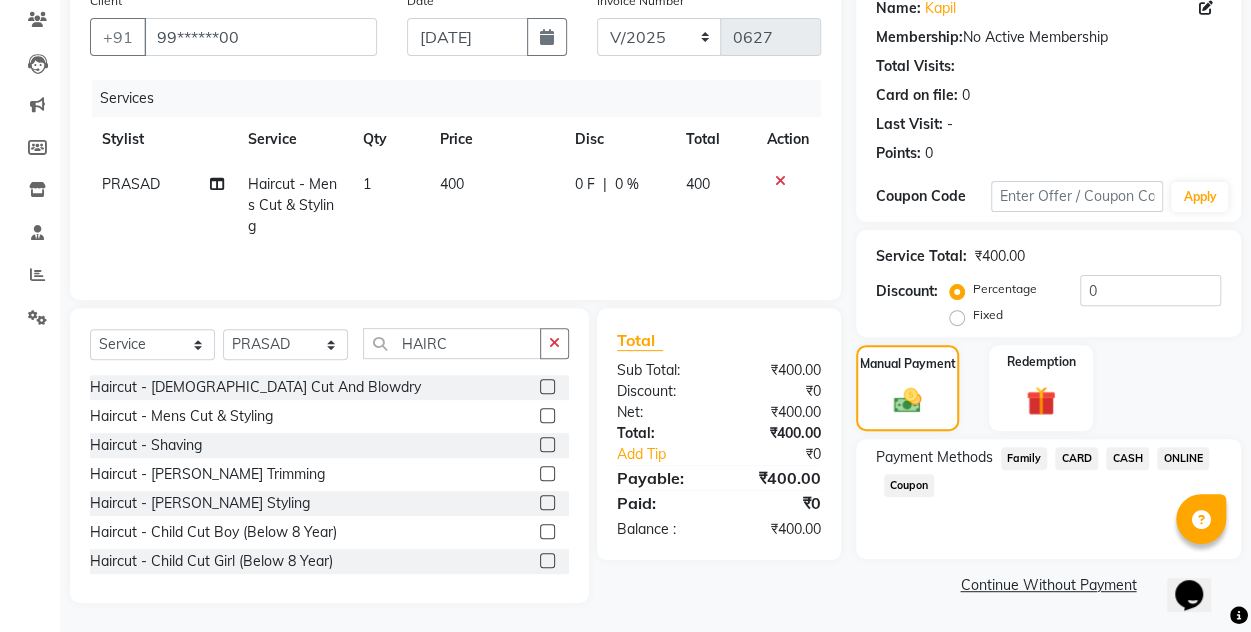 click on "ONLINE" 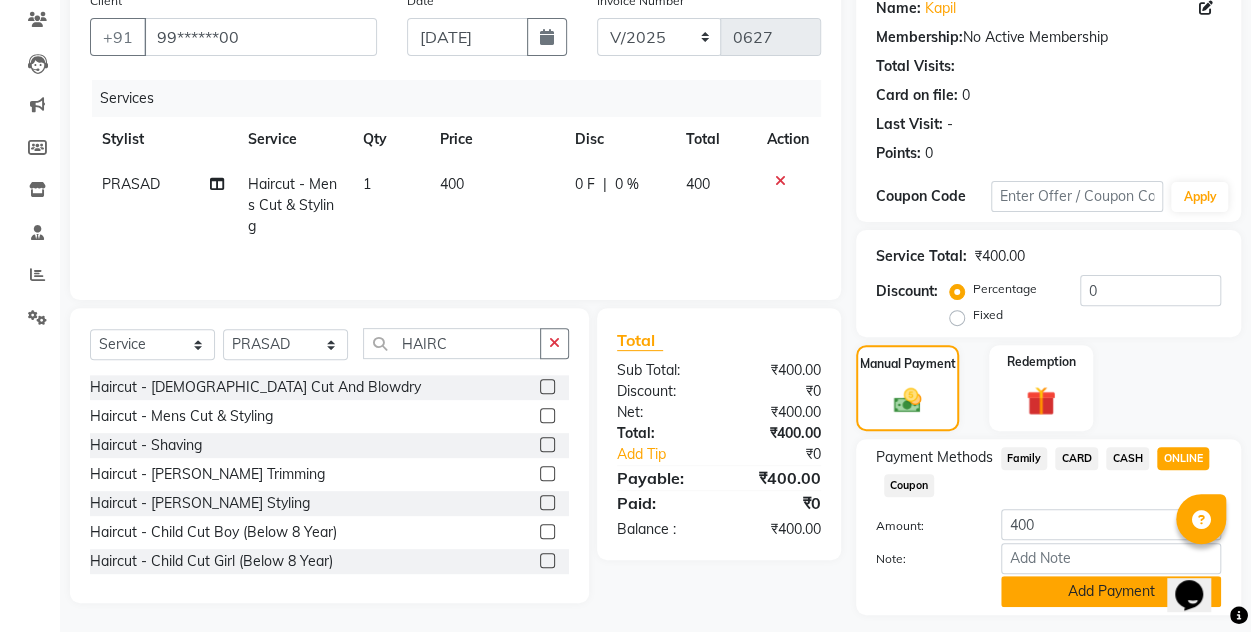 click on "Add Payment" 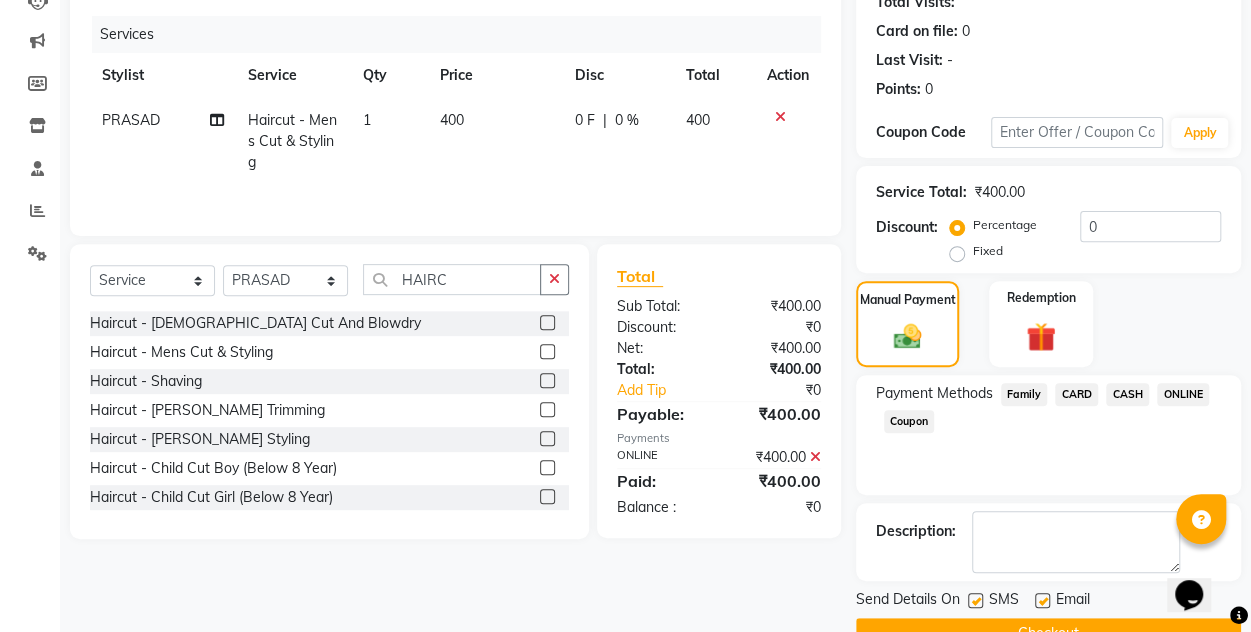 scroll, scrollTop: 277, scrollLeft: 0, axis: vertical 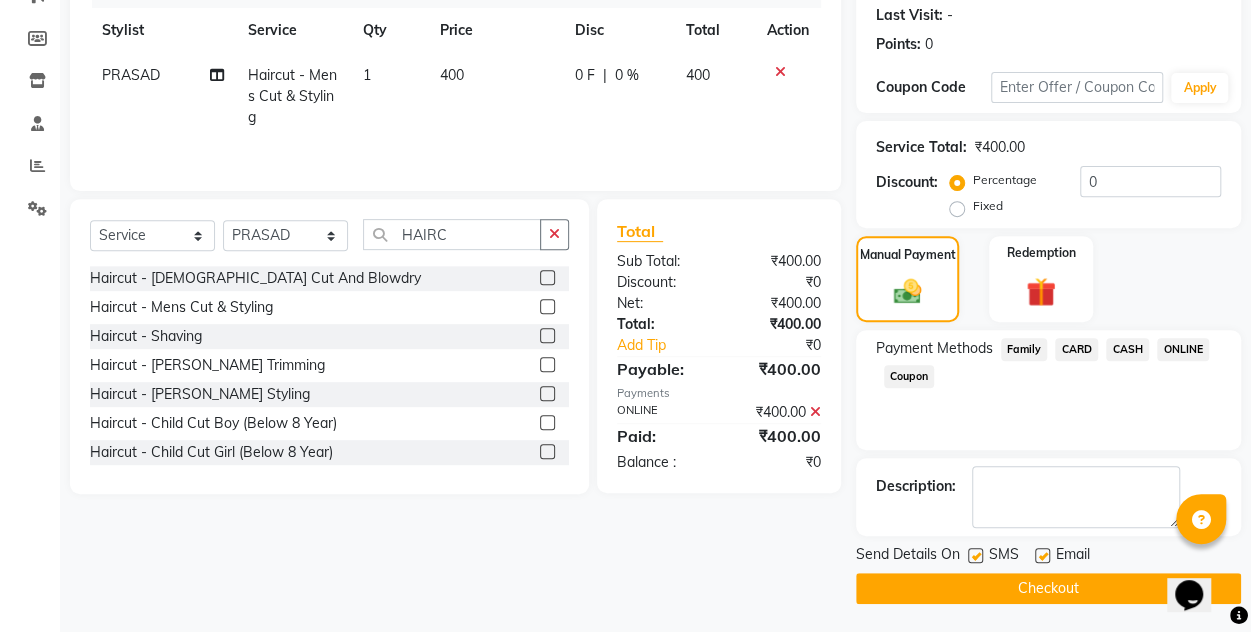 click on "Checkout" 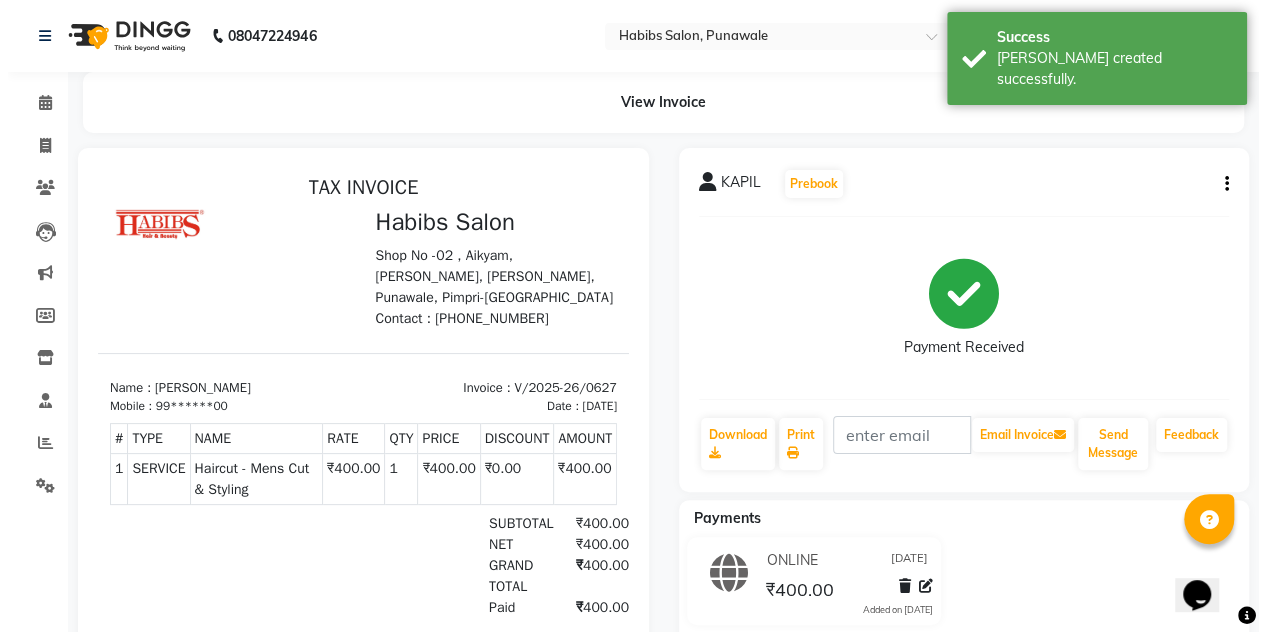 scroll, scrollTop: 0, scrollLeft: 0, axis: both 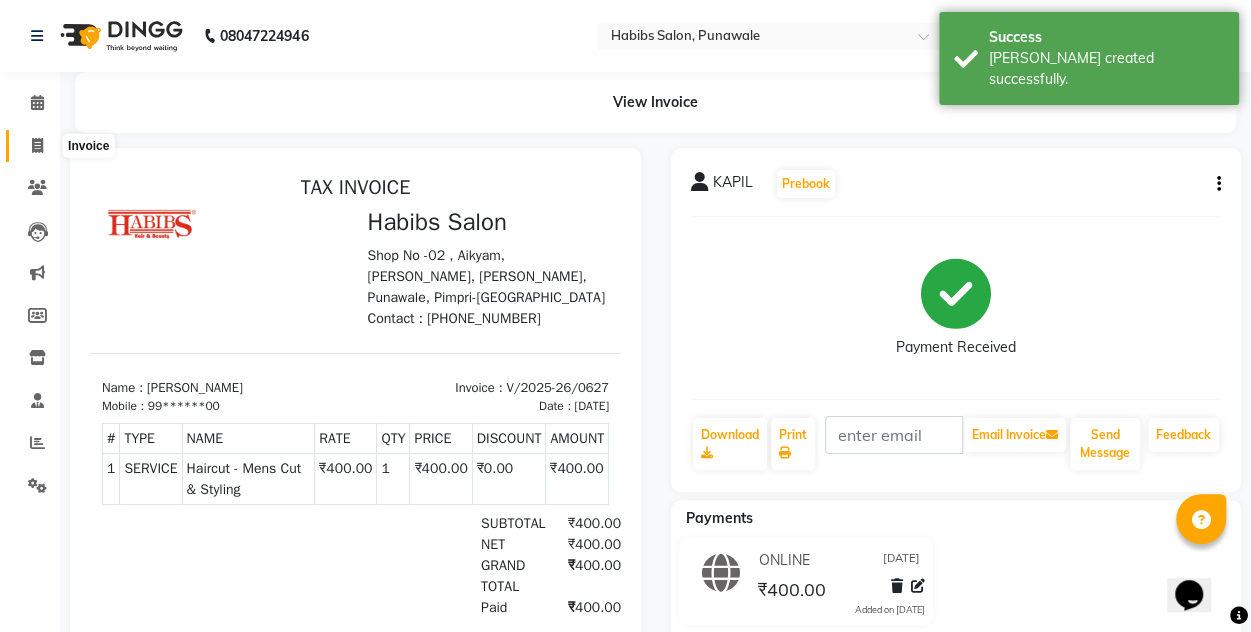 click 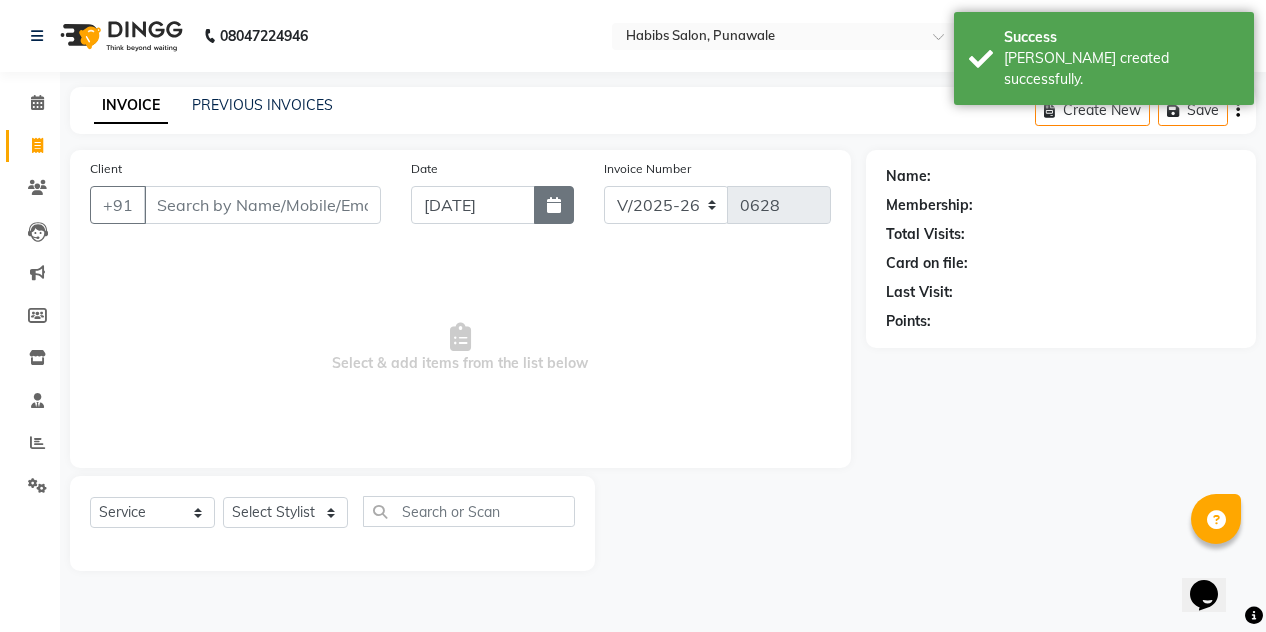 click 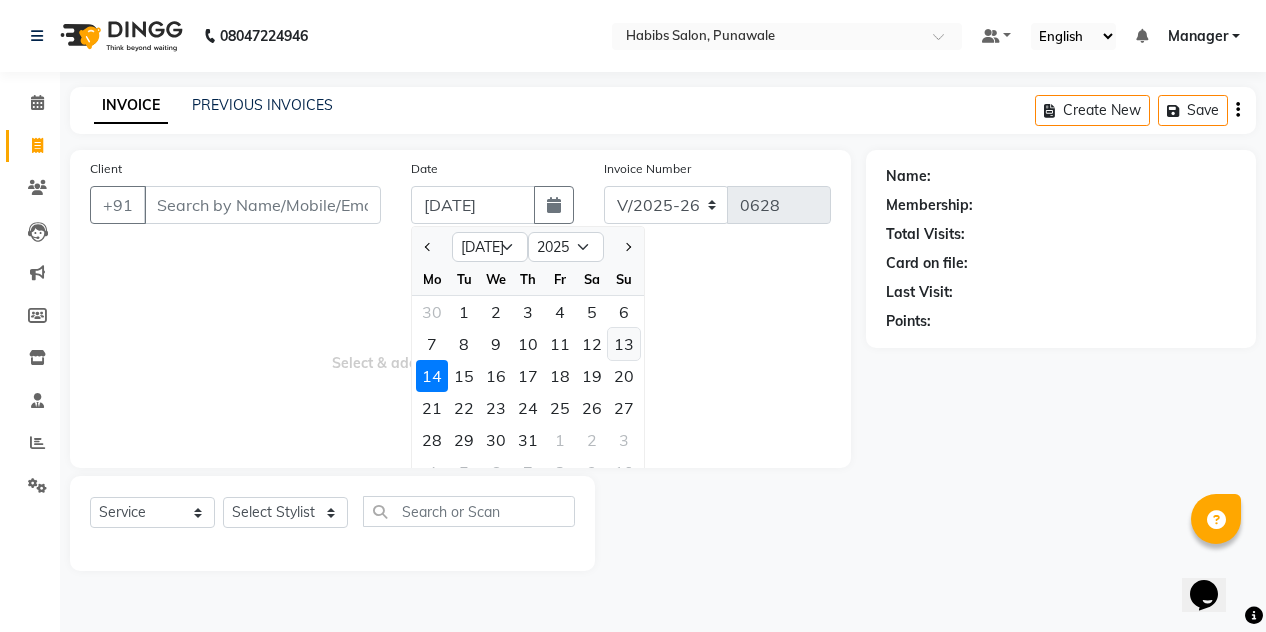 click on "13" 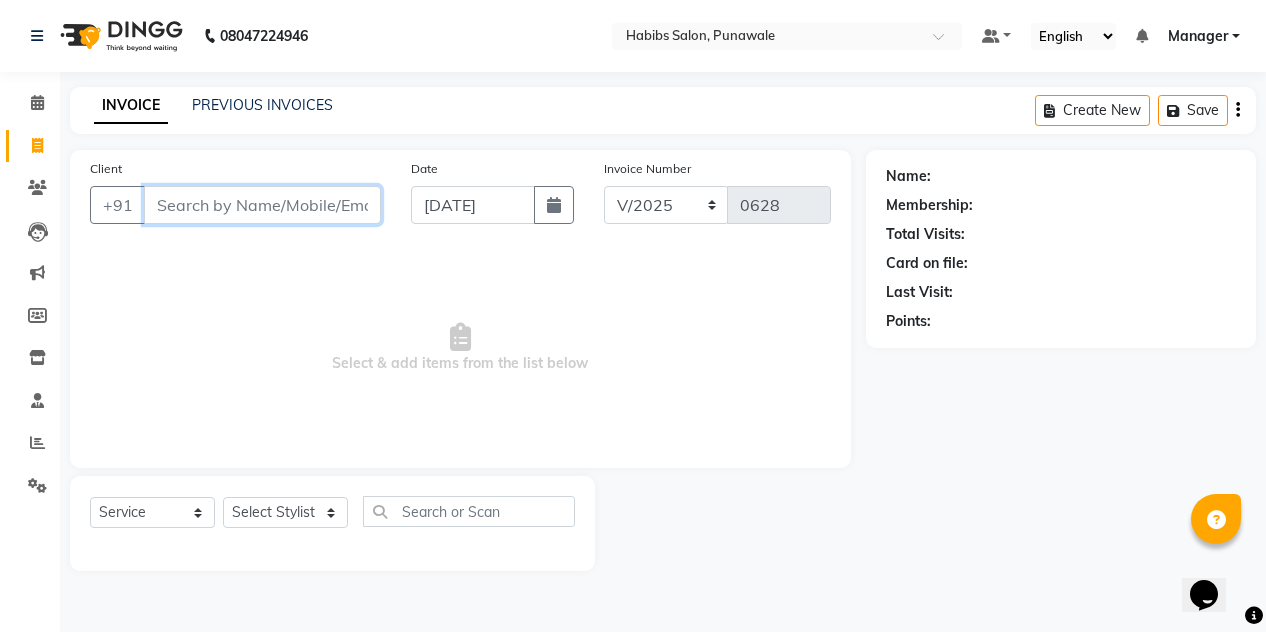 click on "Client" at bounding box center [262, 205] 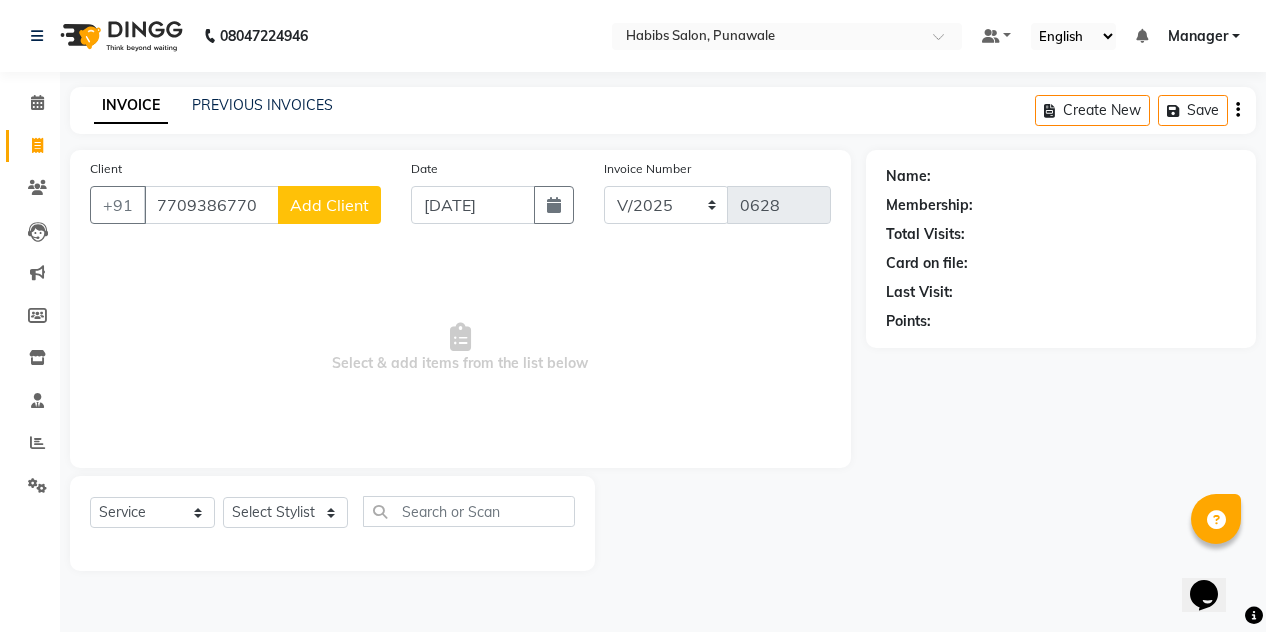 click on "Add Client" 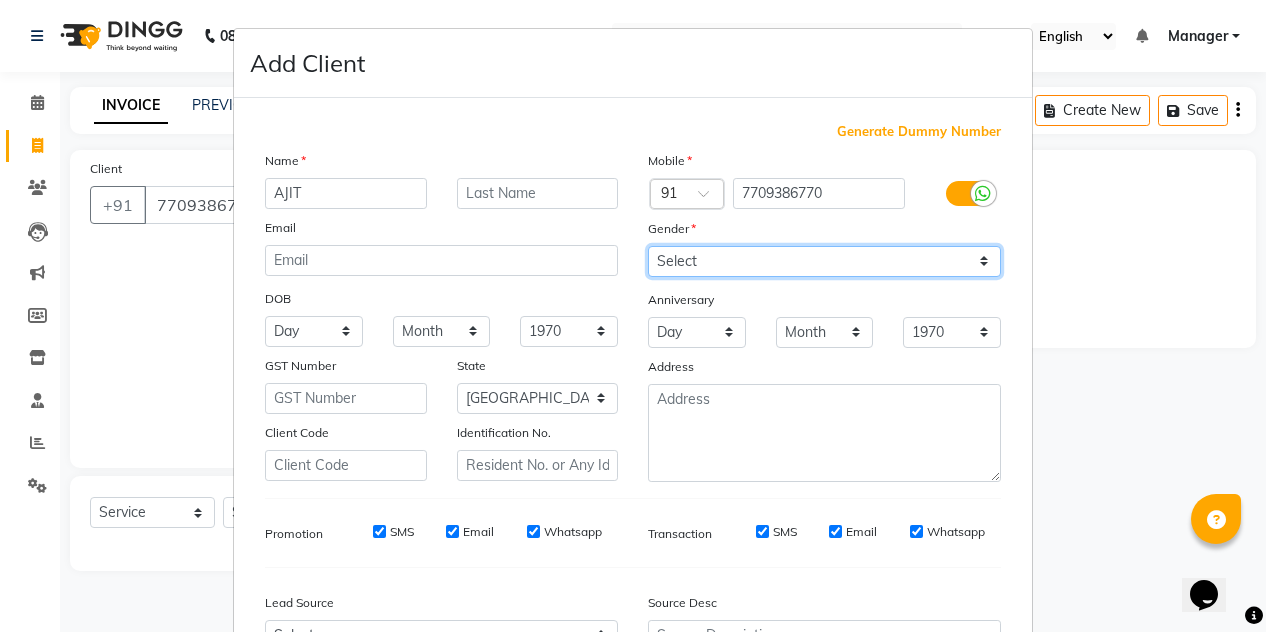 click on "Select [DEMOGRAPHIC_DATA] [DEMOGRAPHIC_DATA] Other Prefer Not To Say" at bounding box center (824, 261) 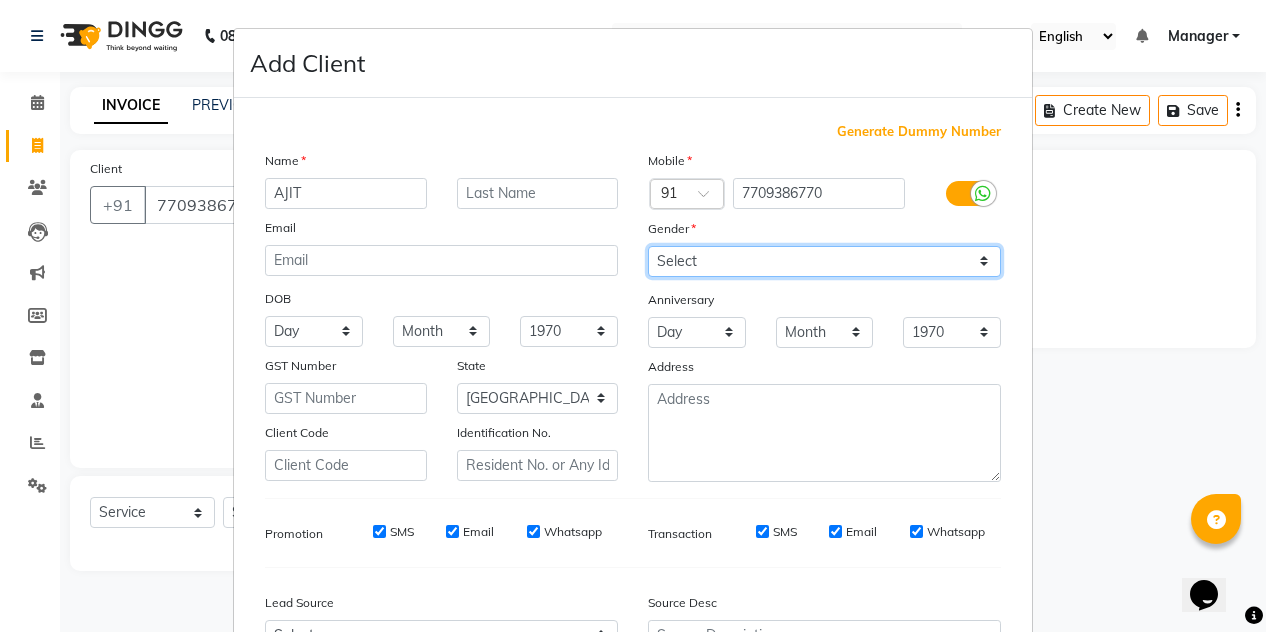 click on "Select [DEMOGRAPHIC_DATA] [DEMOGRAPHIC_DATA] Other Prefer Not To Say" at bounding box center [824, 261] 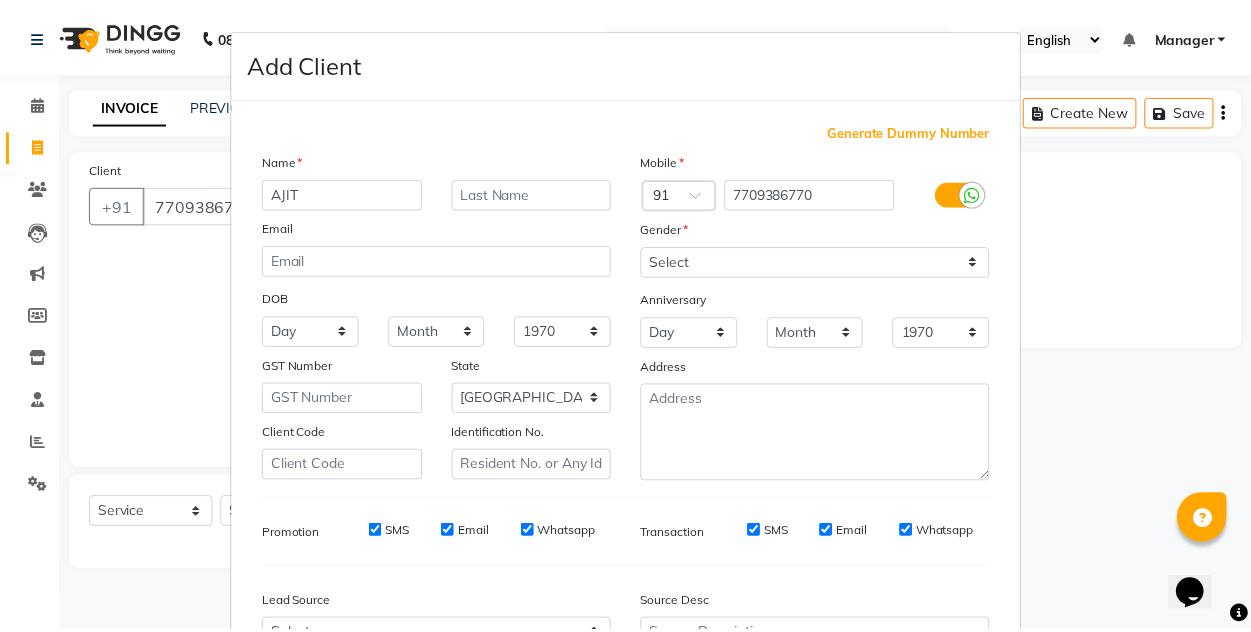scroll, scrollTop: 213, scrollLeft: 0, axis: vertical 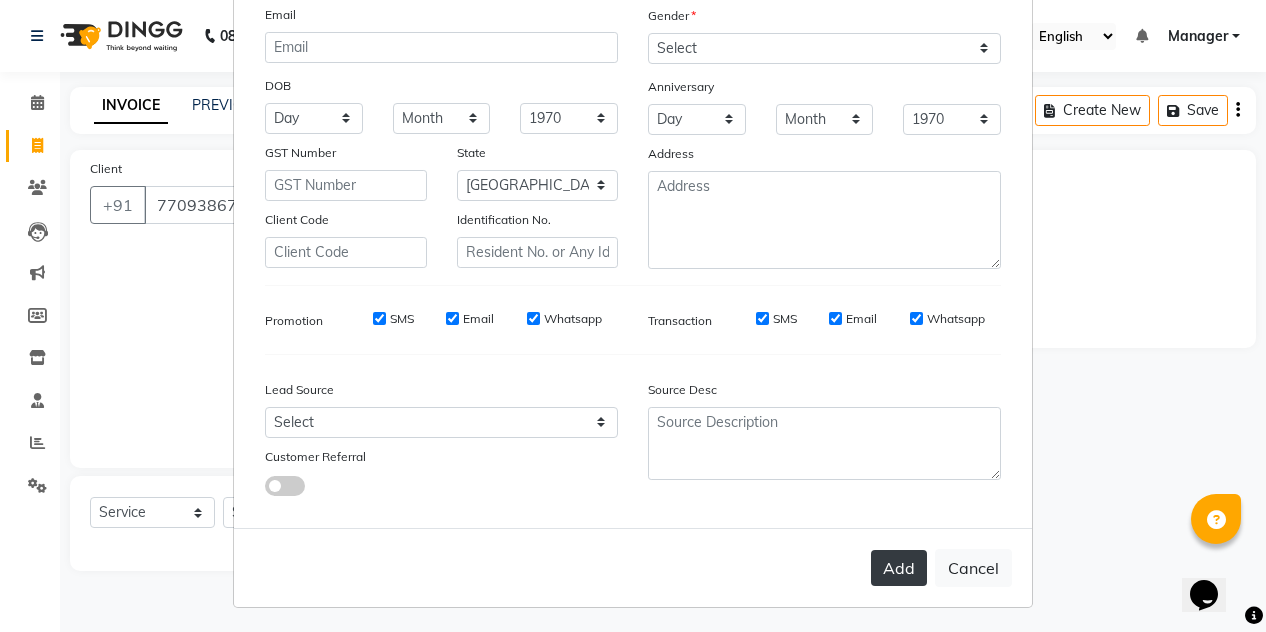 click on "Add" at bounding box center [899, 568] 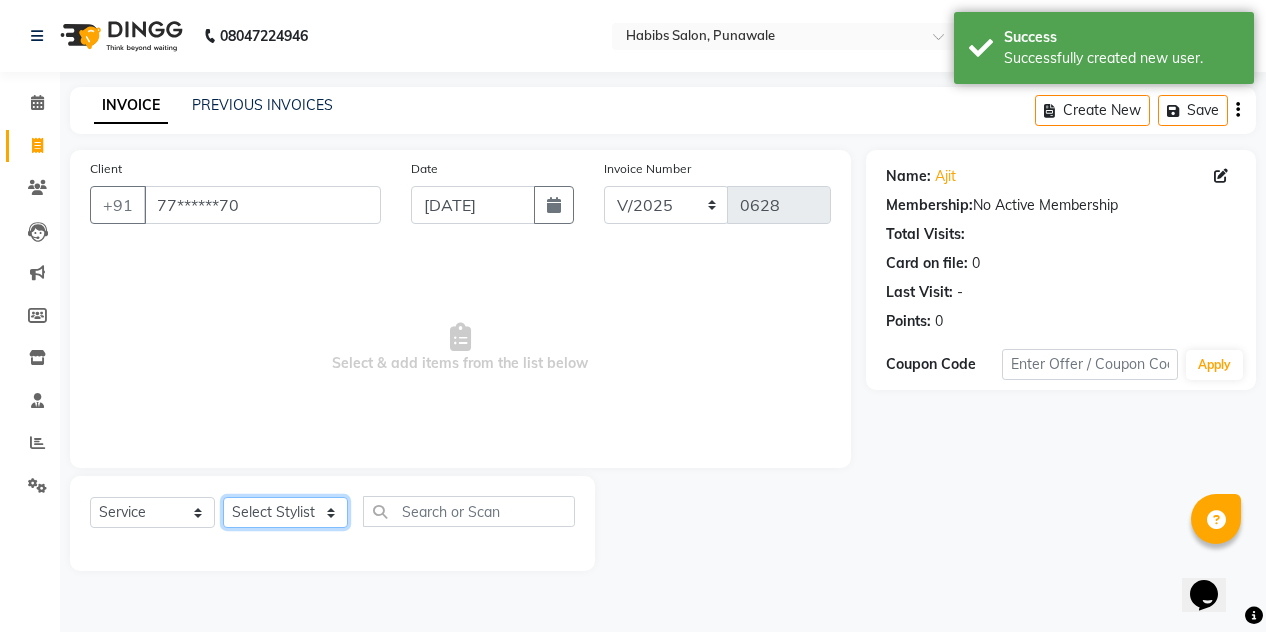 click on "Select Stylist [PERSON_NAME] [PERSON_NAME] Manager [PERSON_NAME] [PERSON_NAME] SHRUTI" 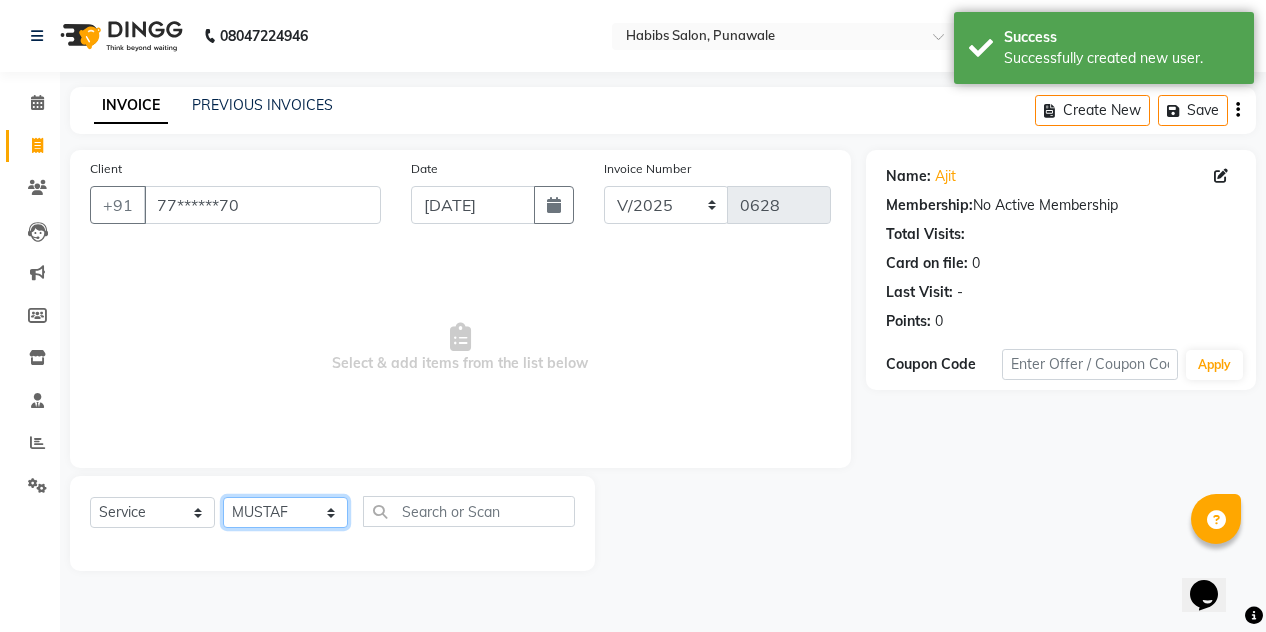 click on "Select Stylist [PERSON_NAME] [PERSON_NAME] Manager [PERSON_NAME] [PERSON_NAME] SHRUTI" 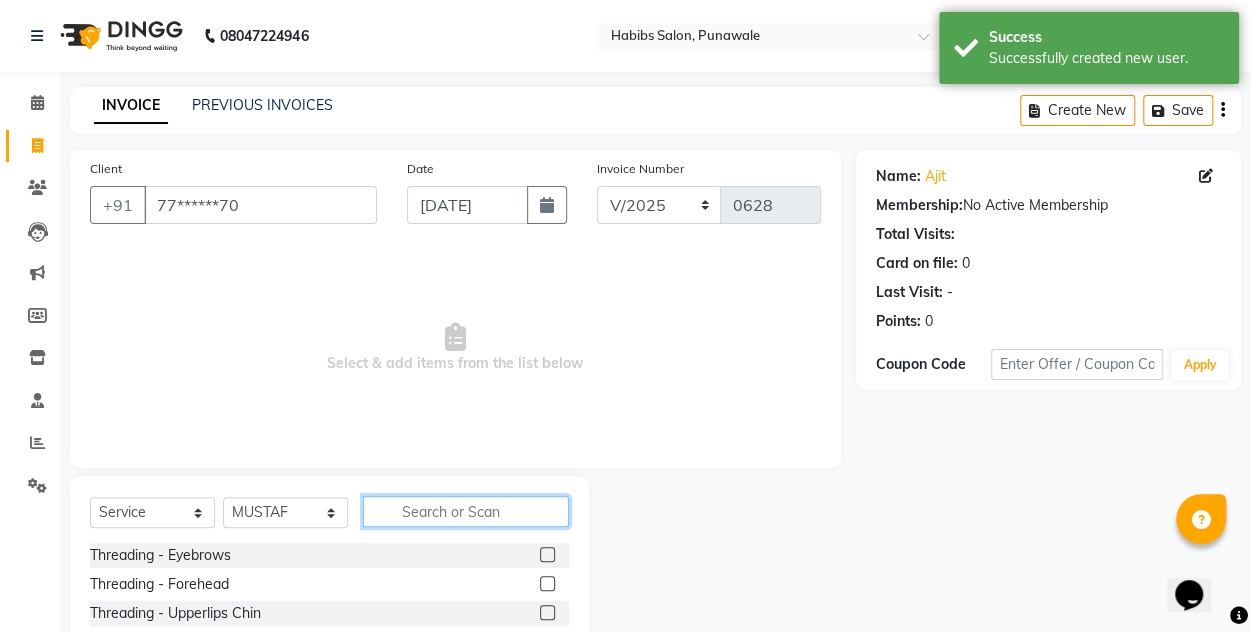 click 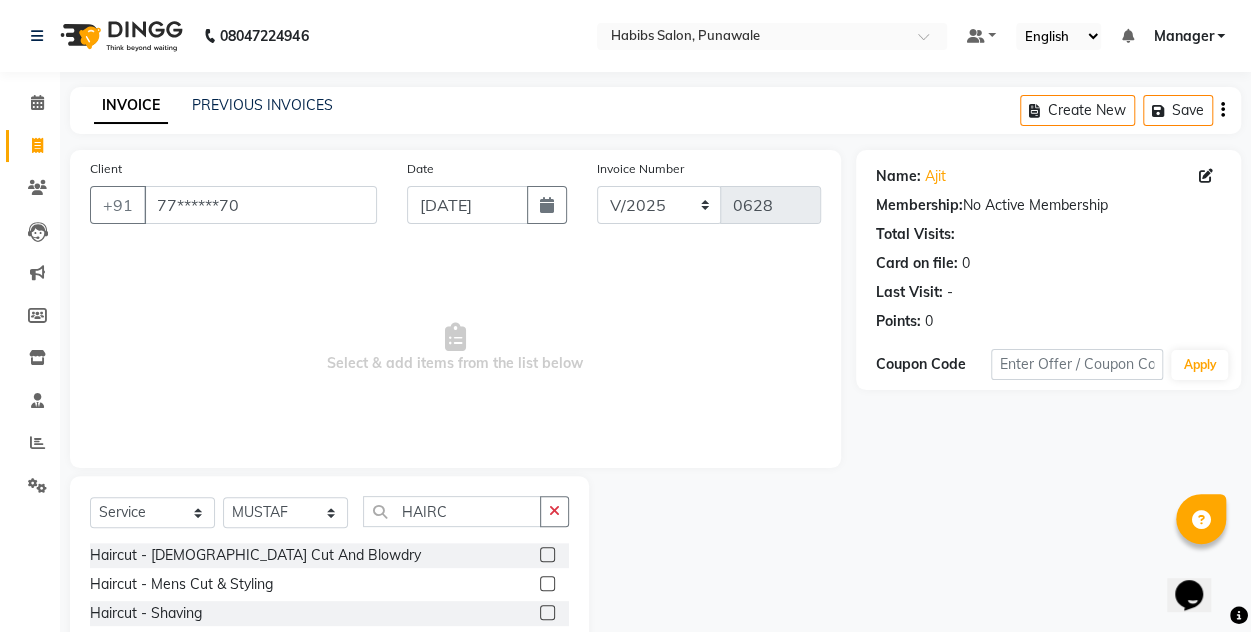 click 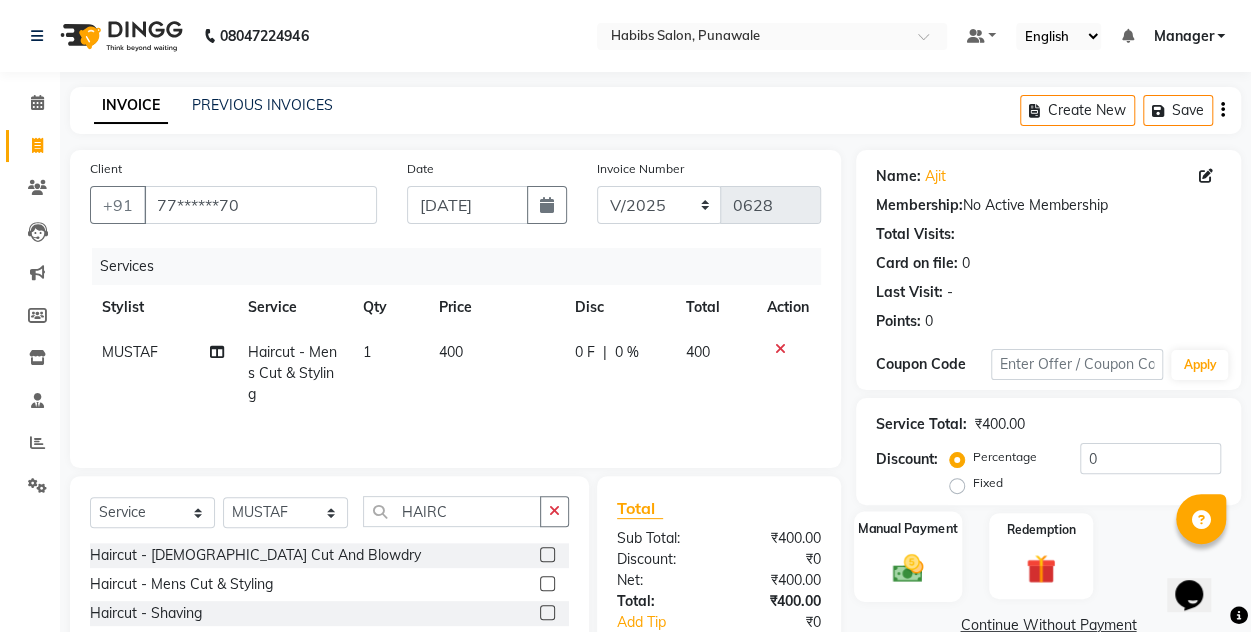 click on "Manual Payment" 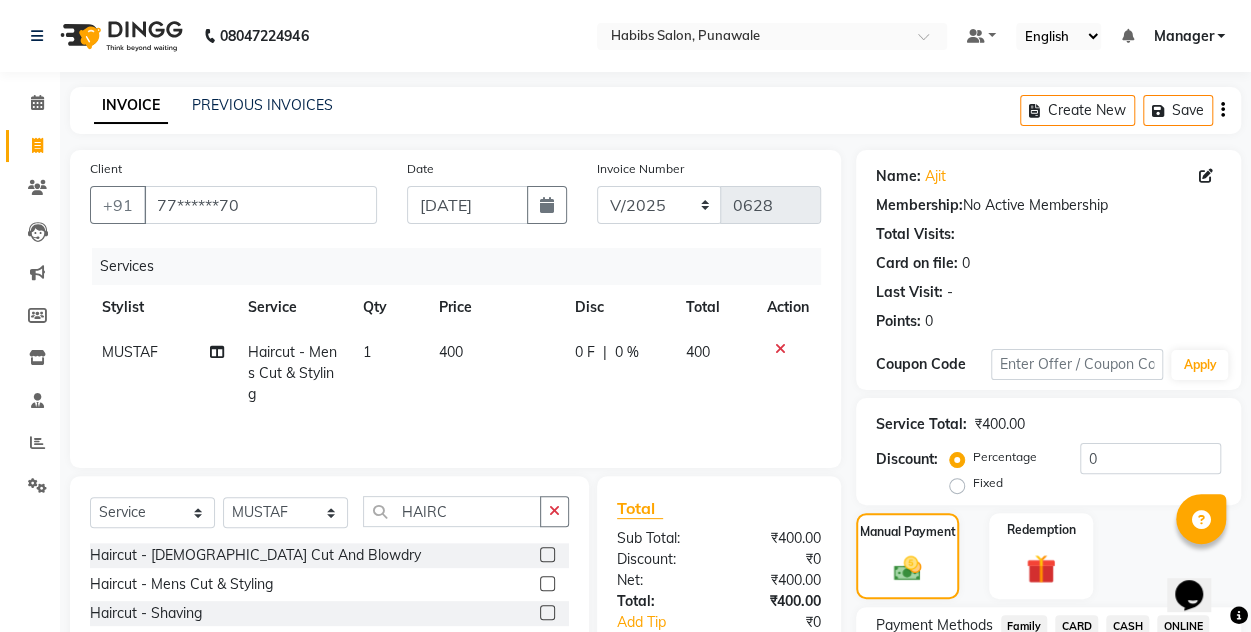 scroll, scrollTop: 168, scrollLeft: 0, axis: vertical 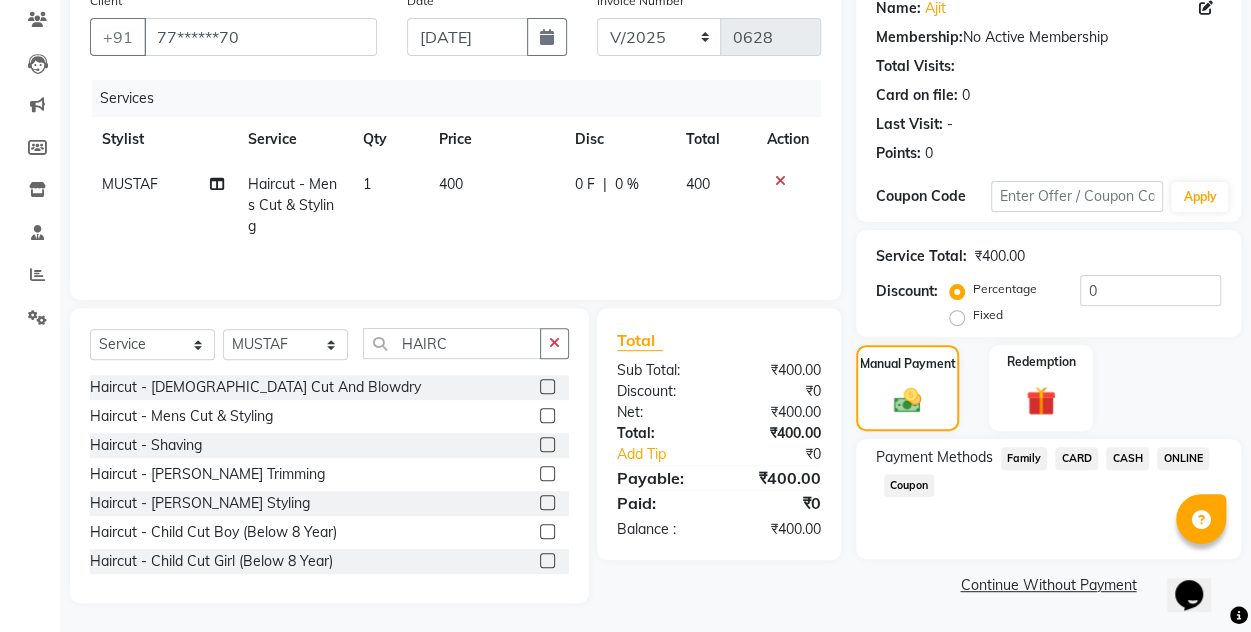 click on "ONLINE" 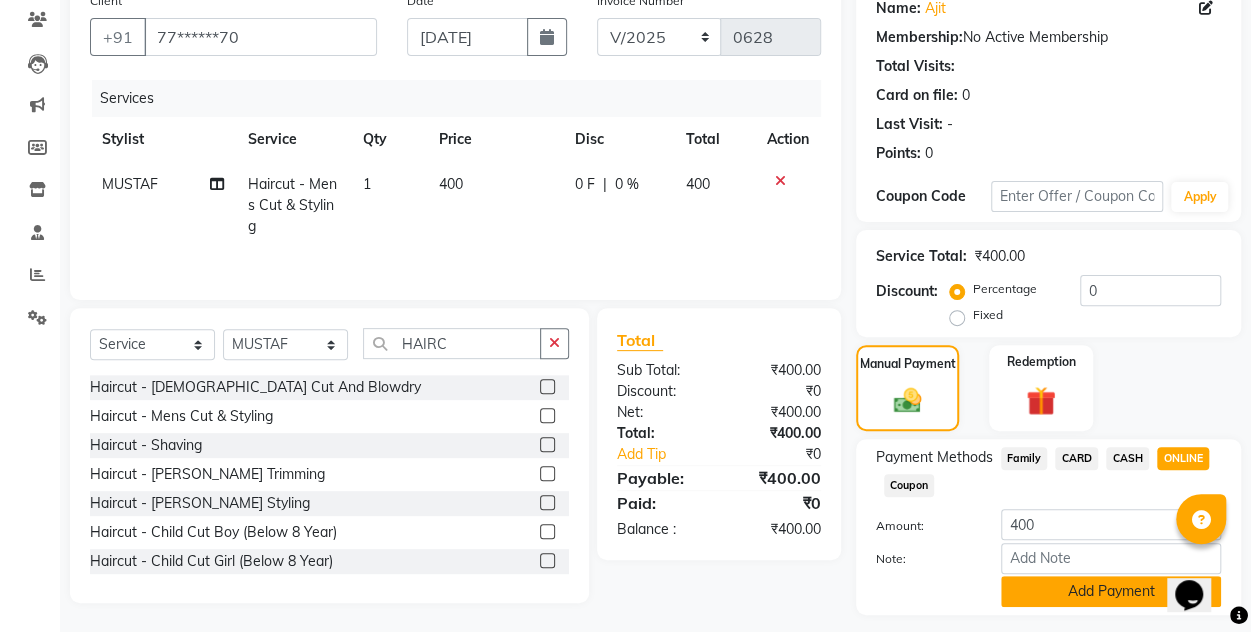 click on "Add Payment" 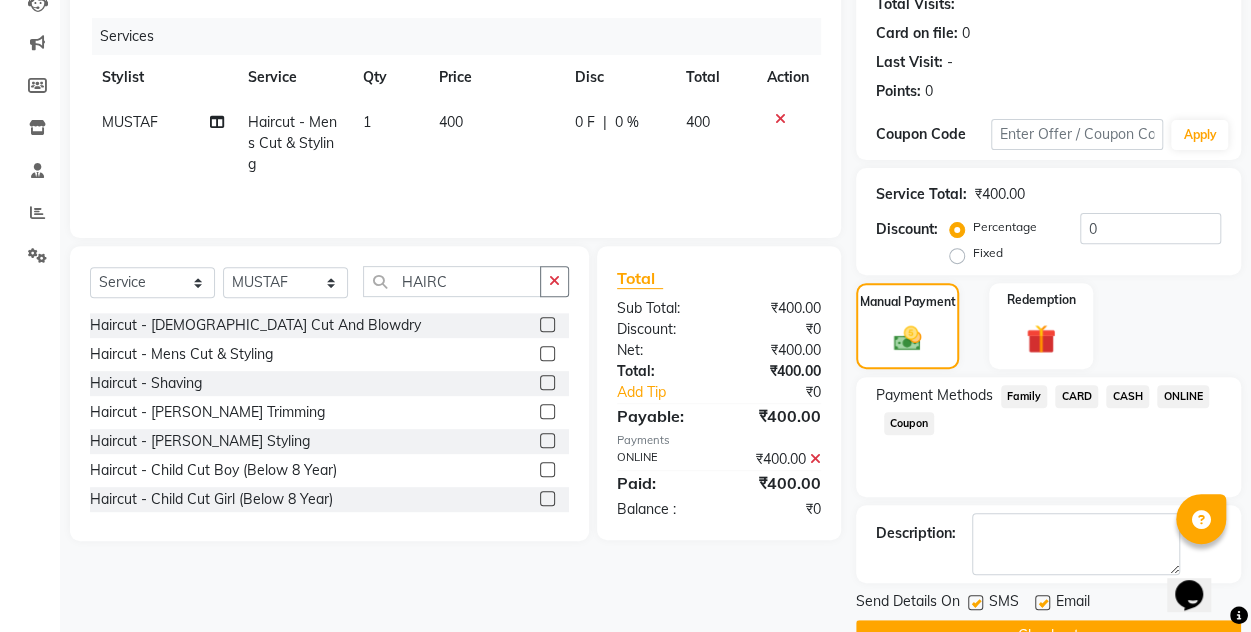 scroll, scrollTop: 277, scrollLeft: 0, axis: vertical 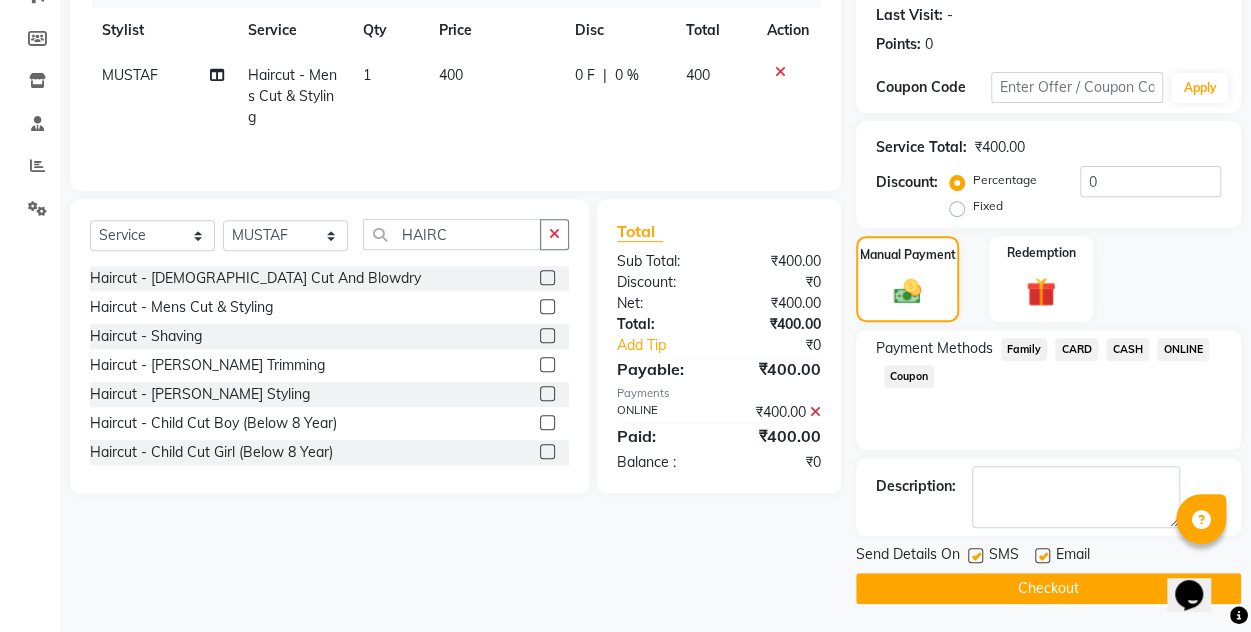click on "Checkout" 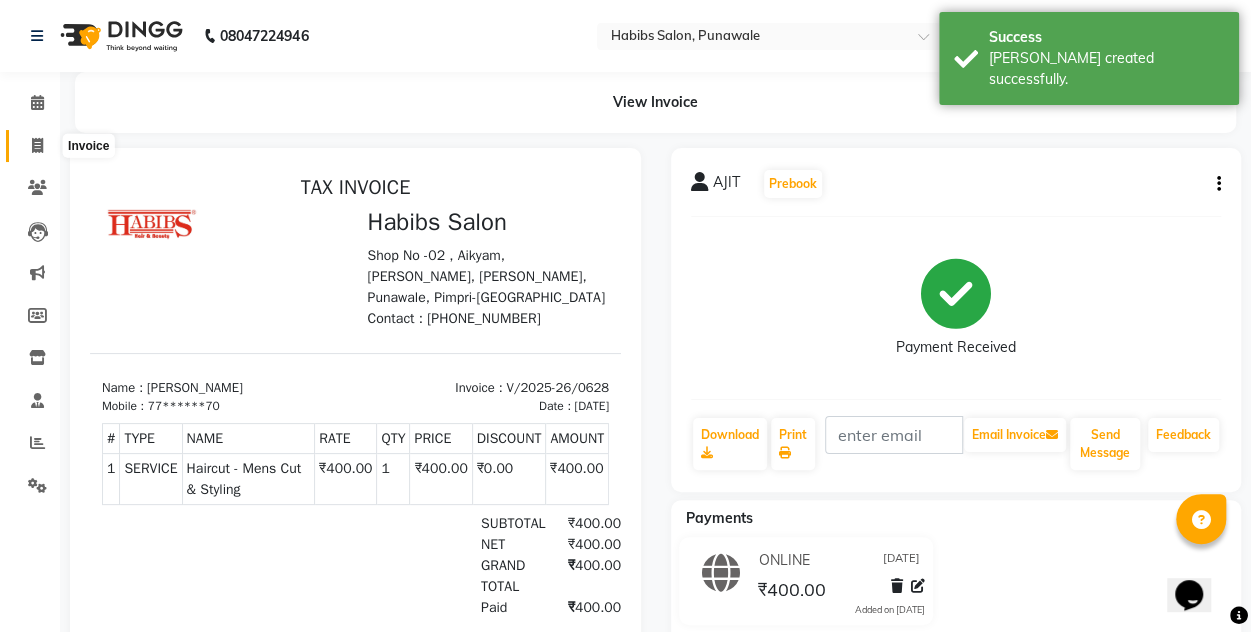 scroll, scrollTop: 0, scrollLeft: 0, axis: both 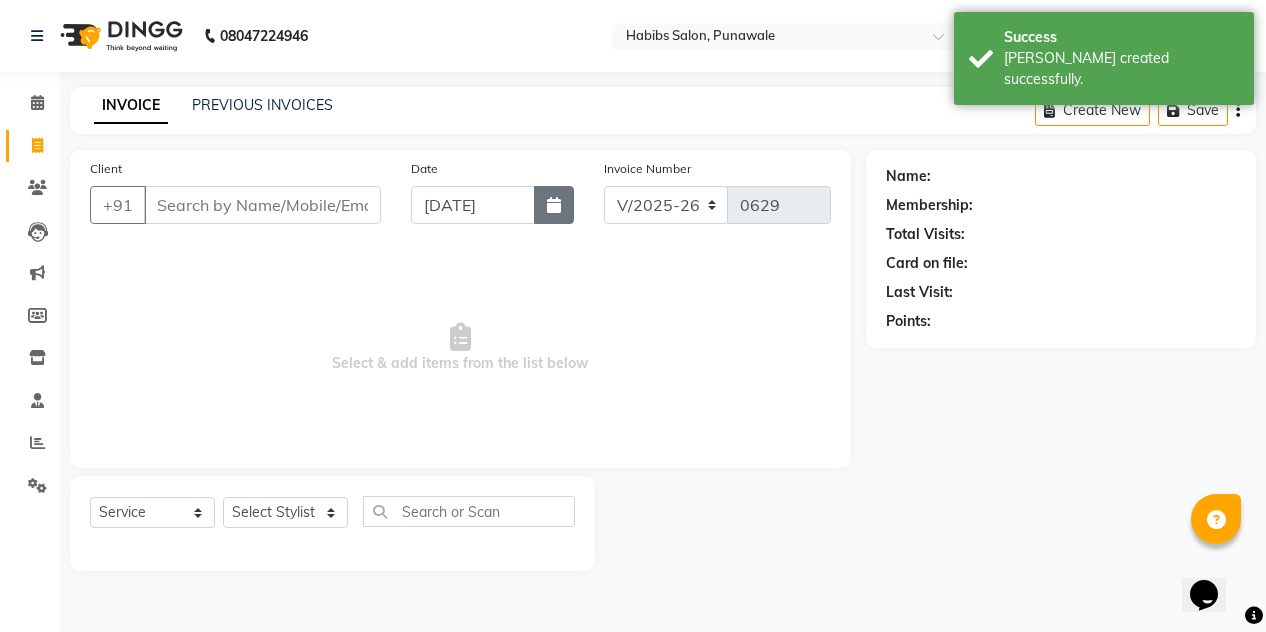 click 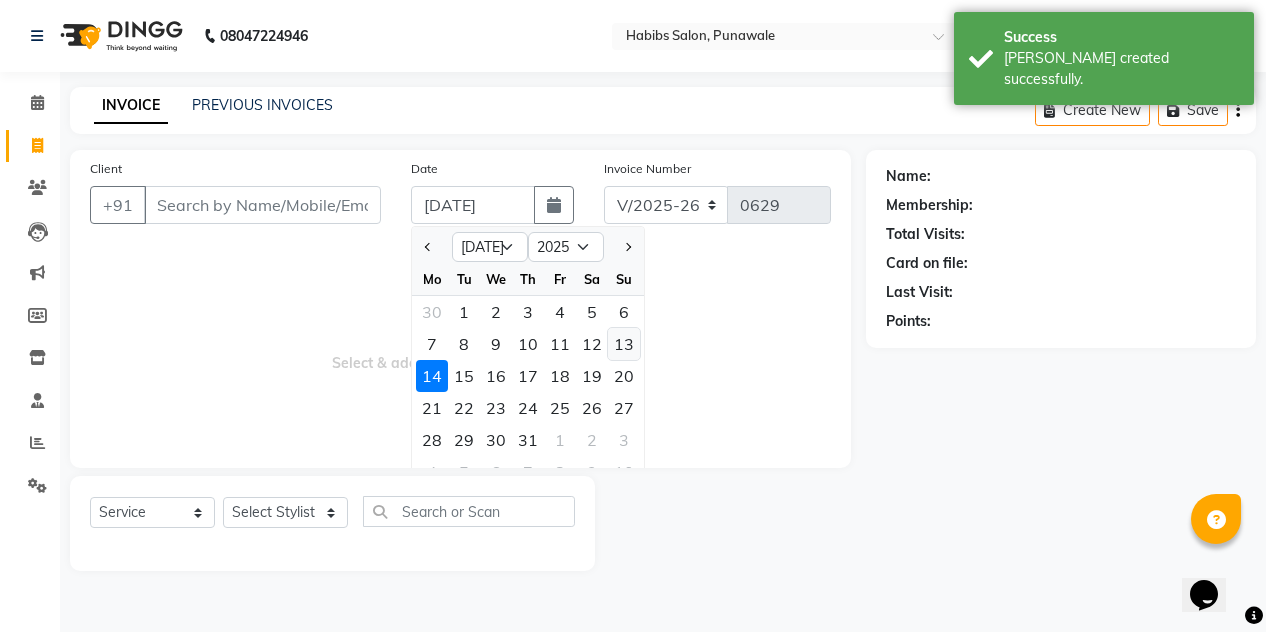 click on "13" 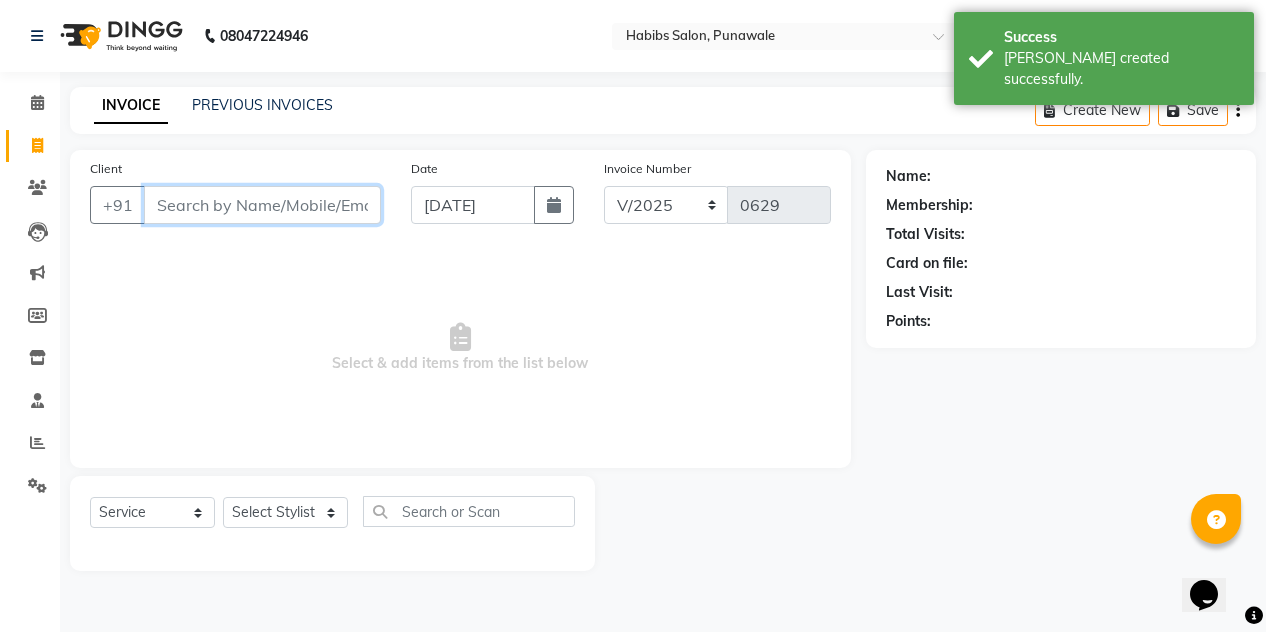 click on "Client" at bounding box center (262, 205) 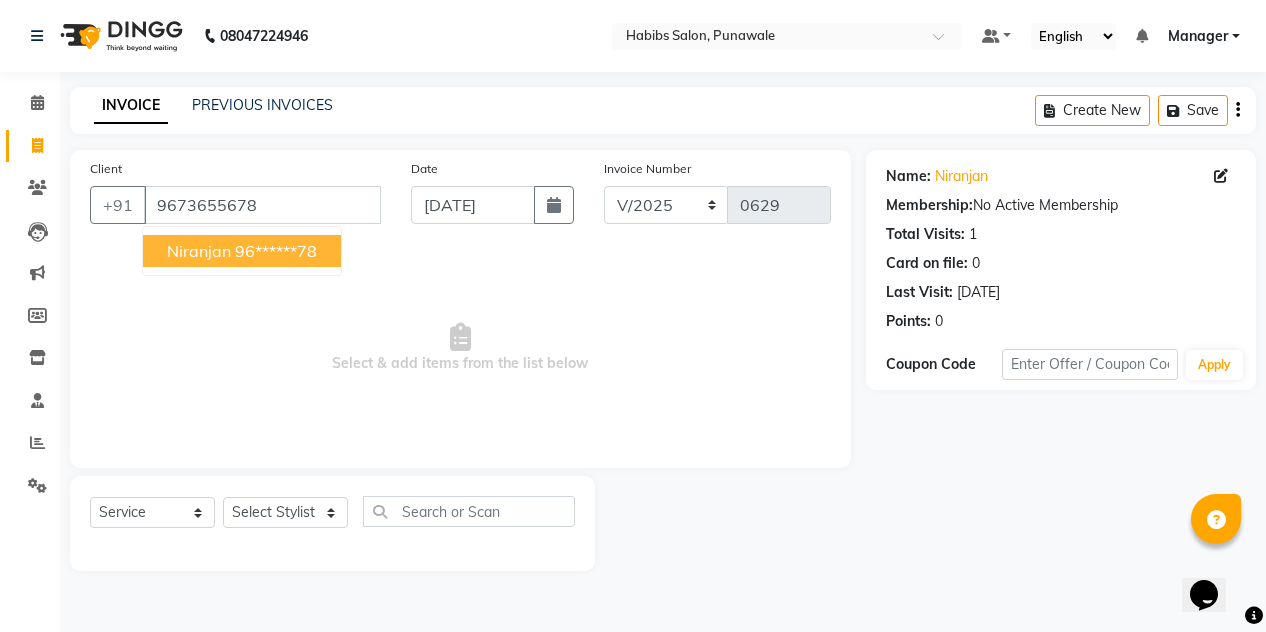 click on "niranjan  96******78" at bounding box center (242, 251) 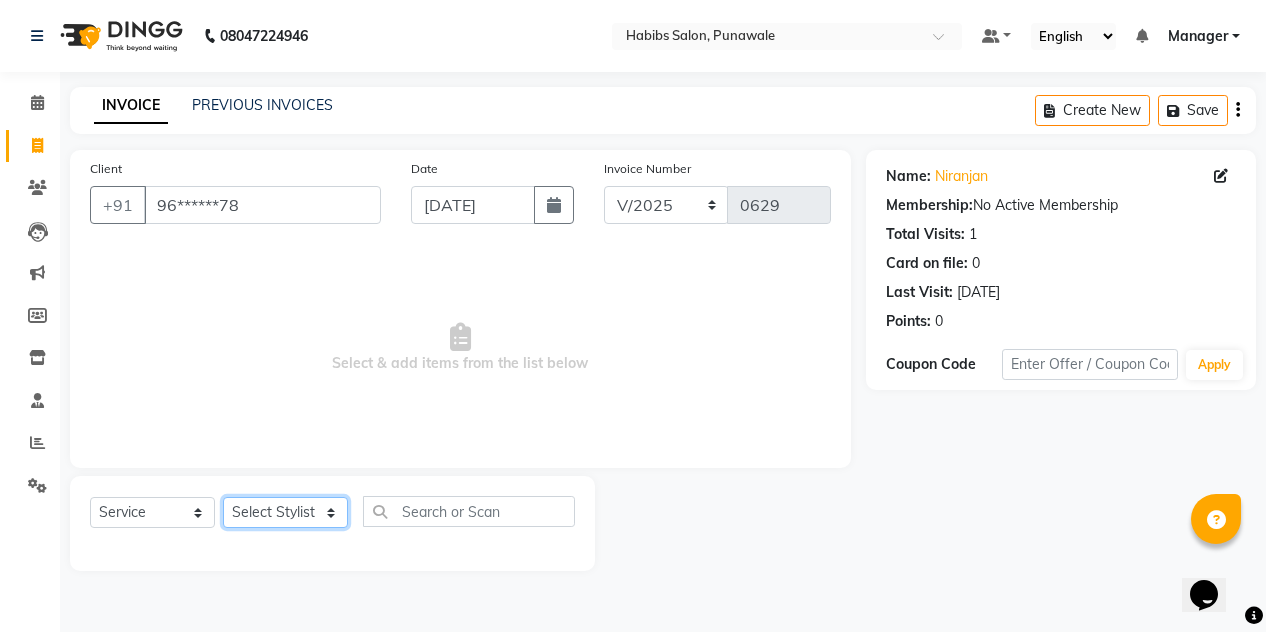 click on "Select Stylist [PERSON_NAME] [PERSON_NAME] Manager [PERSON_NAME] [PERSON_NAME] SHRUTI" 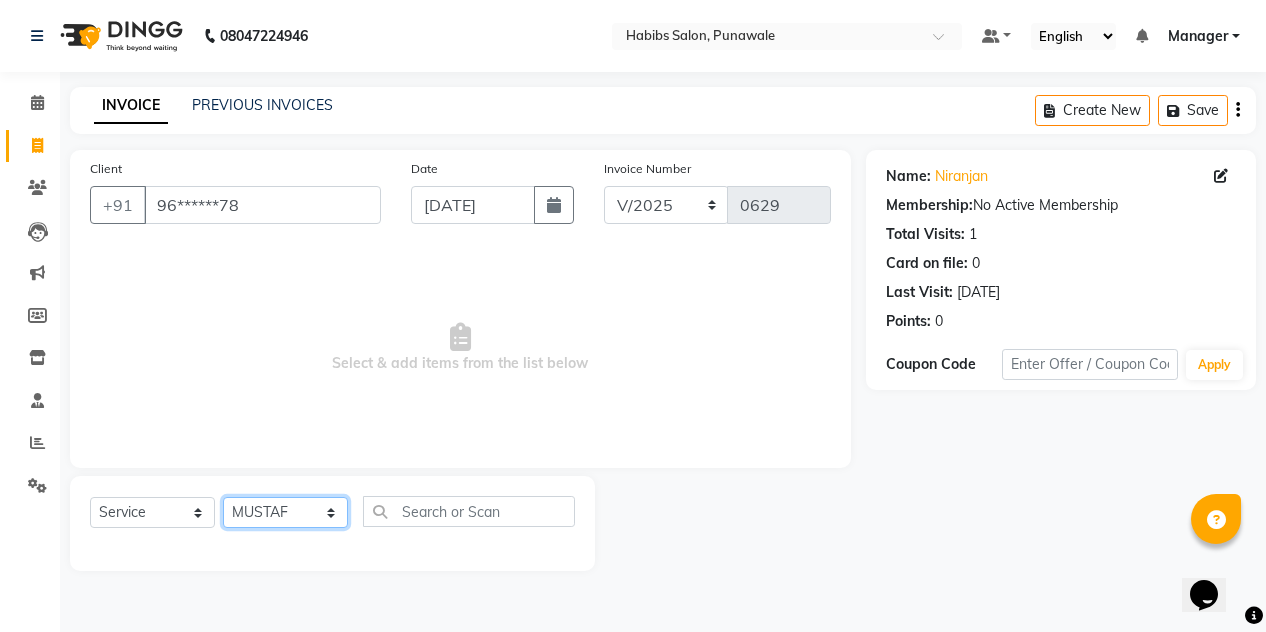 click on "Select Stylist [PERSON_NAME] [PERSON_NAME] Manager [PERSON_NAME] [PERSON_NAME] SHRUTI" 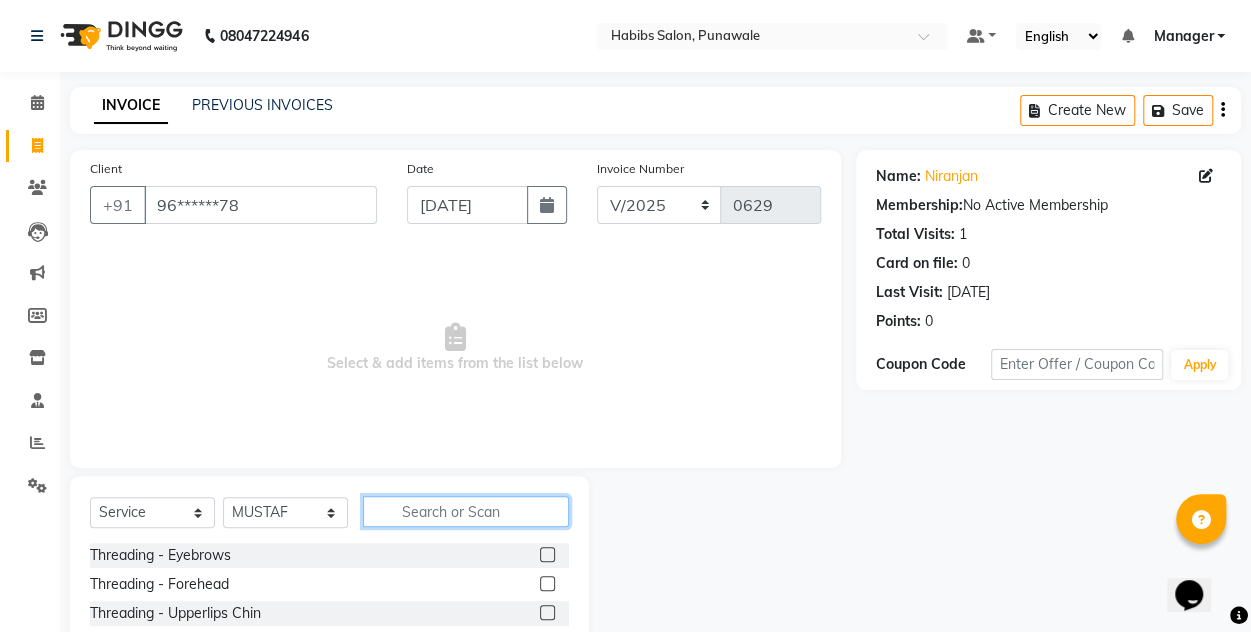 click 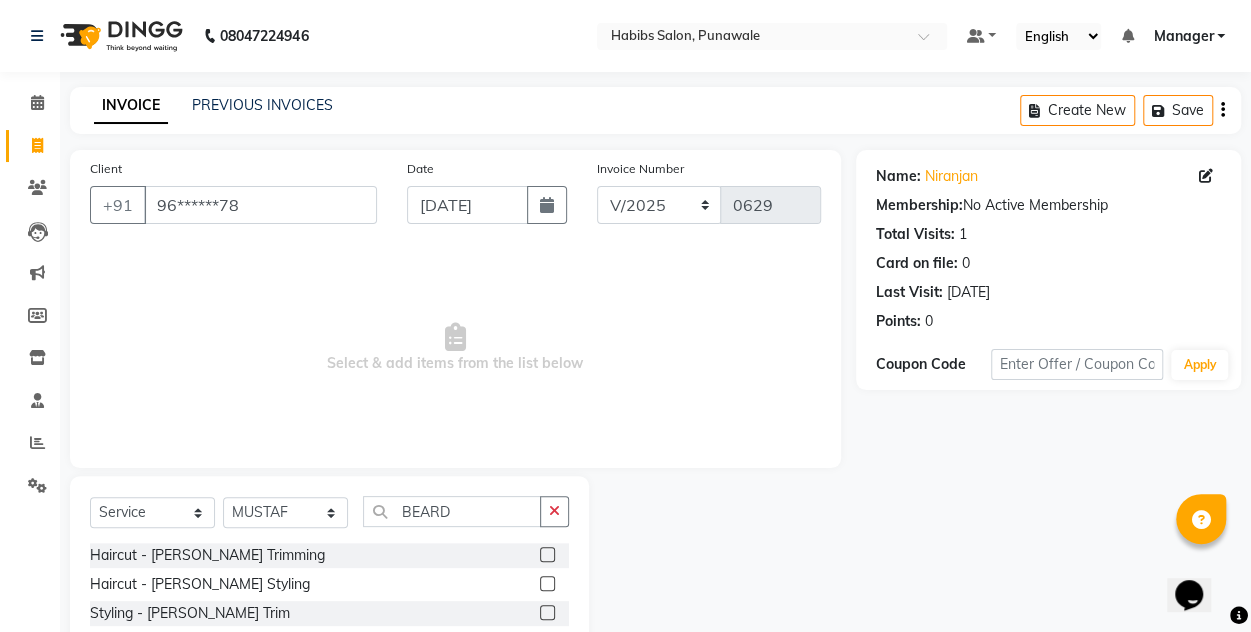 click 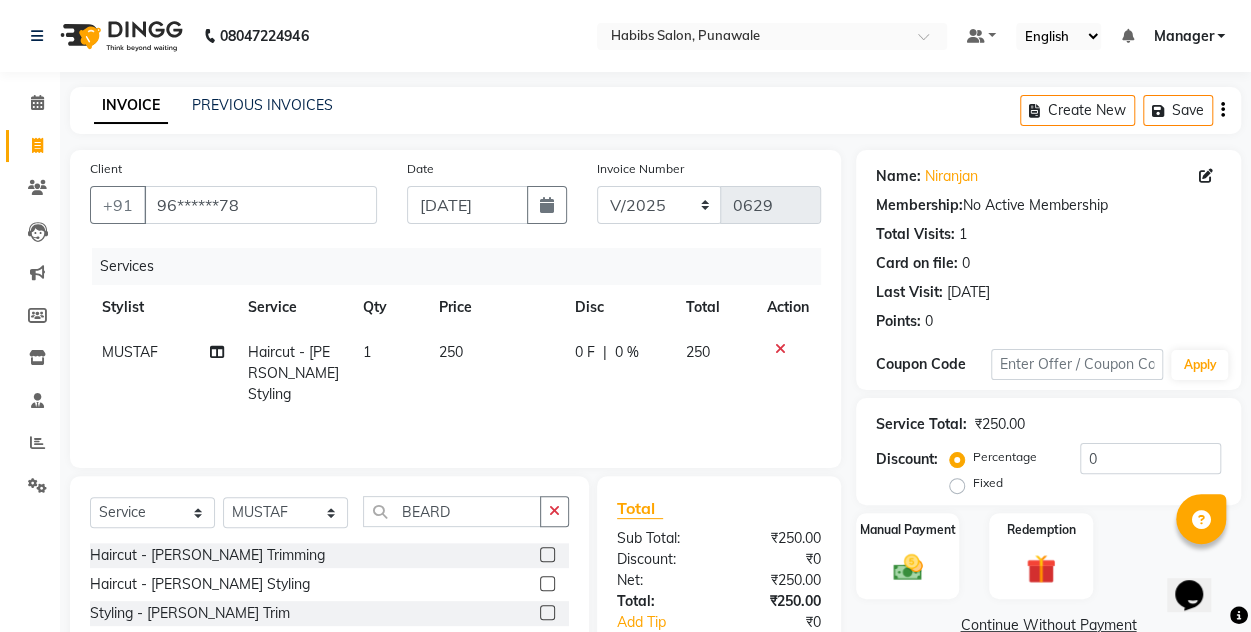click on "250" 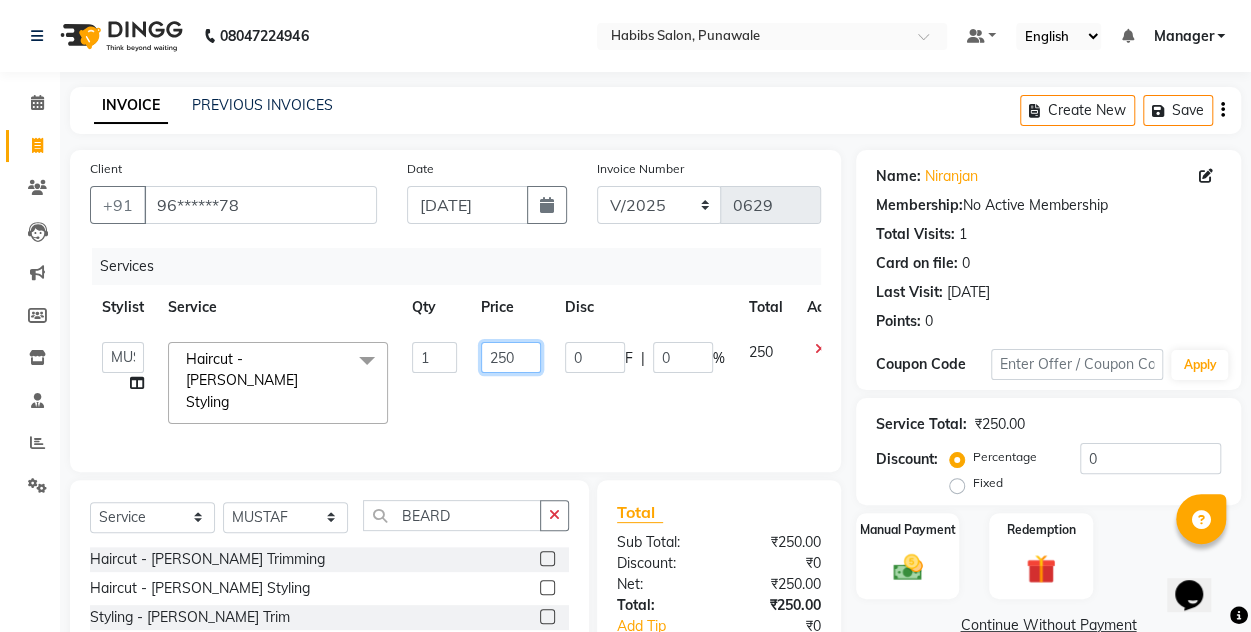 click on "250" 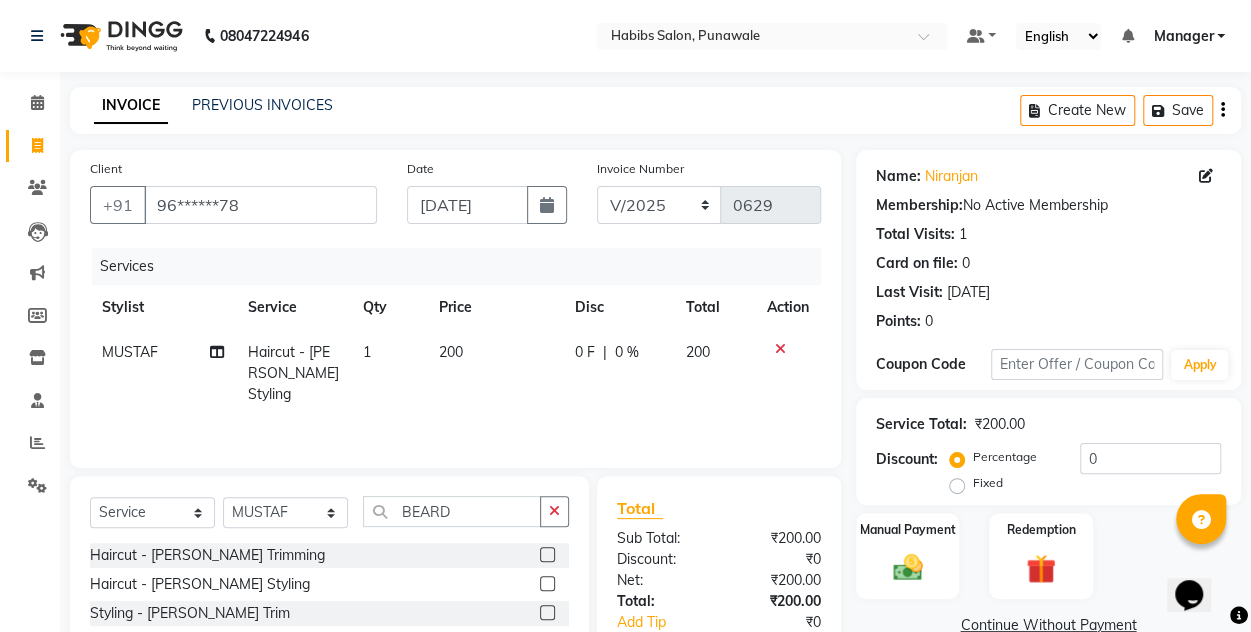click on "MUSTAF Haircut - [PERSON_NAME] Styling 1 200 0 F | 0 % 200" 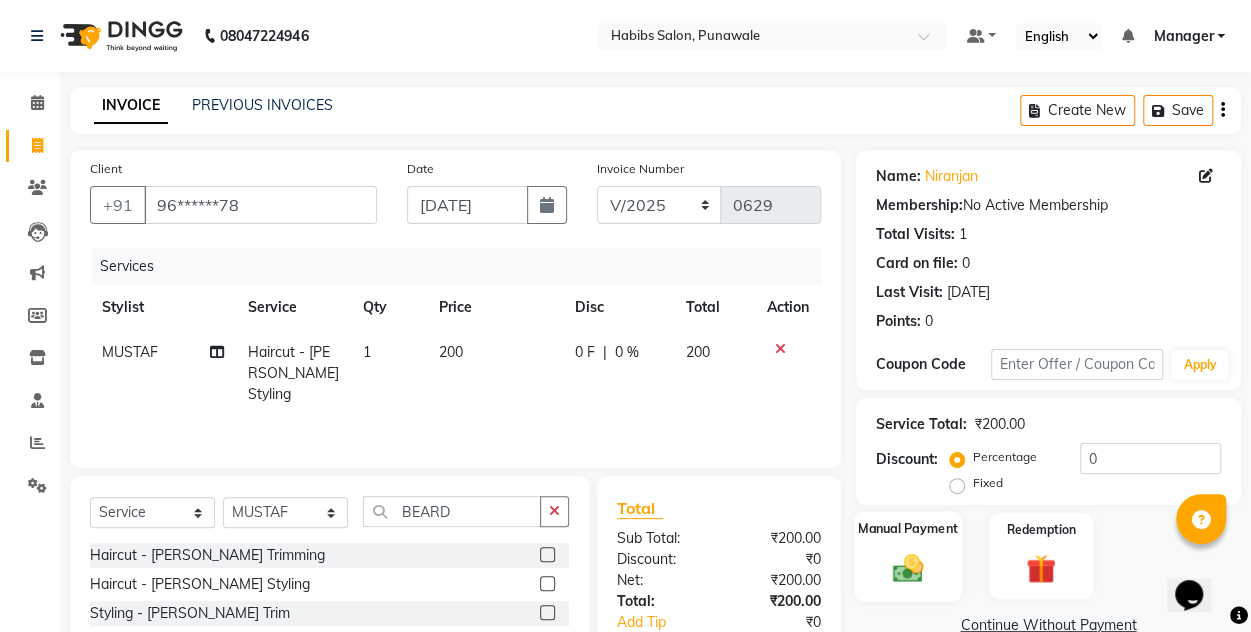click 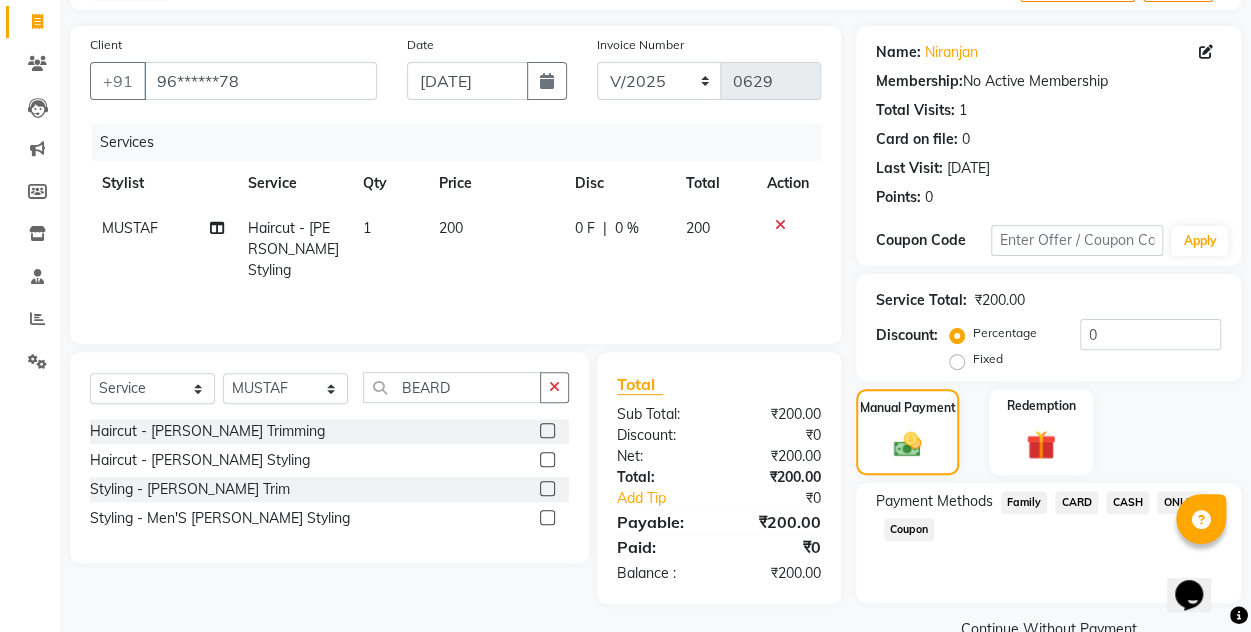 scroll, scrollTop: 166, scrollLeft: 0, axis: vertical 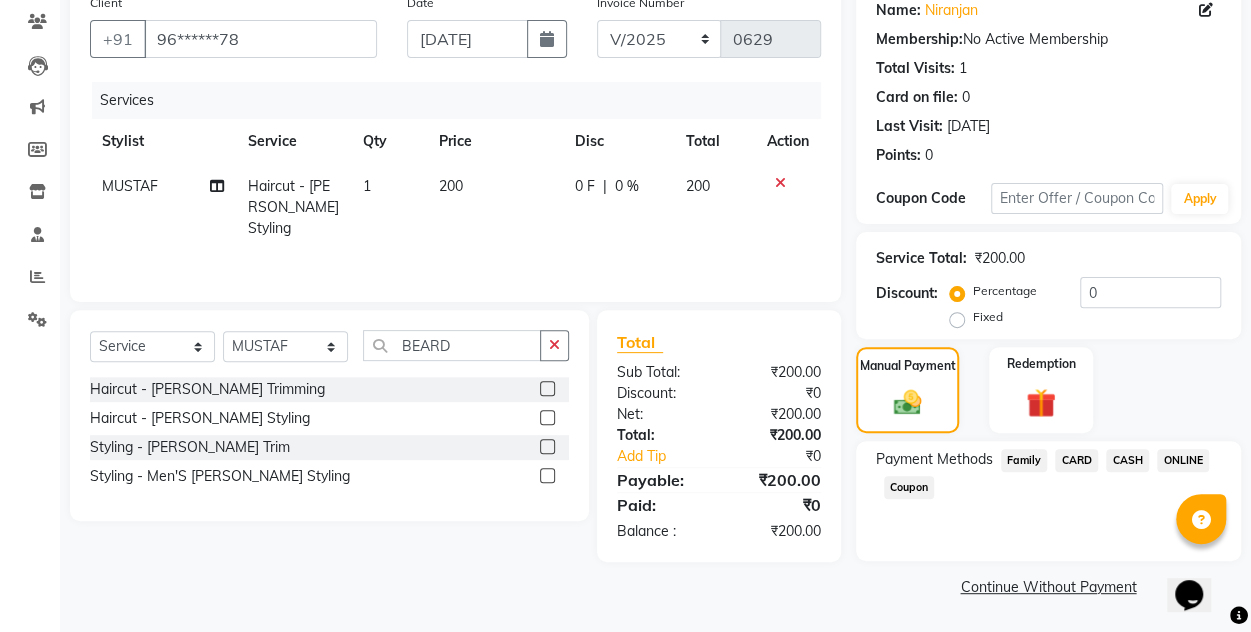 click on "ONLINE" 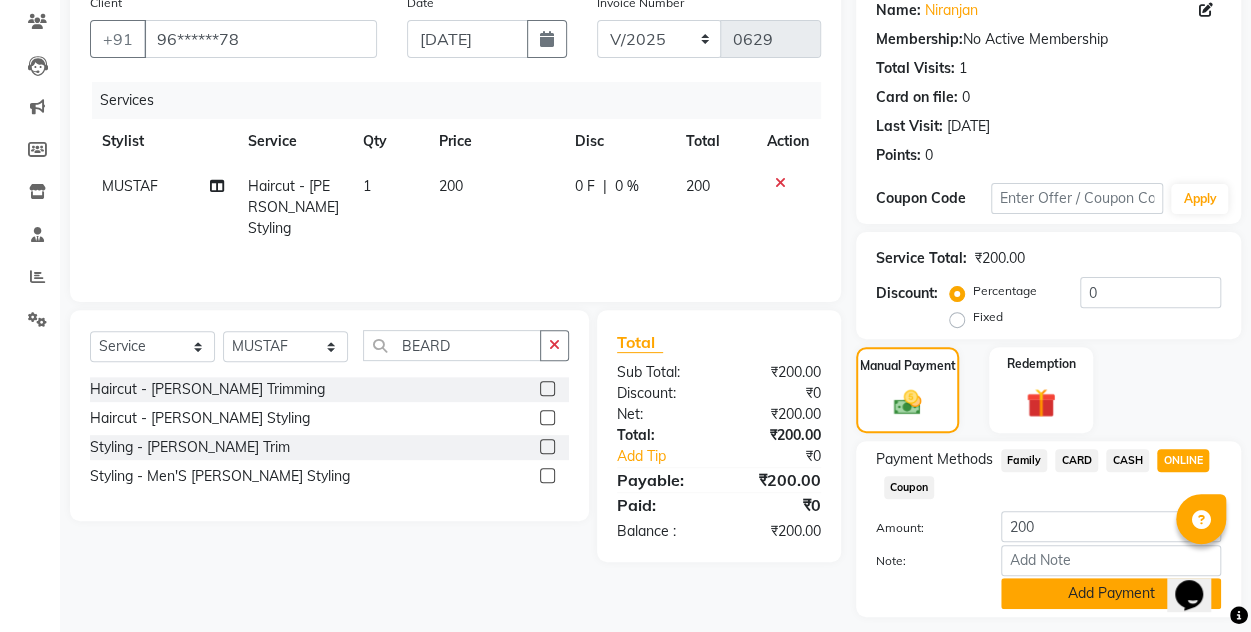 click on "Add Payment" 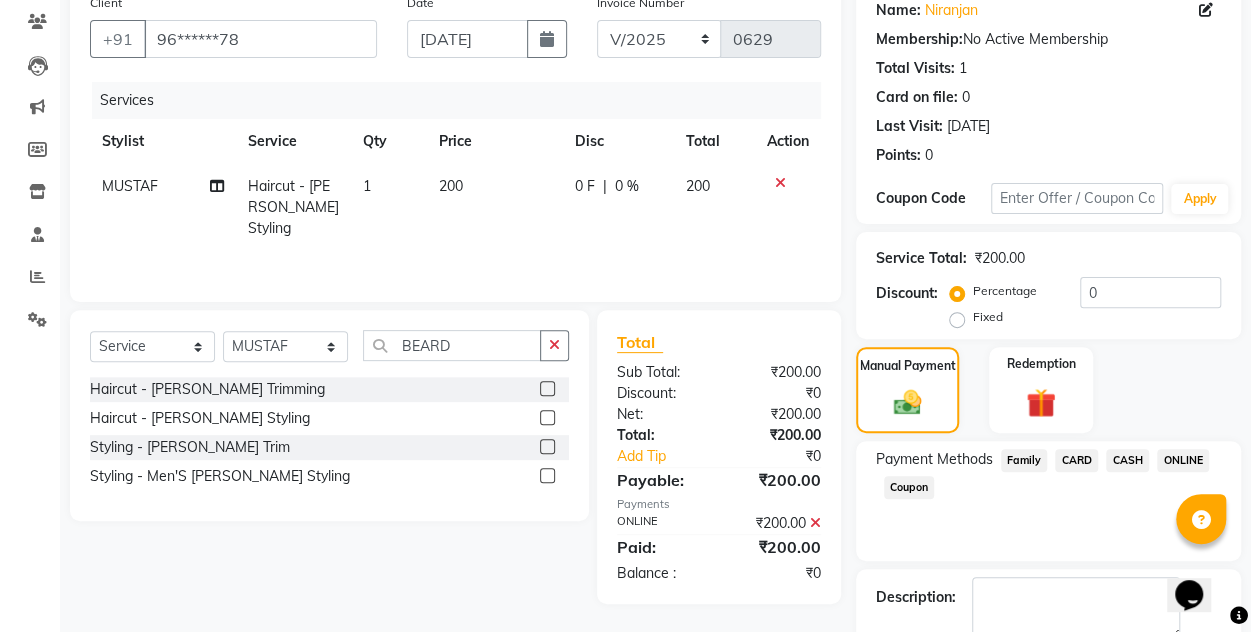 scroll, scrollTop: 277, scrollLeft: 0, axis: vertical 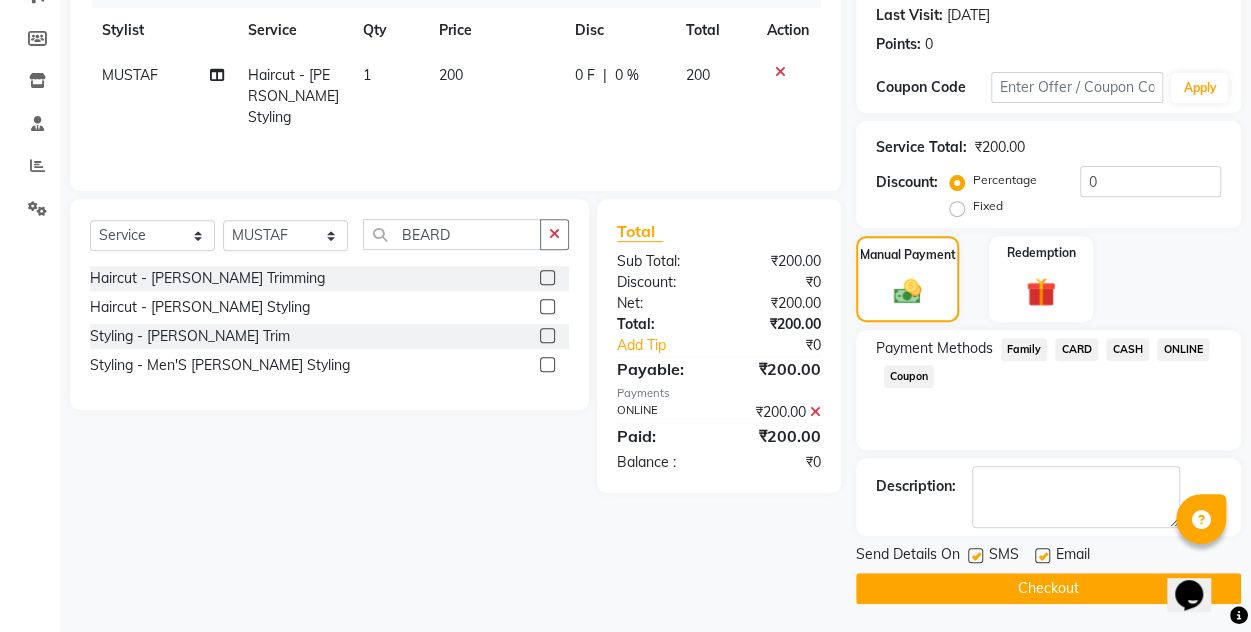click on "Checkout" 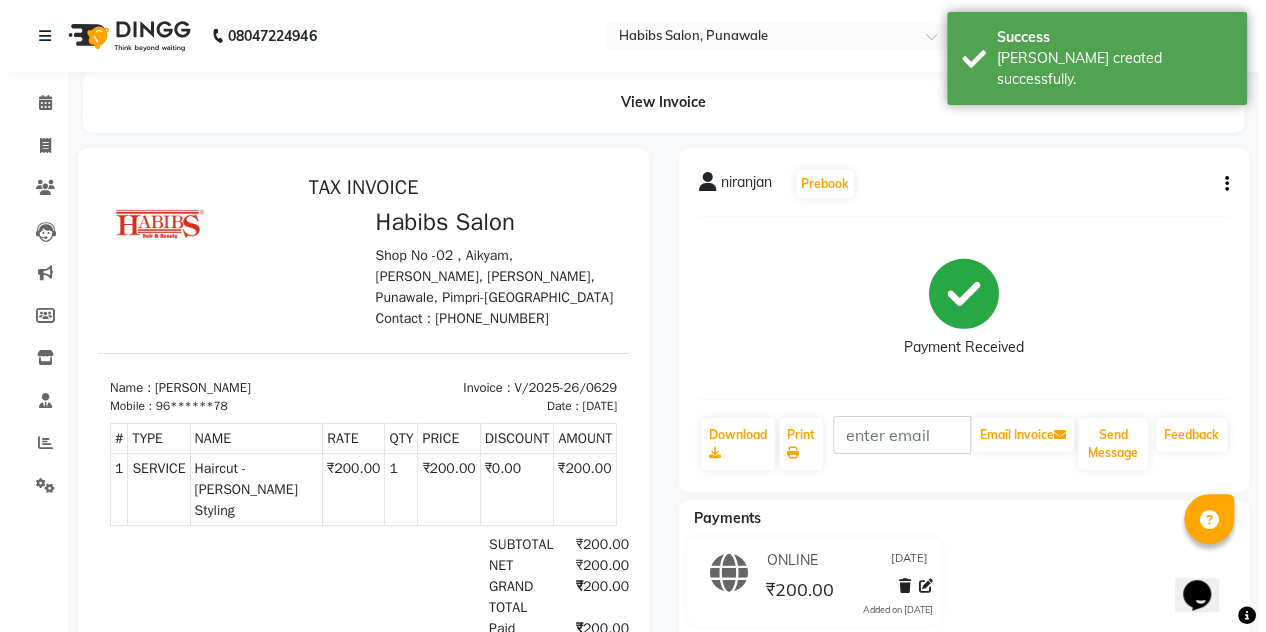 scroll, scrollTop: 0, scrollLeft: 0, axis: both 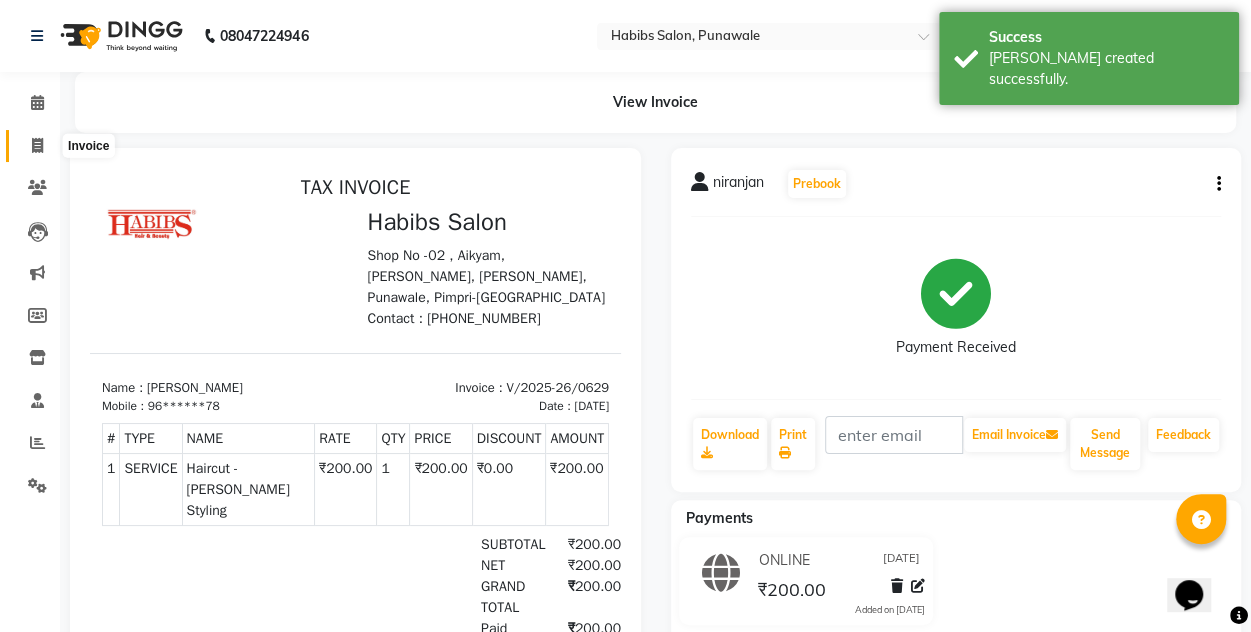click 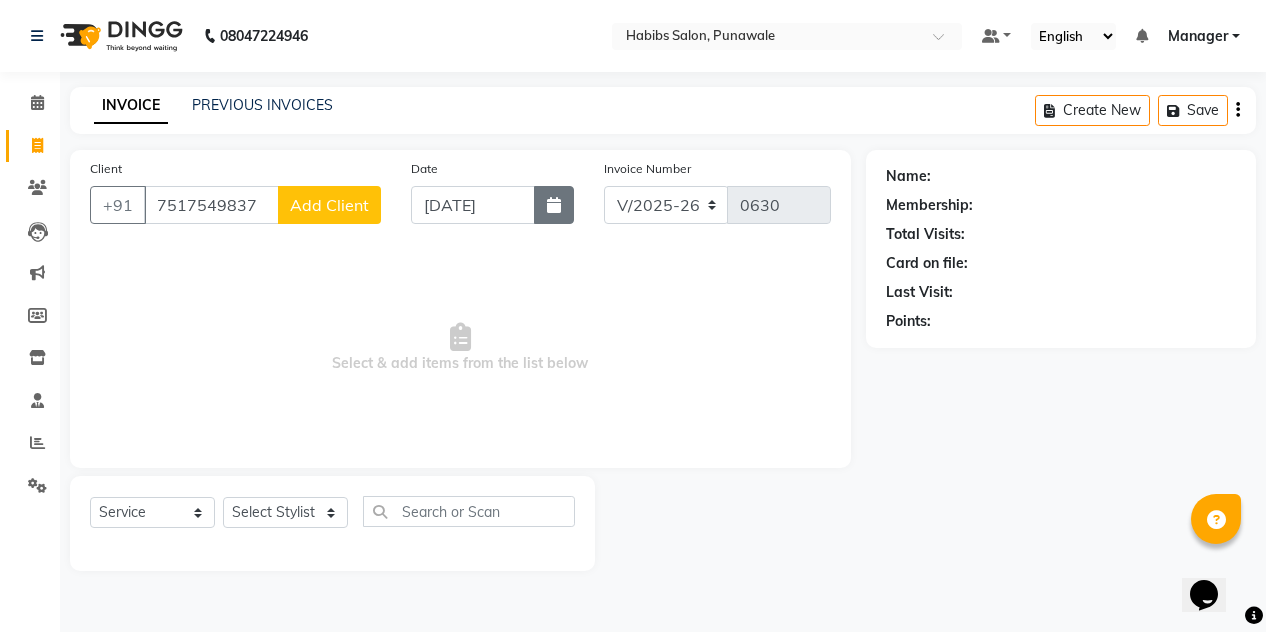 click 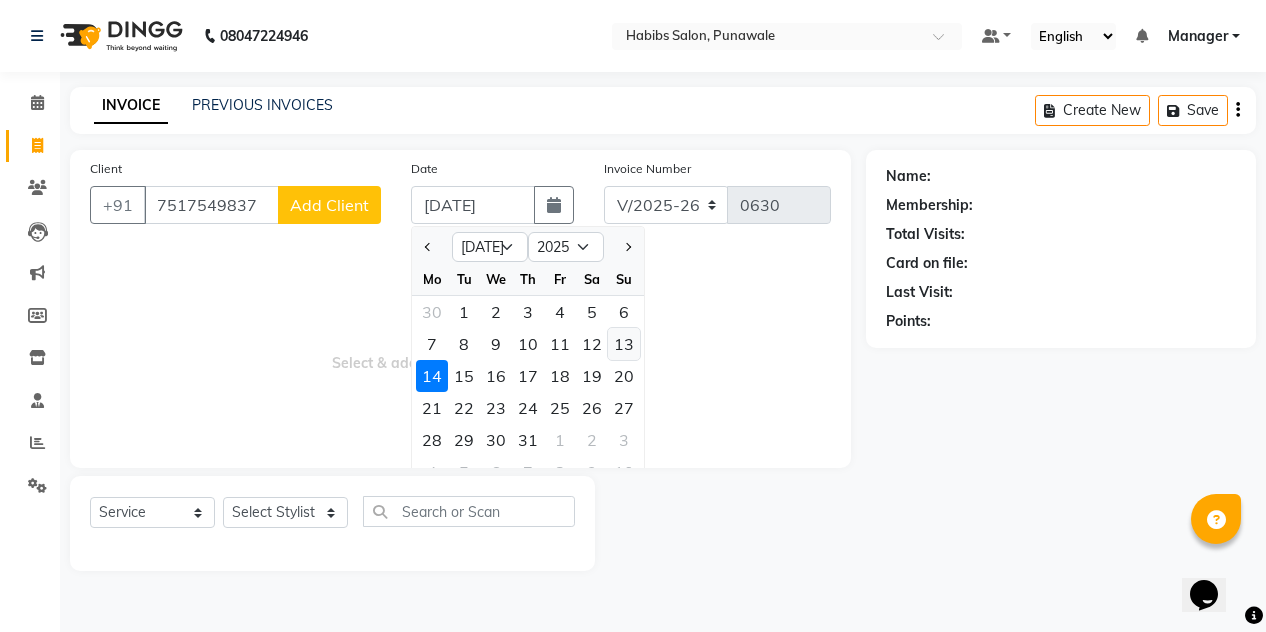 click on "13" 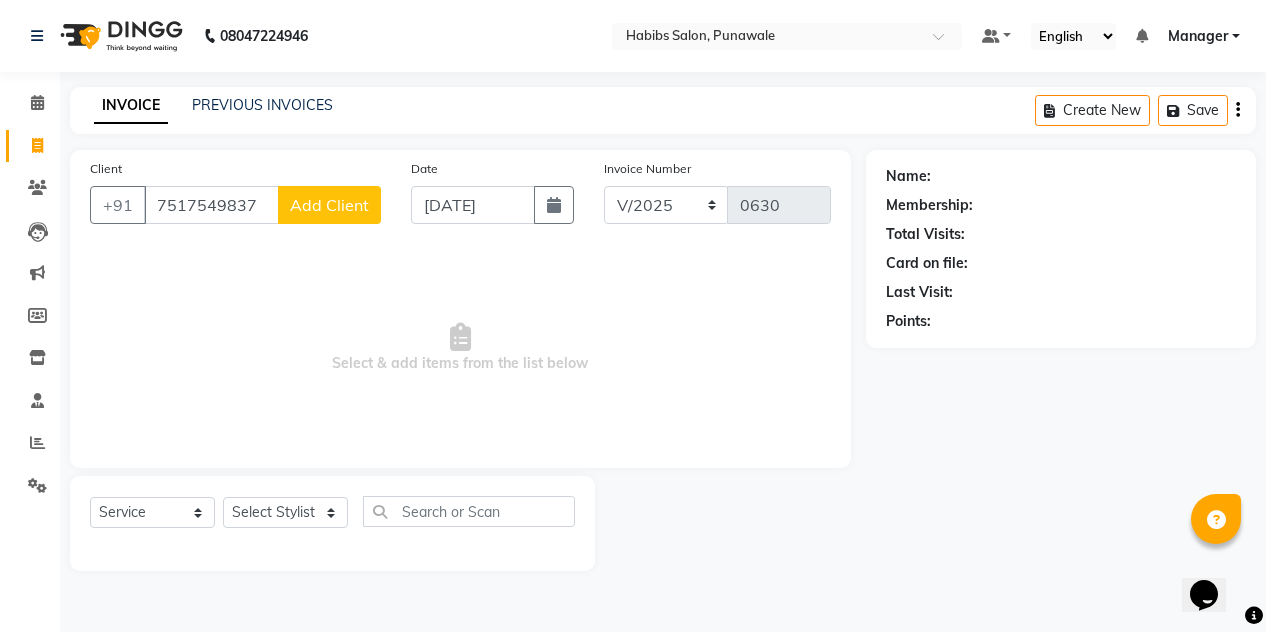 click on "Add Client" 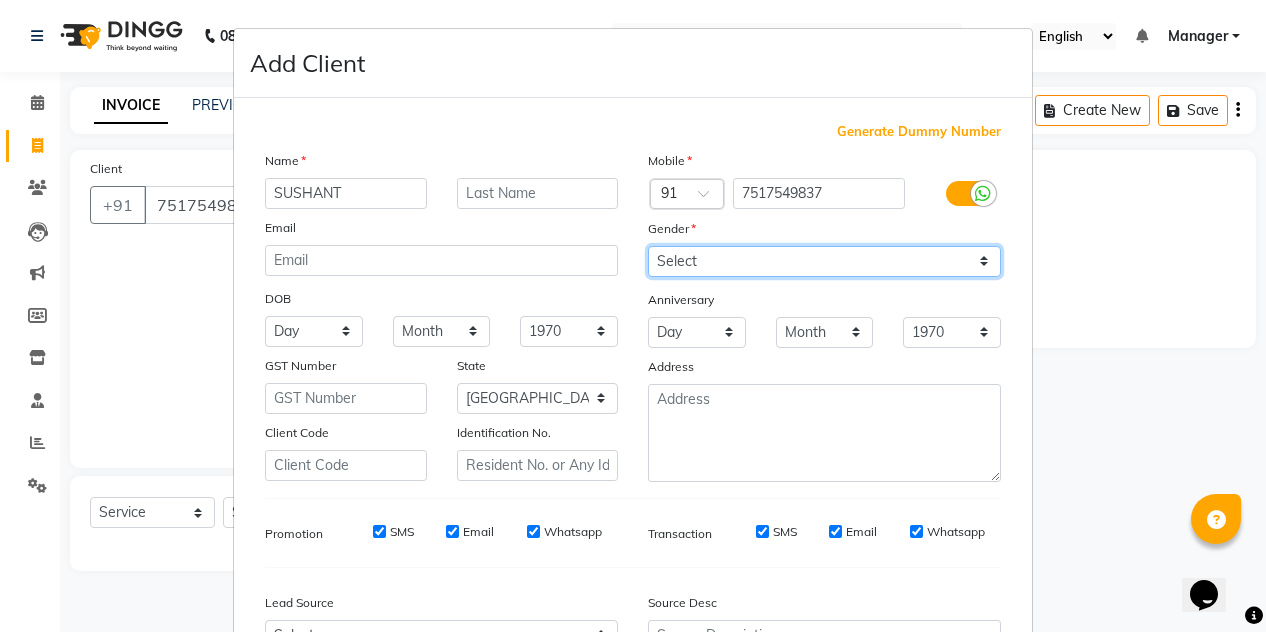 click on "Select [DEMOGRAPHIC_DATA] [DEMOGRAPHIC_DATA] Other Prefer Not To Say" at bounding box center (824, 261) 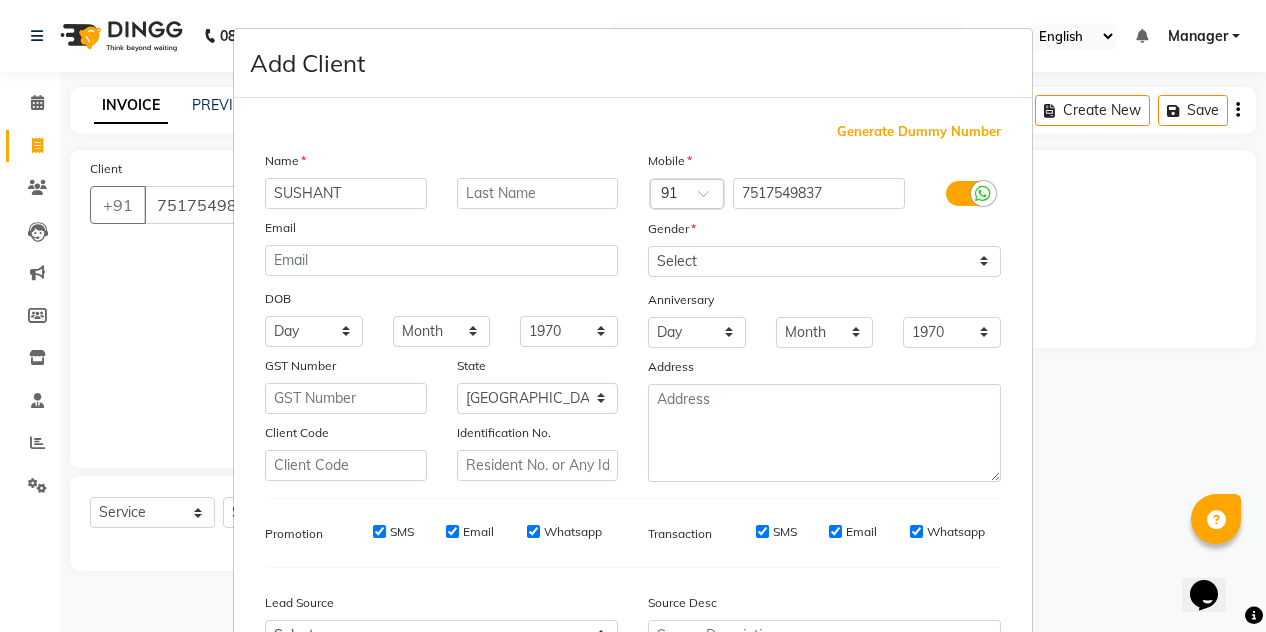 scroll, scrollTop: 213, scrollLeft: 0, axis: vertical 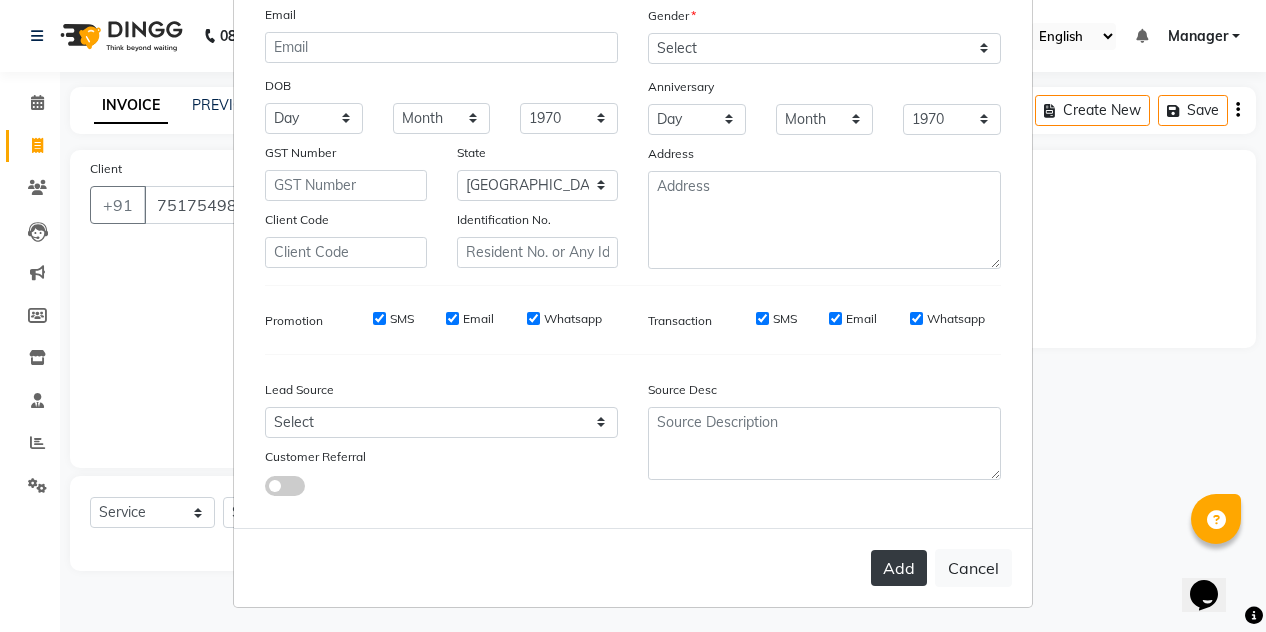 click on "Add" at bounding box center (899, 568) 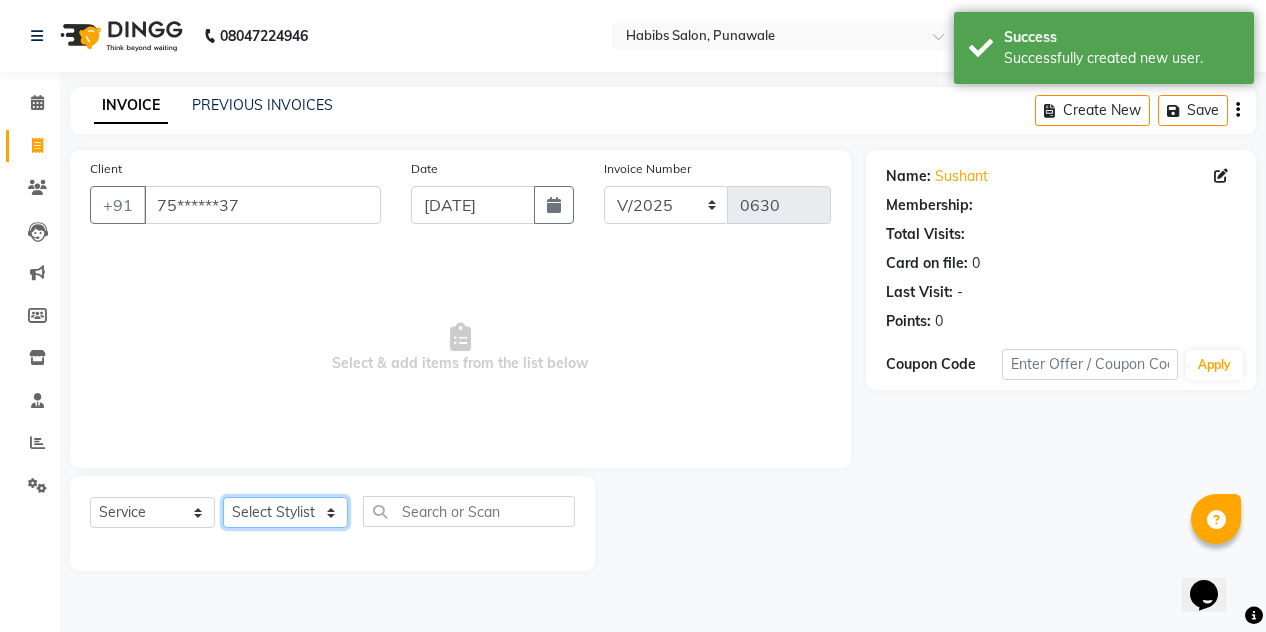 click on "Select Stylist [PERSON_NAME] [PERSON_NAME] Manager [PERSON_NAME] [PERSON_NAME] SHRUTI" 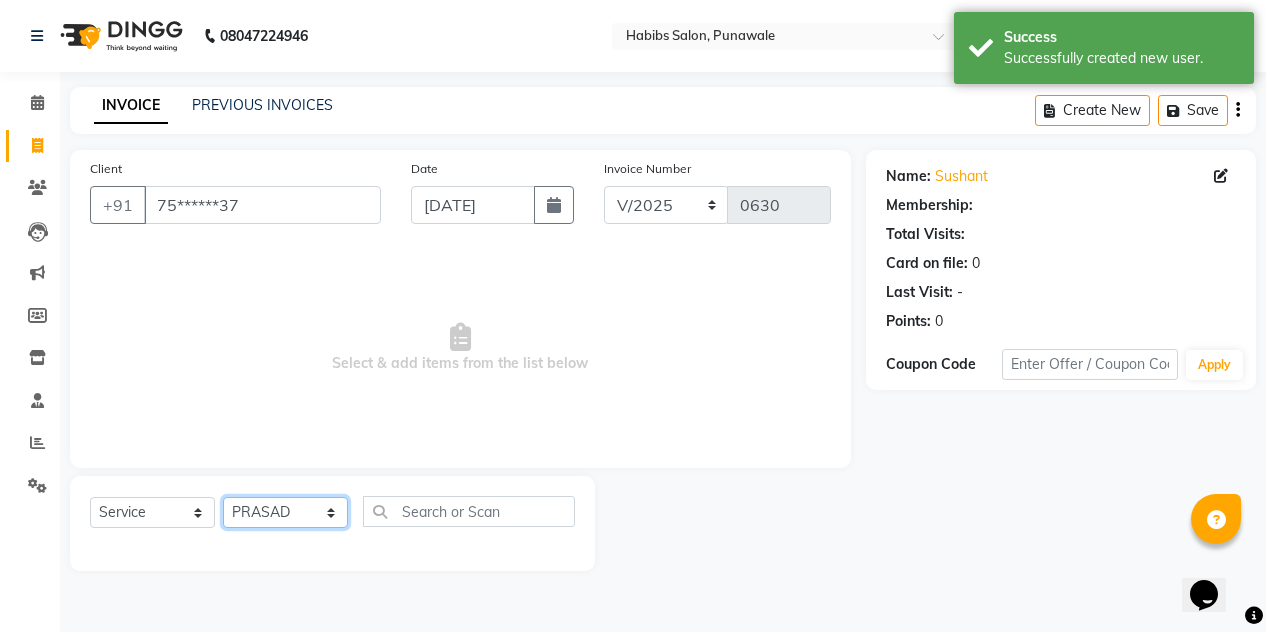 click on "Select Stylist [PERSON_NAME] [PERSON_NAME] Manager [PERSON_NAME] [PERSON_NAME] SHRUTI" 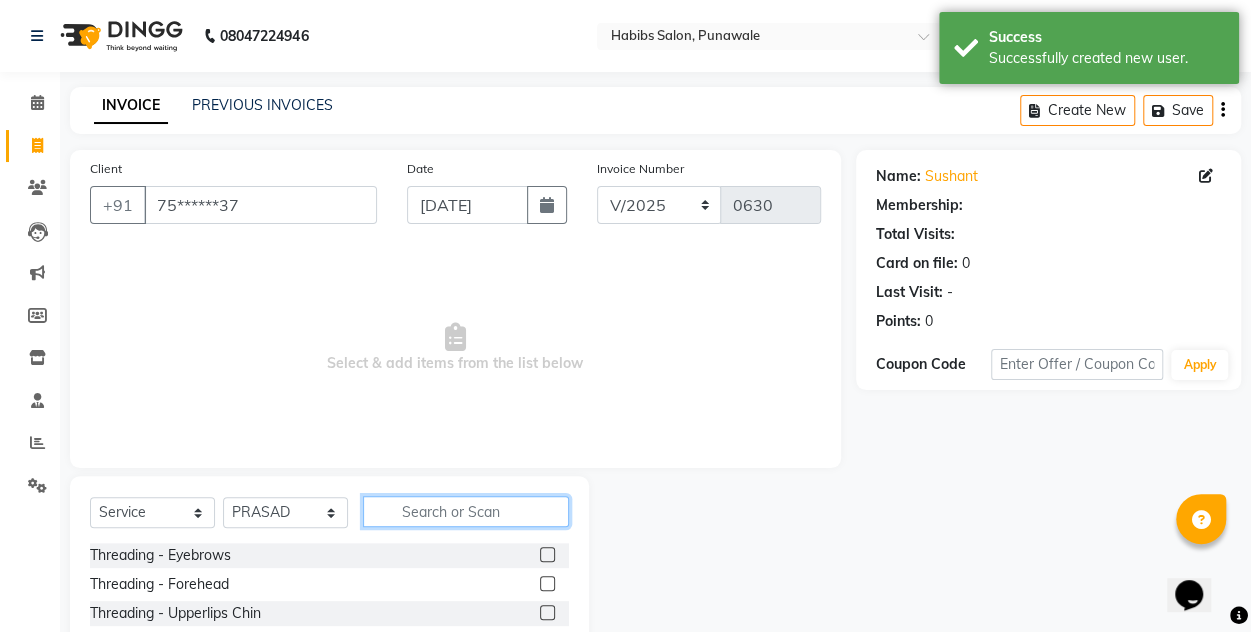 click 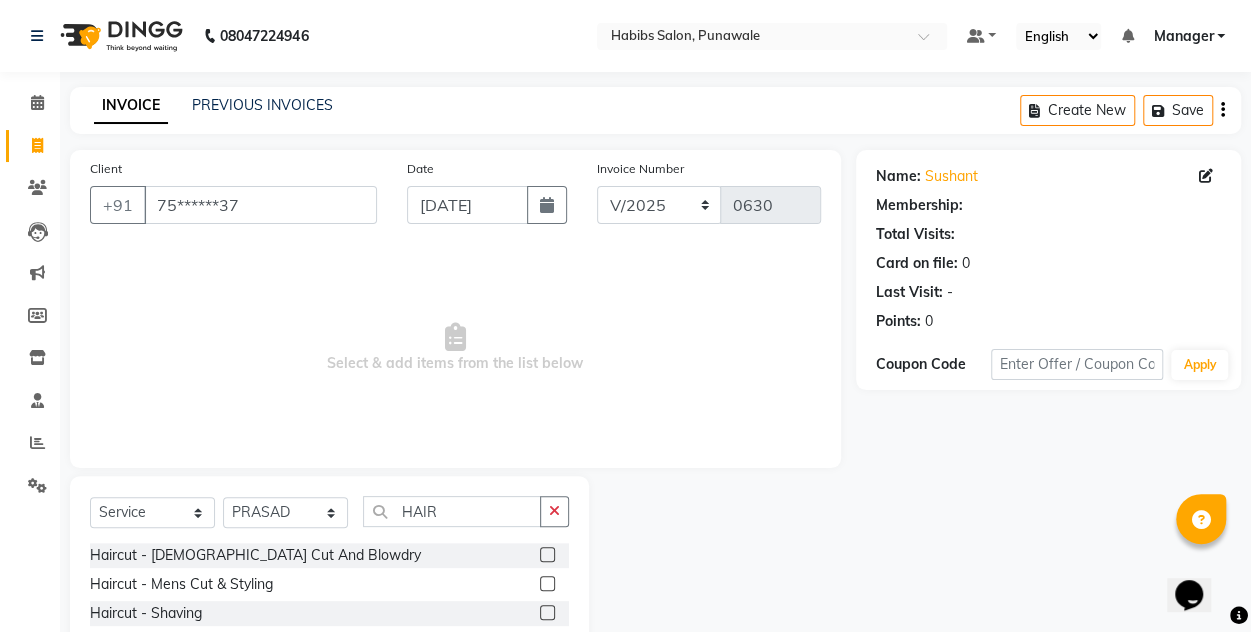 click 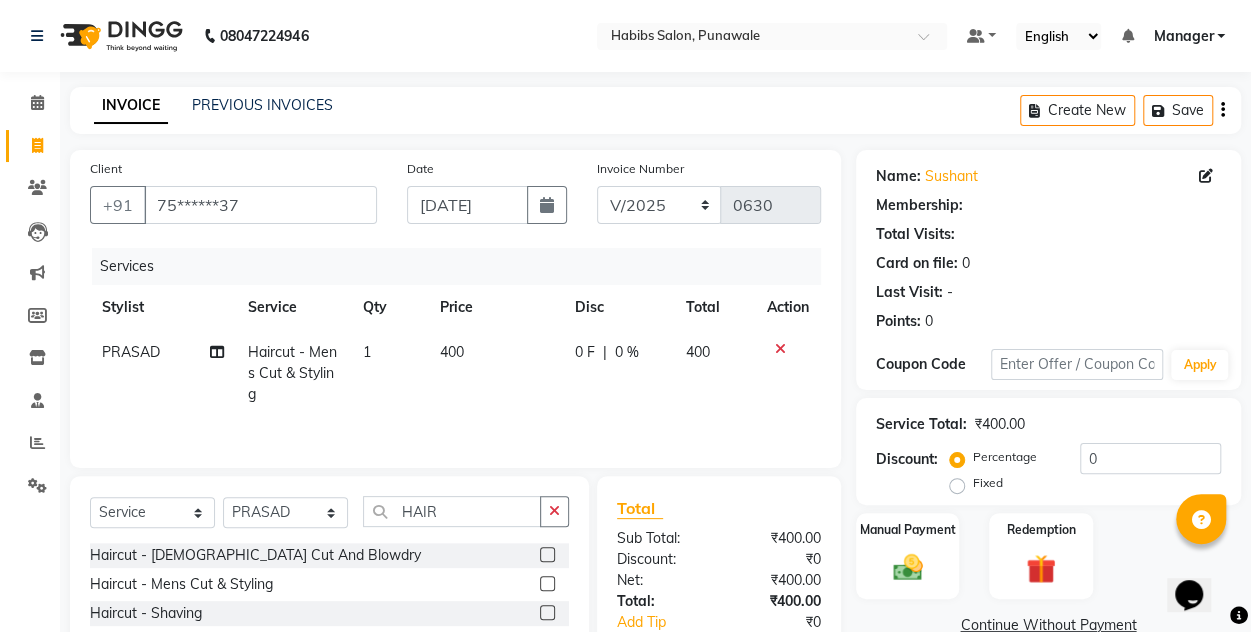 click 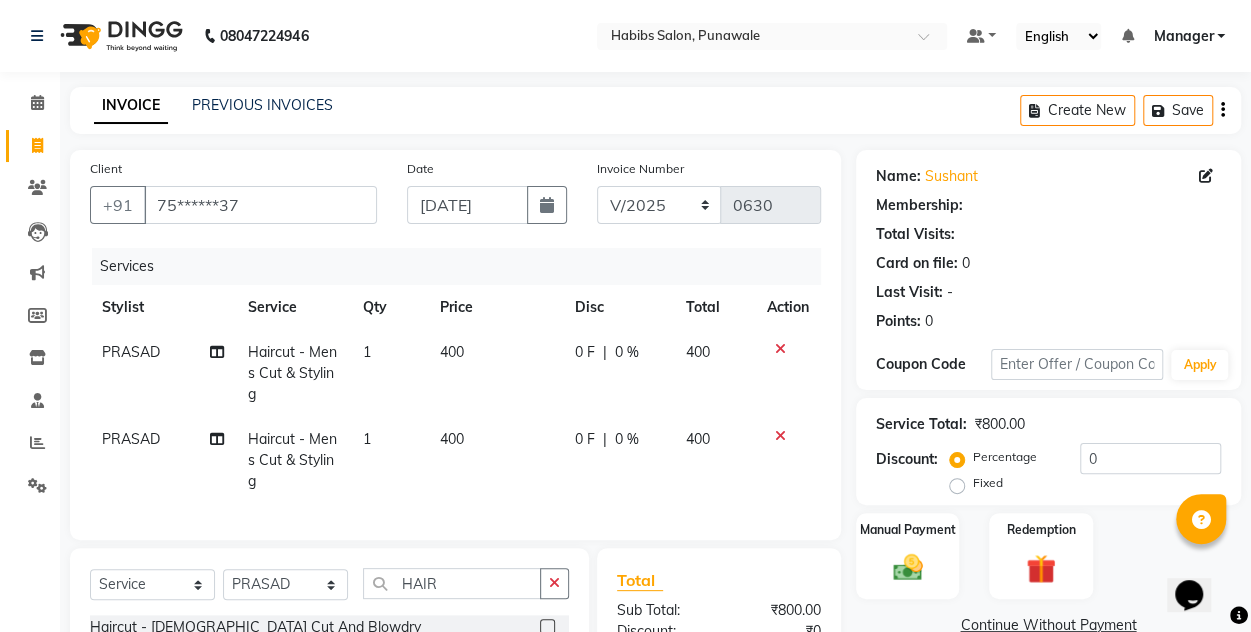 click on "PRASAD" 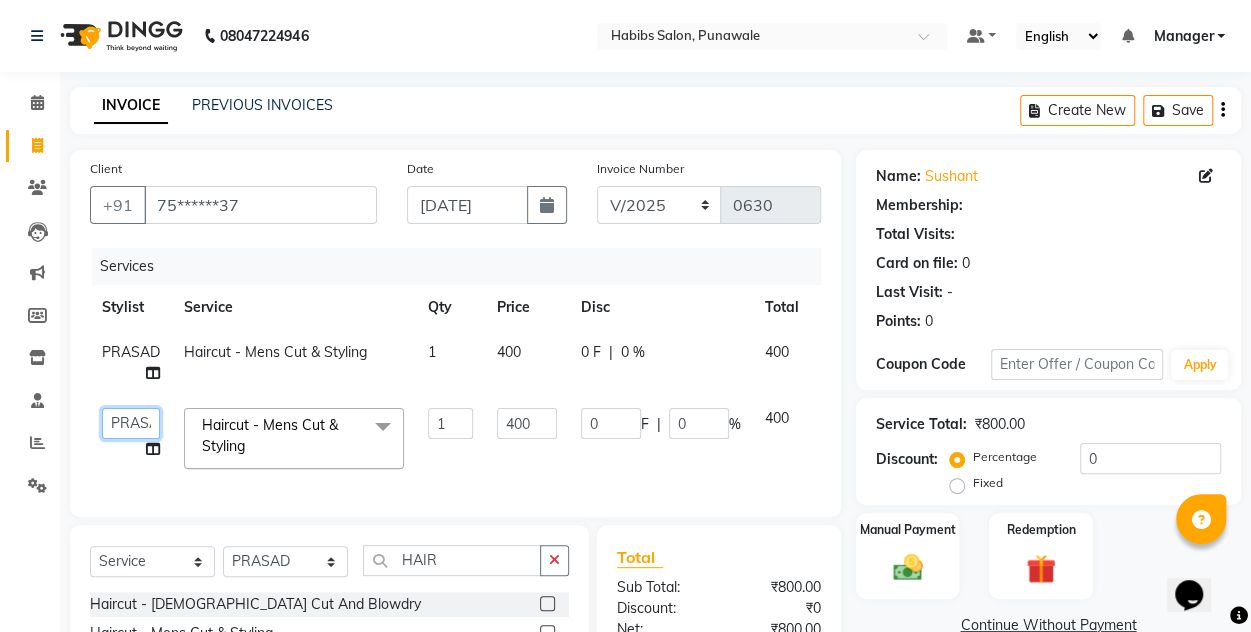click on "[PERSON_NAME]   [PERSON_NAME]   Manager   [PERSON_NAME]   [PERSON_NAME]   SHRUTI" 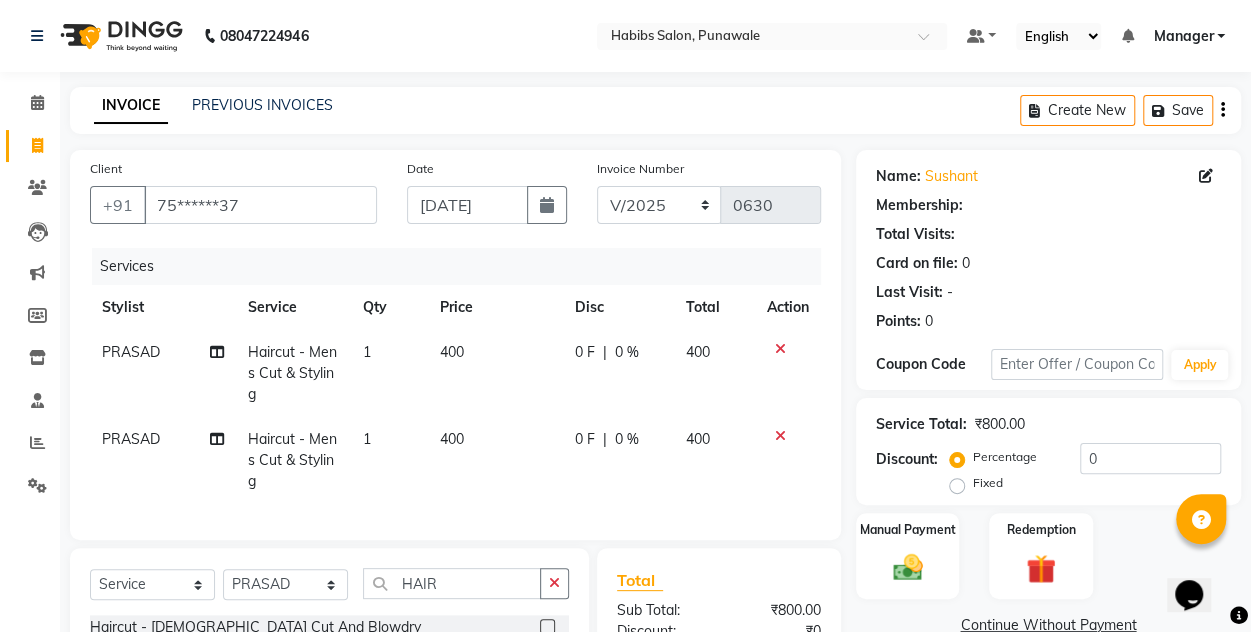 click on "PRASAD Haircut - Mens Cut & Styling 1 400 0 F | 0 % 400" 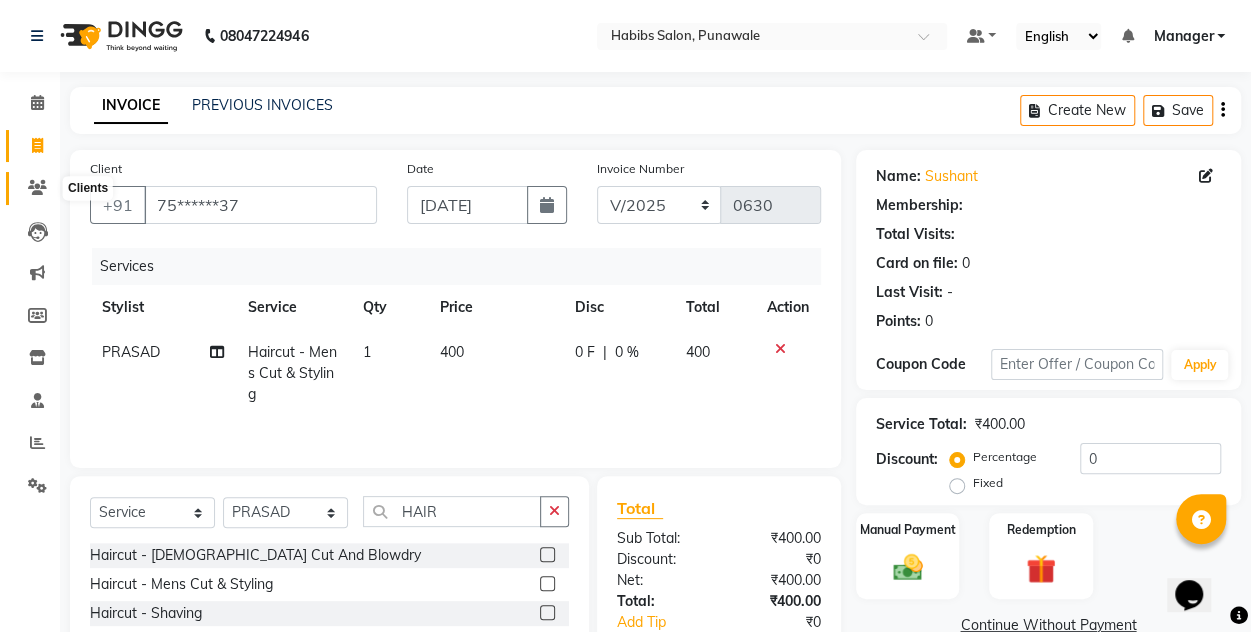 click 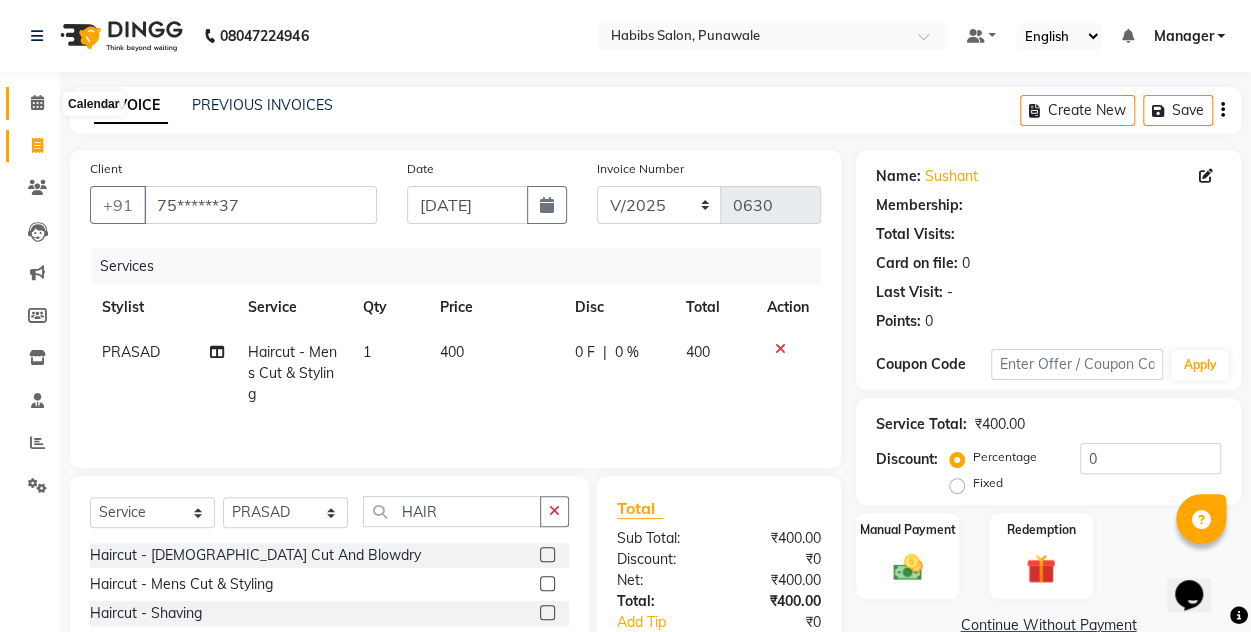 click 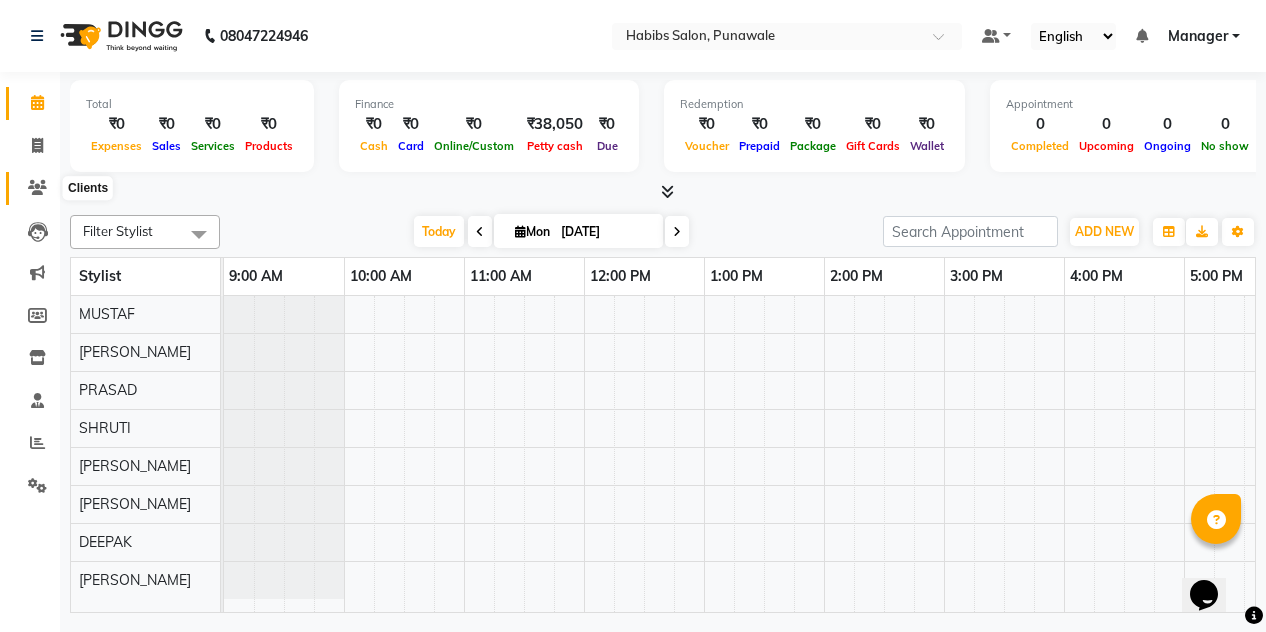 click 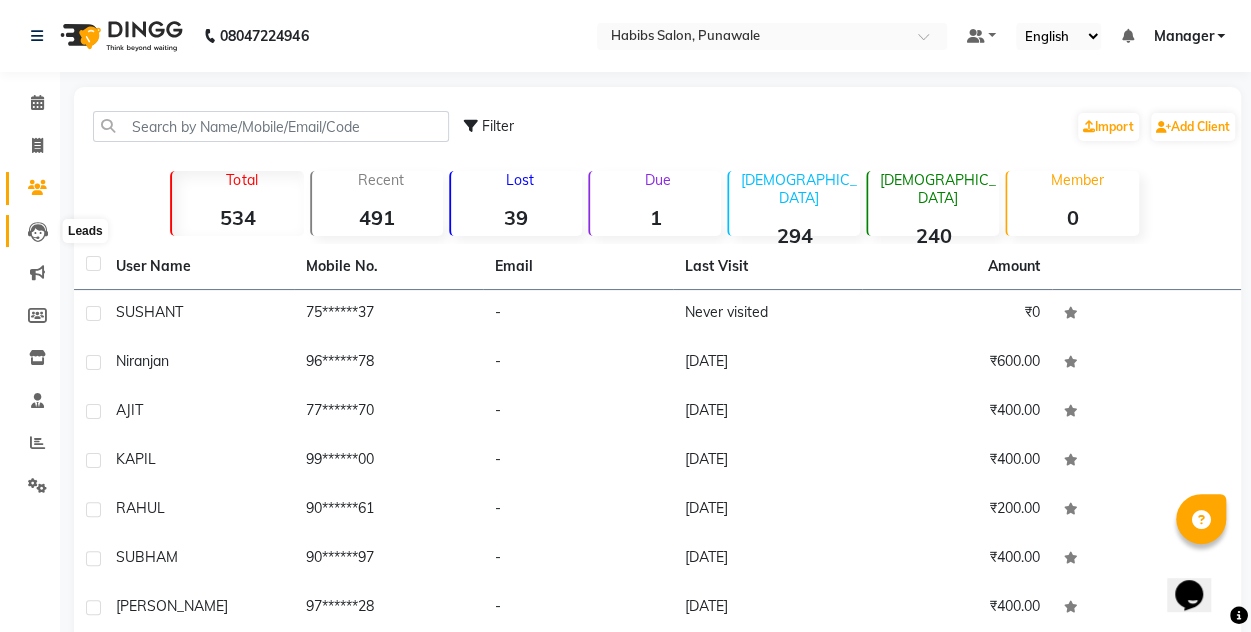 click 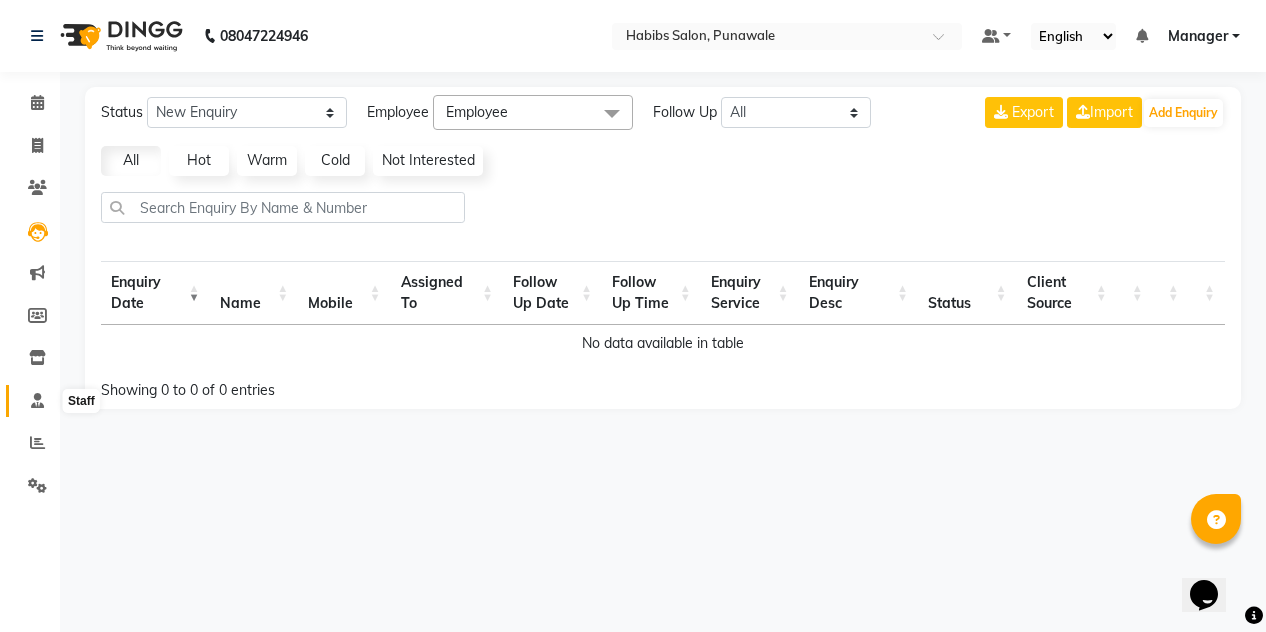 click 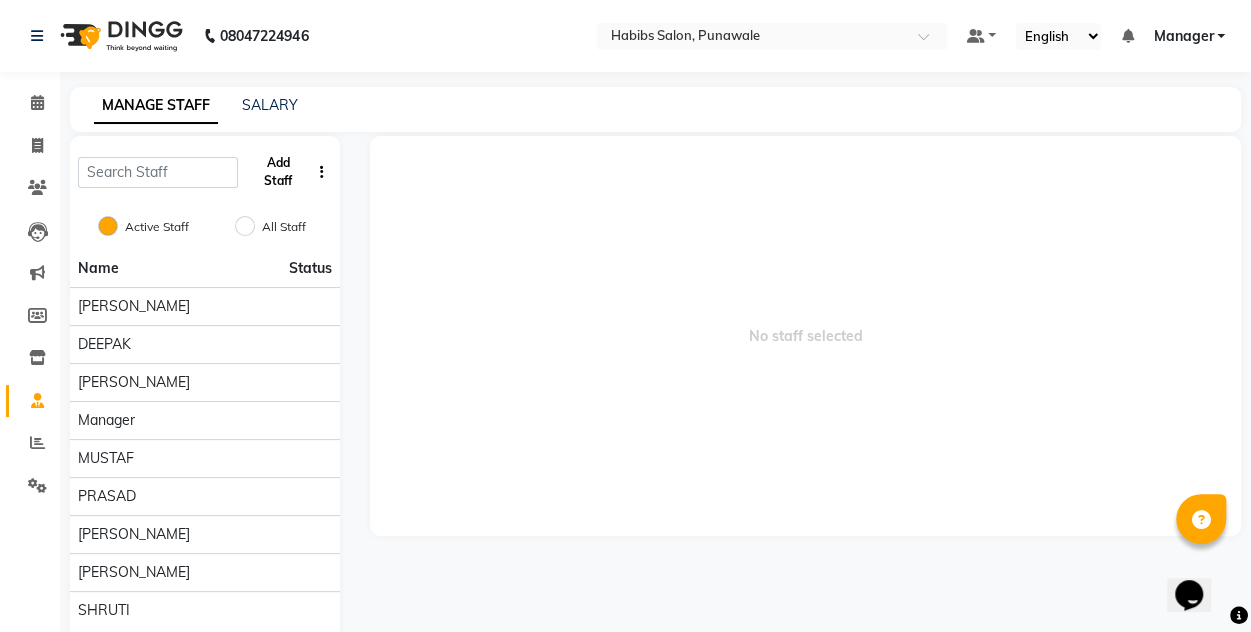 click on "Add Staff" 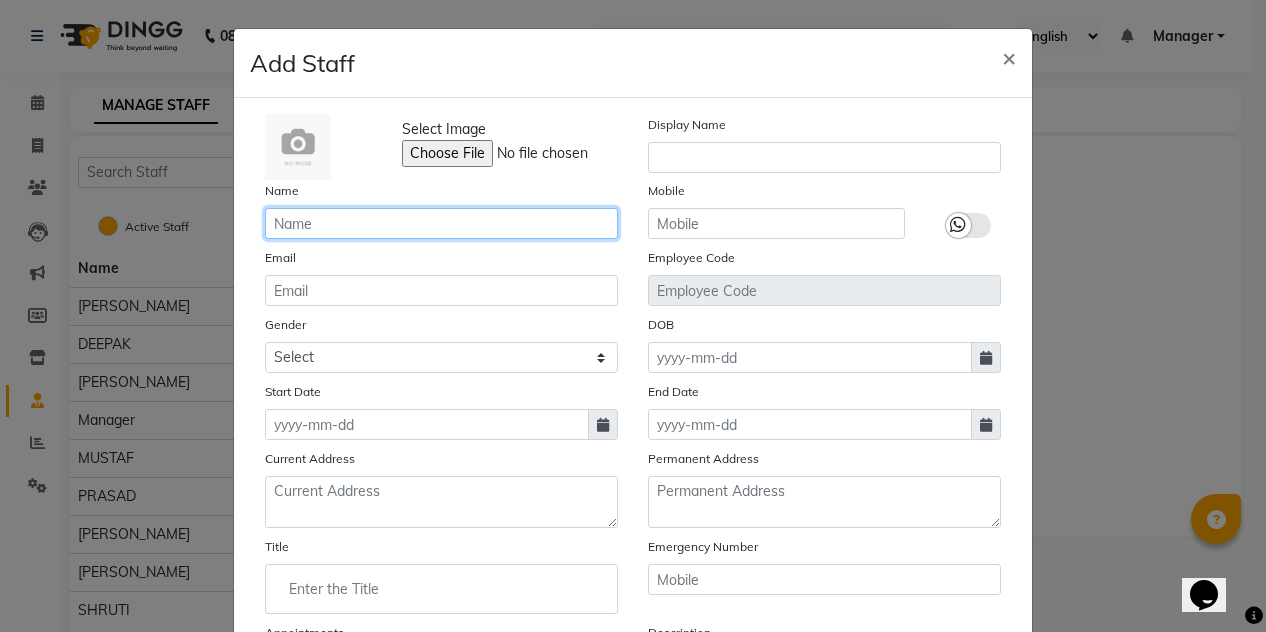 click 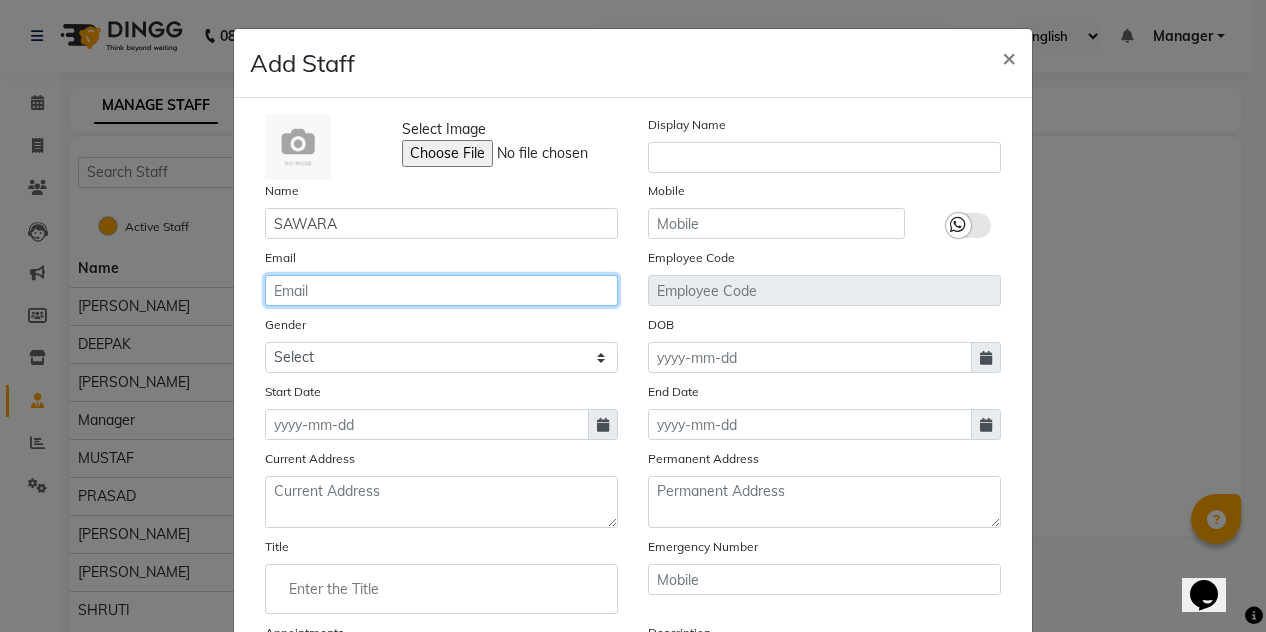 click 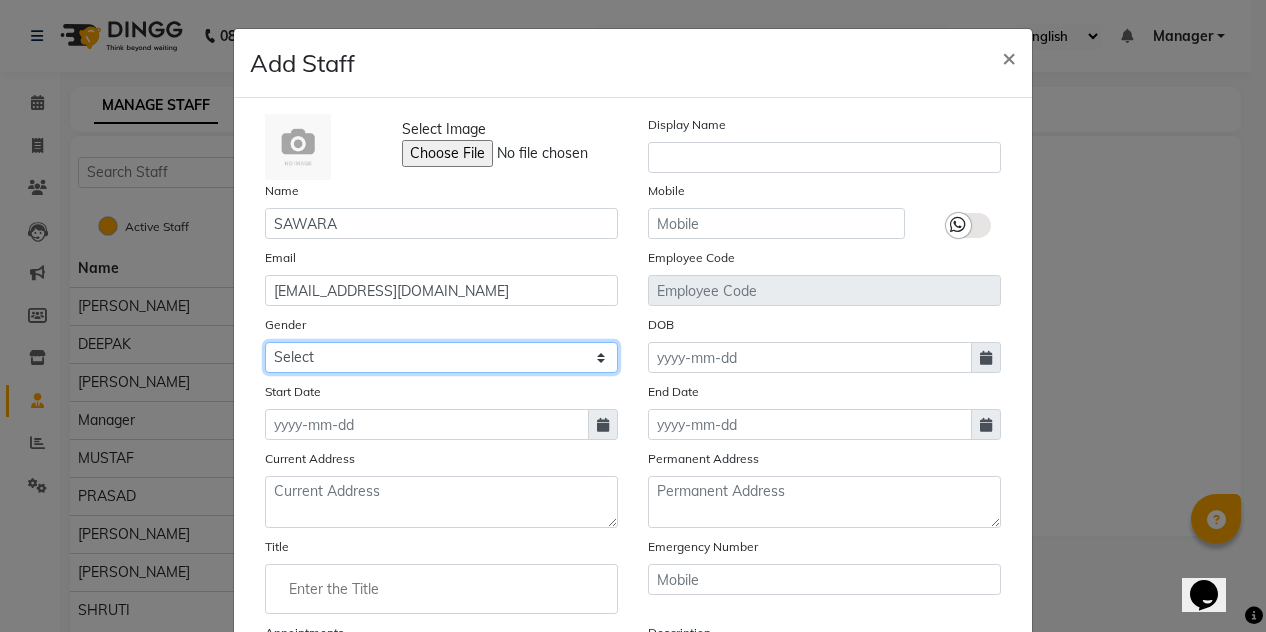 click on "Select [DEMOGRAPHIC_DATA] [DEMOGRAPHIC_DATA] Other Prefer Not To Say" 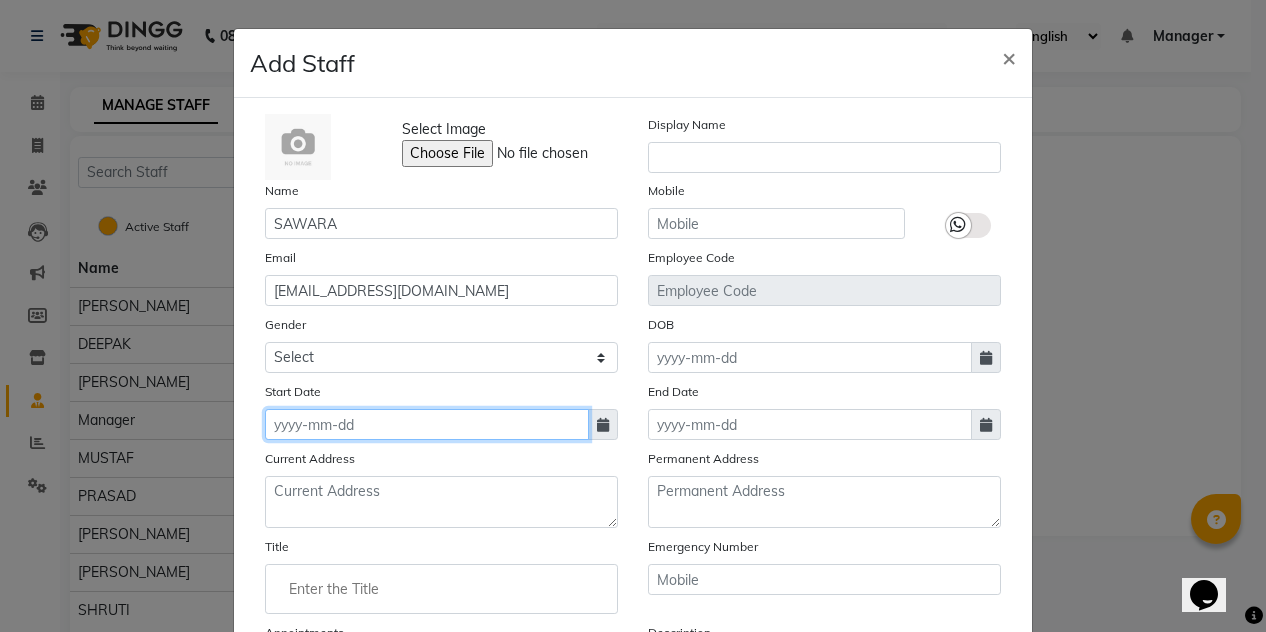 click 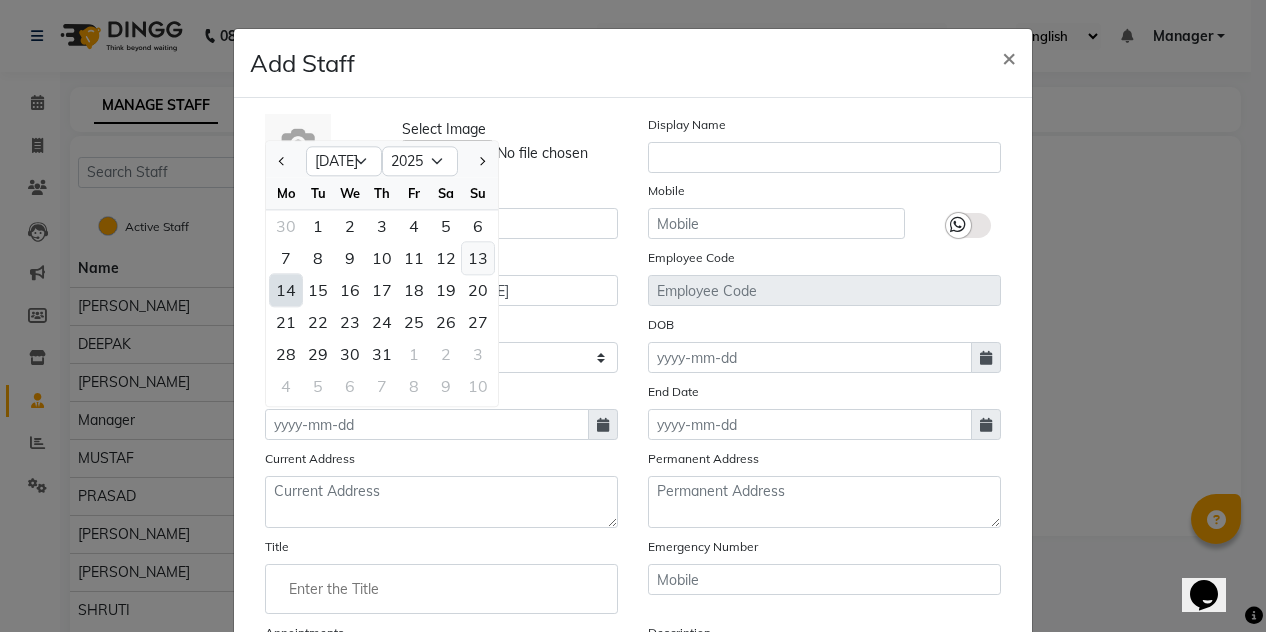 click on "13" 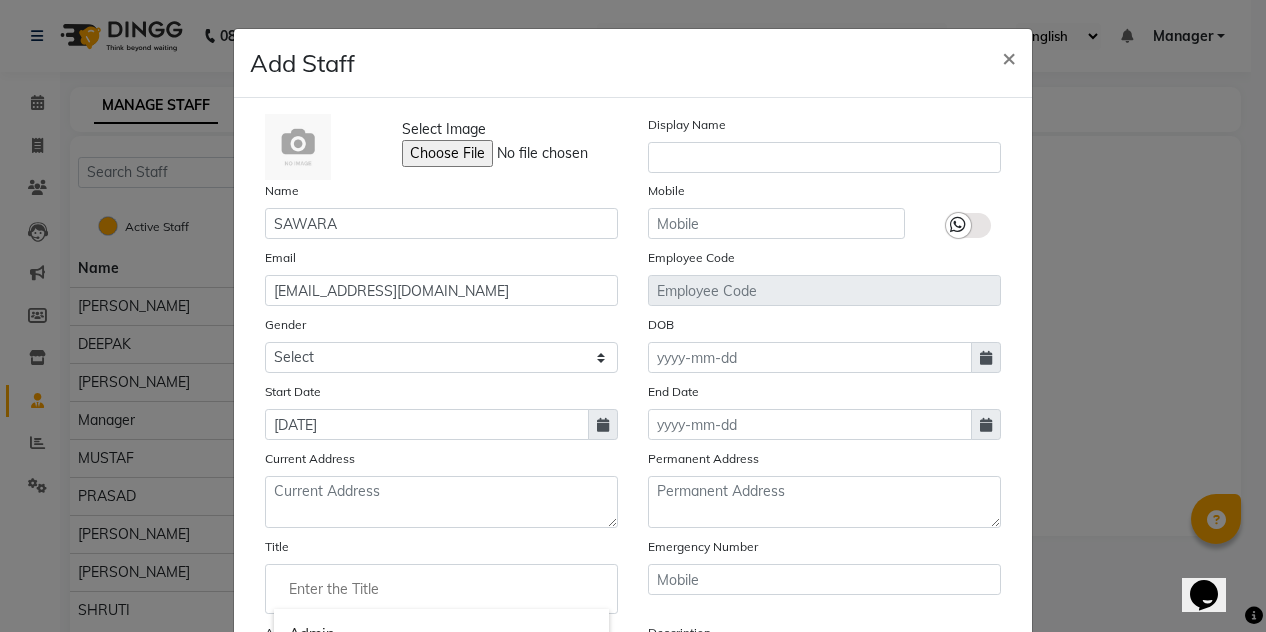 click 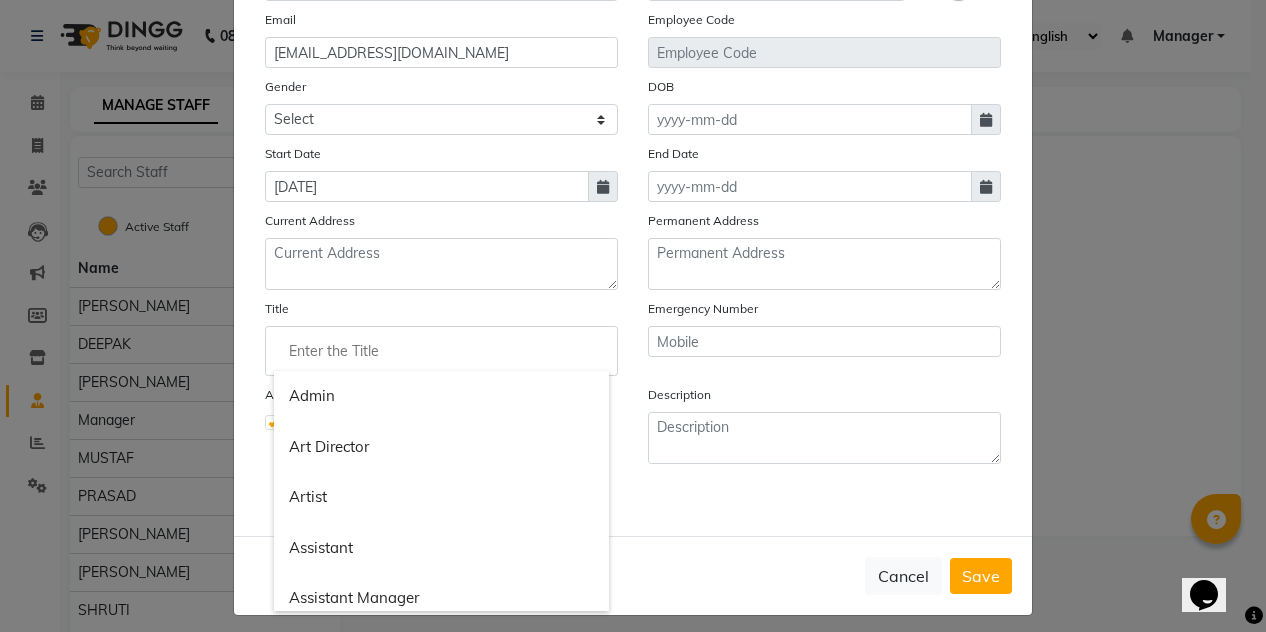 scroll, scrollTop: 246, scrollLeft: 0, axis: vertical 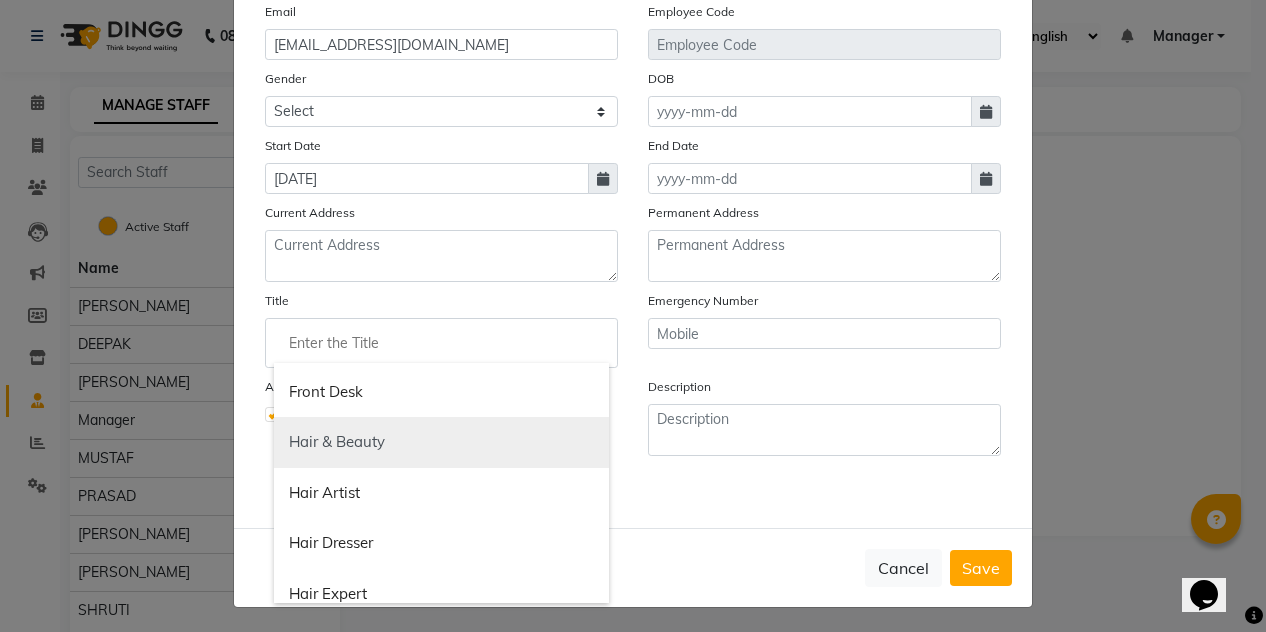 click on "Hair & Beauty" at bounding box center (441, 442) 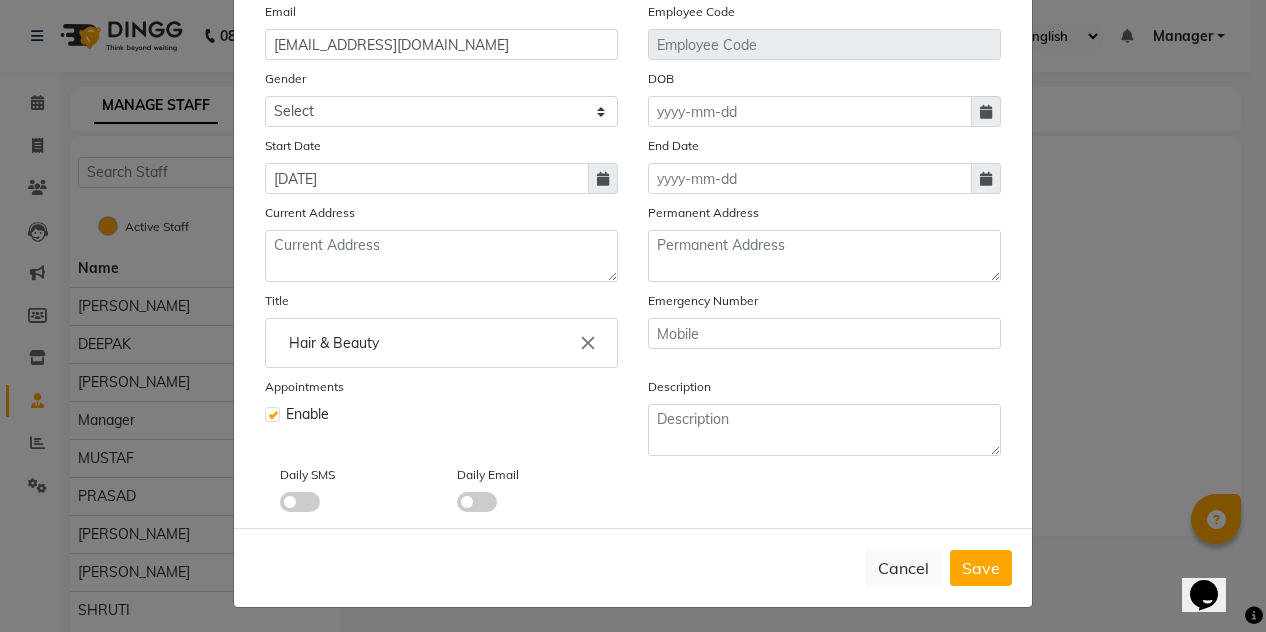 scroll, scrollTop: 0, scrollLeft: 0, axis: both 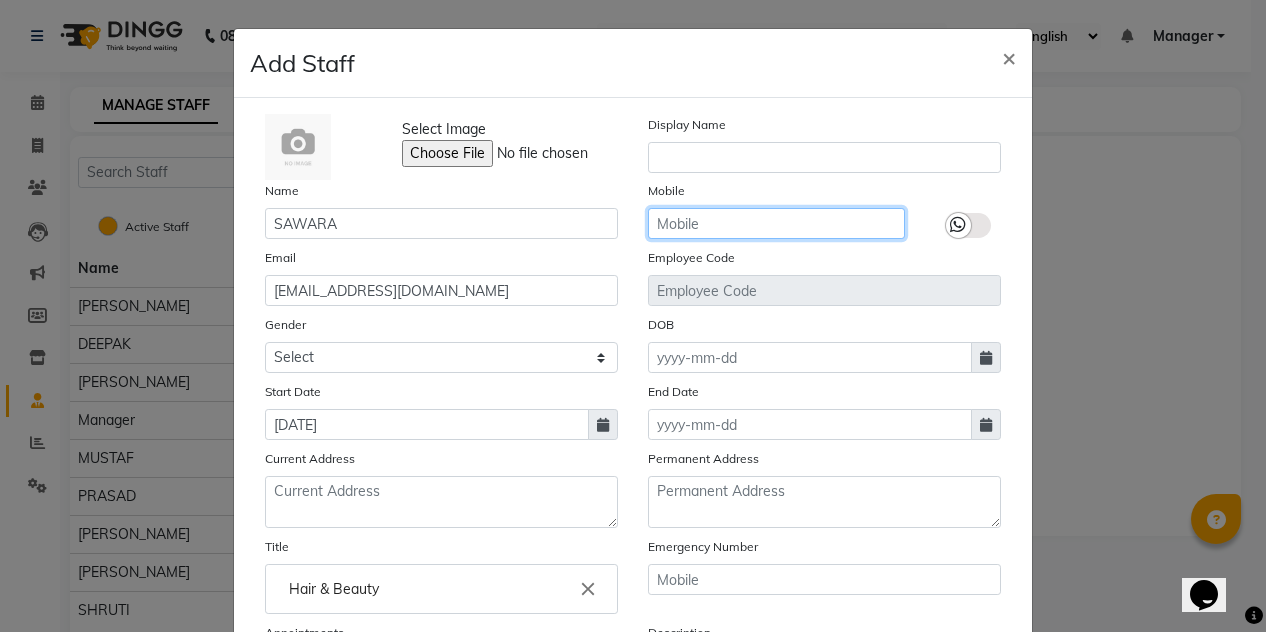 click 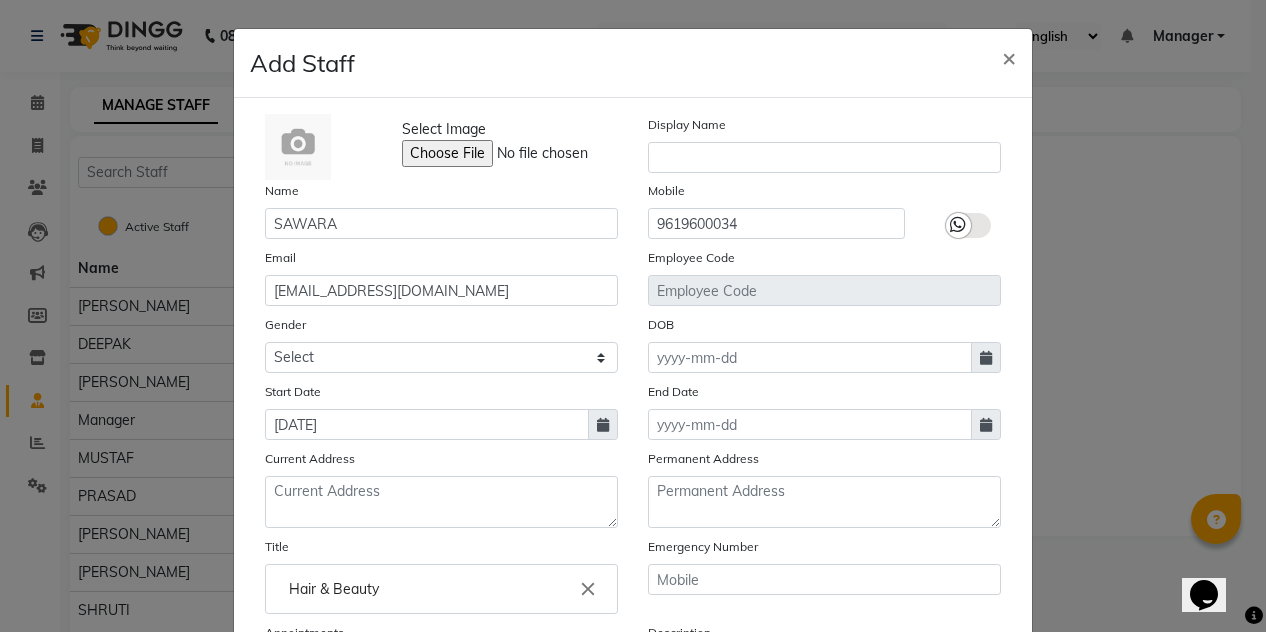 click 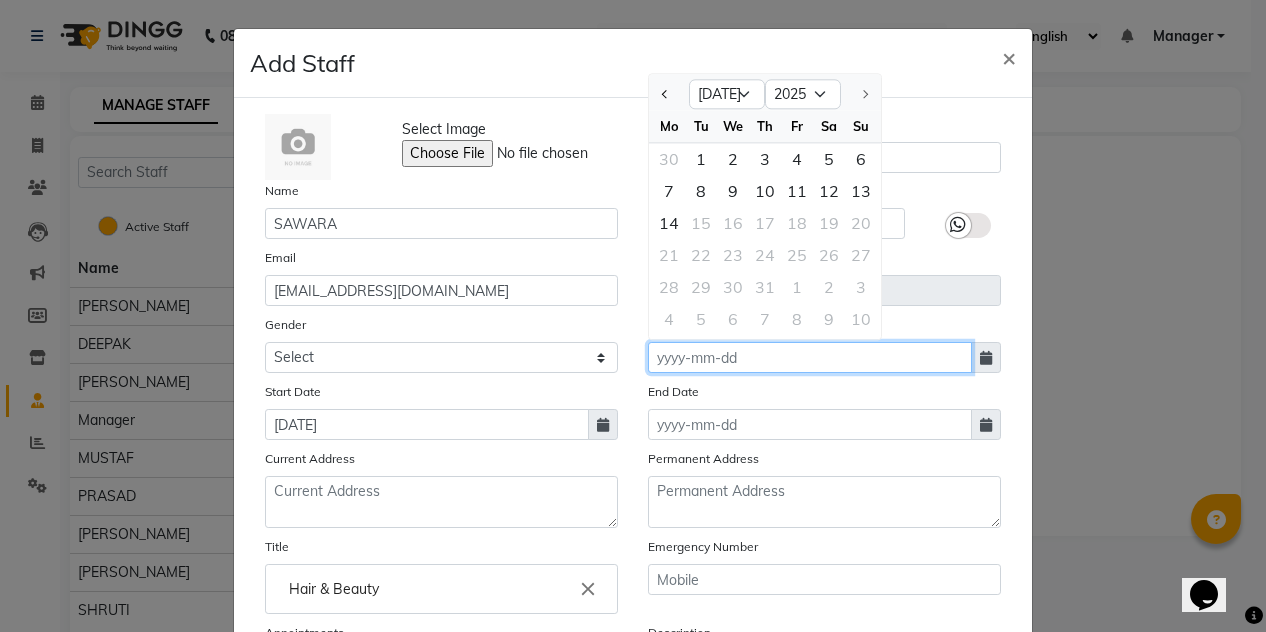 click 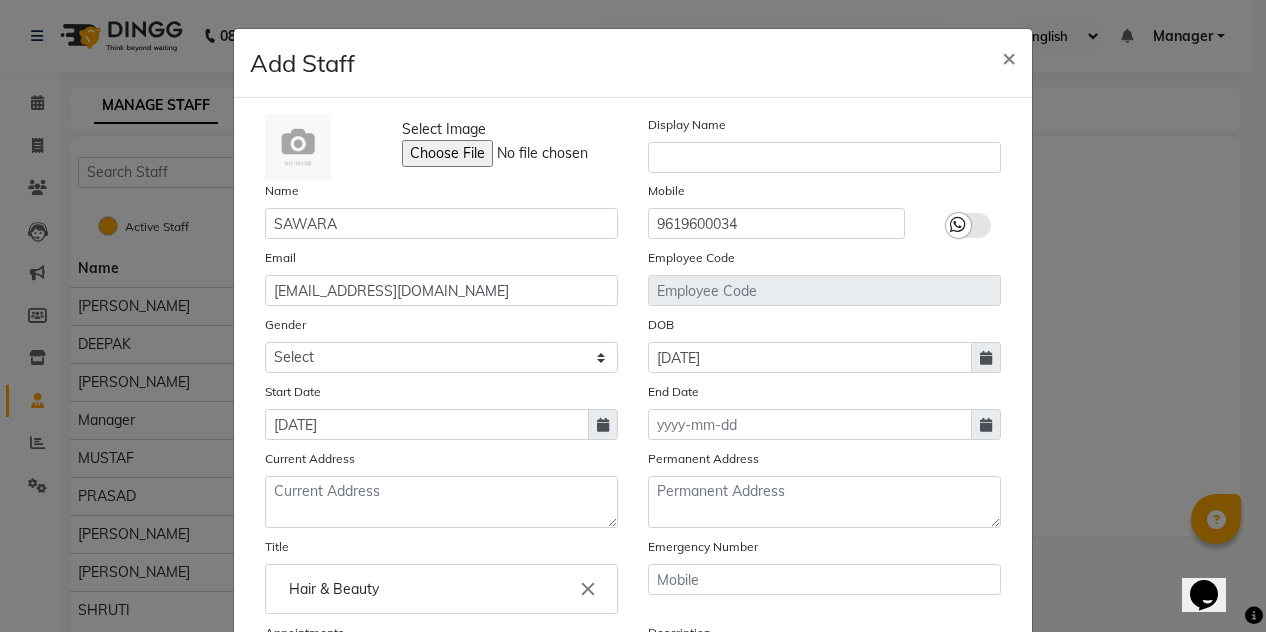 click on "Add Staff × Select Image  Display Name Name SAWARA Mobile [PHONE_NUMBER] Email [EMAIL_ADDRESS][DOMAIN_NAME] Employee Code Gender Select [DEMOGRAPHIC_DATA] [DEMOGRAPHIC_DATA] Other Prefer Not To Say DOB [DEMOGRAPHIC_DATA] Start Date [DATE] End Date Current Address Permanent Address Title Hair & Beauty close Emergency Number Appointments Enable Description Daily SMS Daily Email  Cancel   Save" 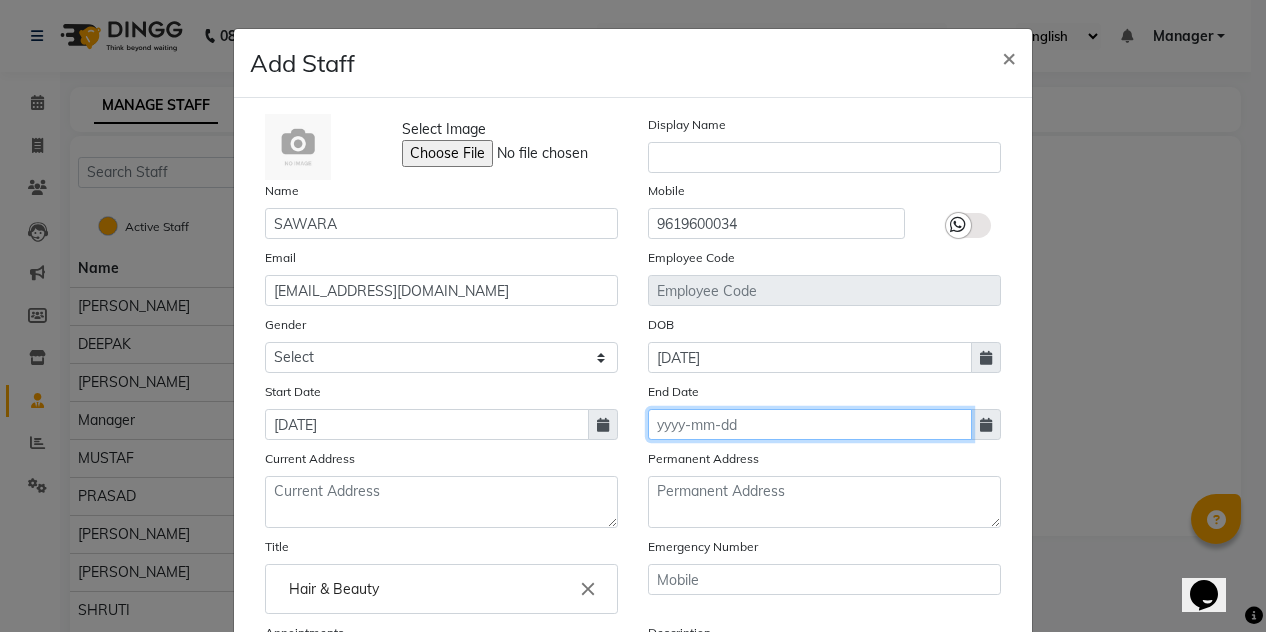 click 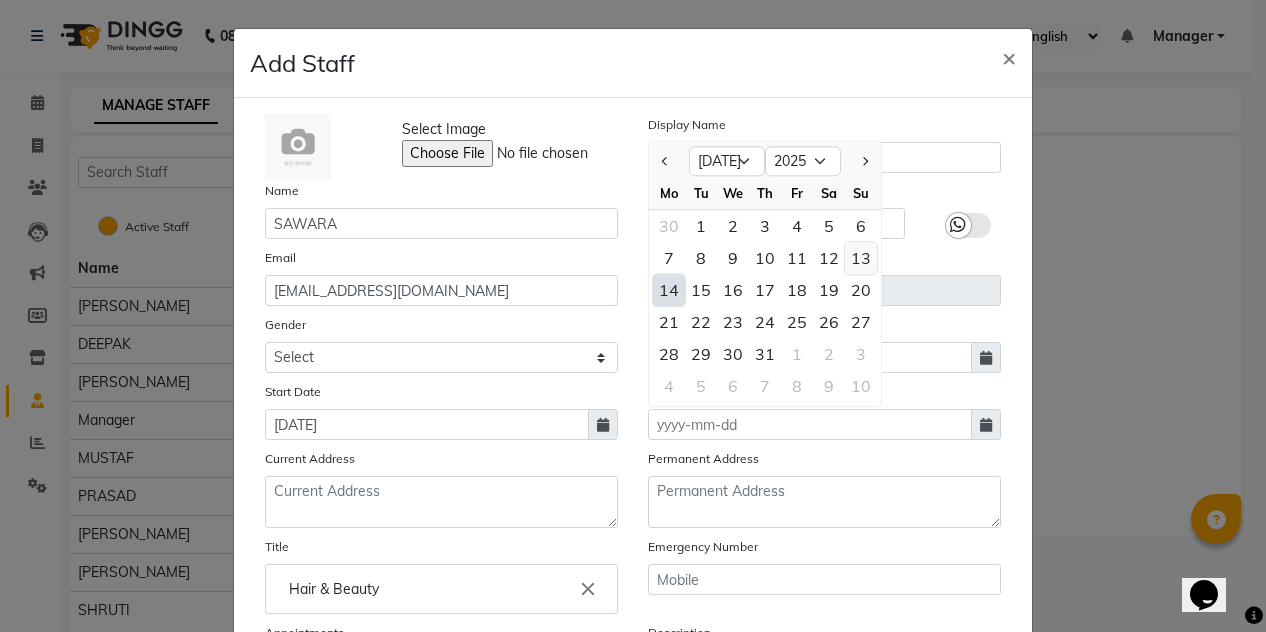 click on "13" 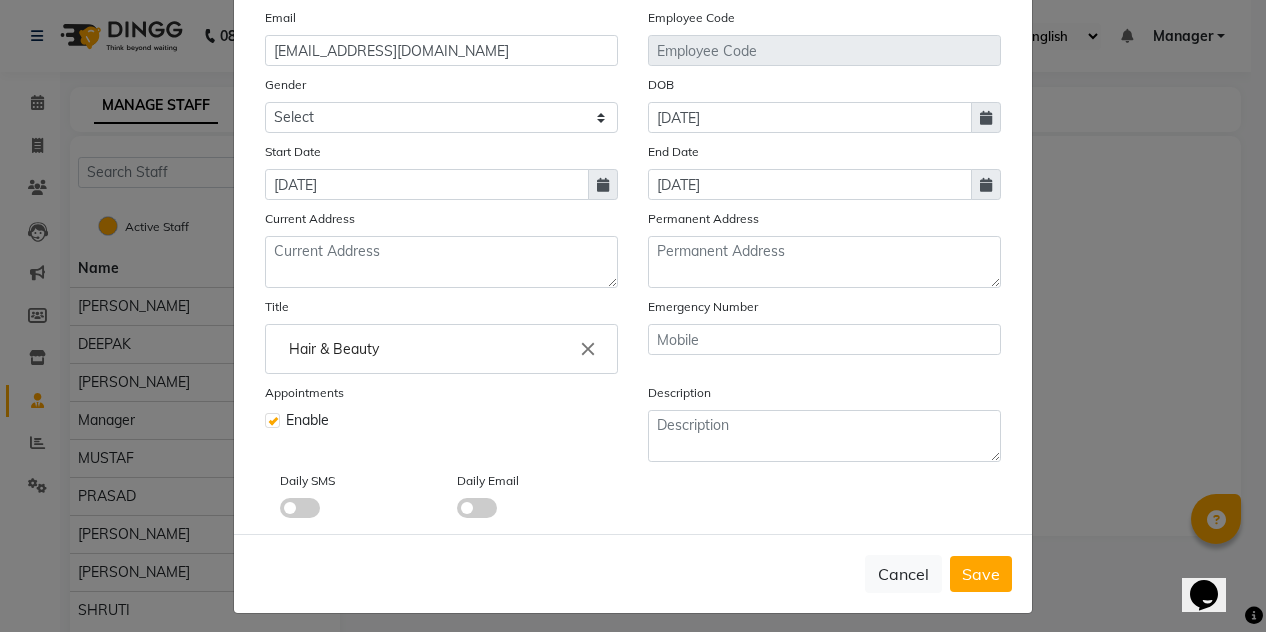 scroll, scrollTop: 246, scrollLeft: 0, axis: vertical 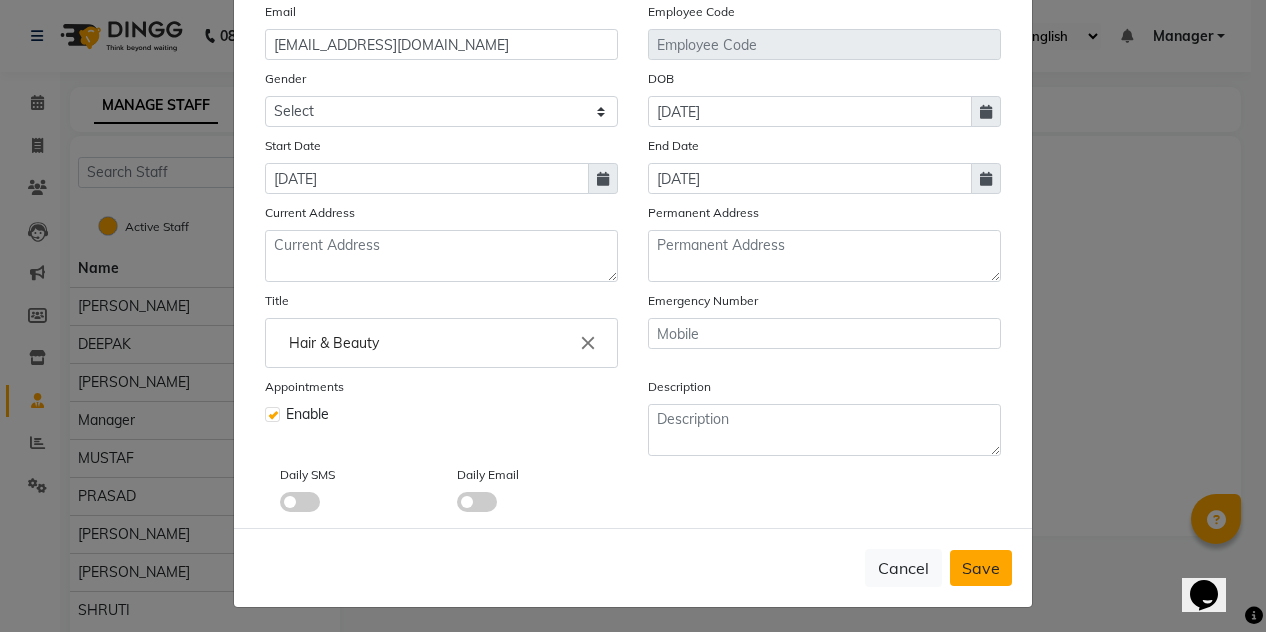 click on "Save" at bounding box center [981, 568] 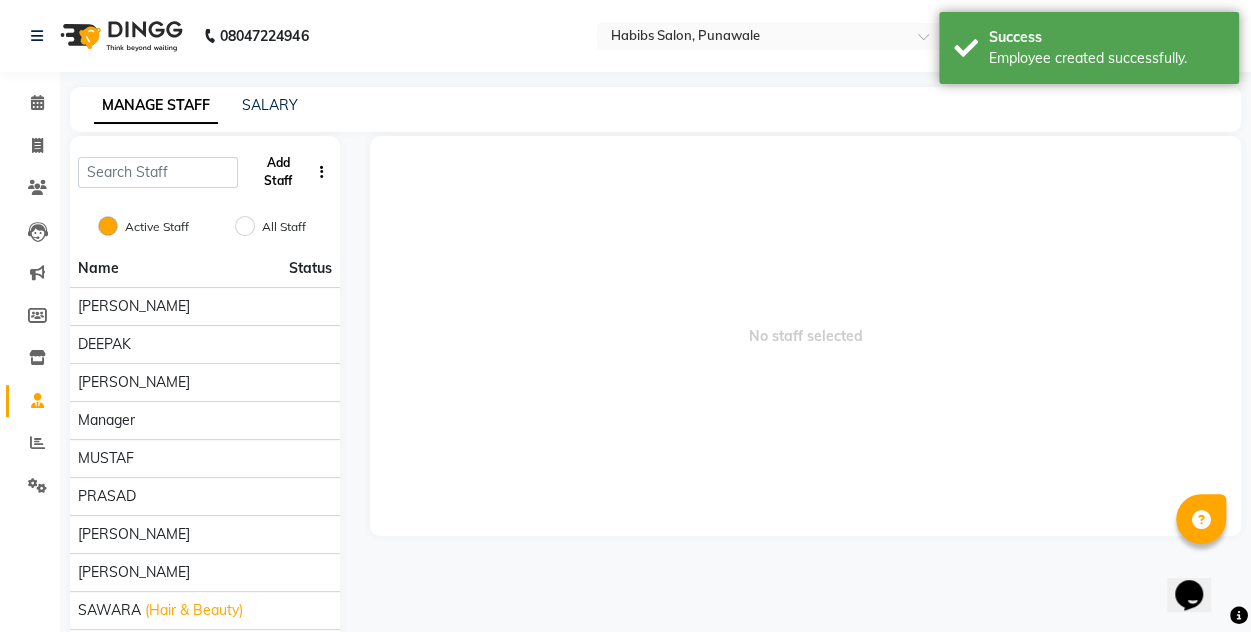 click on "Add Staff" 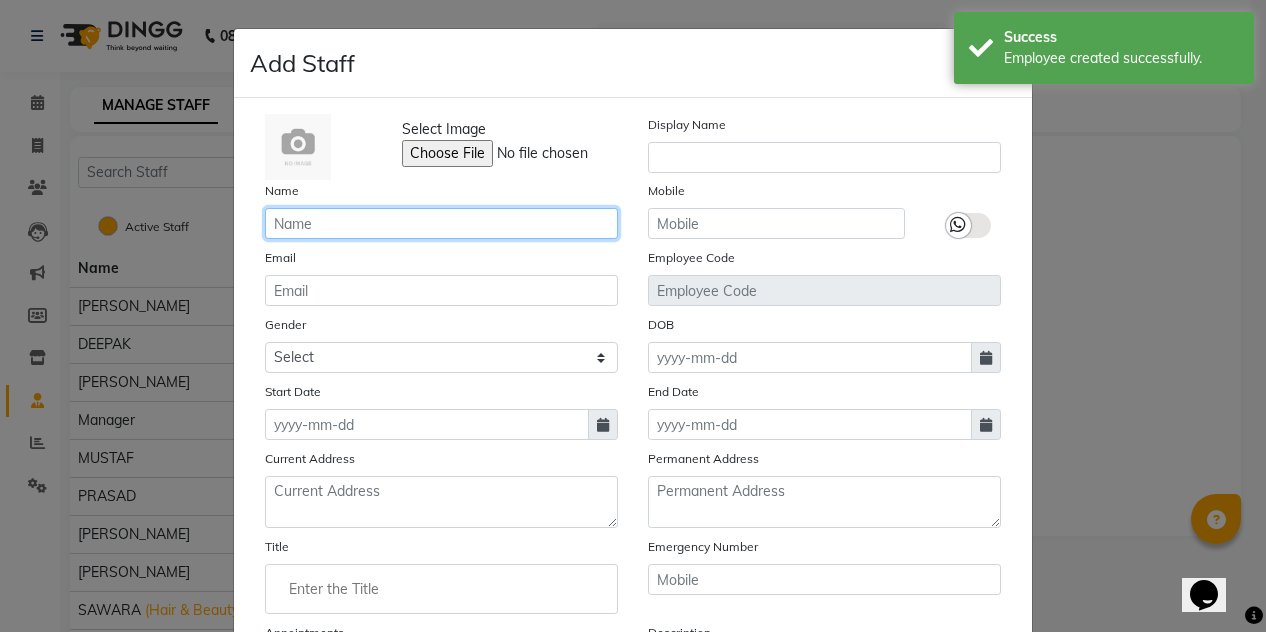 click 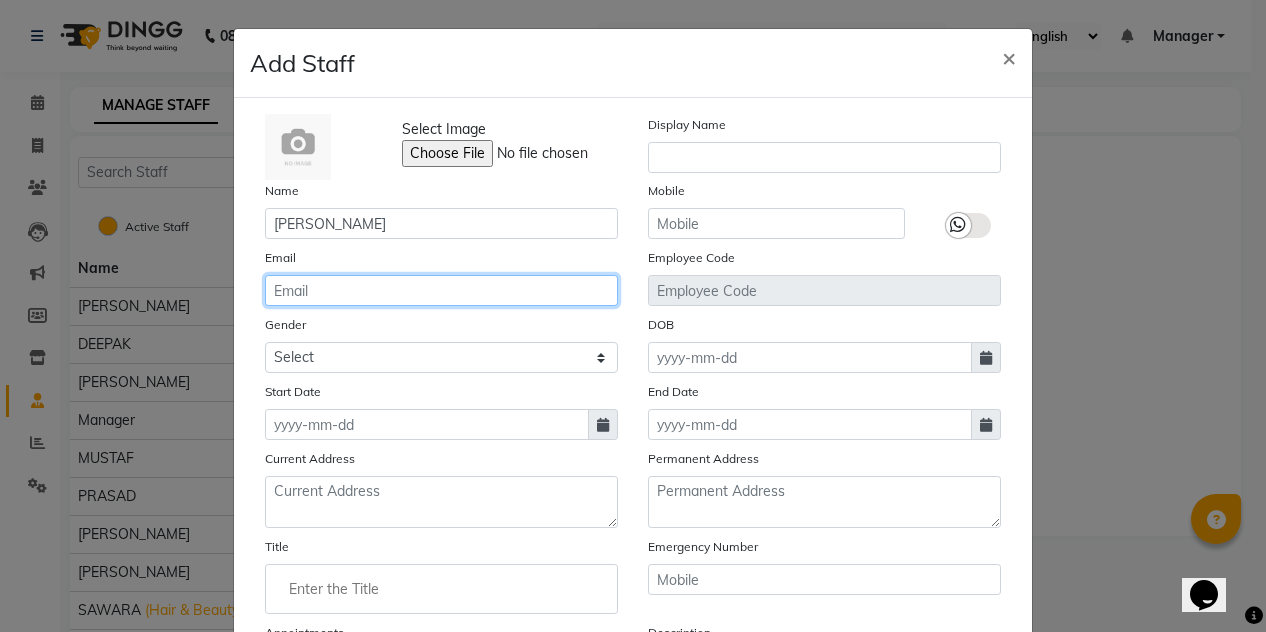 click 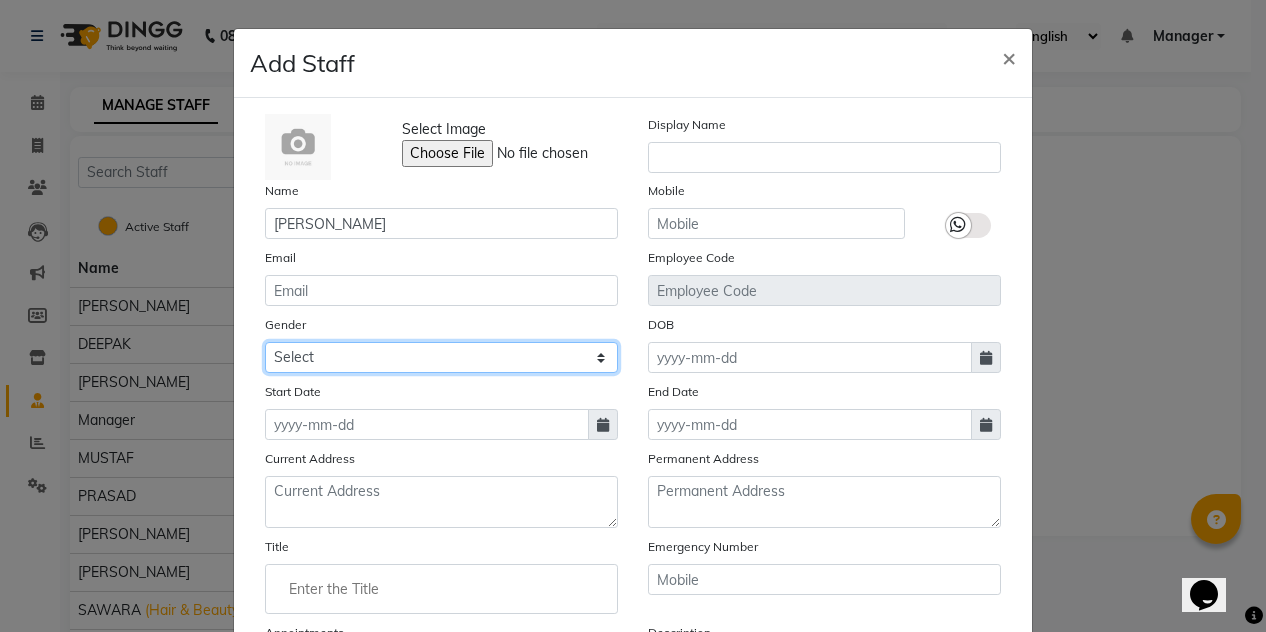 click on "Select [DEMOGRAPHIC_DATA] [DEMOGRAPHIC_DATA] Other Prefer Not To Say" 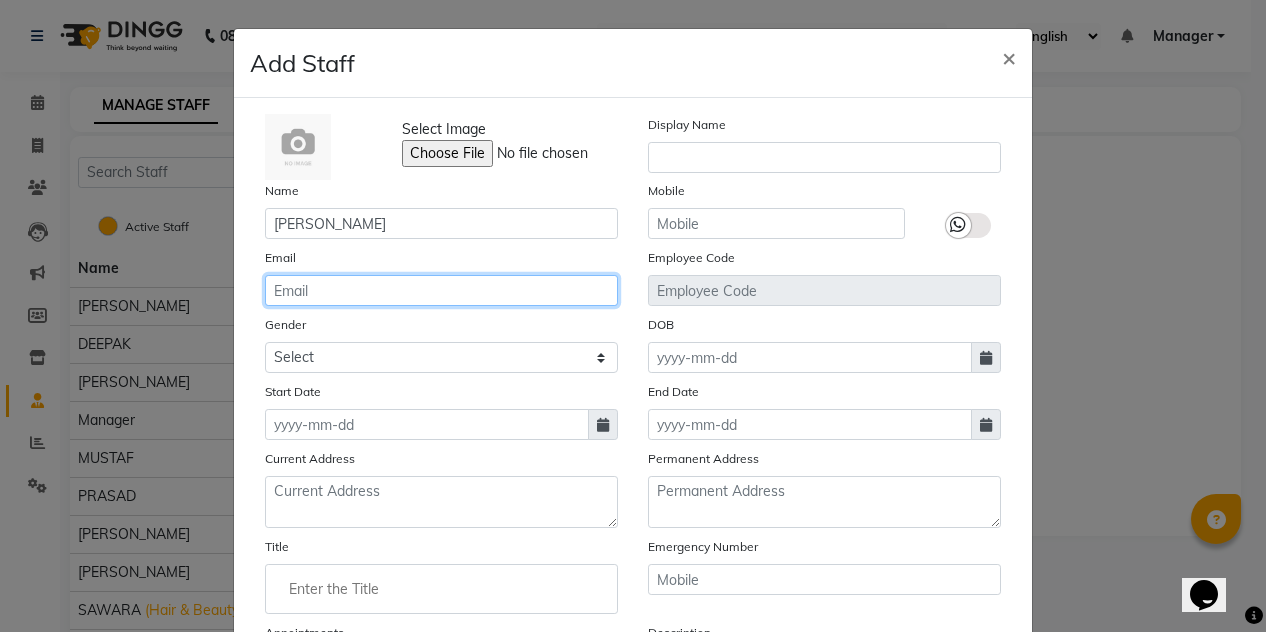 click 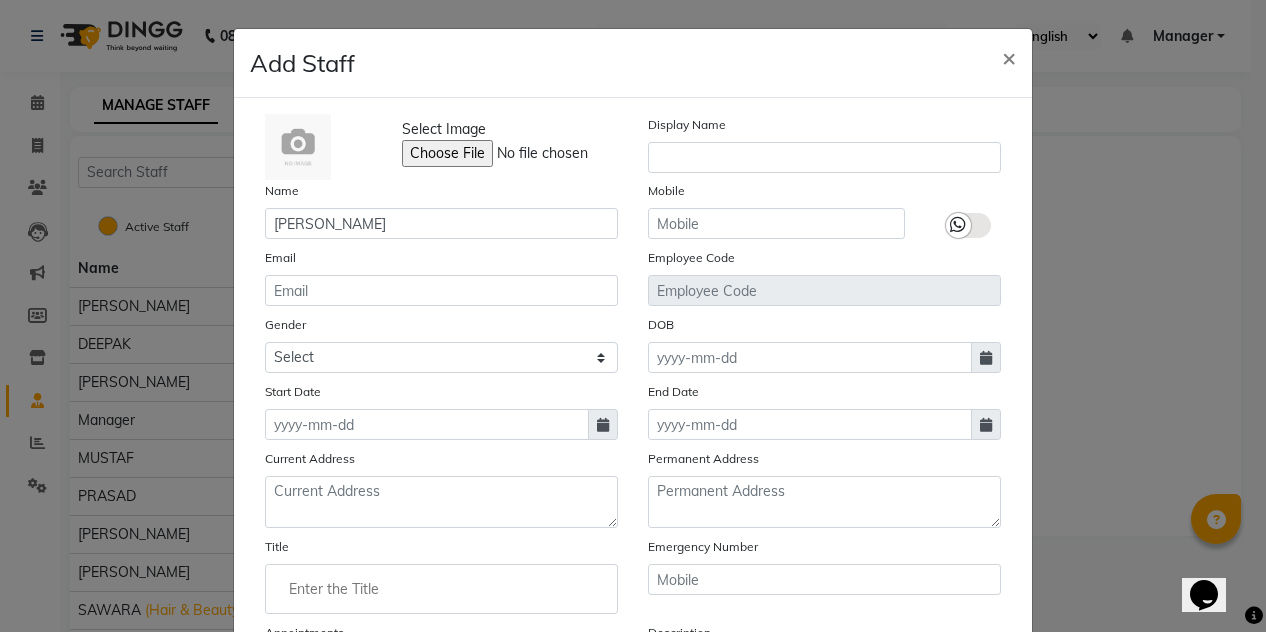 click on "Select Image  Display Name Name [PERSON_NAME] Mobile Email Employee Code Gender Select [DEMOGRAPHIC_DATA] [DEMOGRAPHIC_DATA] Other Prefer Not To Say DOB Start Date End Date Current Address Permanent Address Title Emergency Number Appointments Enable Description Daily SMS Daily Email" 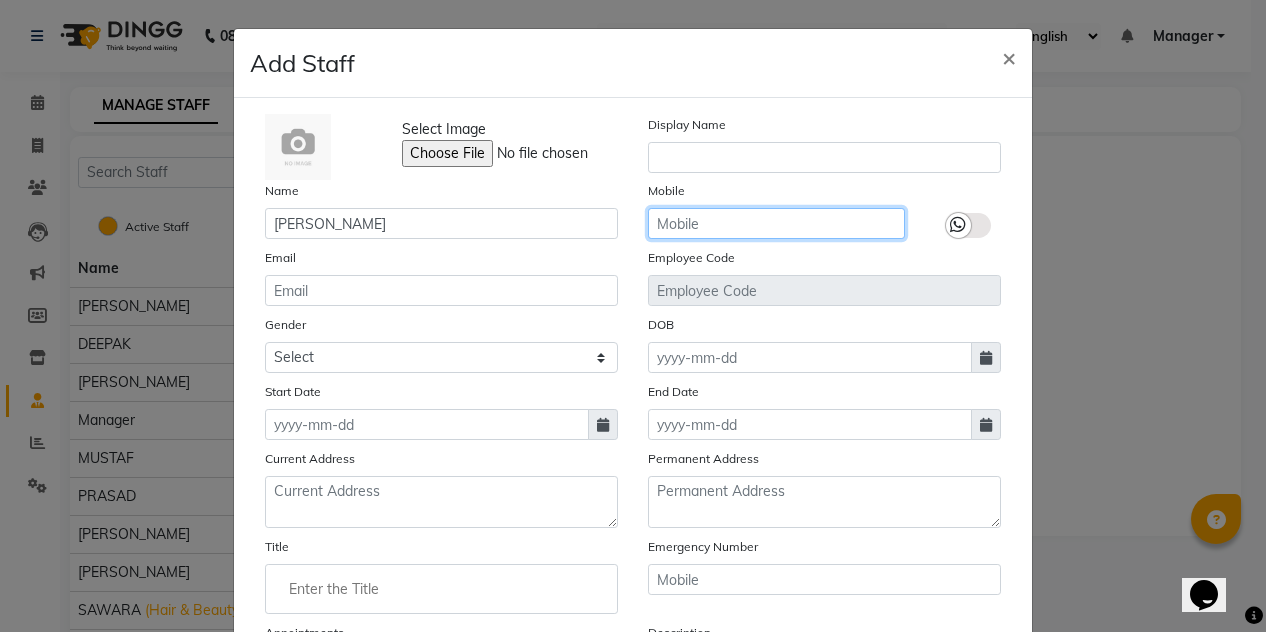 click 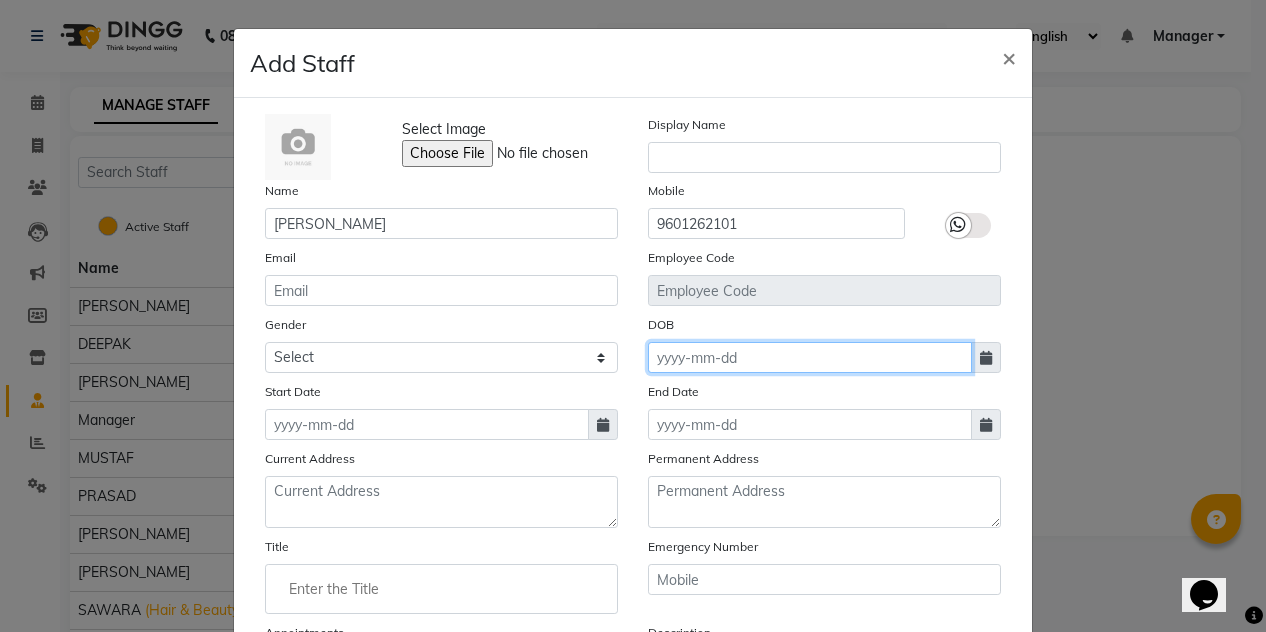 click 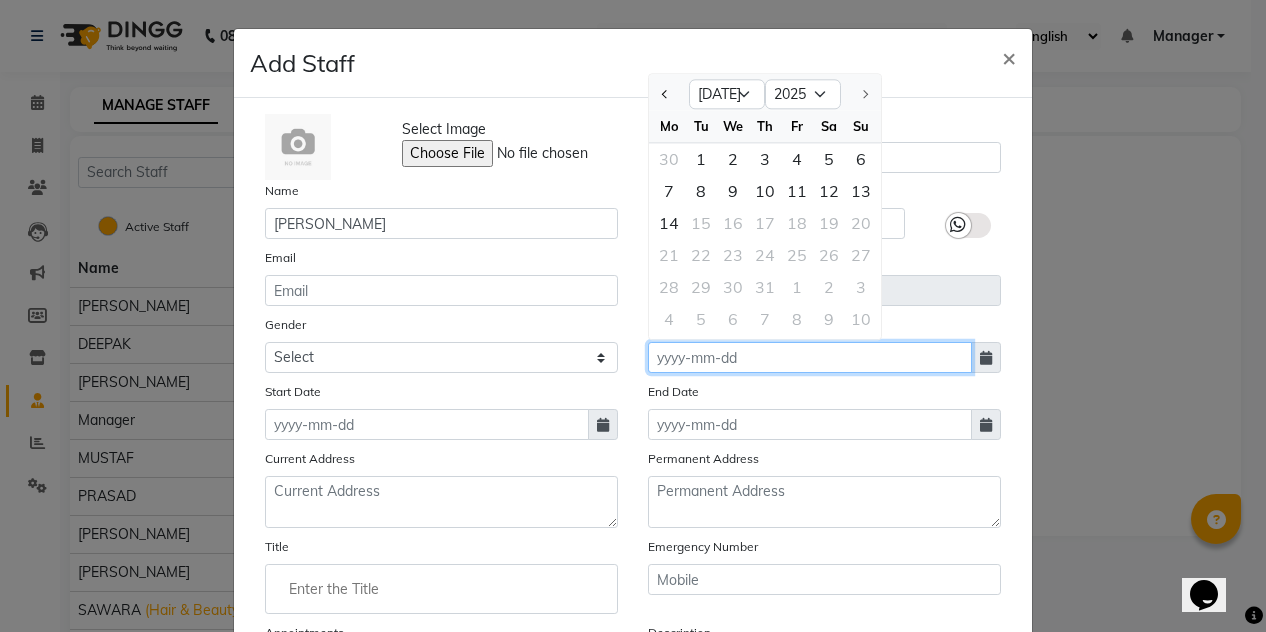 click 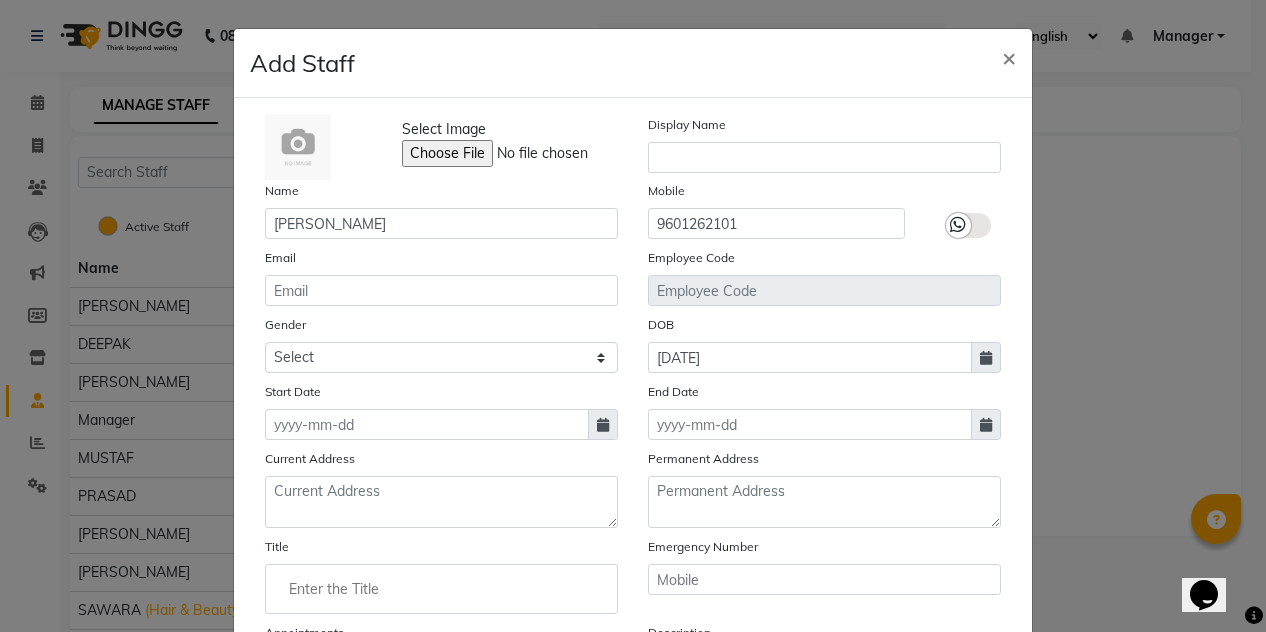 click on "Add Staff × Select Image  Display Name Name [PERSON_NAME] Mobile [PHONE_NUMBER] Email Employee Code Gender Select [DEMOGRAPHIC_DATA] [DEMOGRAPHIC_DATA] Other Prefer Not To Say DOB [DEMOGRAPHIC_DATA] Start Date End Date Current Address Permanent Address Title Emergency Number Appointments Enable Description Daily SMS Daily Email  Cancel   Save" 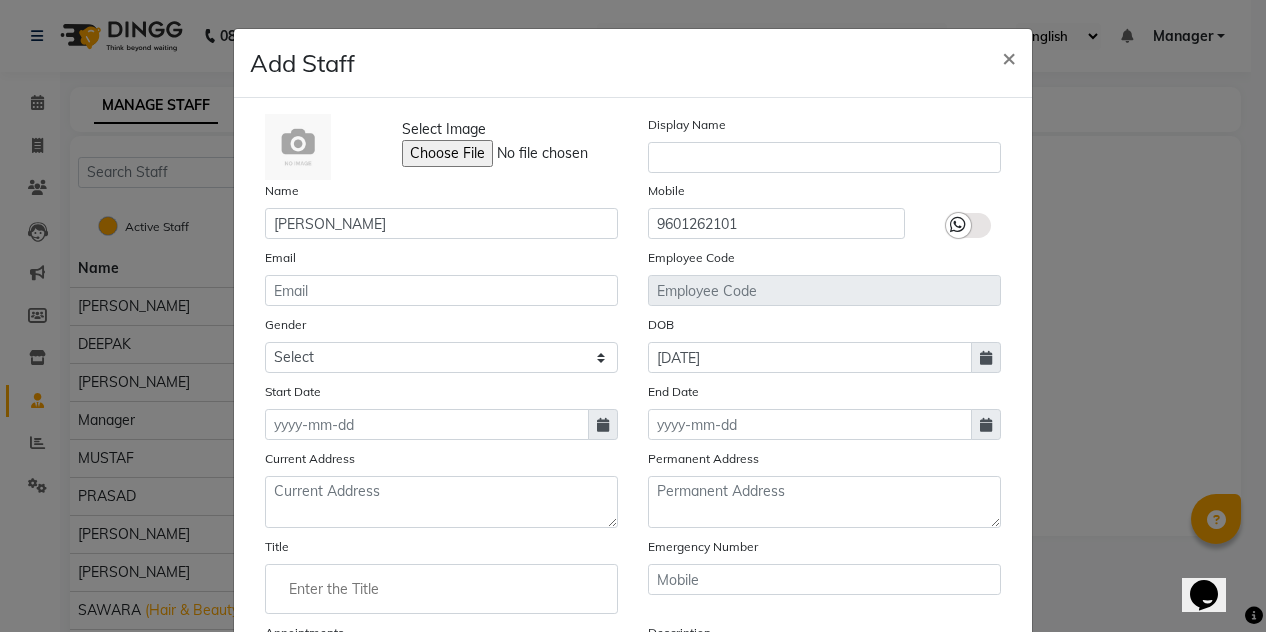 click 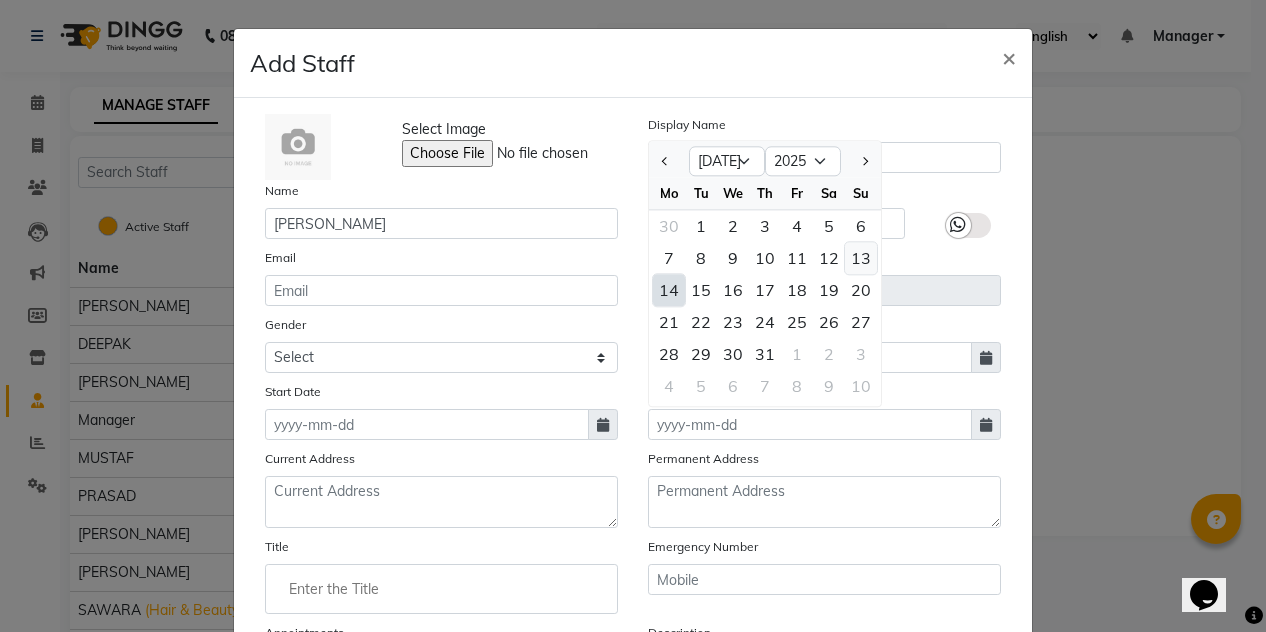 click on "13" 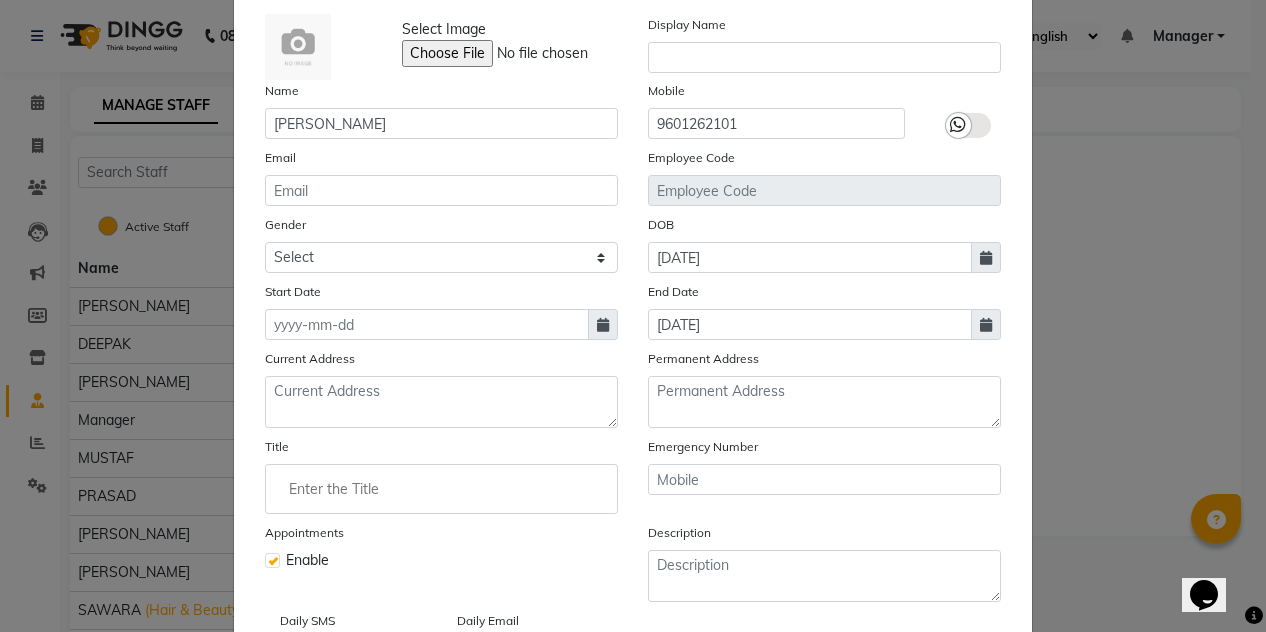 scroll, scrollTop: 129, scrollLeft: 0, axis: vertical 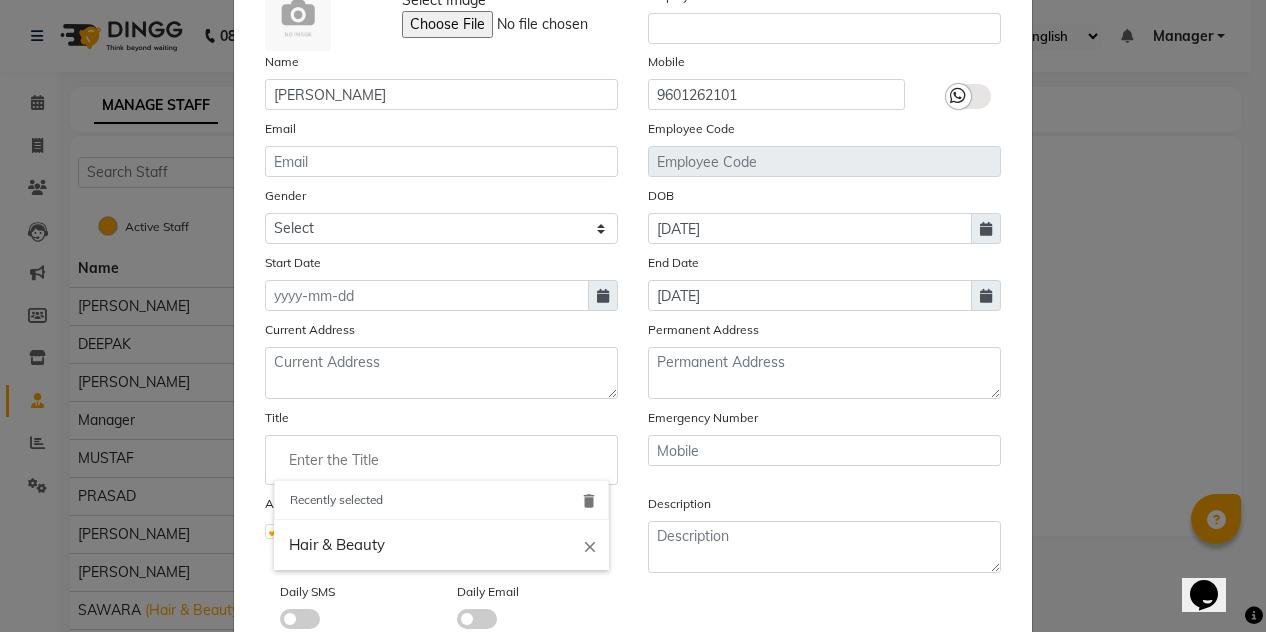 click 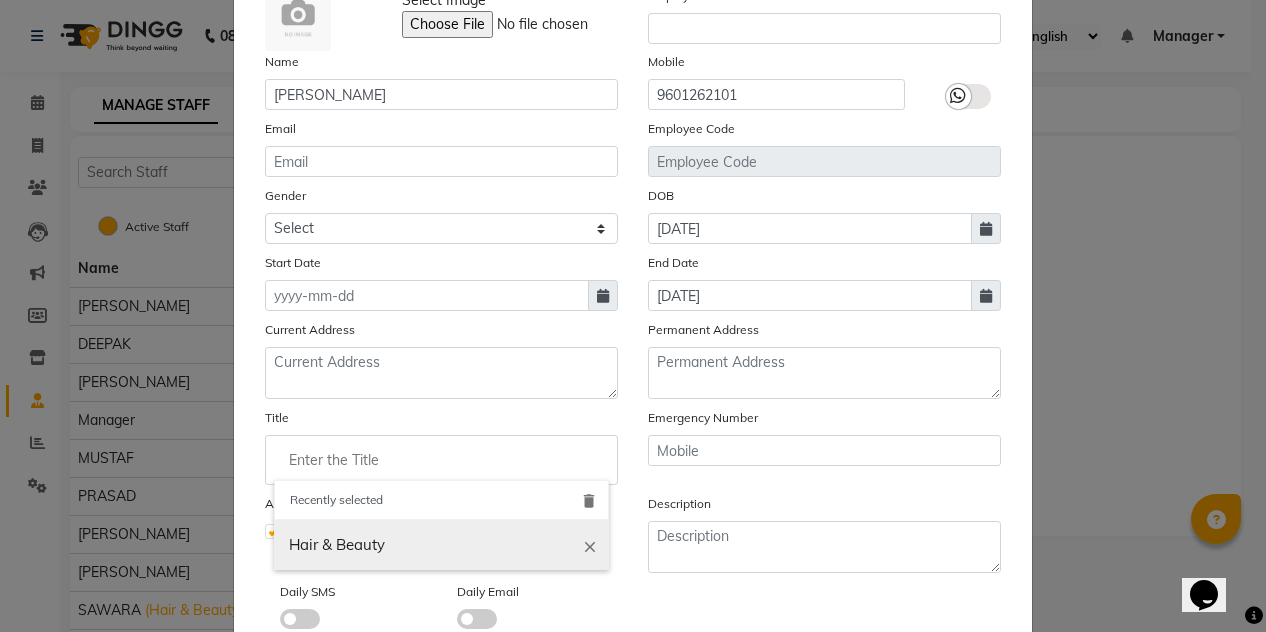 click on "close" at bounding box center (590, 546) 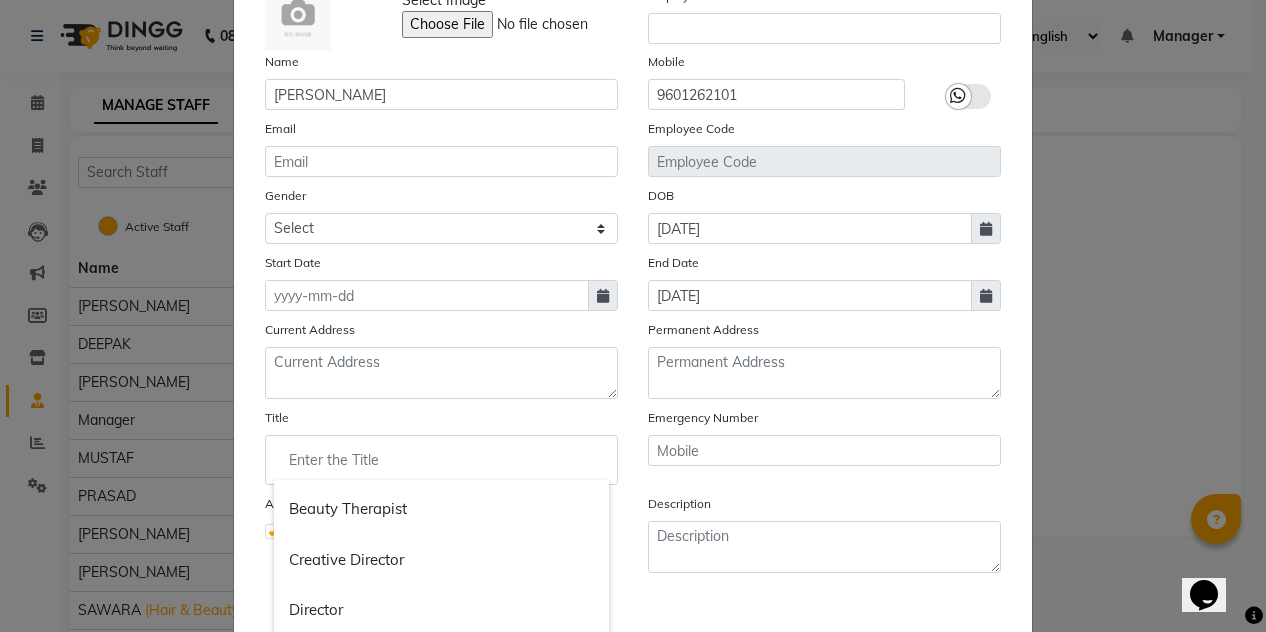 scroll, scrollTop: 417, scrollLeft: 0, axis: vertical 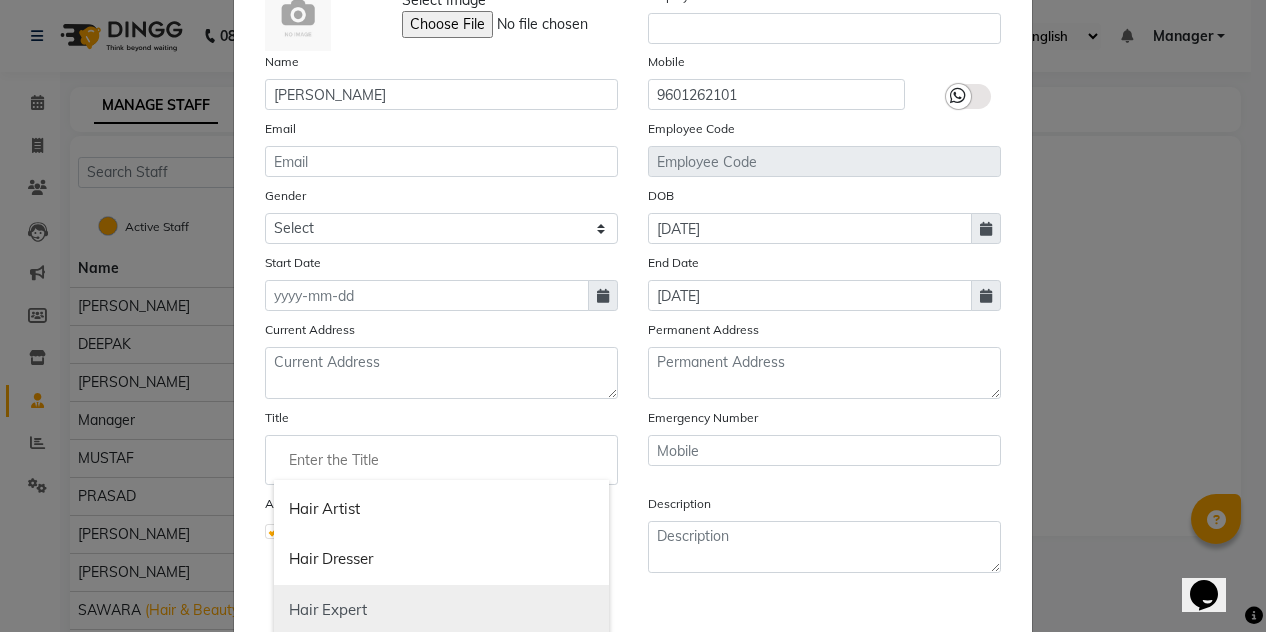 click on "Hair Expert" at bounding box center [441, 610] 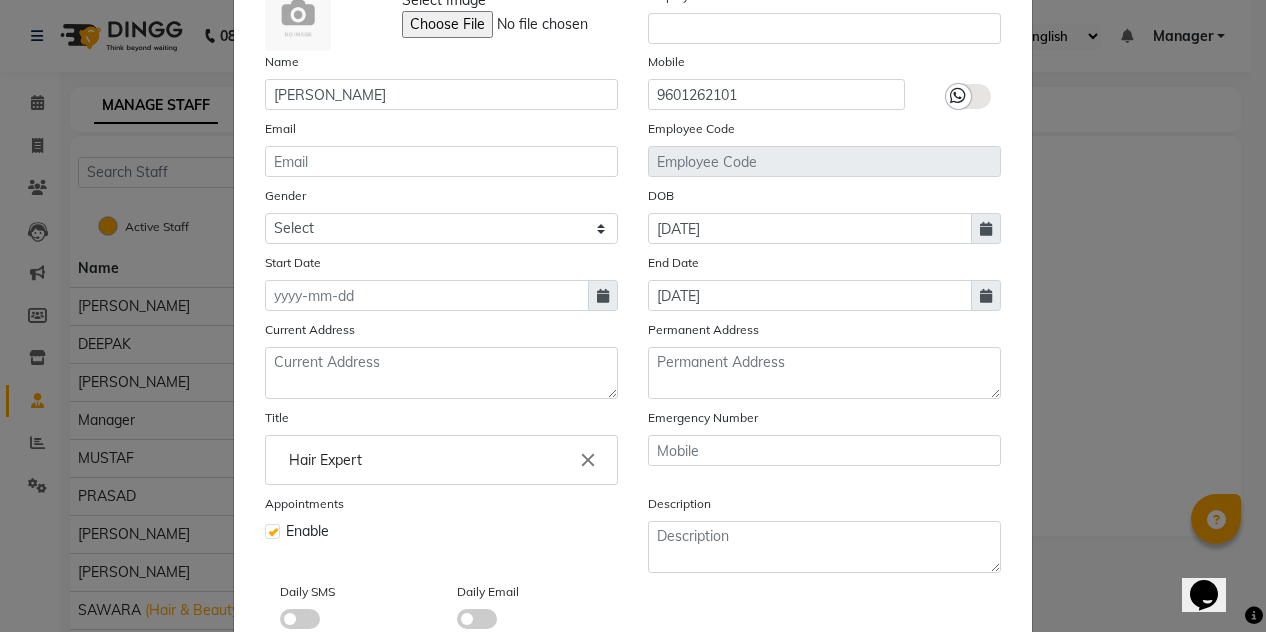 scroll, scrollTop: 0, scrollLeft: 0, axis: both 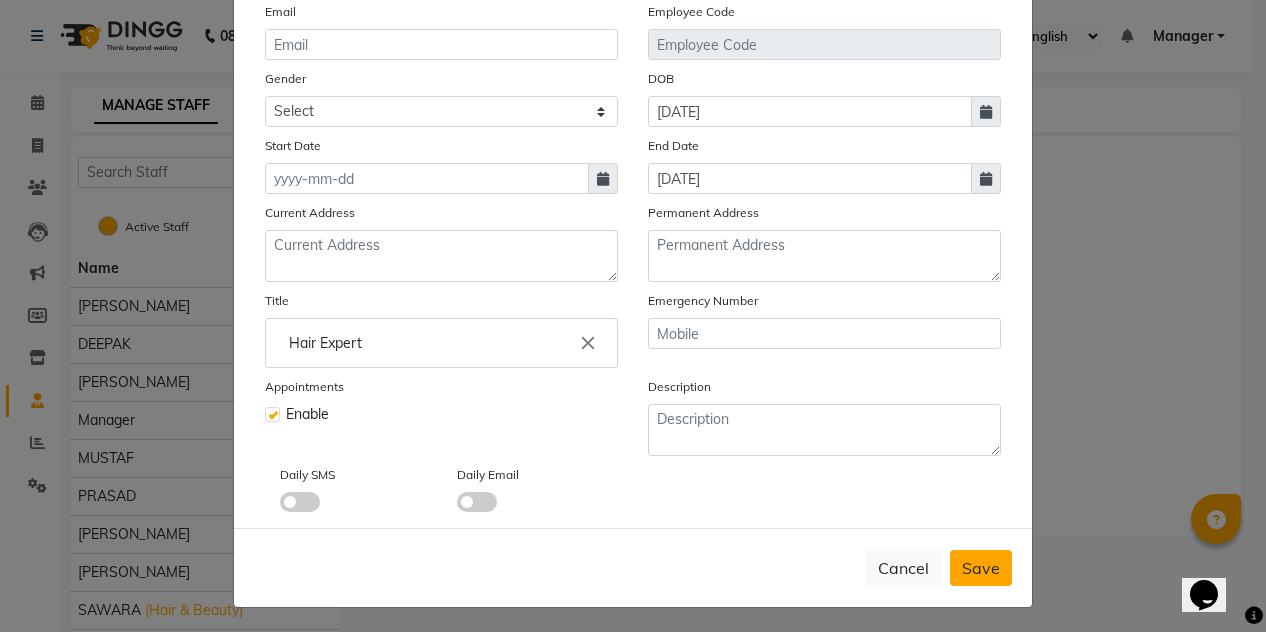 click on "Save" at bounding box center (981, 568) 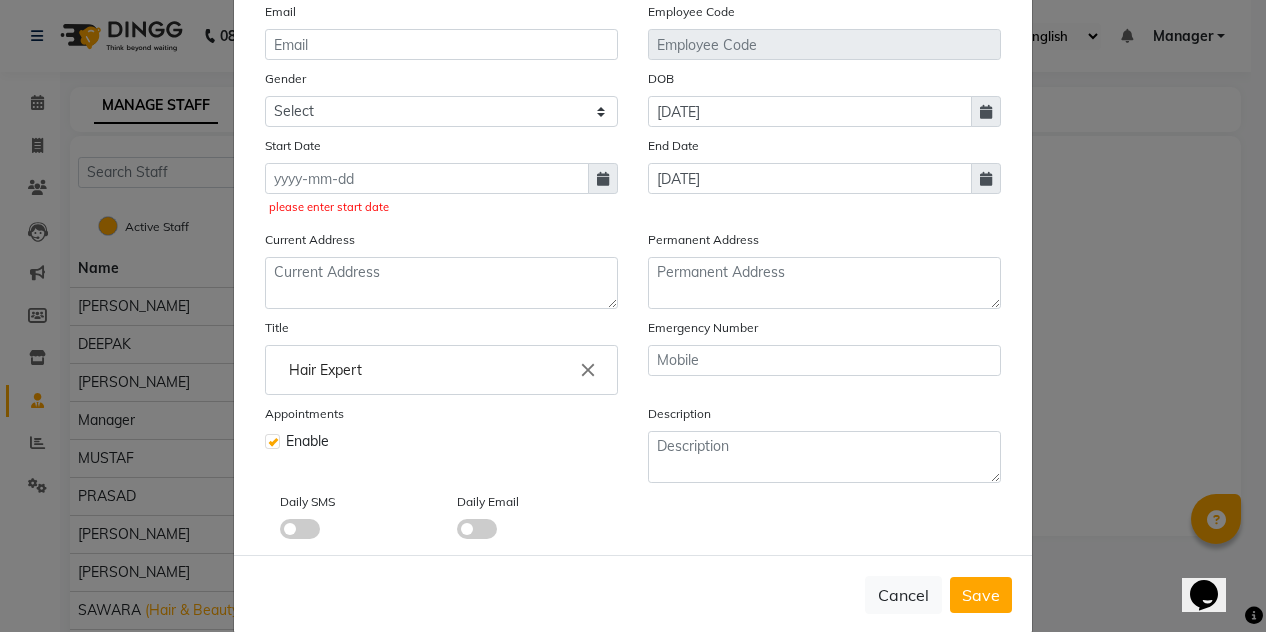click 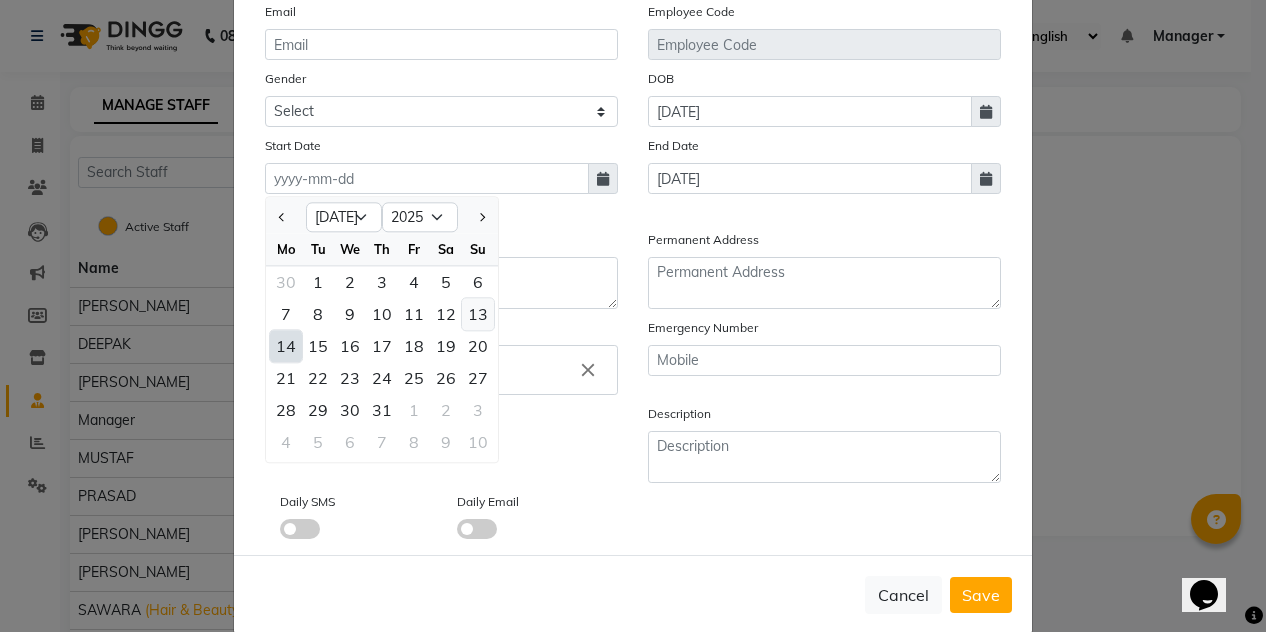 click on "13" 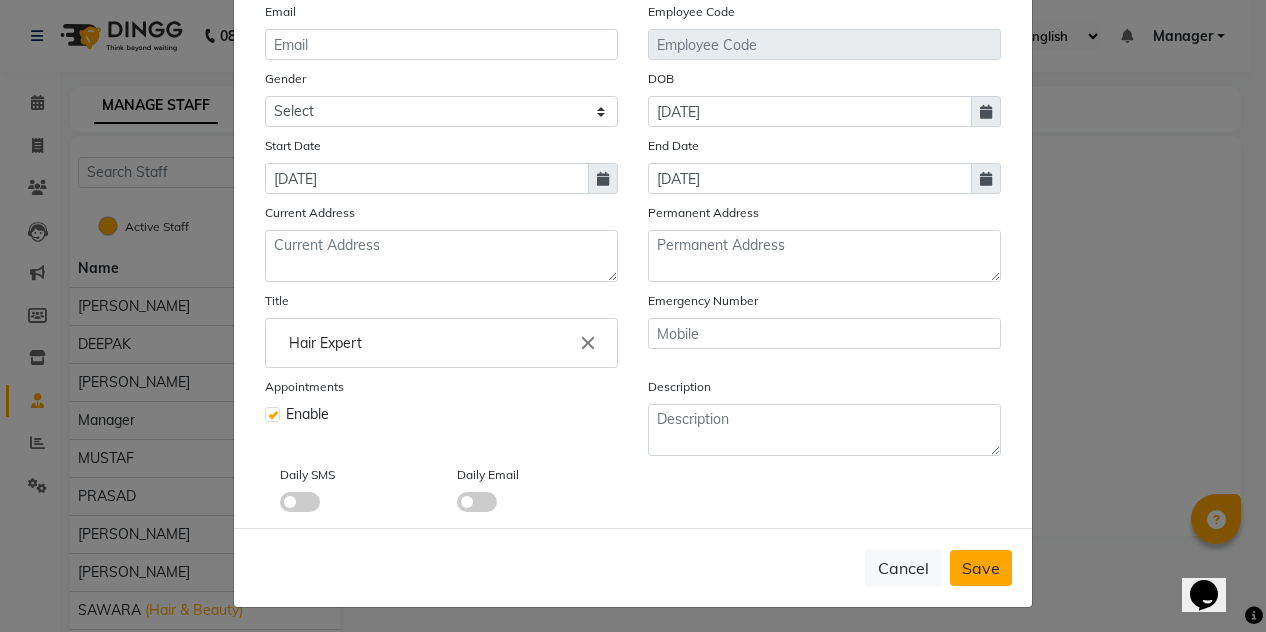 click on "Save" at bounding box center [981, 568] 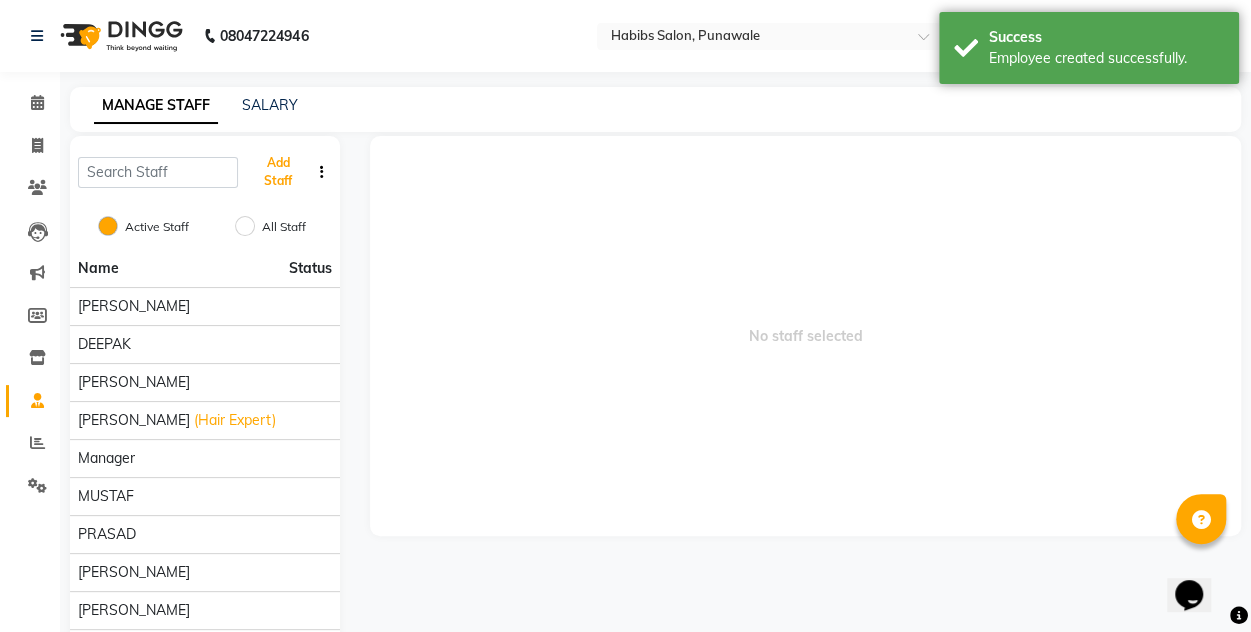 scroll, scrollTop: 120, scrollLeft: 0, axis: vertical 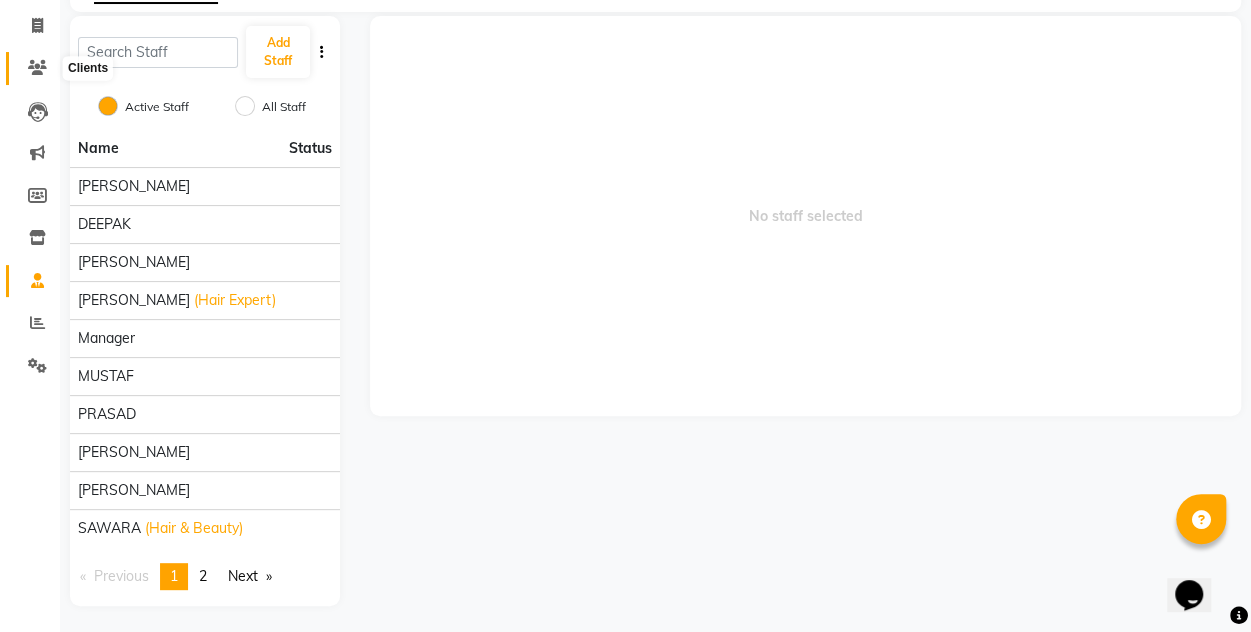 click 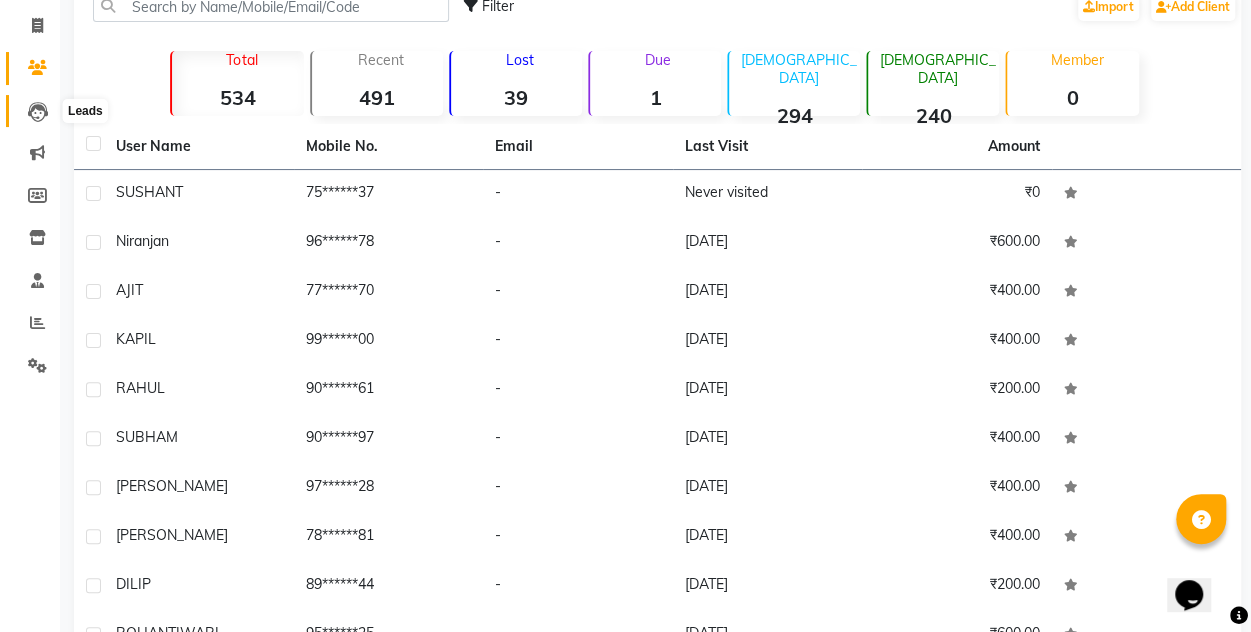 click 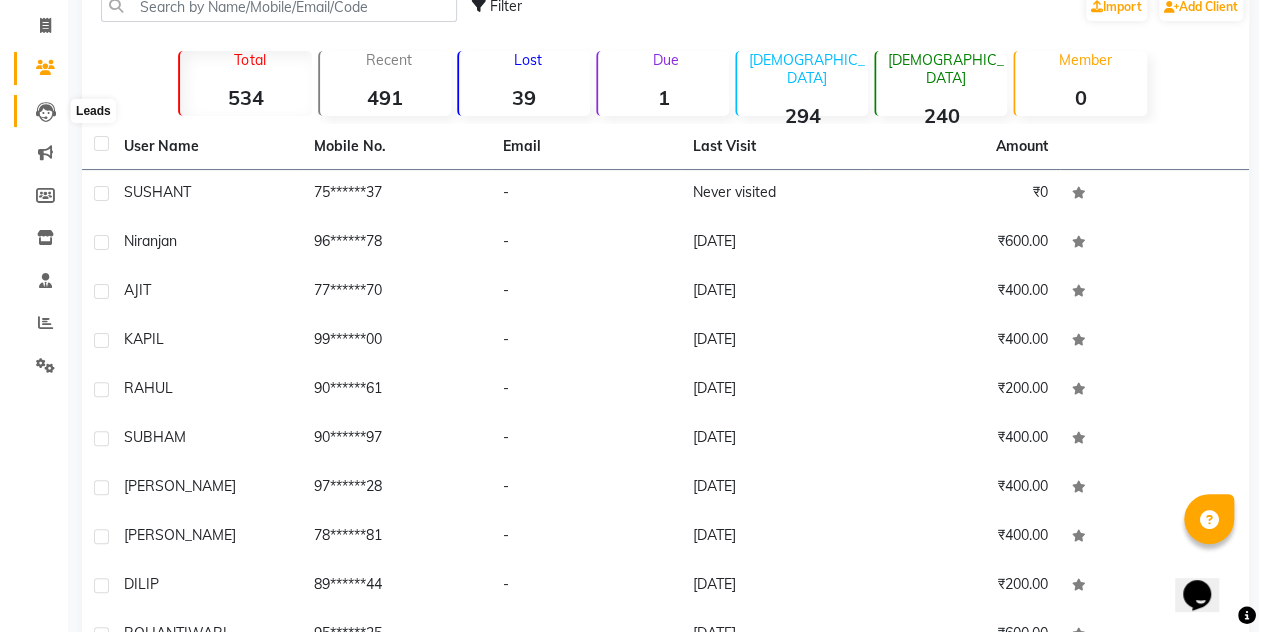 scroll, scrollTop: 0, scrollLeft: 0, axis: both 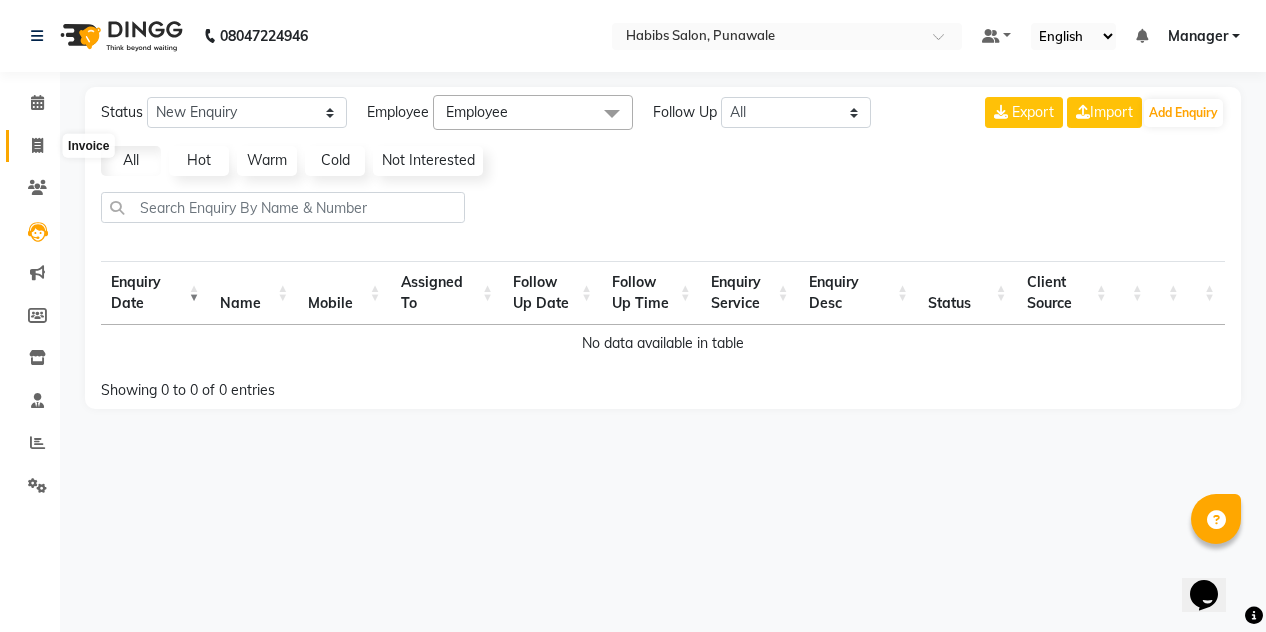 click 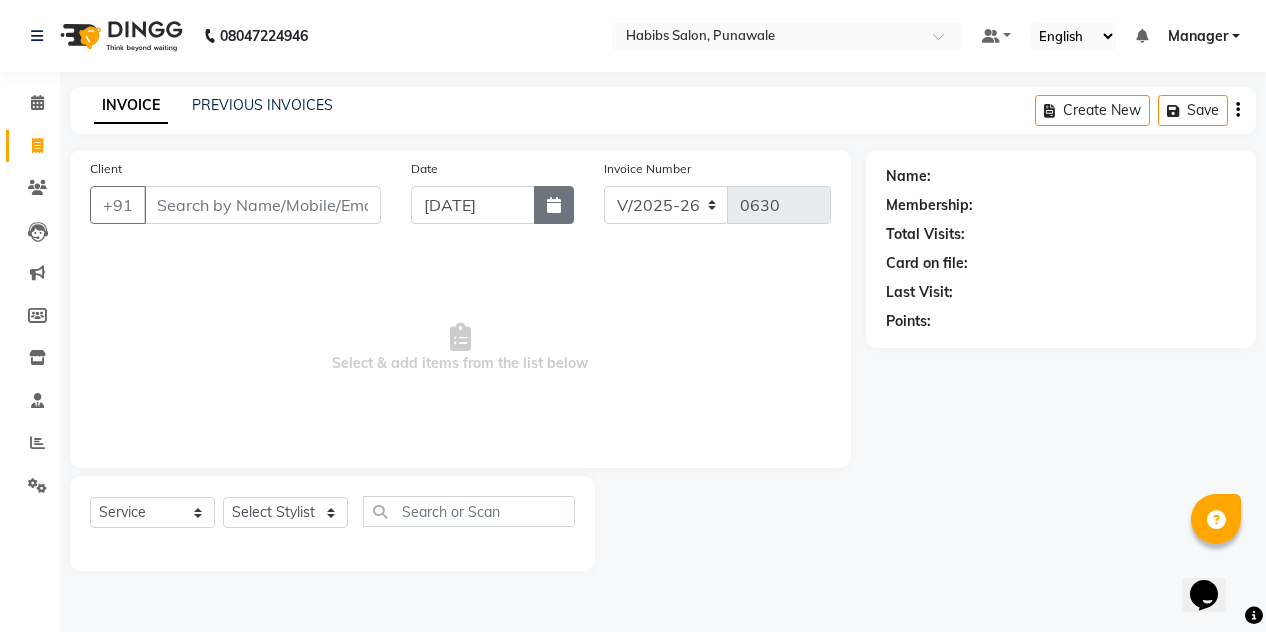 click 